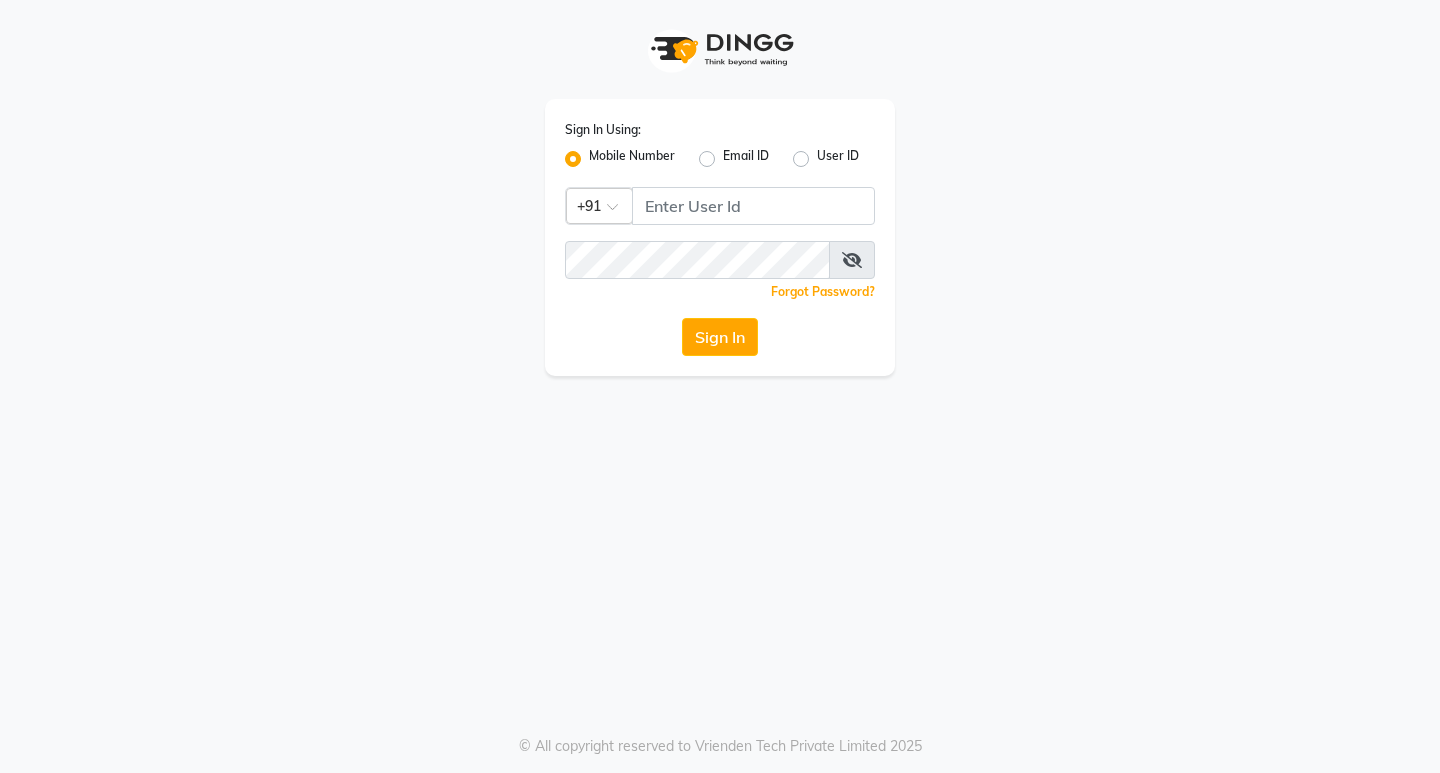 scroll, scrollTop: 0, scrollLeft: 0, axis: both 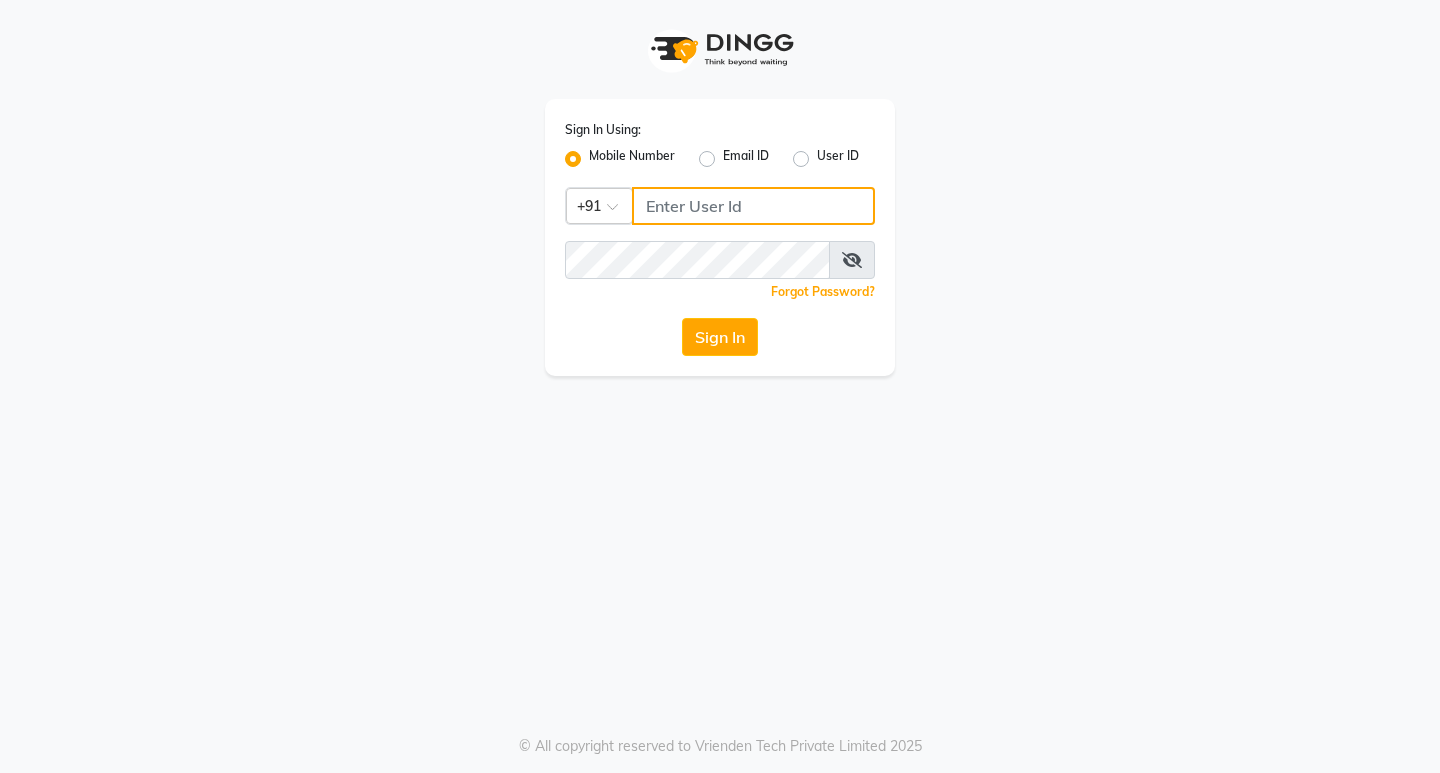 click 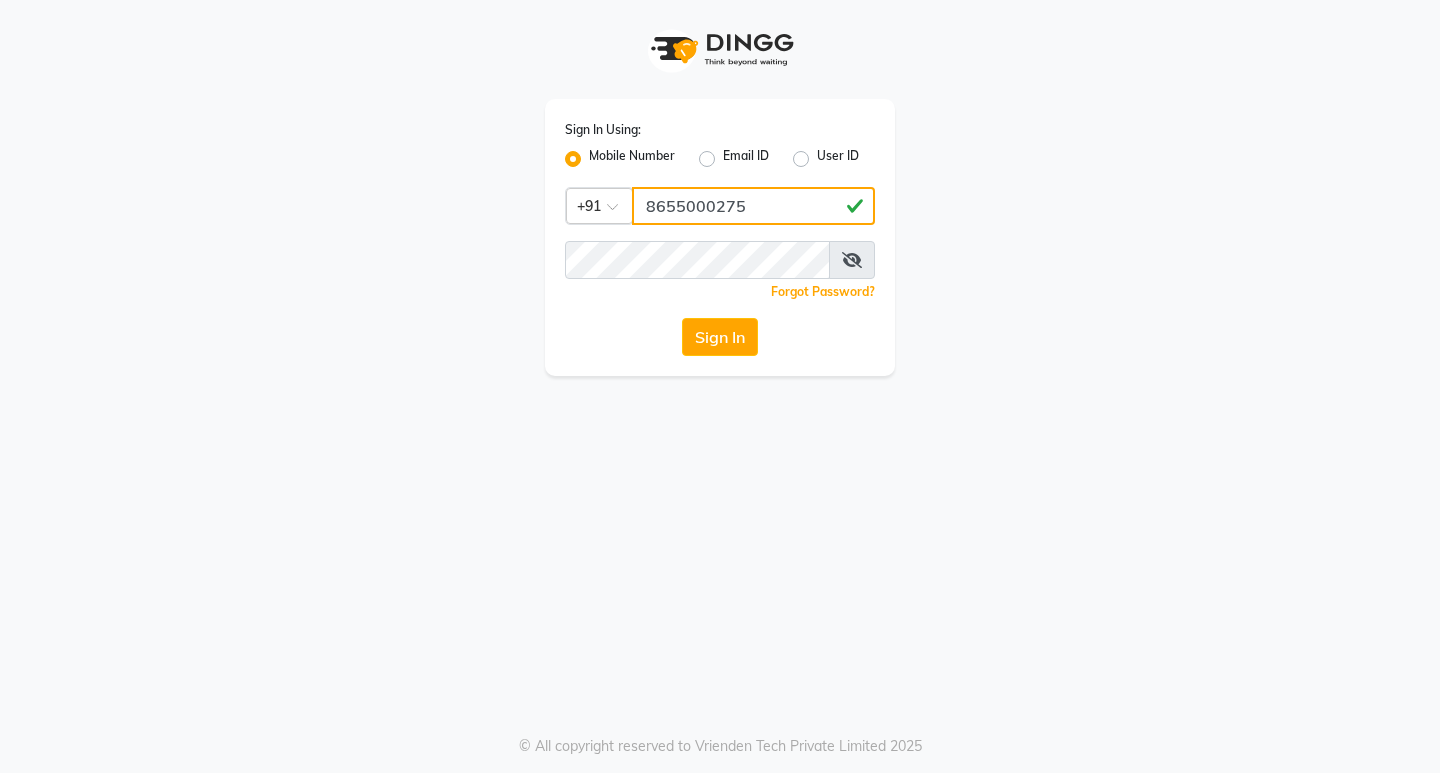 type on "8655000275" 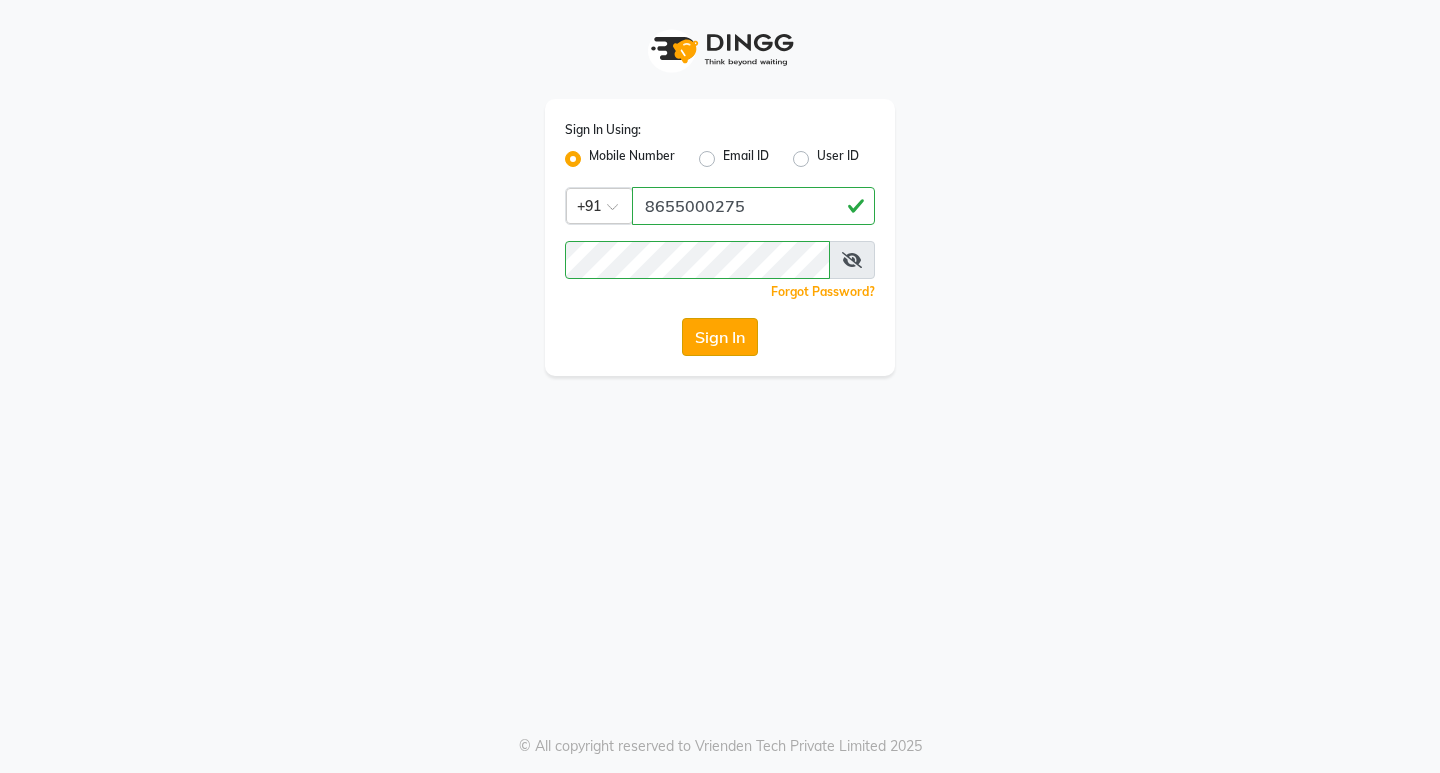 click on "Sign In" 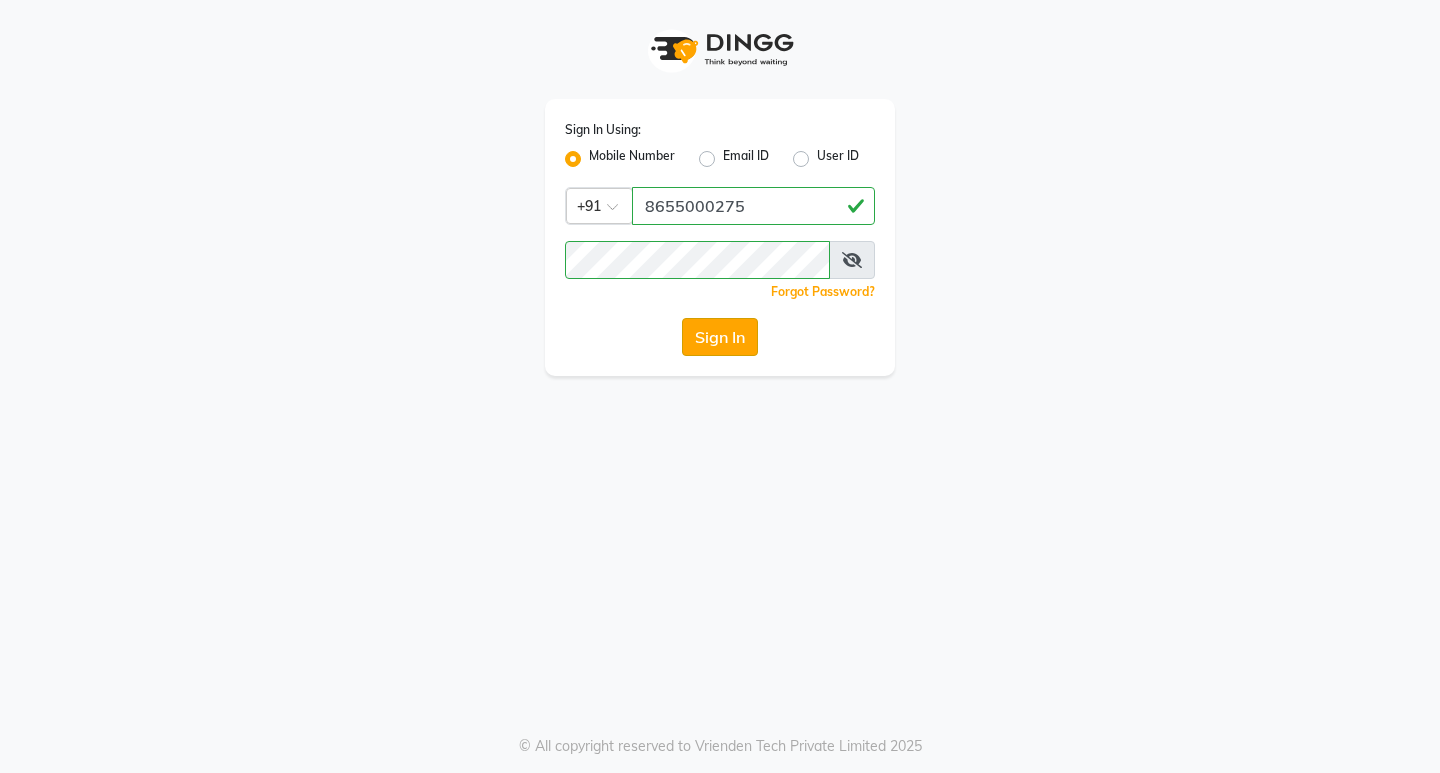 click on "Sign In" 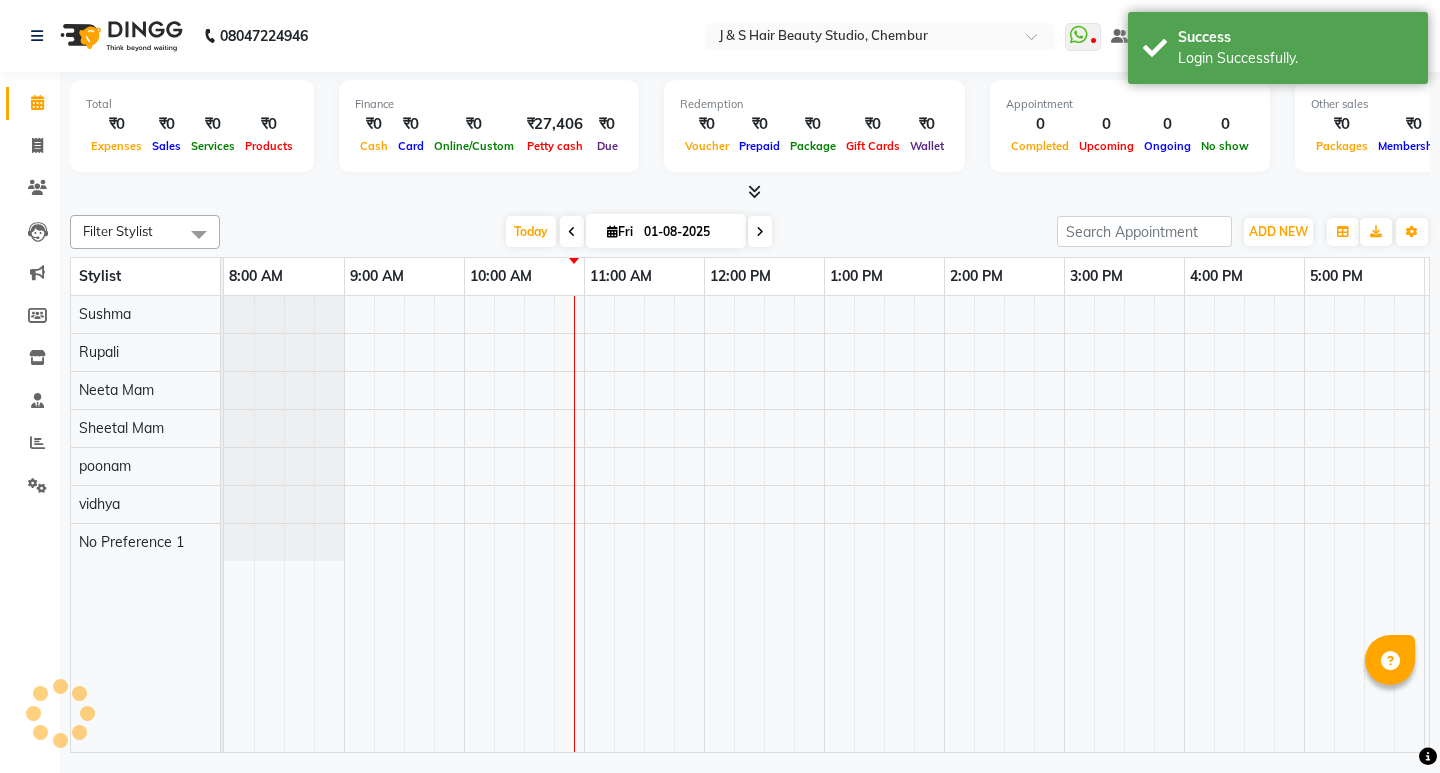 scroll, scrollTop: 0, scrollLeft: 241, axis: horizontal 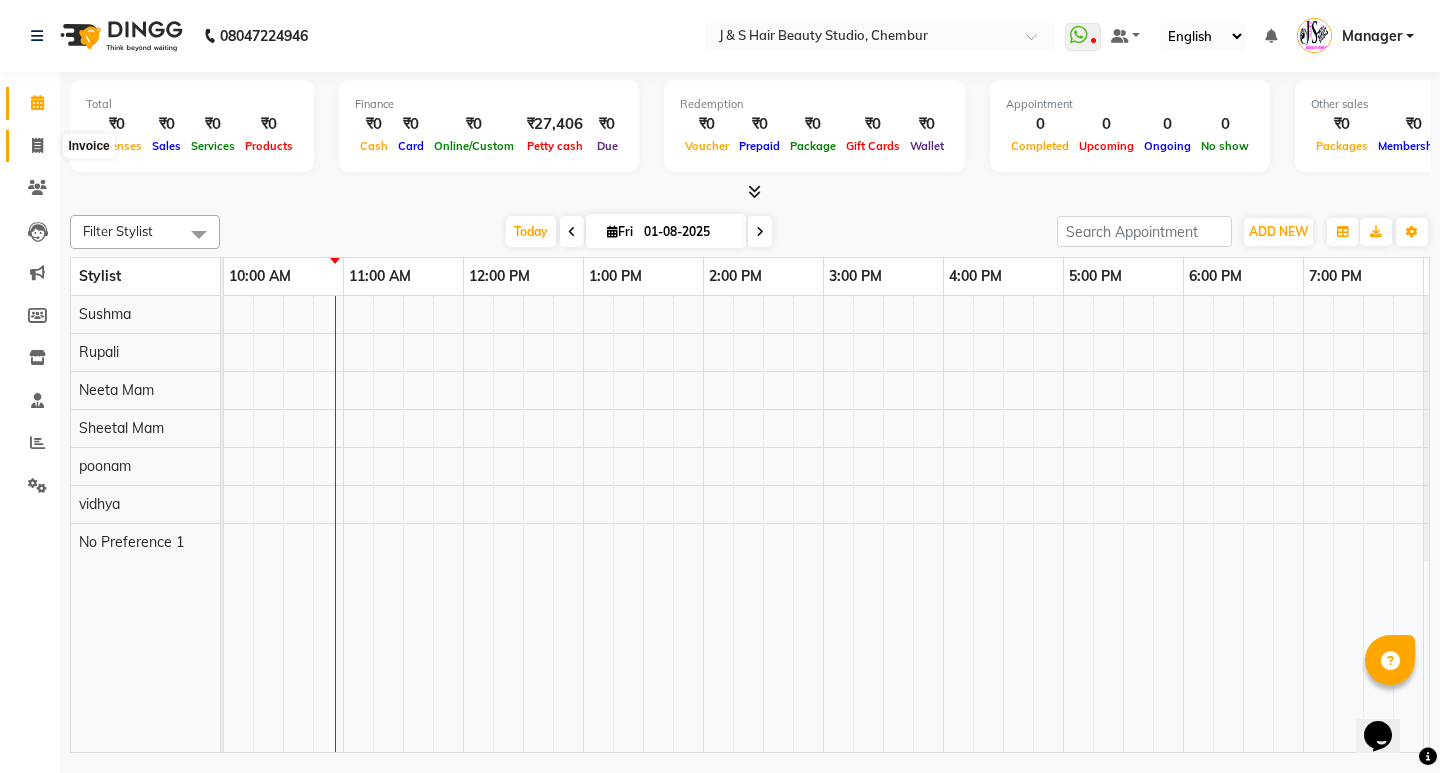 click 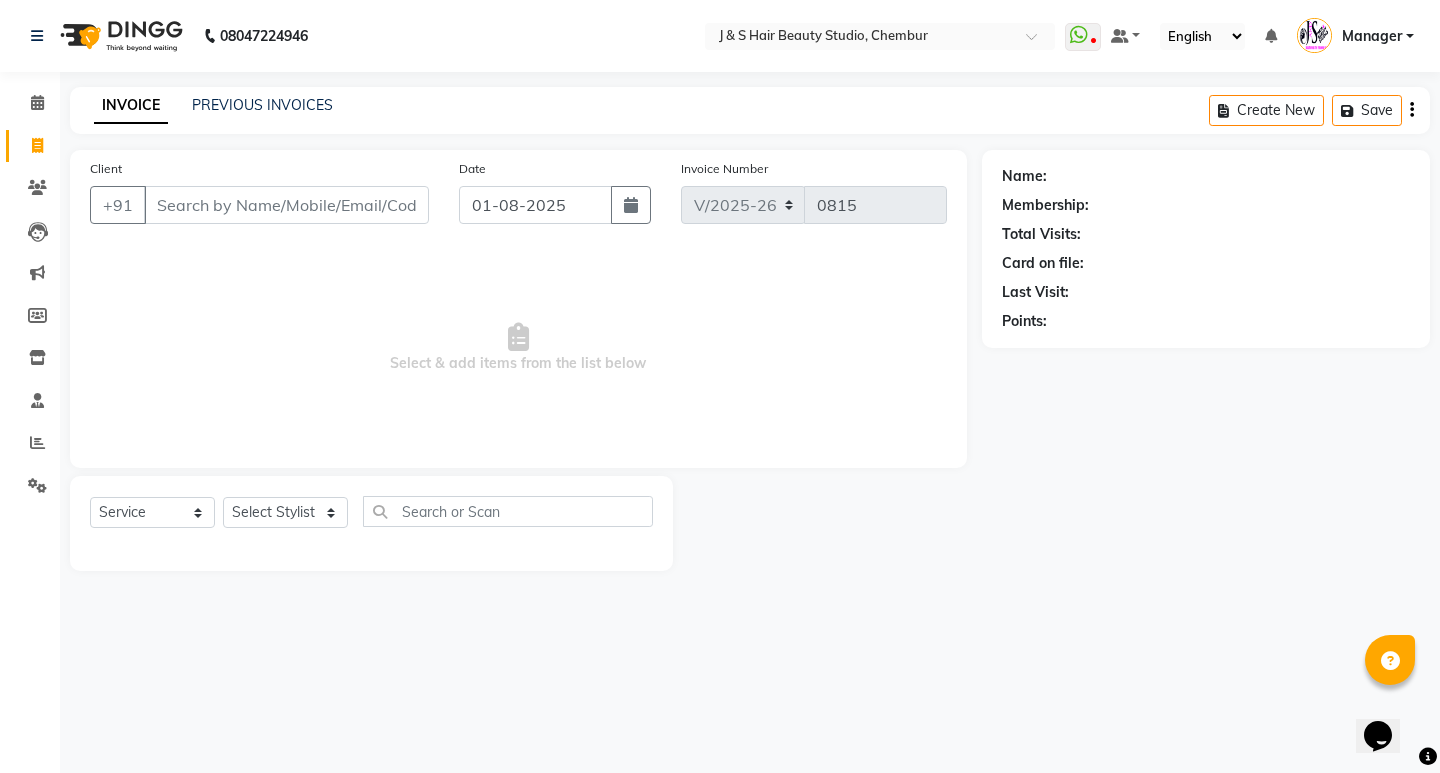 click on "PREVIOUS INVOICES" 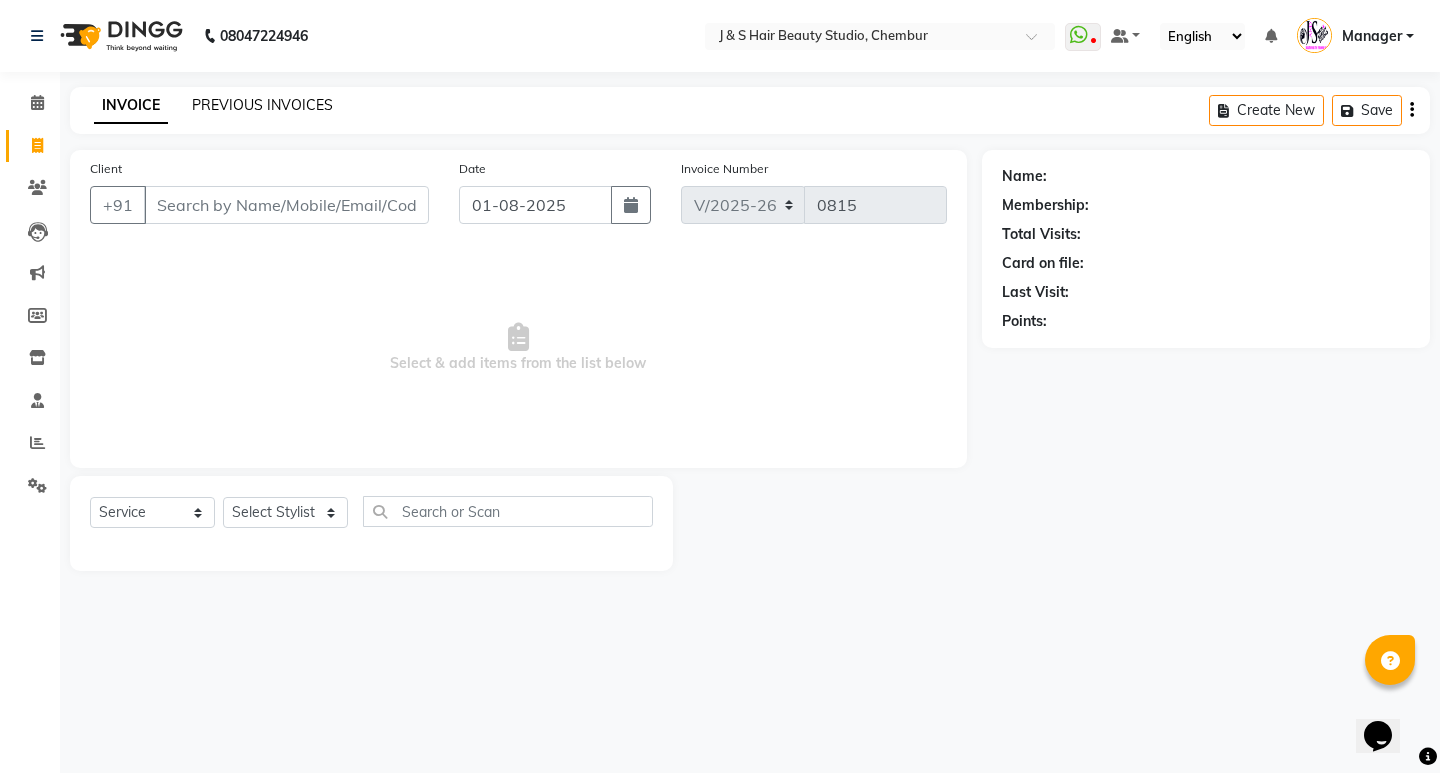 click on "PREVIOUS INVOICES" 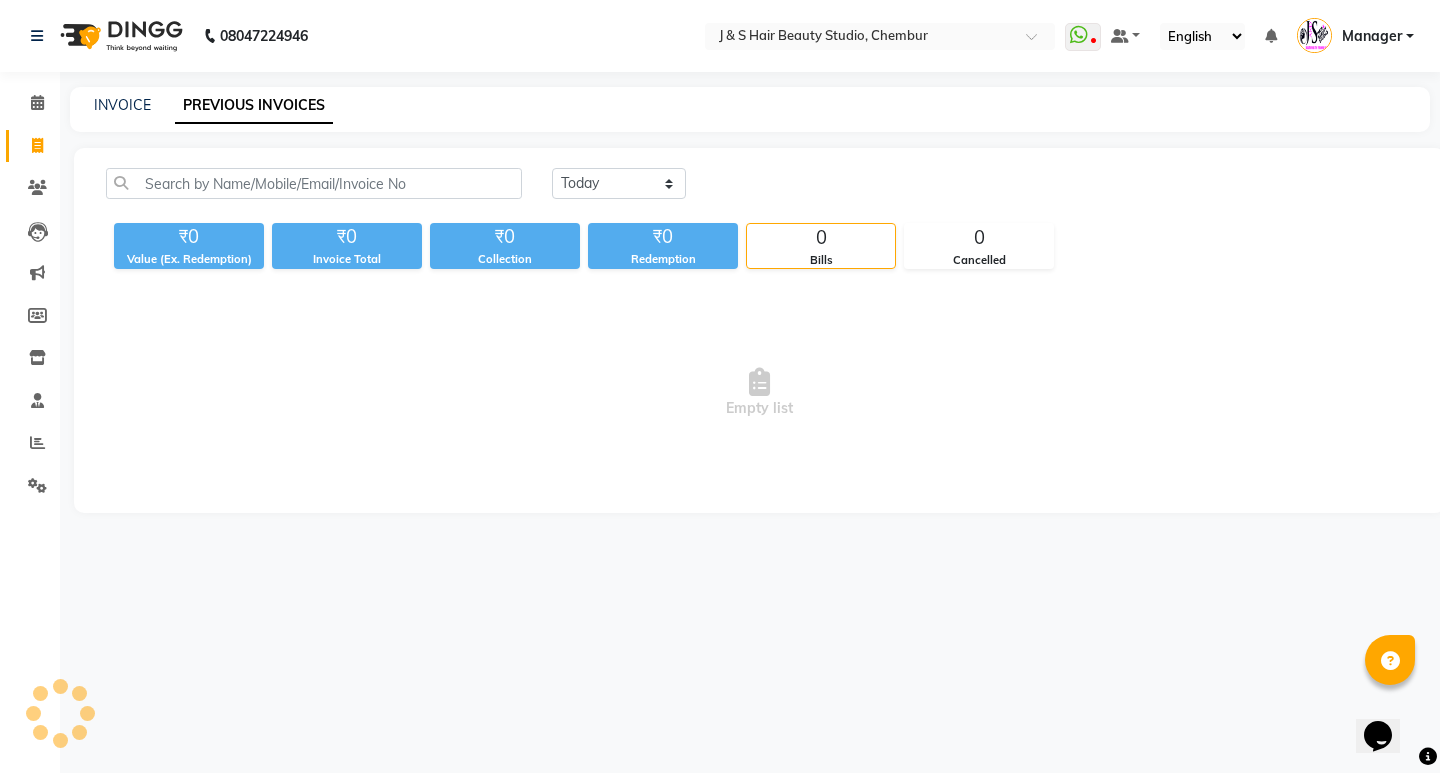 click on "PREVIOUS INVOICES" 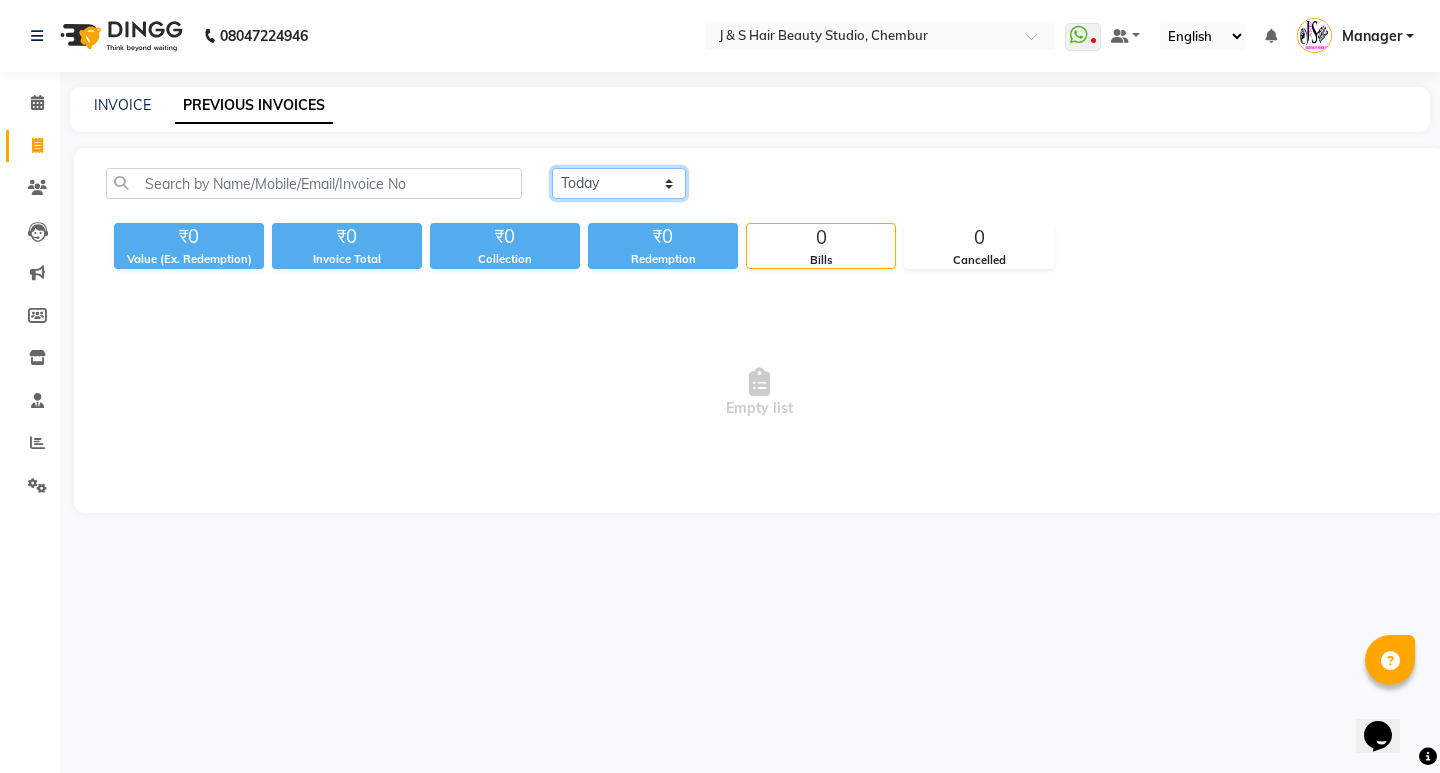 click on "Today Yesterday Custom Range" 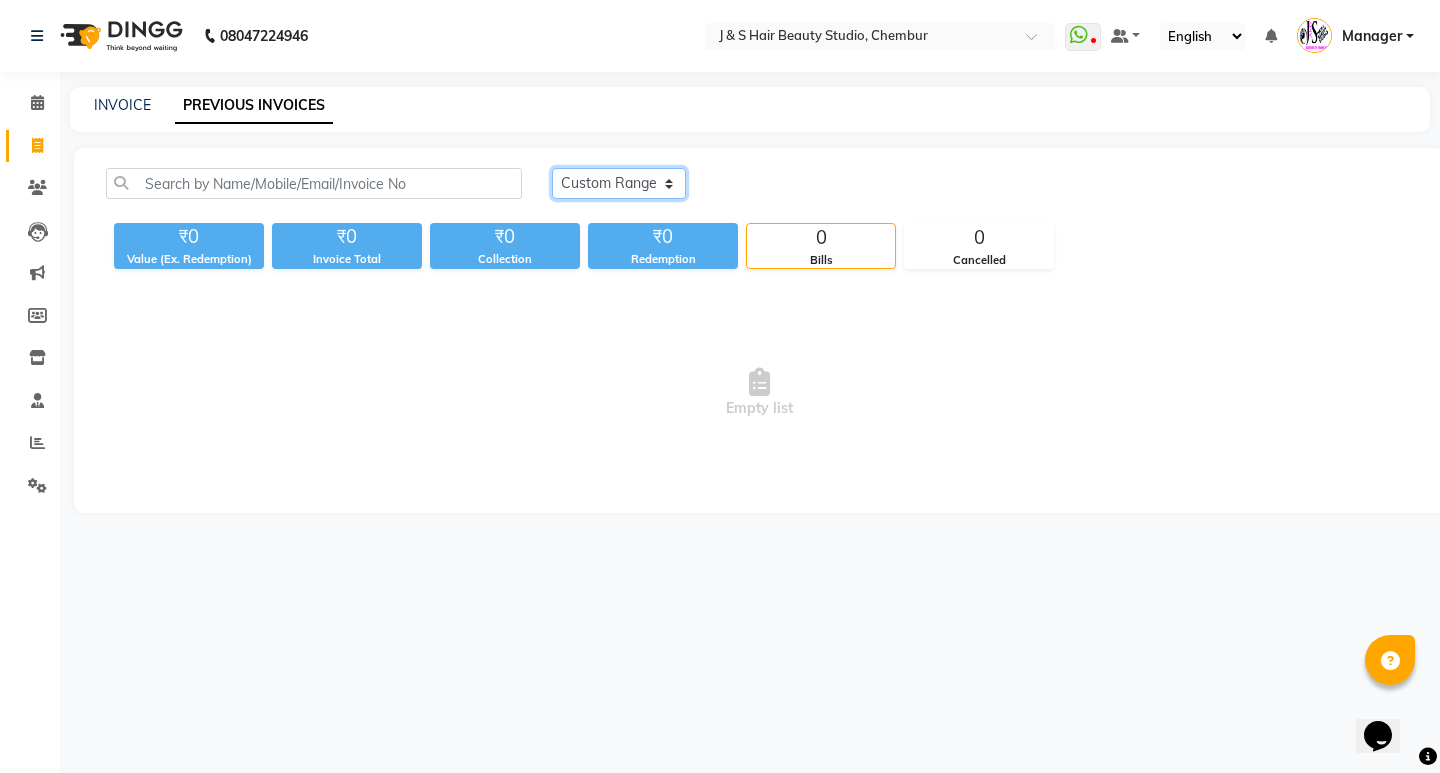 click on "Today Yesterday Custom Range" 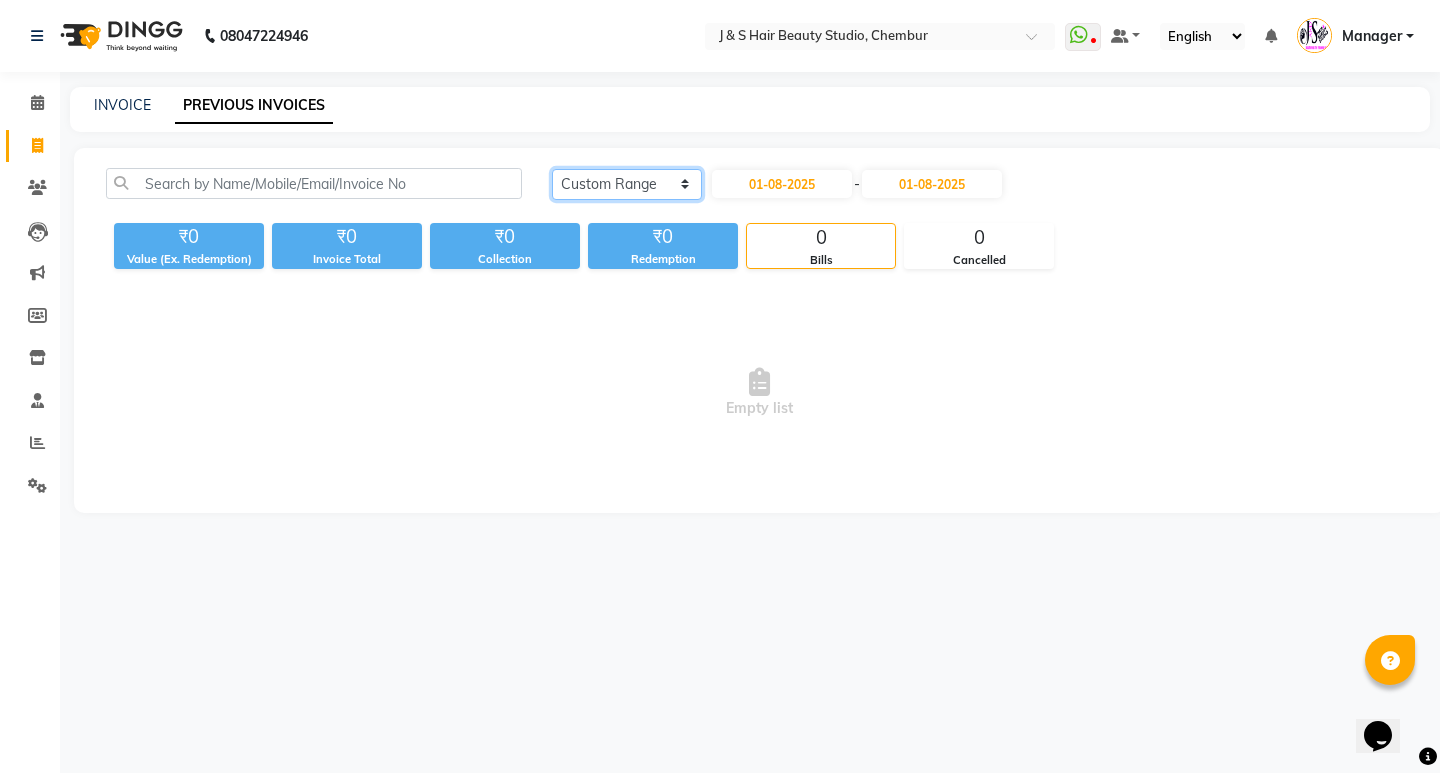 click on "Today Yesterday Custom Range" 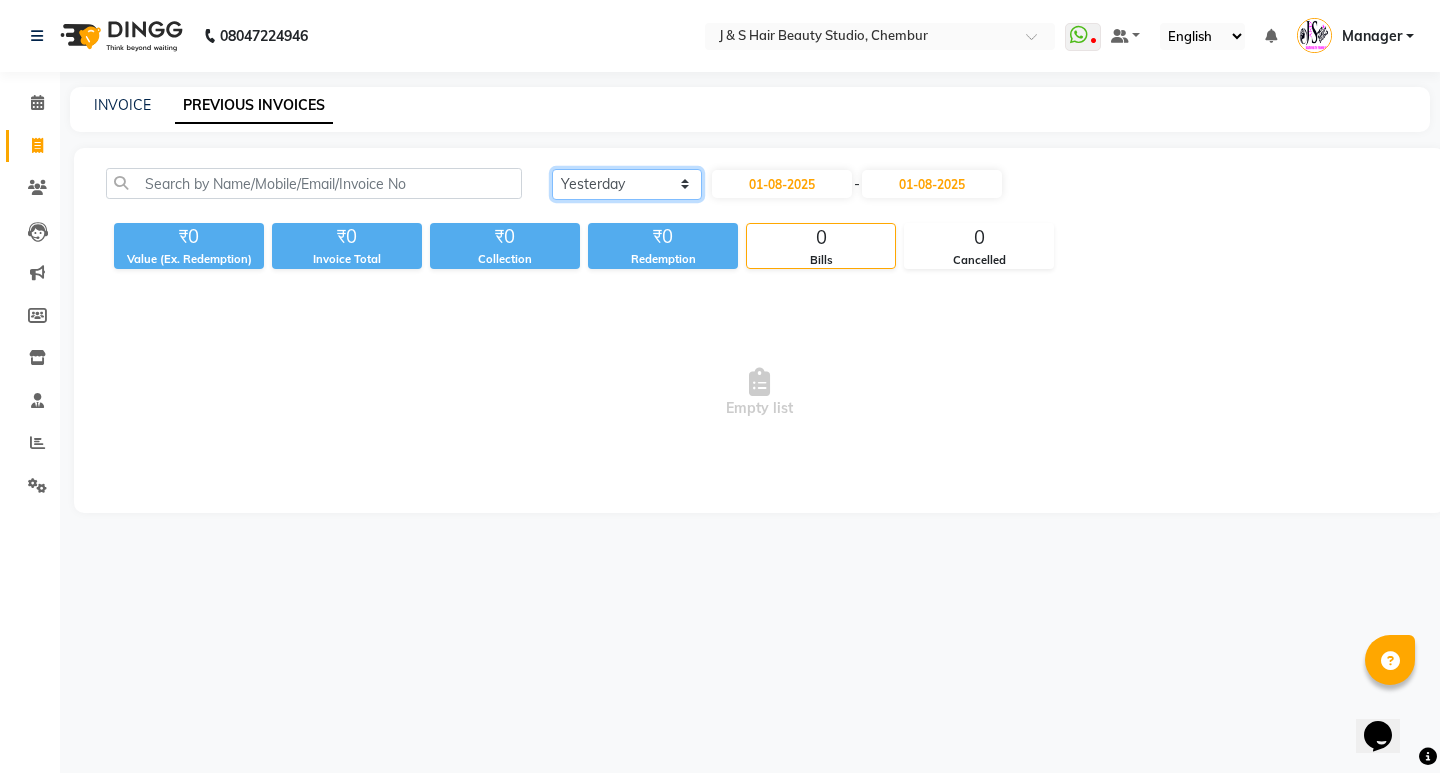click on "Today Yesterday Custom Range" 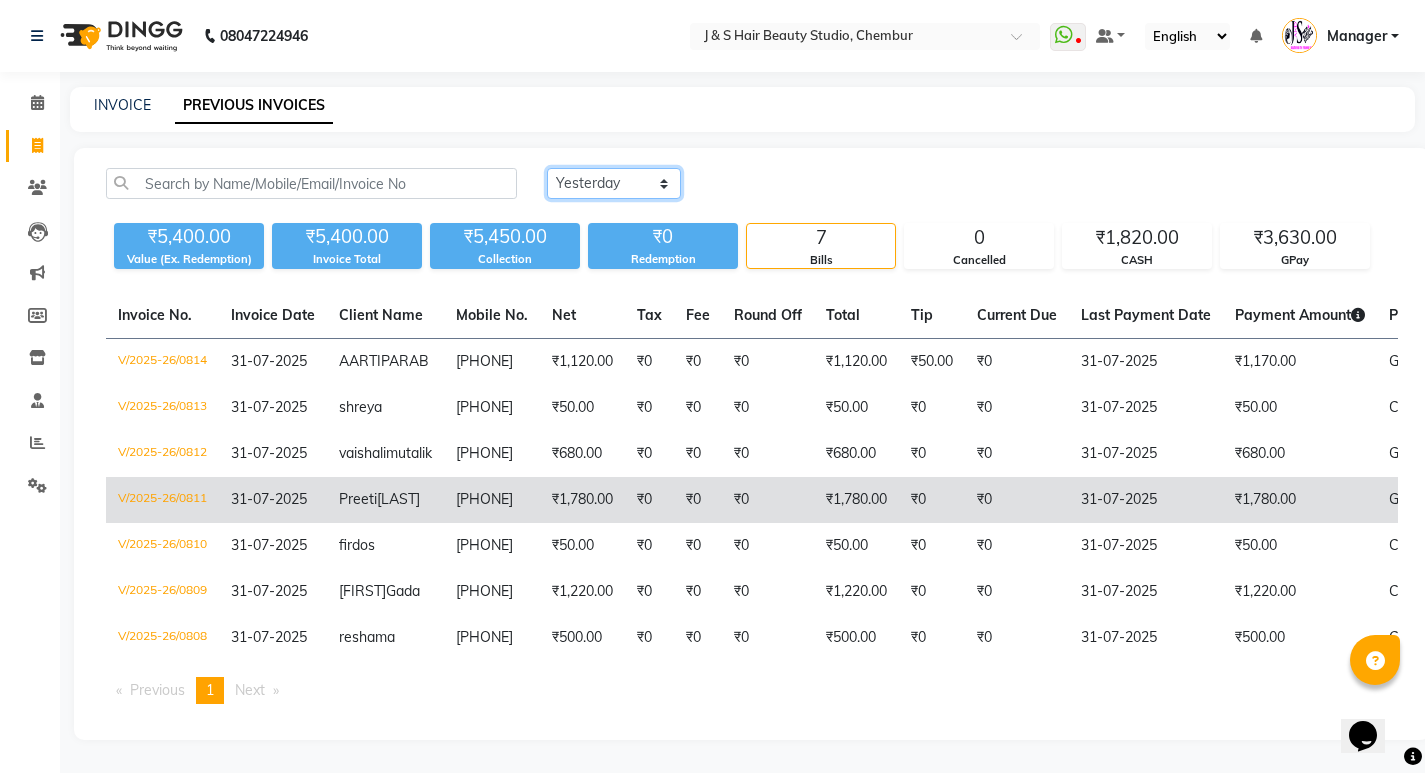 scroll, scrollTop: 0, scrollLeft: 0, axis: both 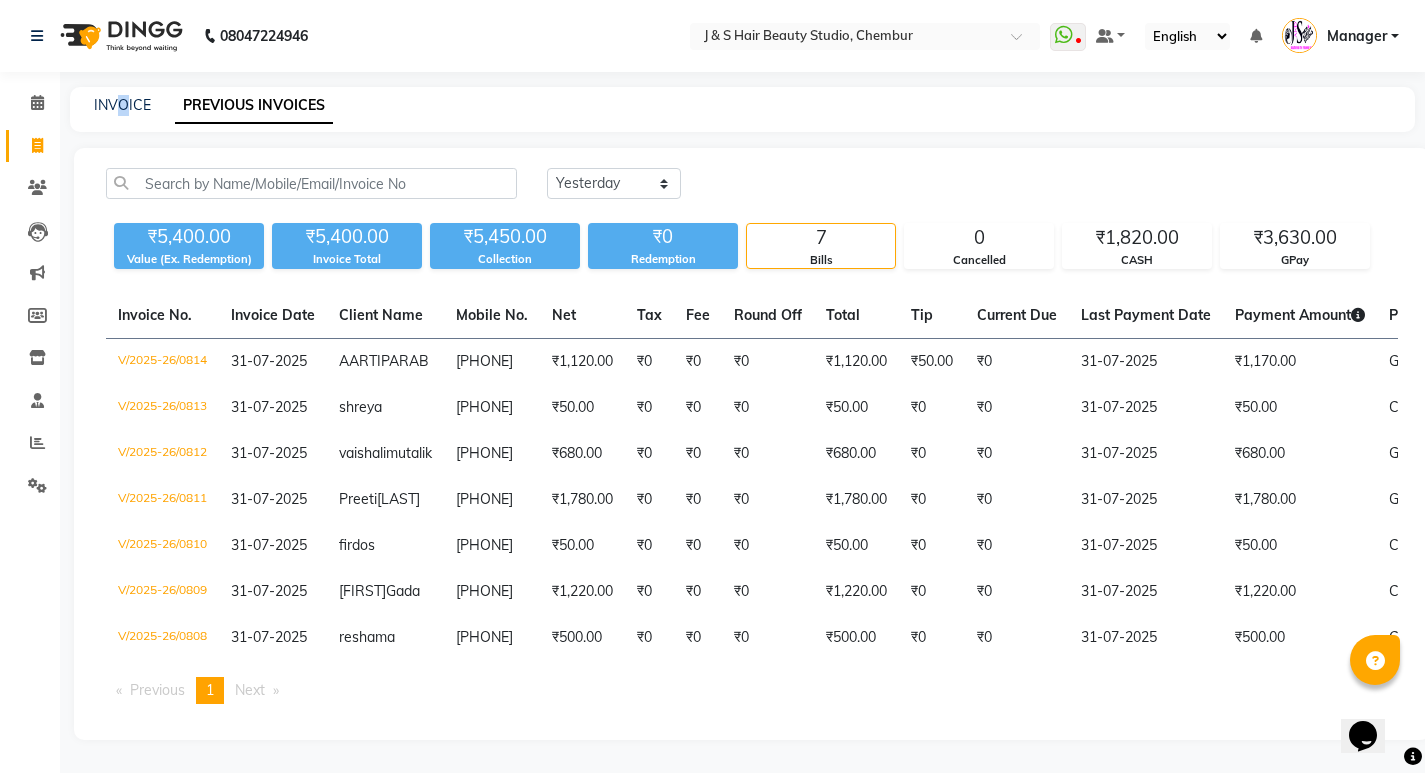 click on "INVOICE" 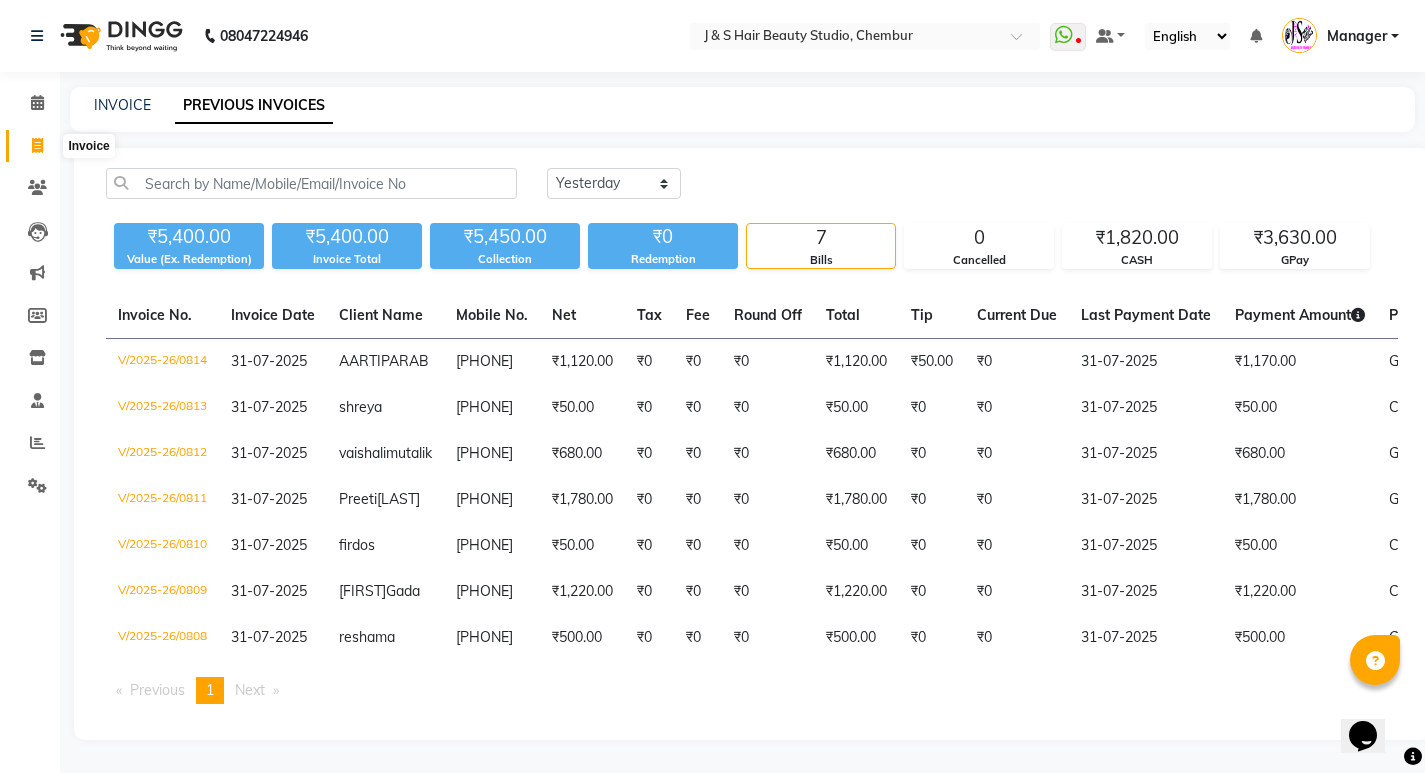 click 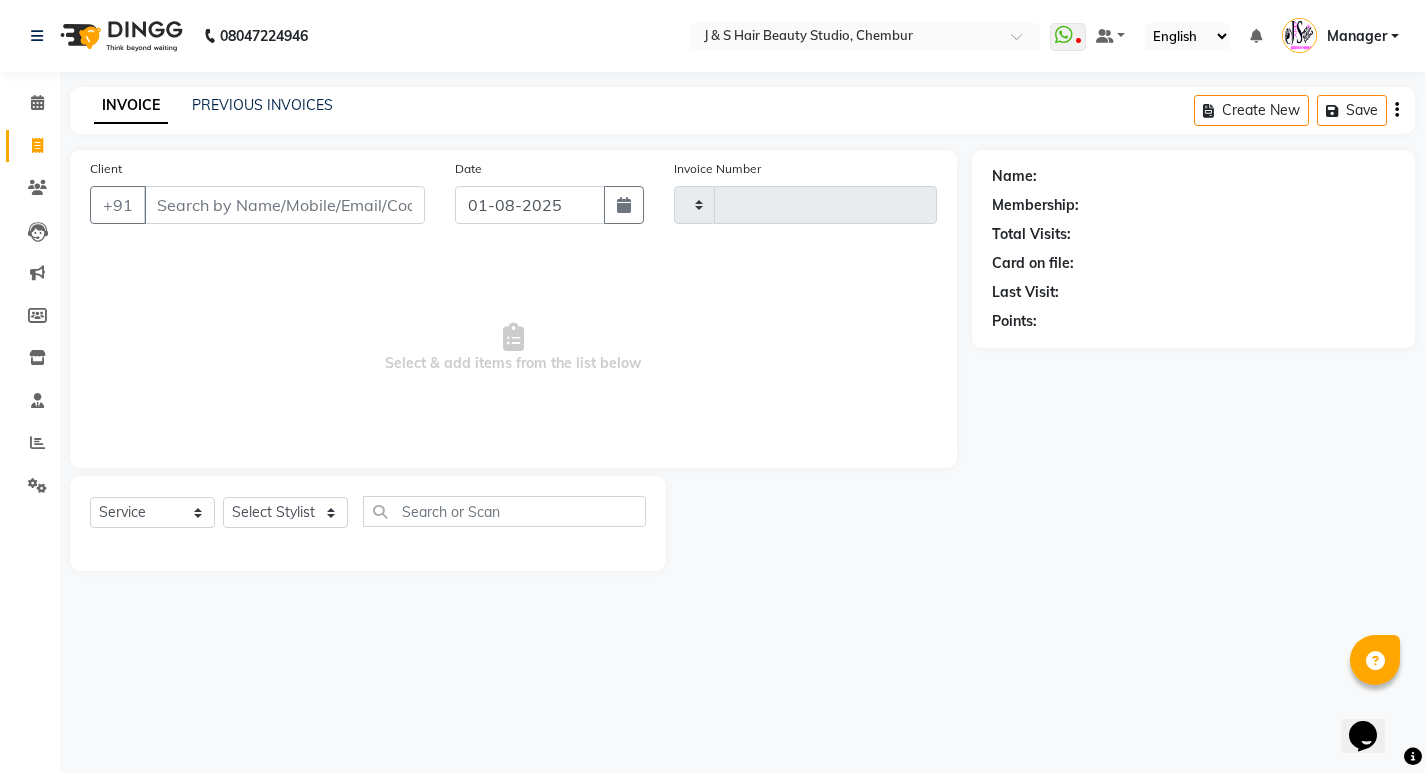 type on "0815" 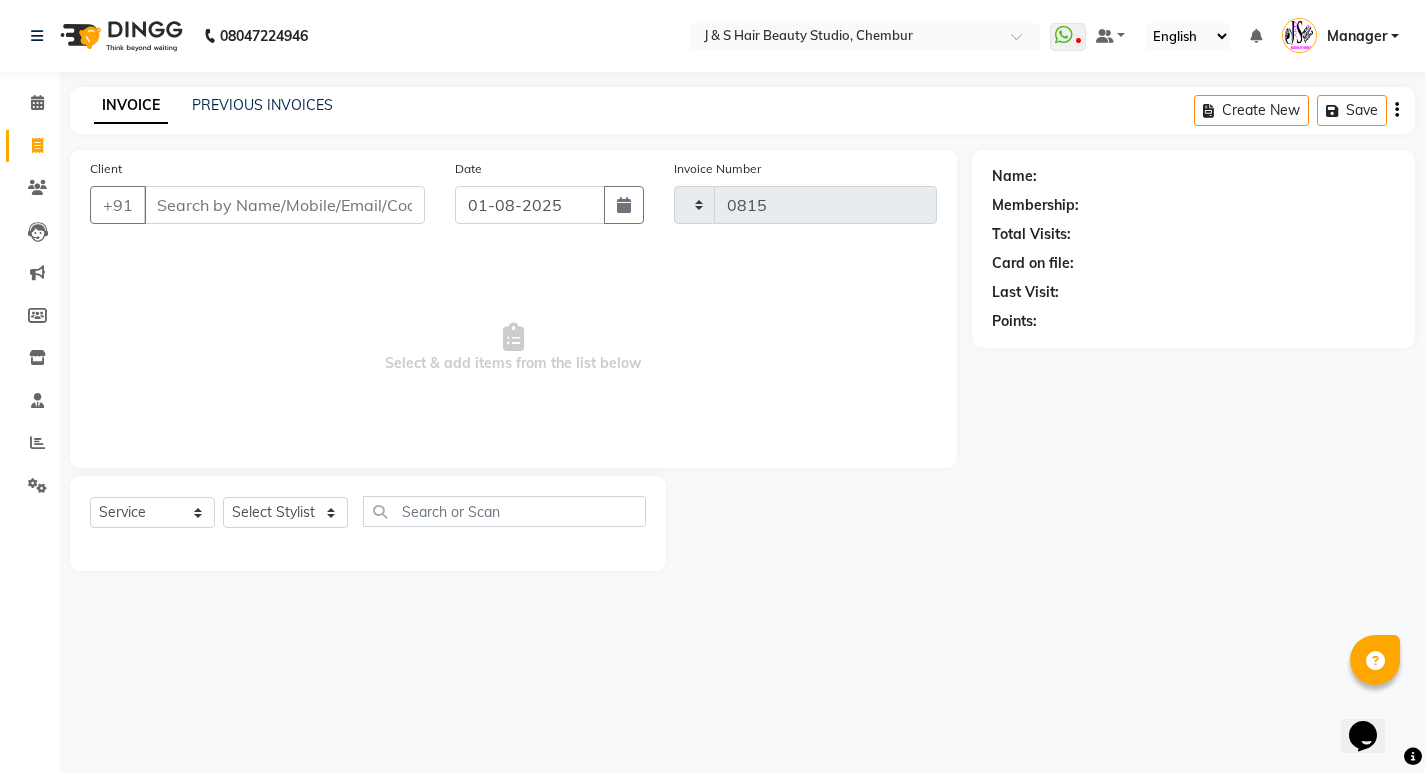 select on "143" 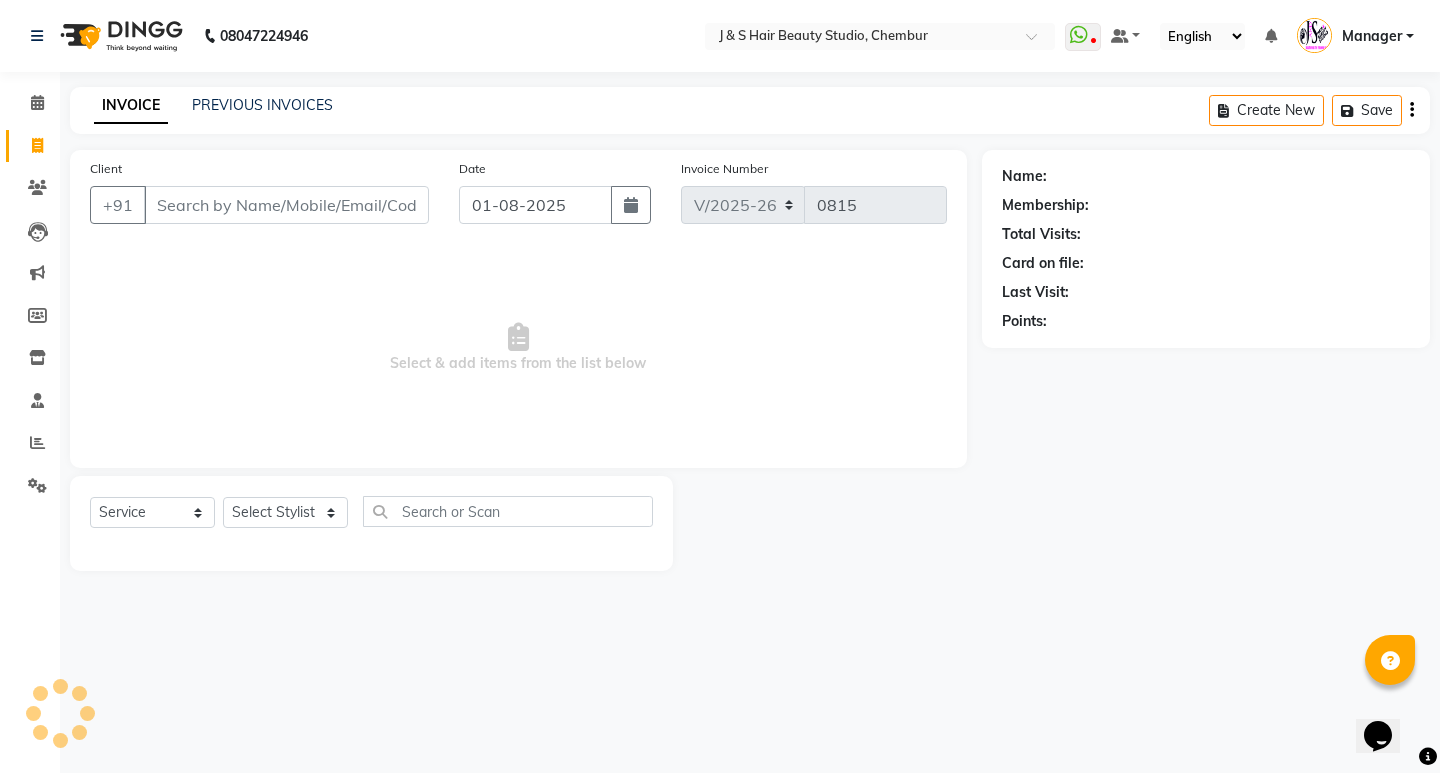 click on "Client" at bounding box center (286, 205) 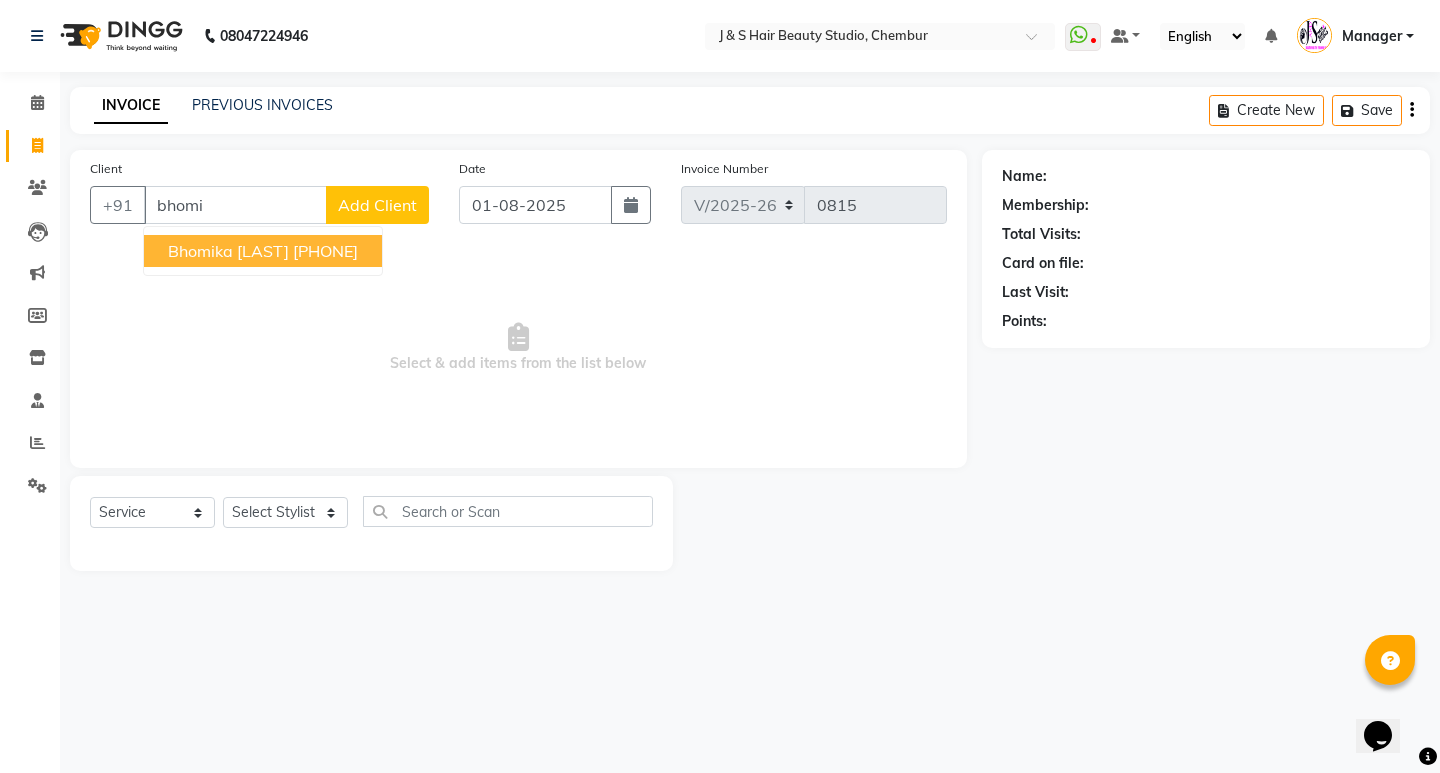 click on "[PHONE]" at bounding box center (325, 251) 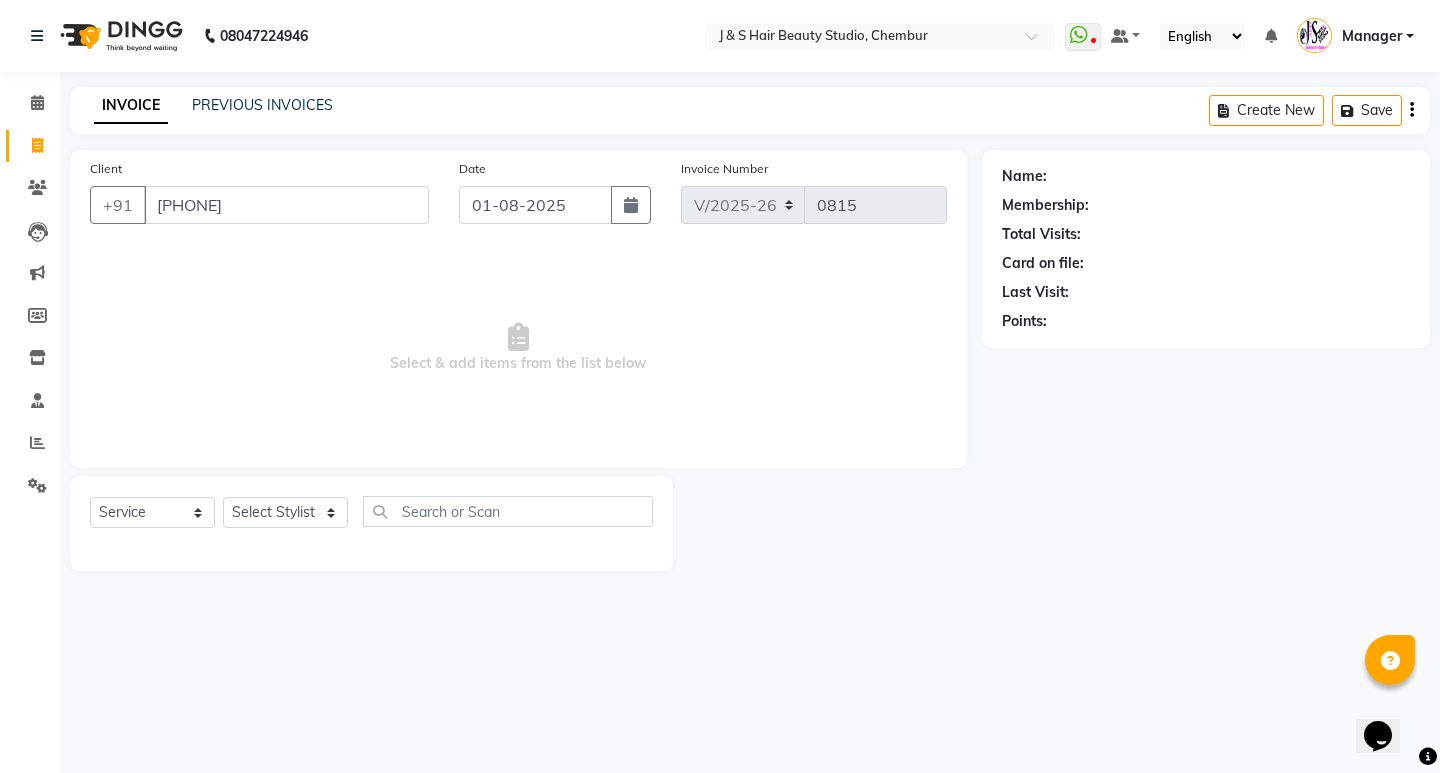 type on "[PHONE]" 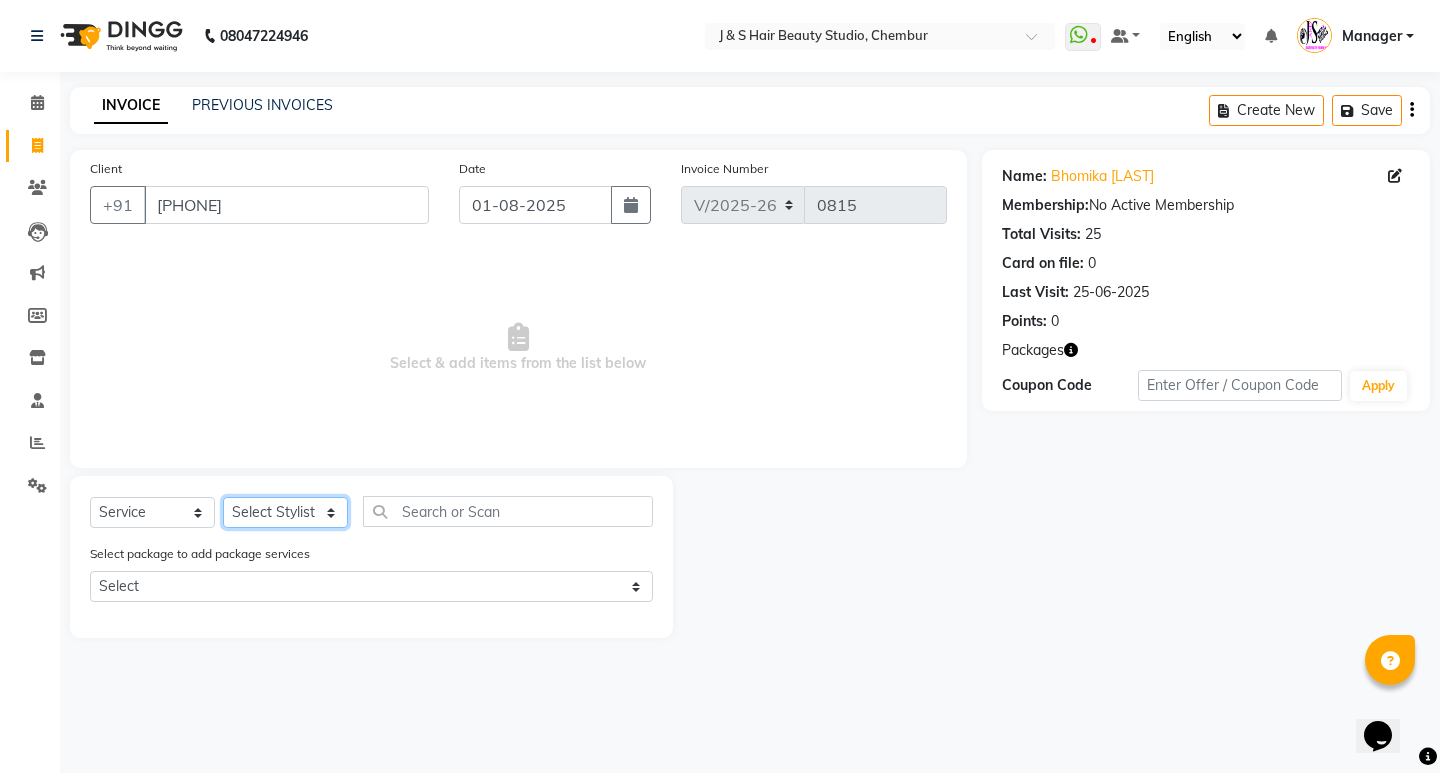 click on "Select Stylist Manager Neeta Mam No Preference 1 poonam Rupali Sheetal Mam Sushma vidhya" 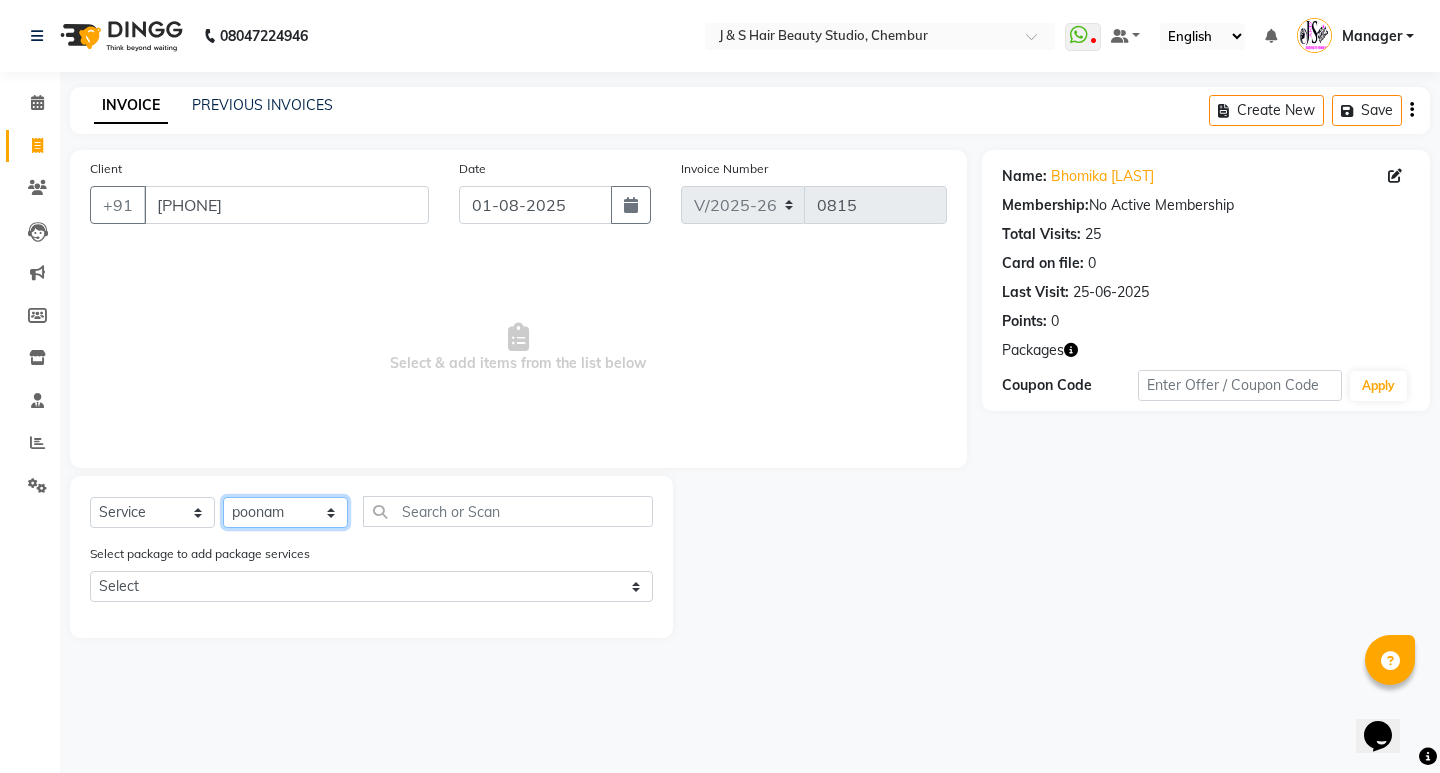 click on "Select Stylist Manager Neeta Mam No Preference 1 poonam Rupali Sheetal Mam Sushma vidhya" 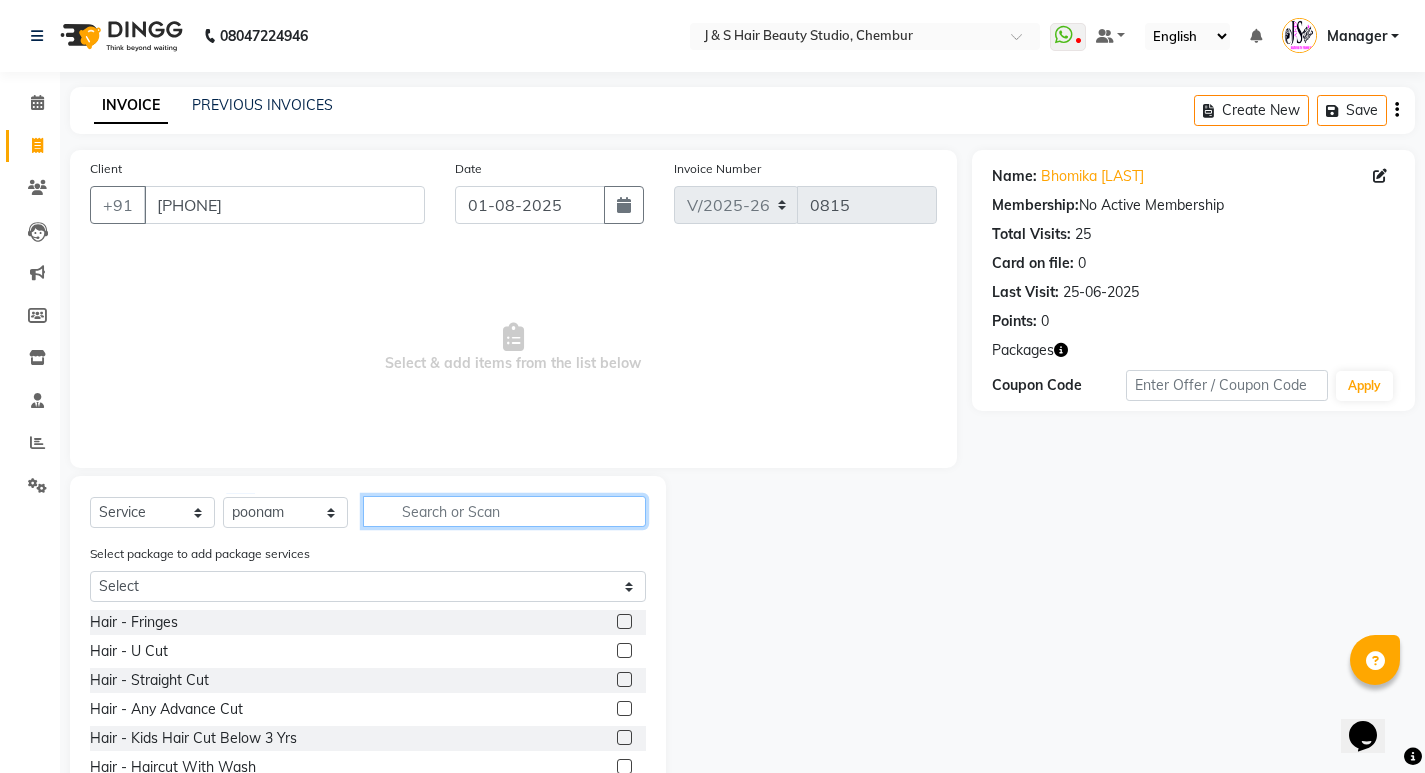 click 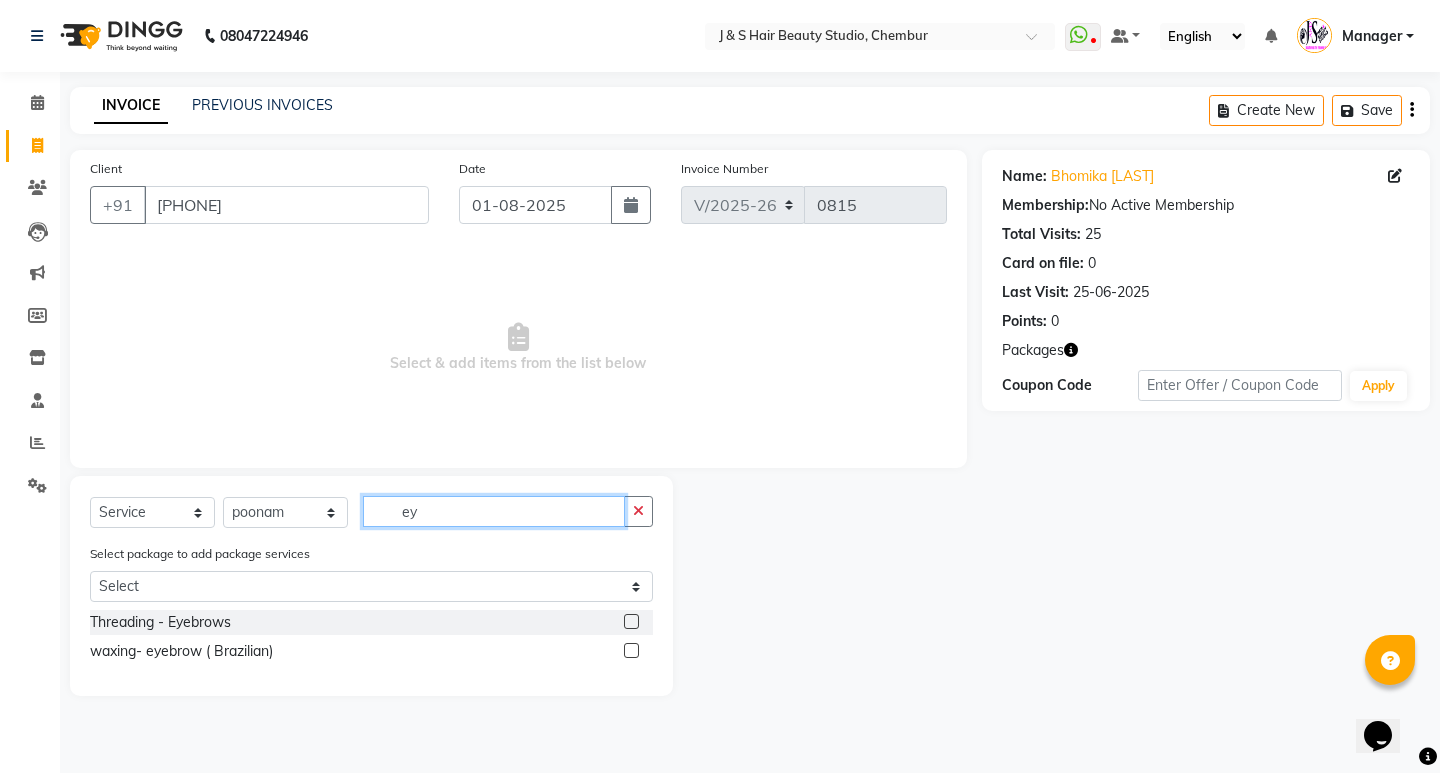 type on "ey" 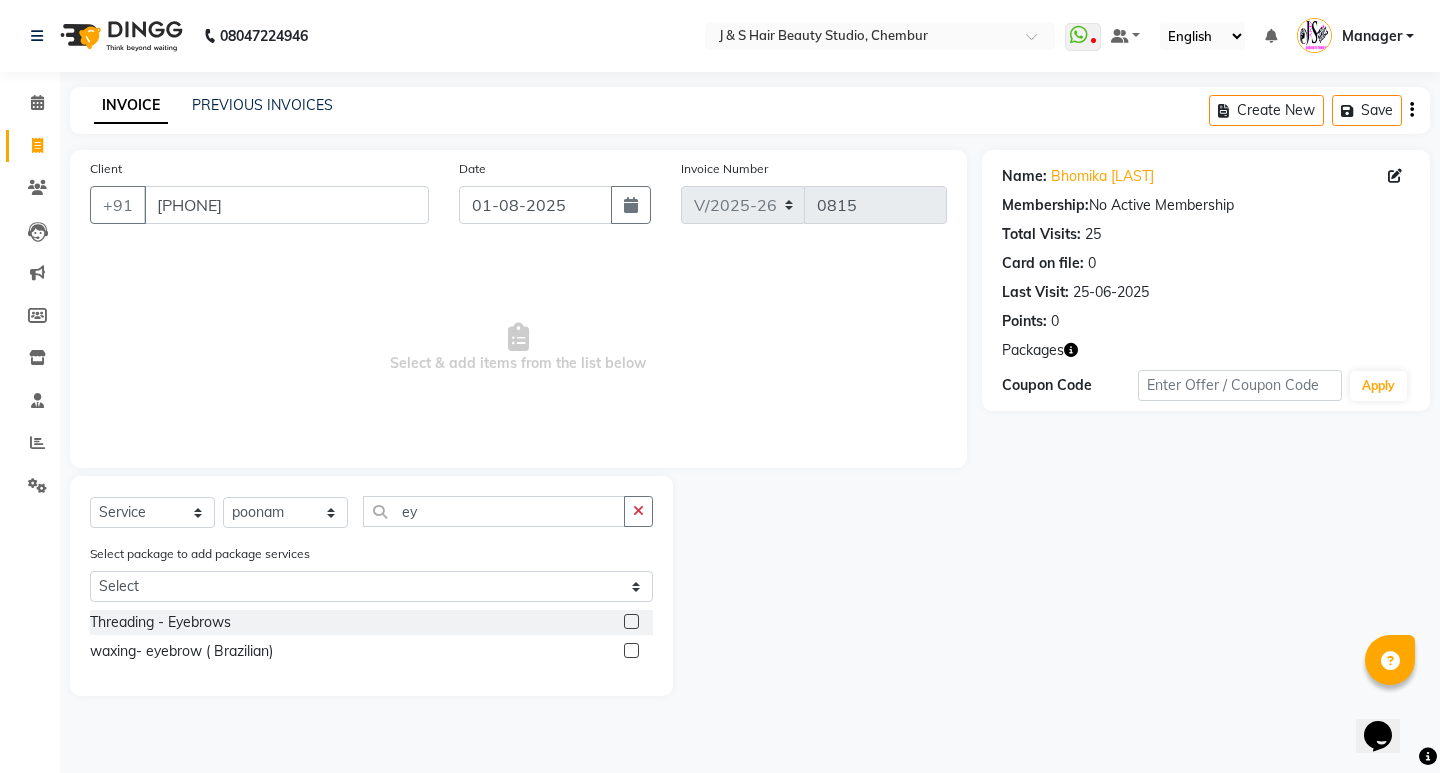 click 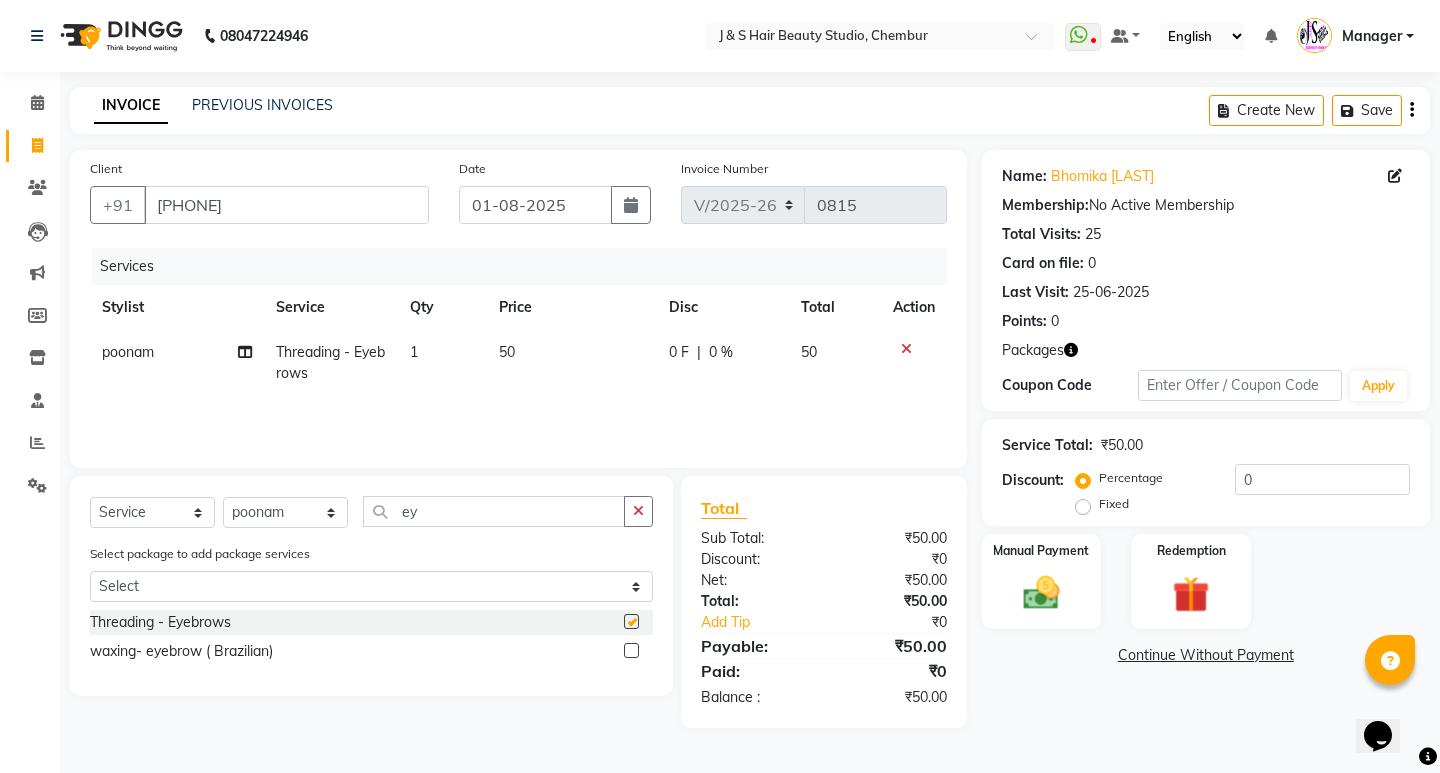 checkbox on "false" 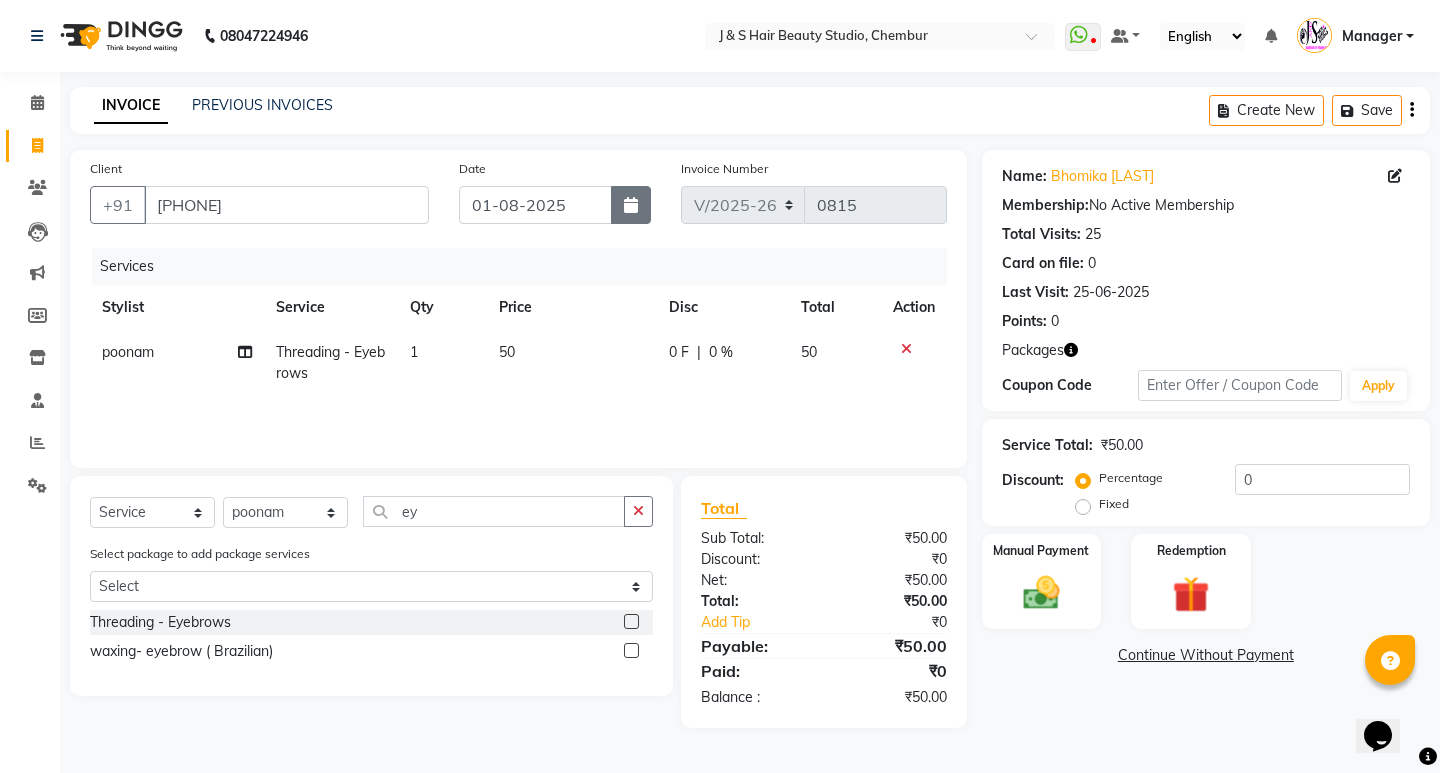 click 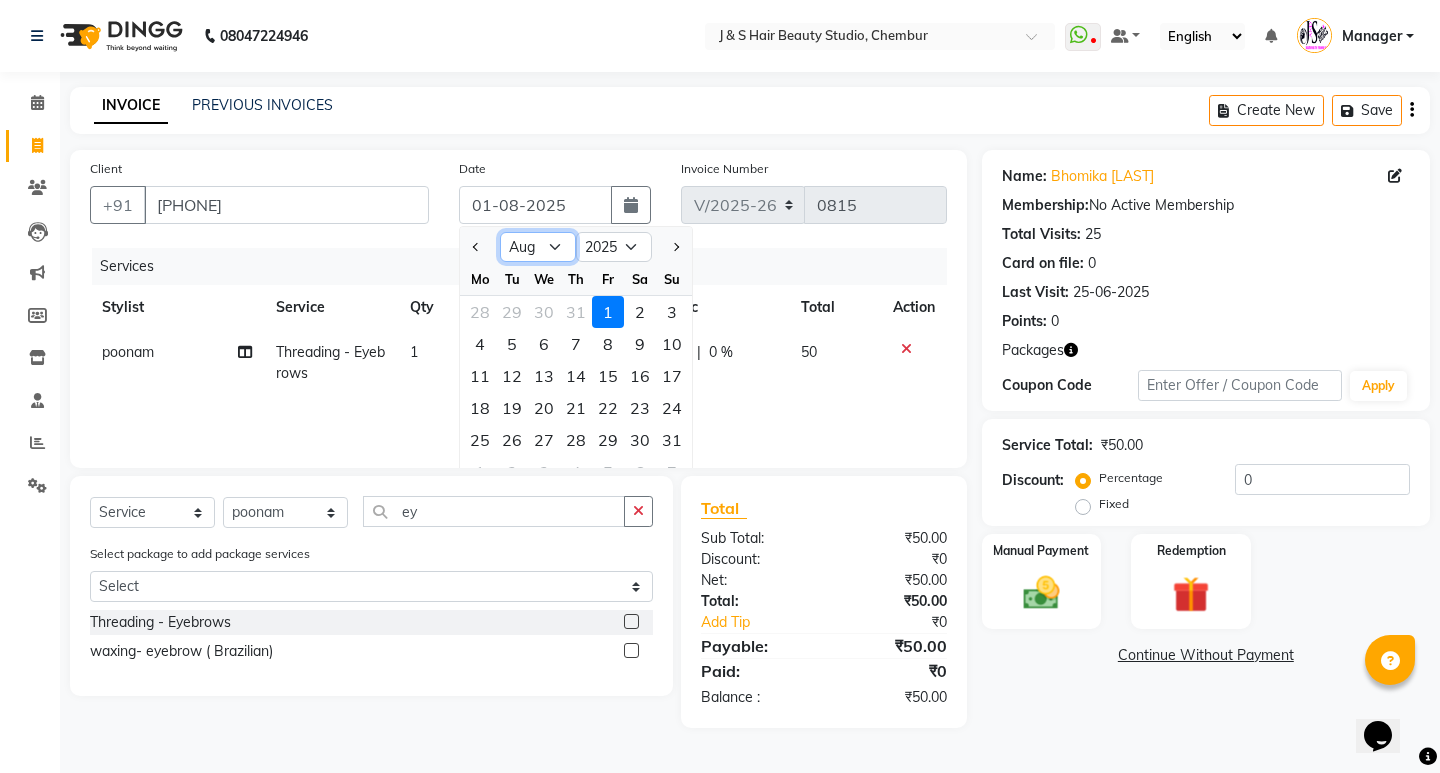click on "Jan Feb Mar Apr May Jun Jul Aug Sep Oct Nov Dec" 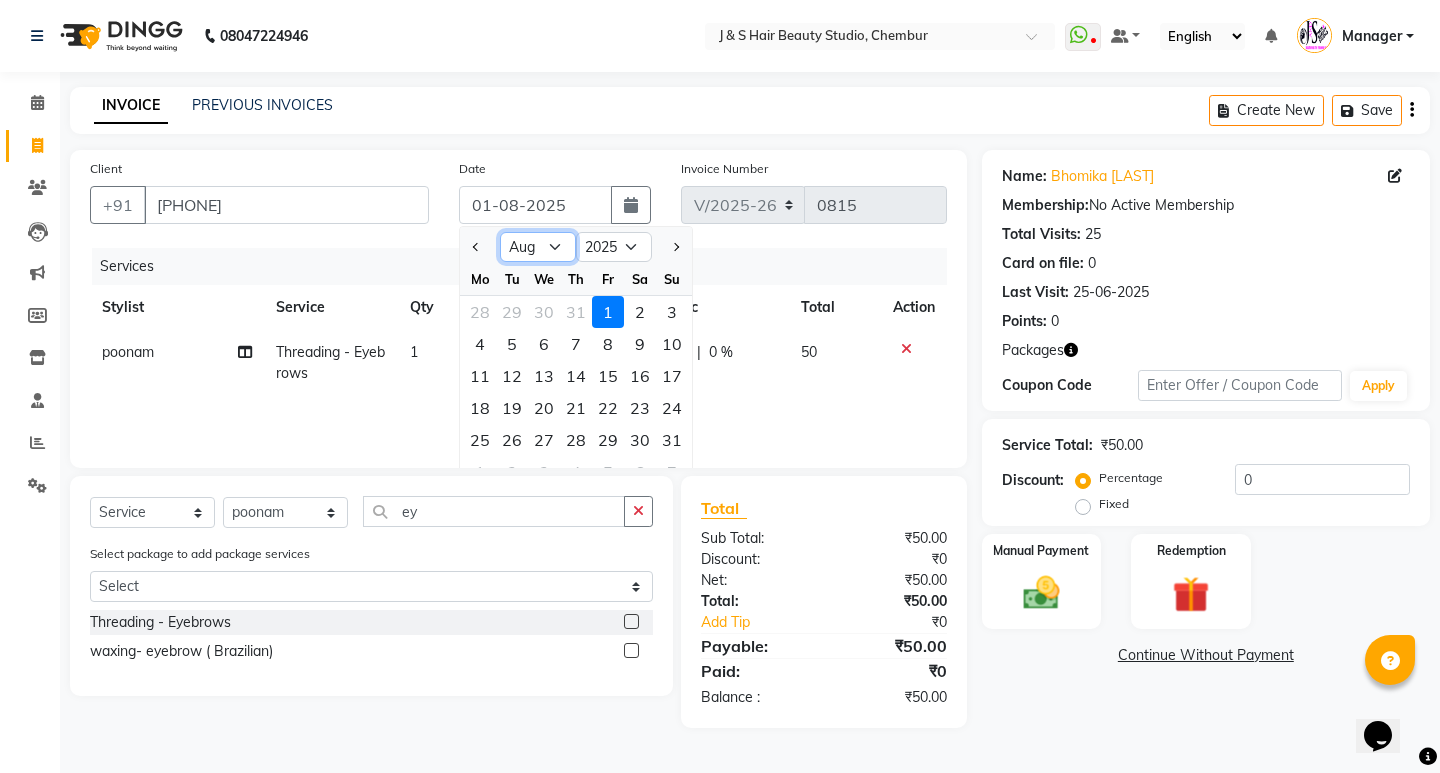 select on "7" 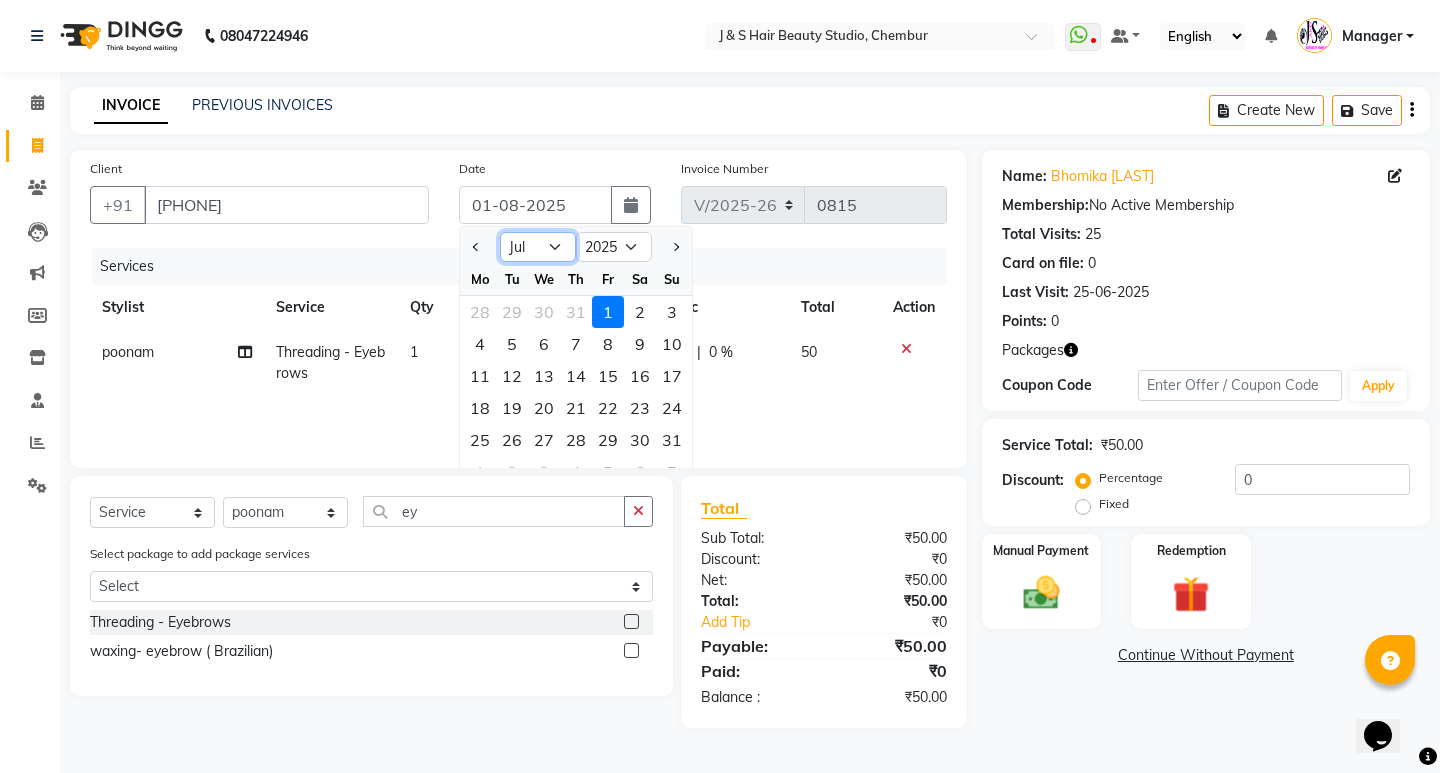 click on "Jan Feb Mar Apr May Jun Jul Aug Sep Oct Nov Dec" 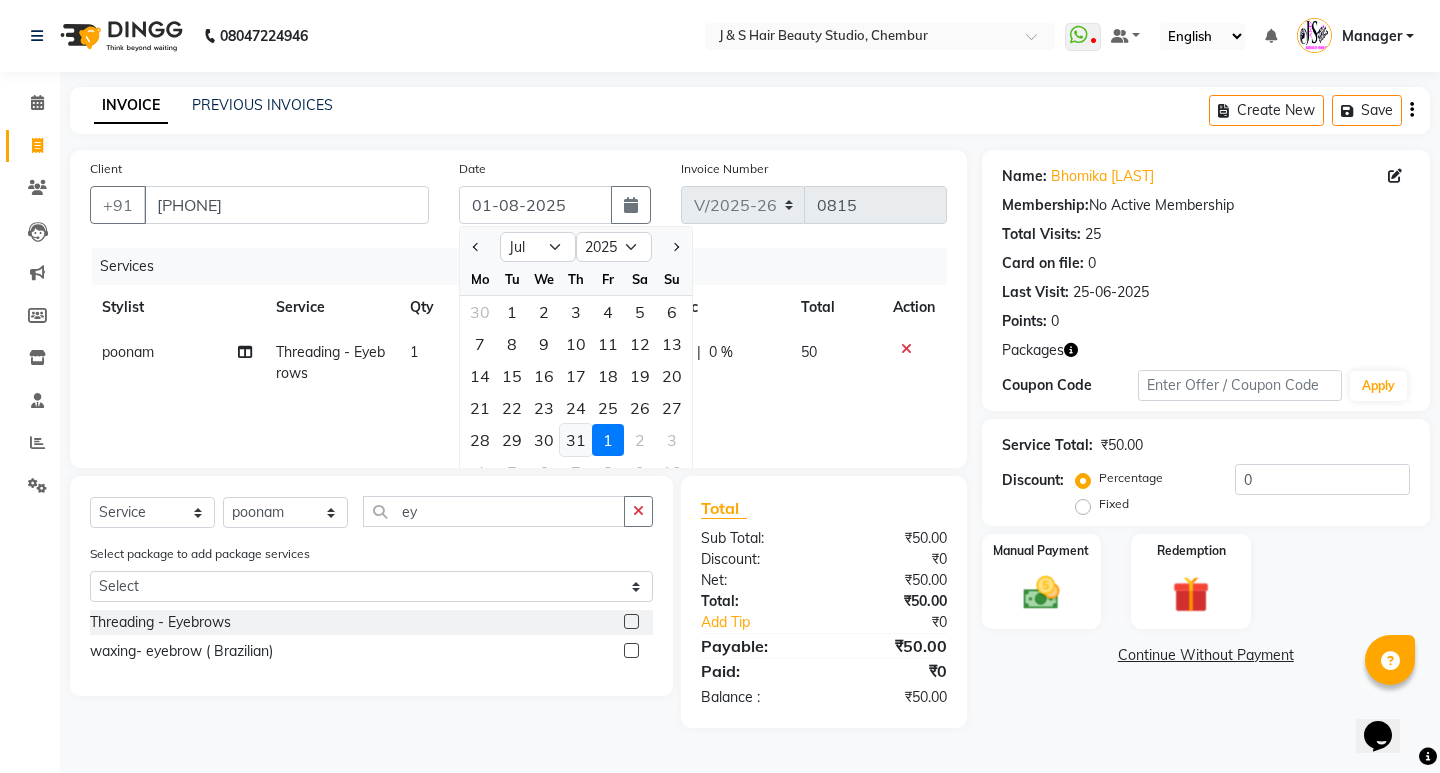 click on "31" 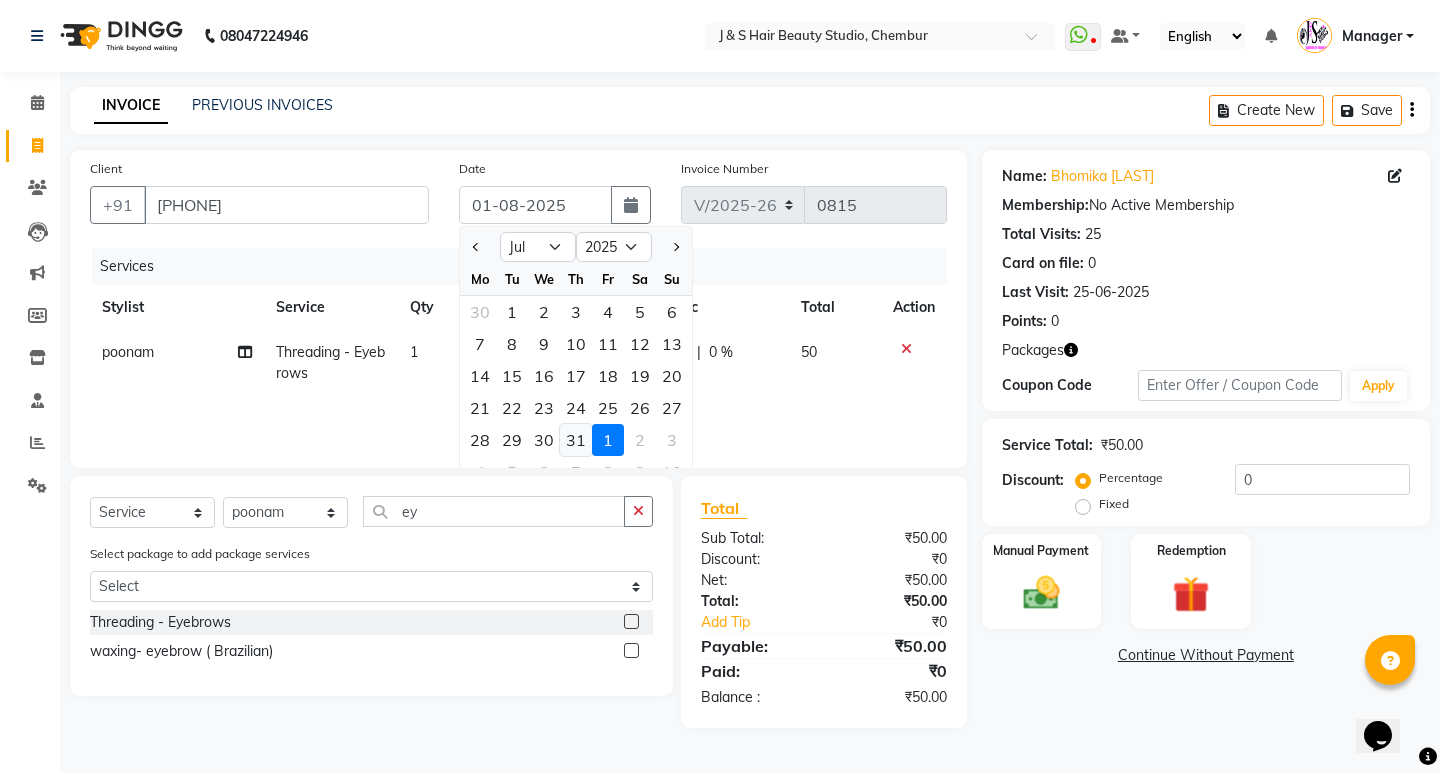 type on "31-07-2025" 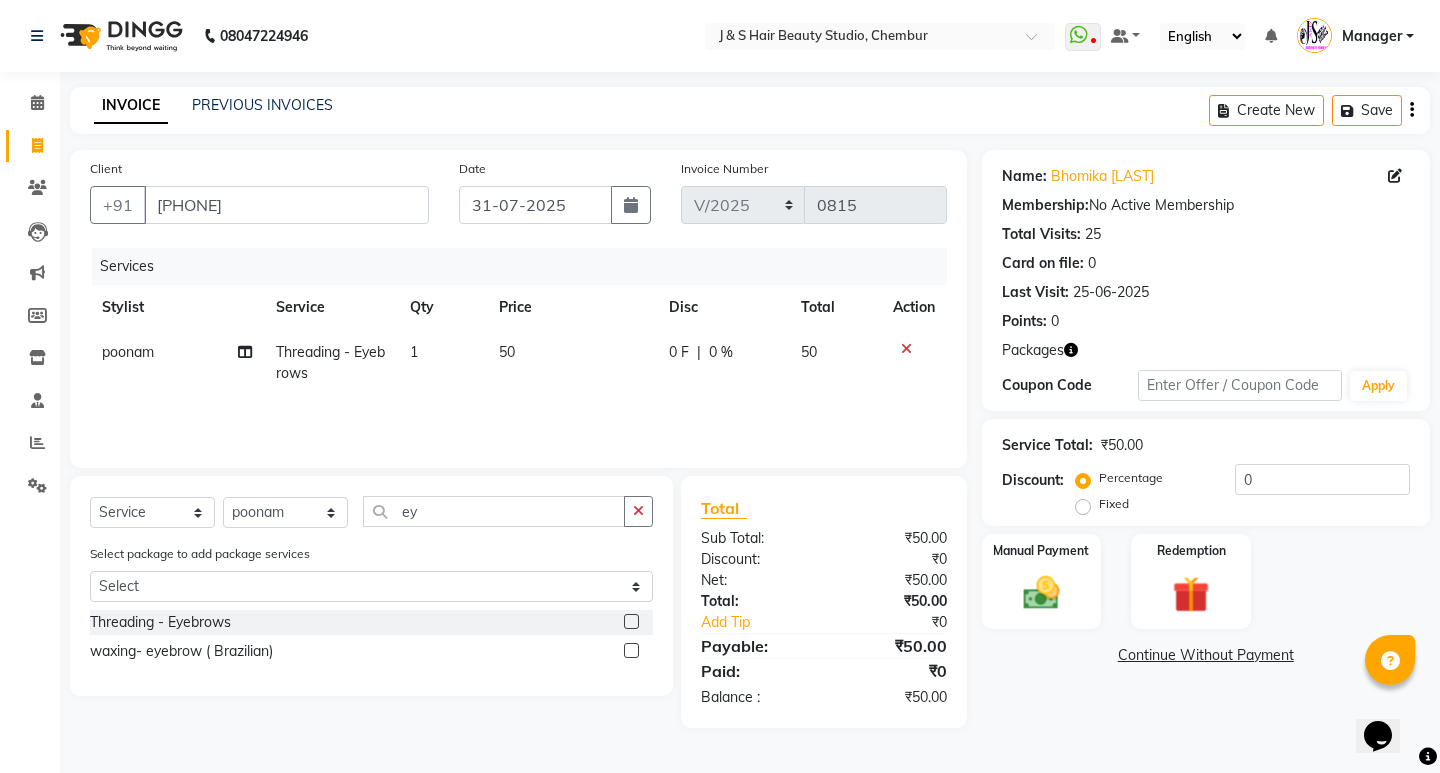 type 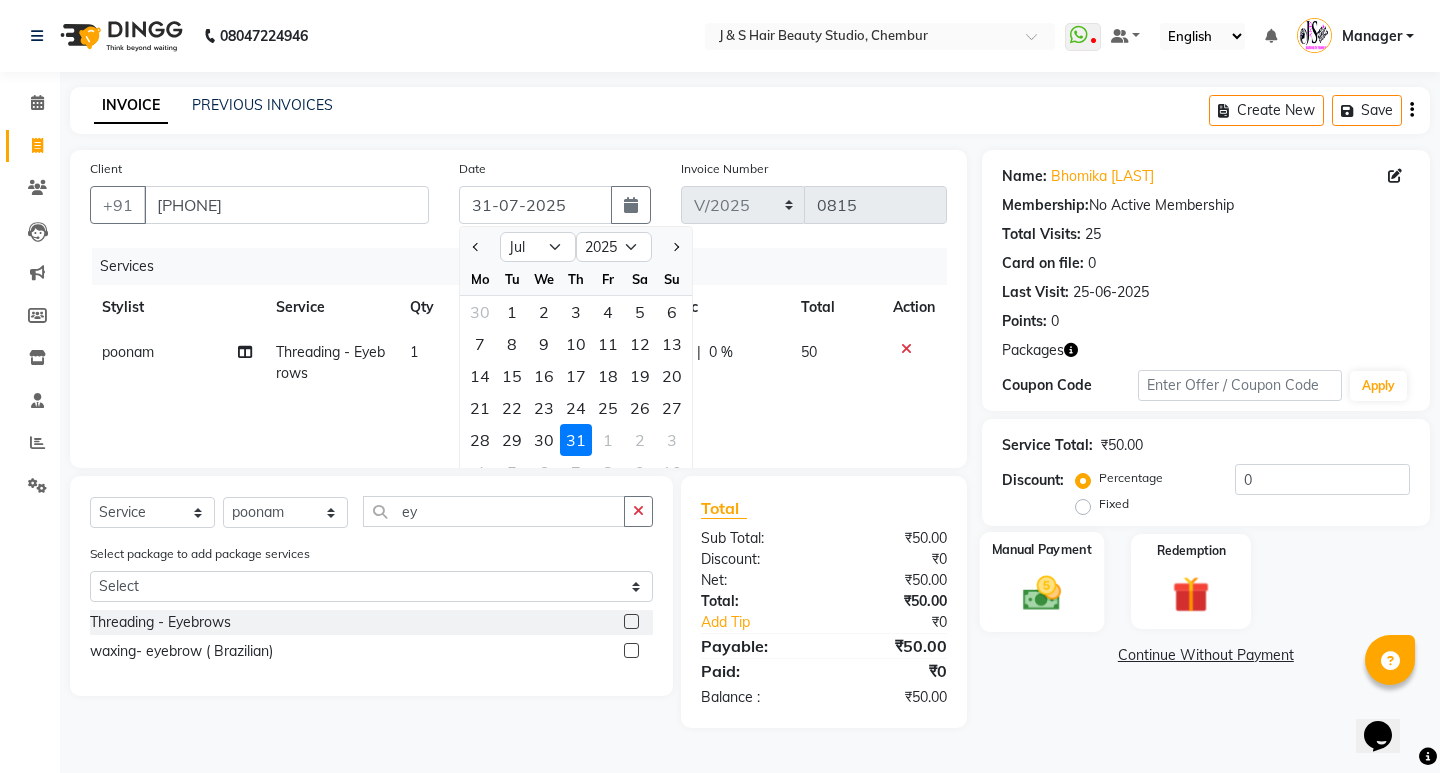 click 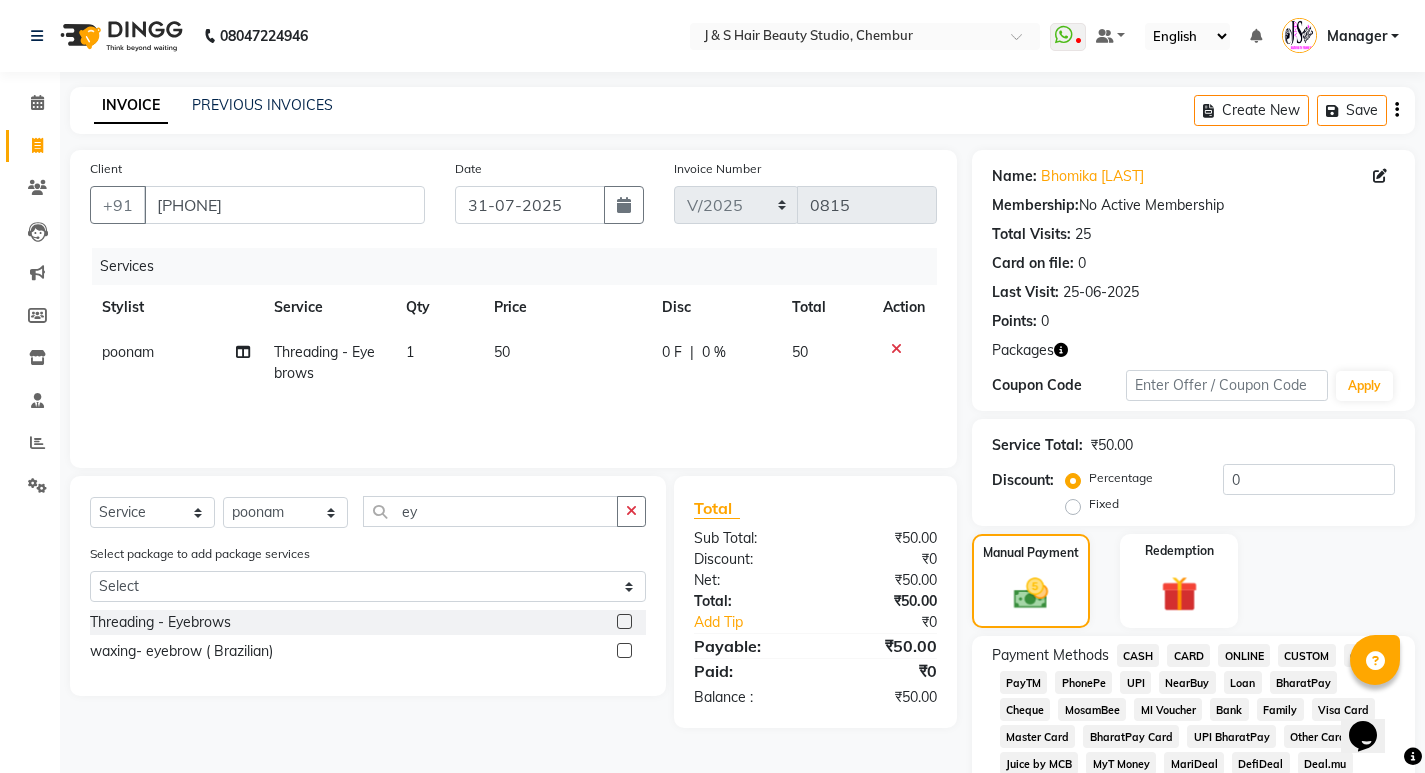 click on "CASH" 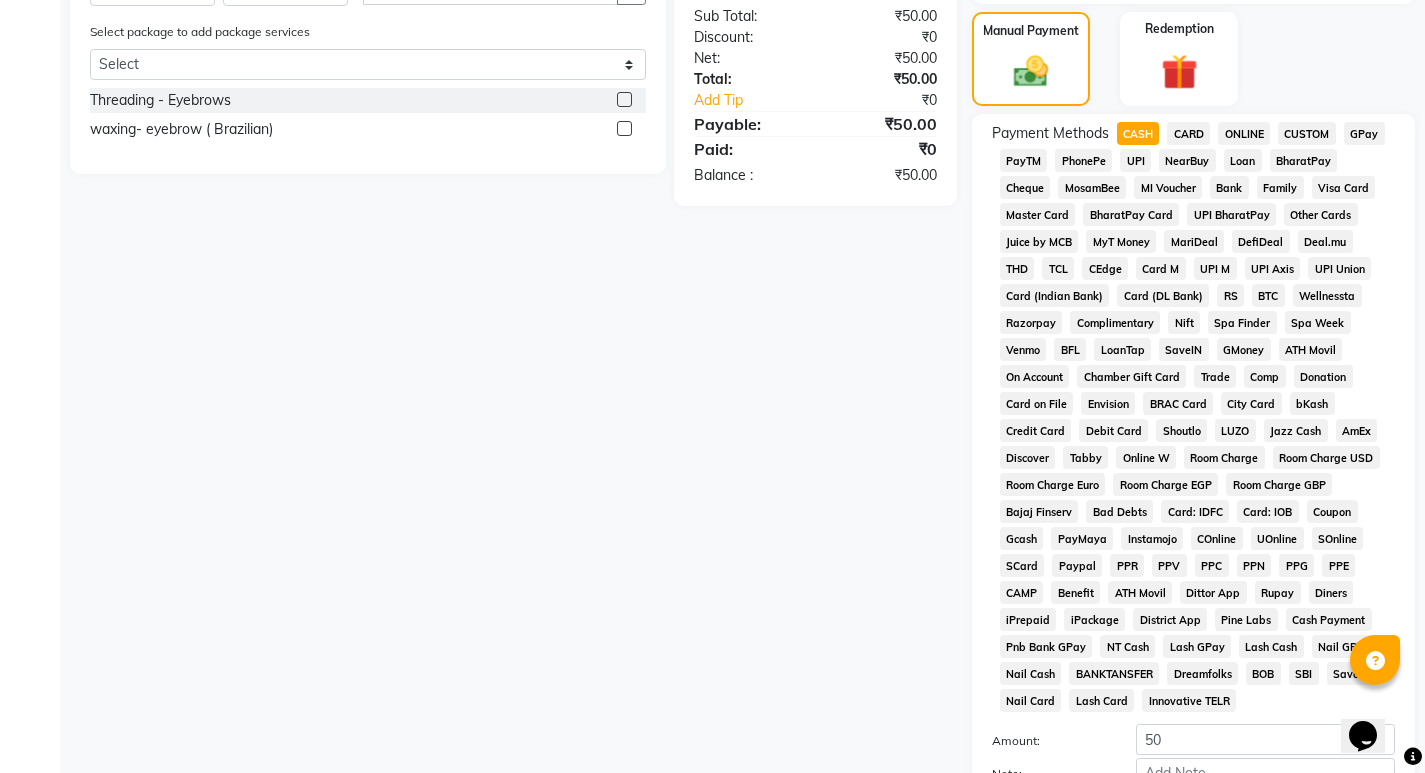scroll, scrollTop: 726, scrollLeft: 0, axis: vertical 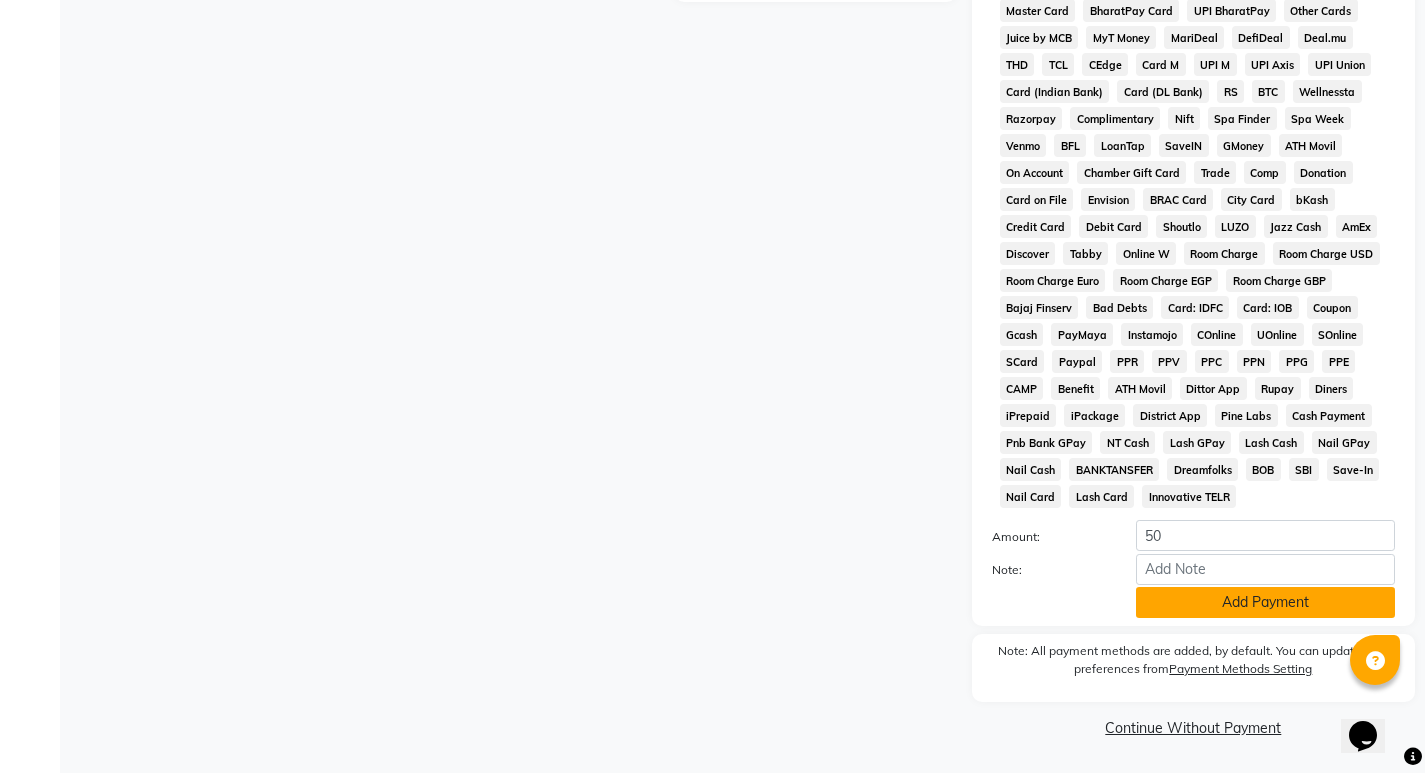 click on "Add Payment" 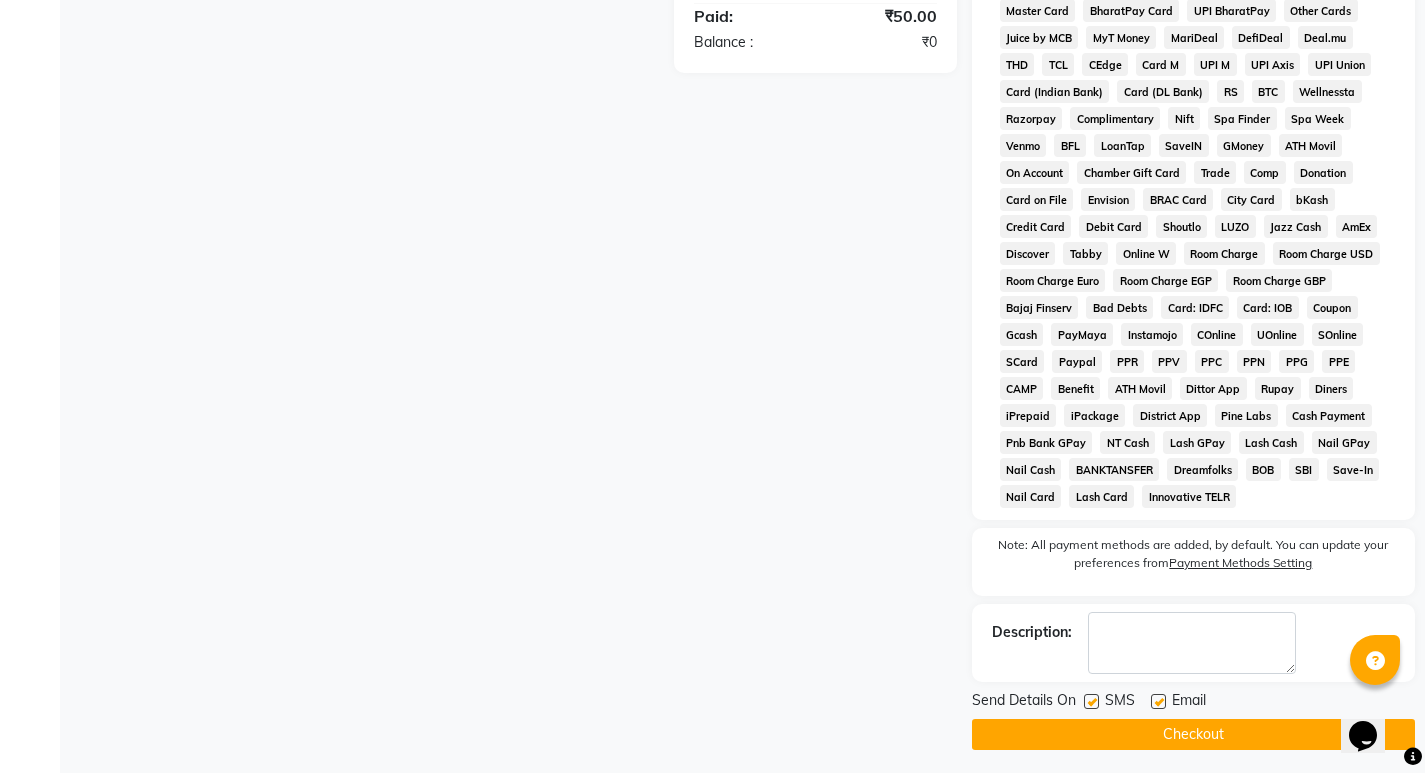 click on "Checkout" 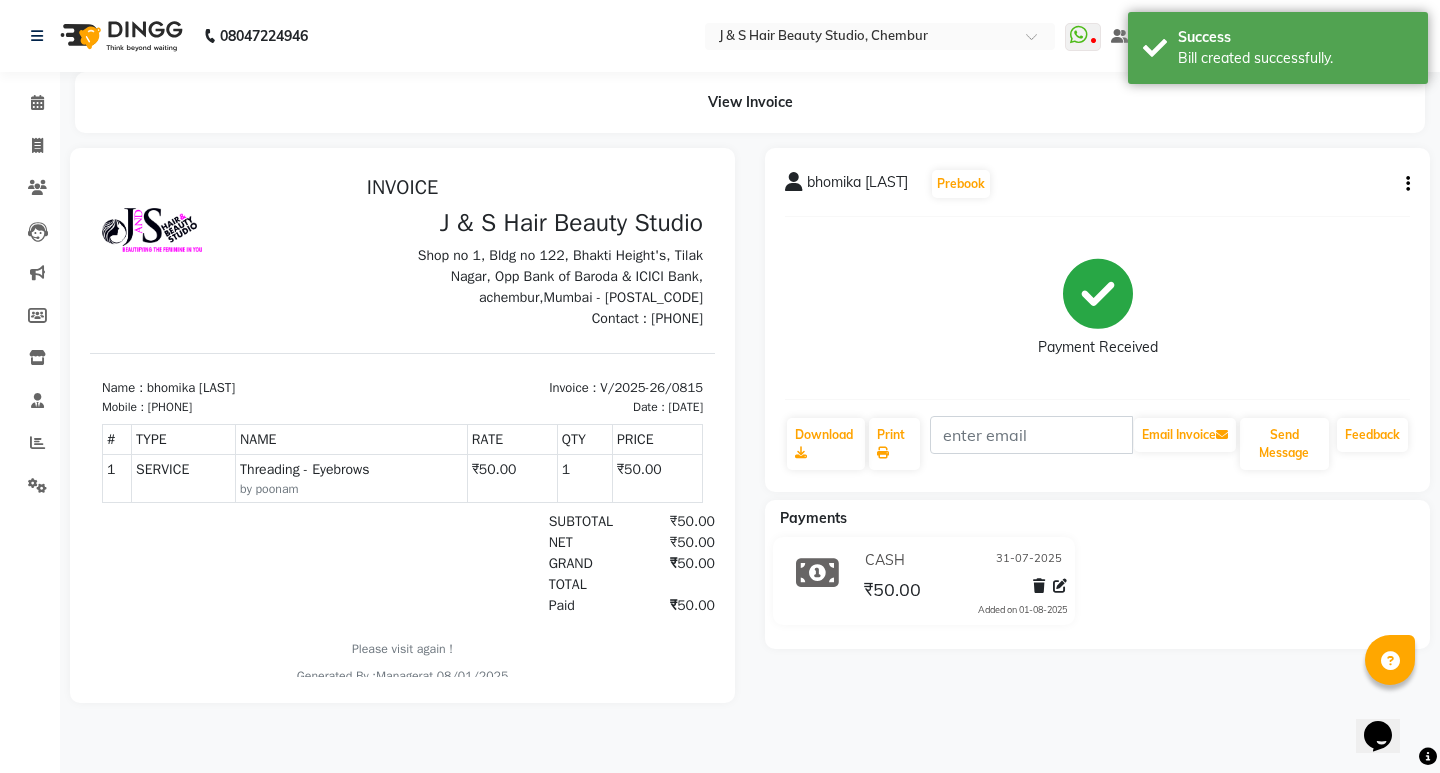 scroll, scrollTop: 0, scrollLeft: 0, axis: both 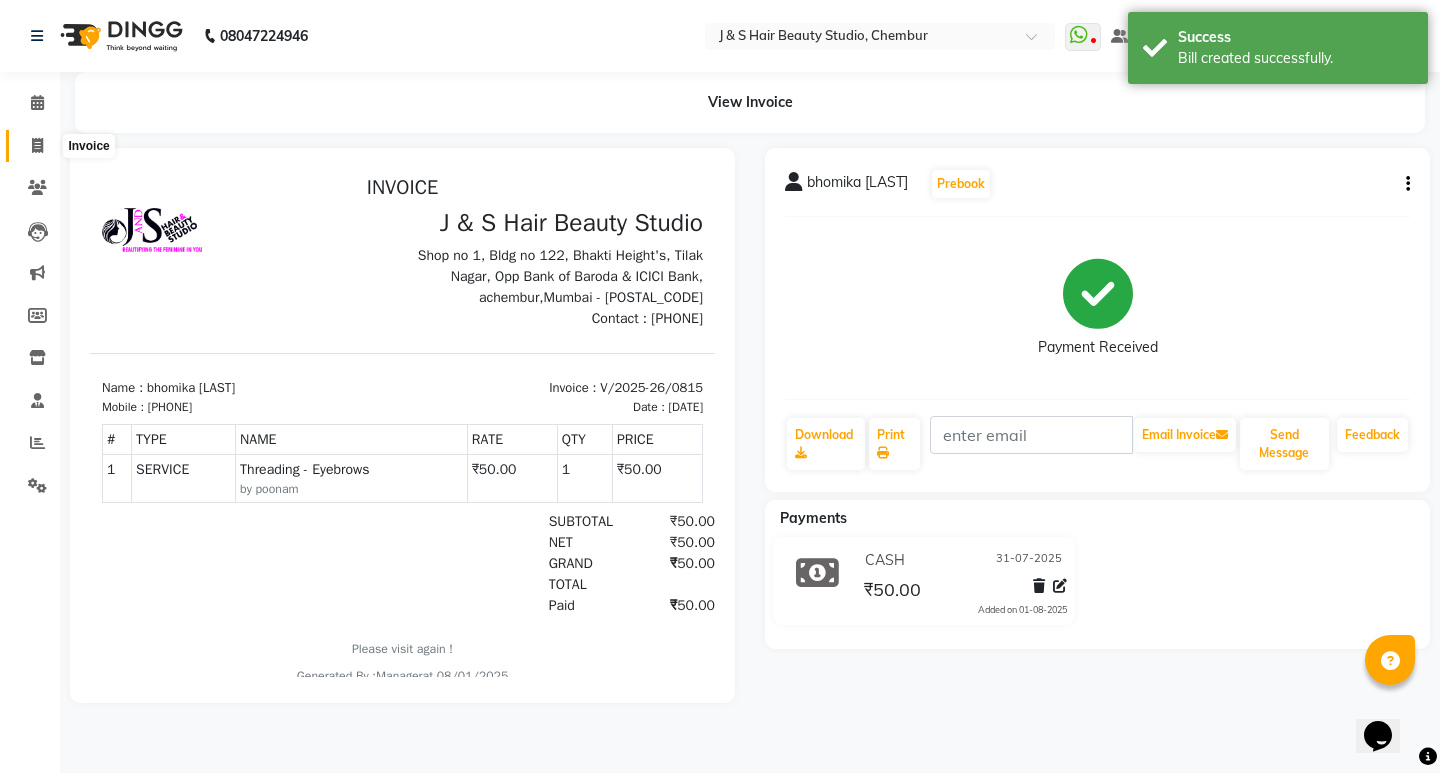 click 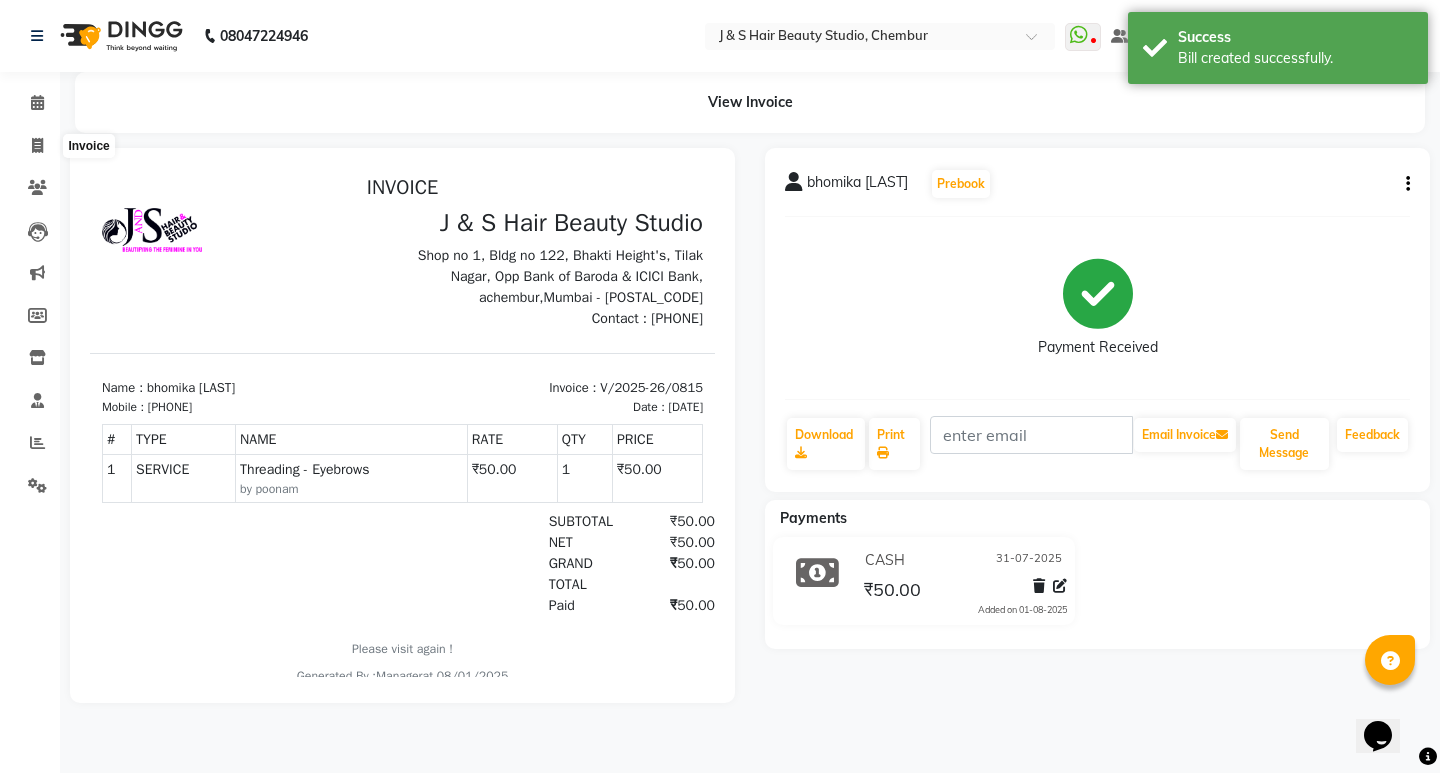 select on "143" 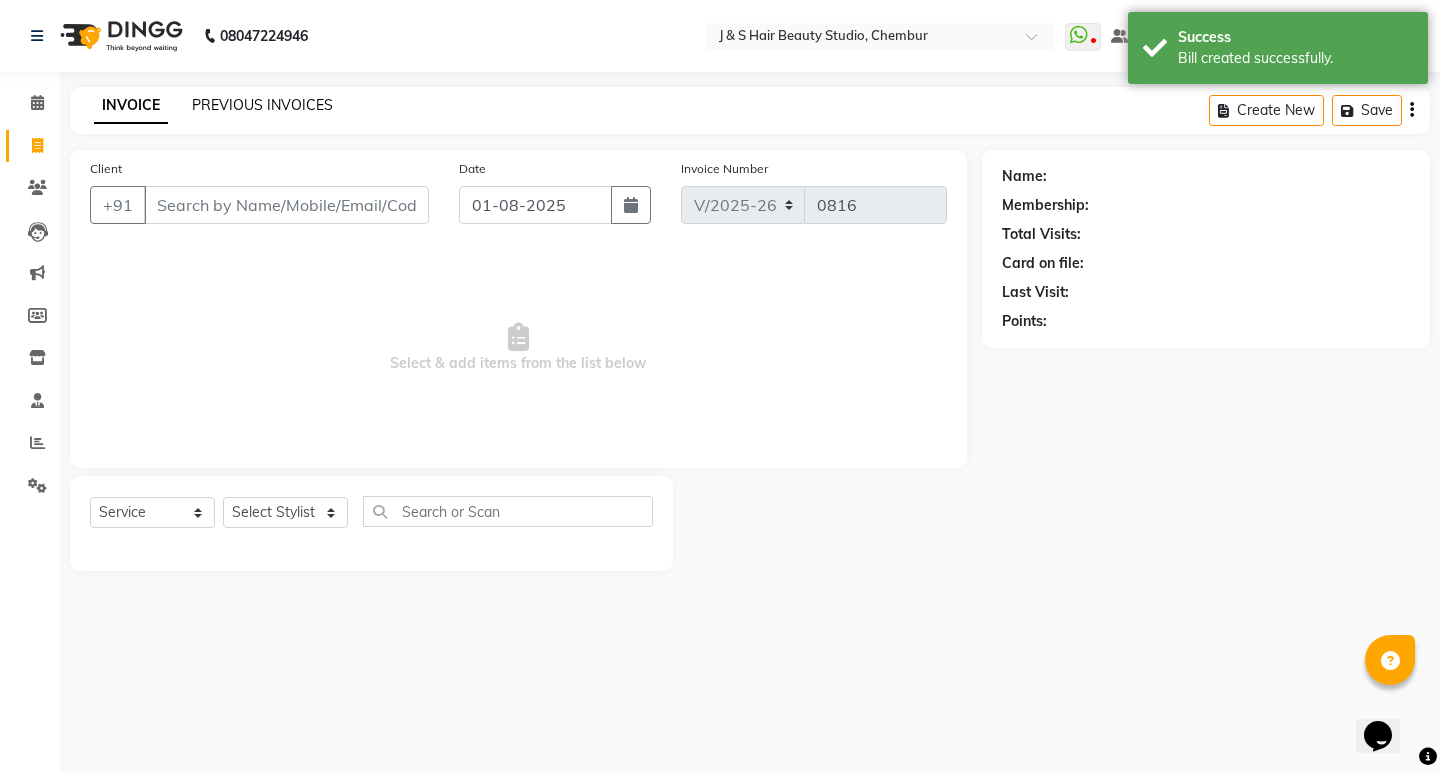 click on "PREVIOUS INVOICES" 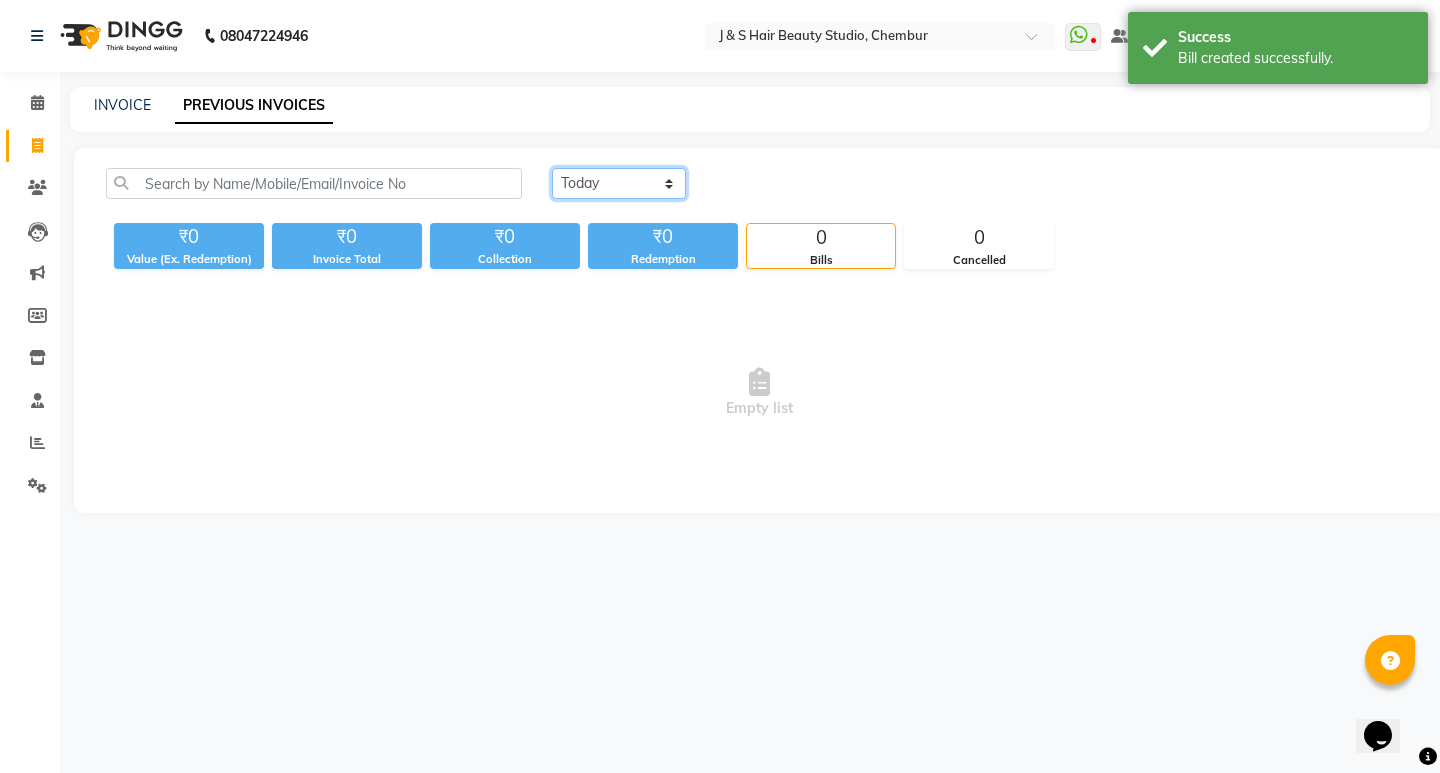 click on "Today Yesterday Custom Range" 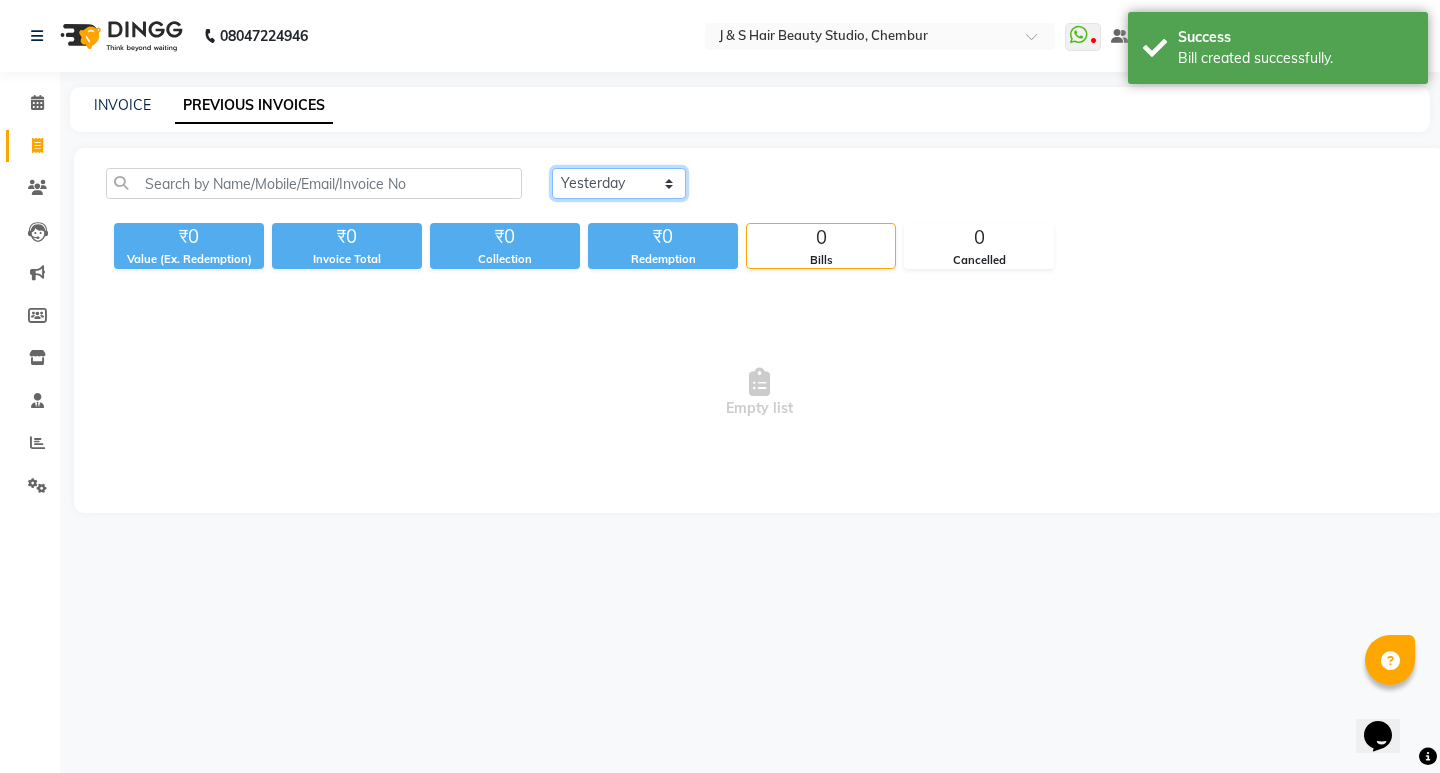 click on "Today Yesterday Custom Range" 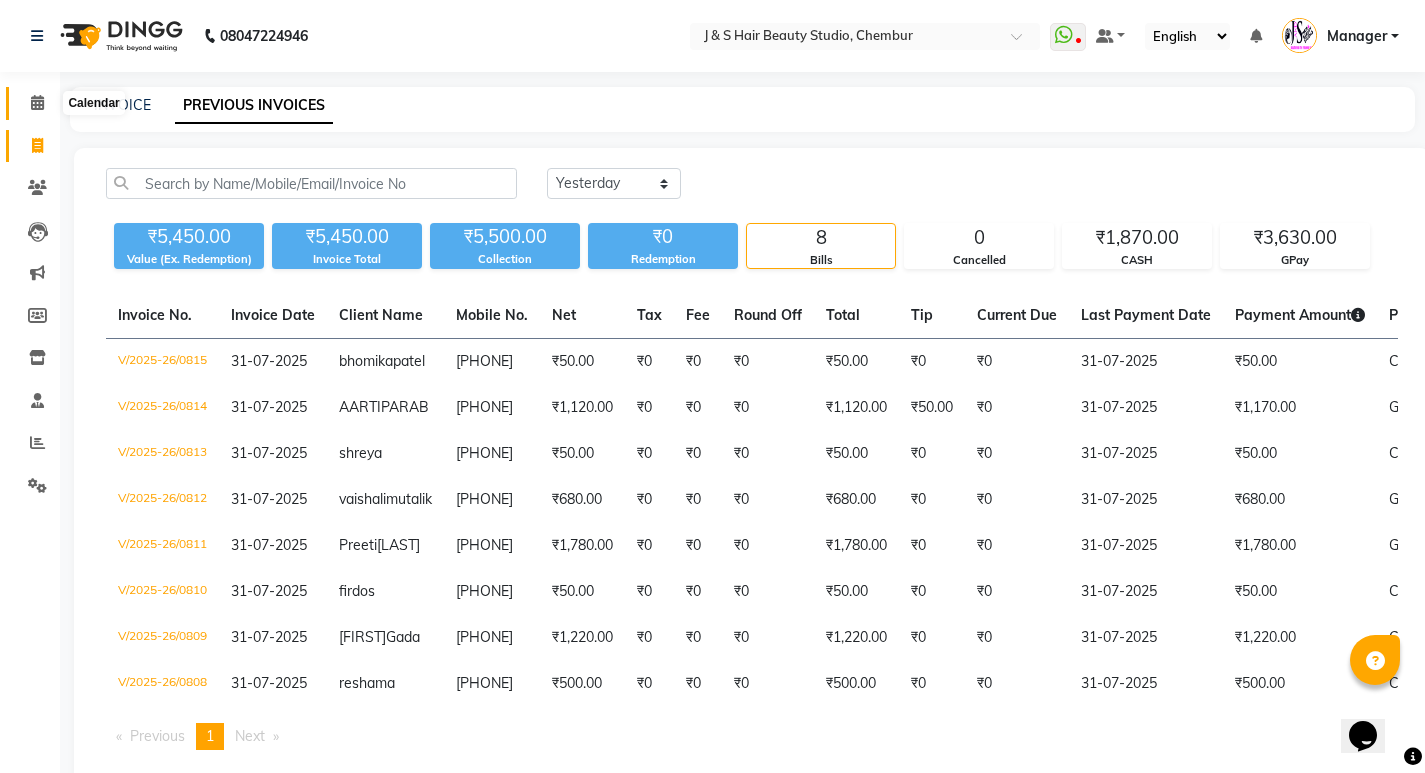 click 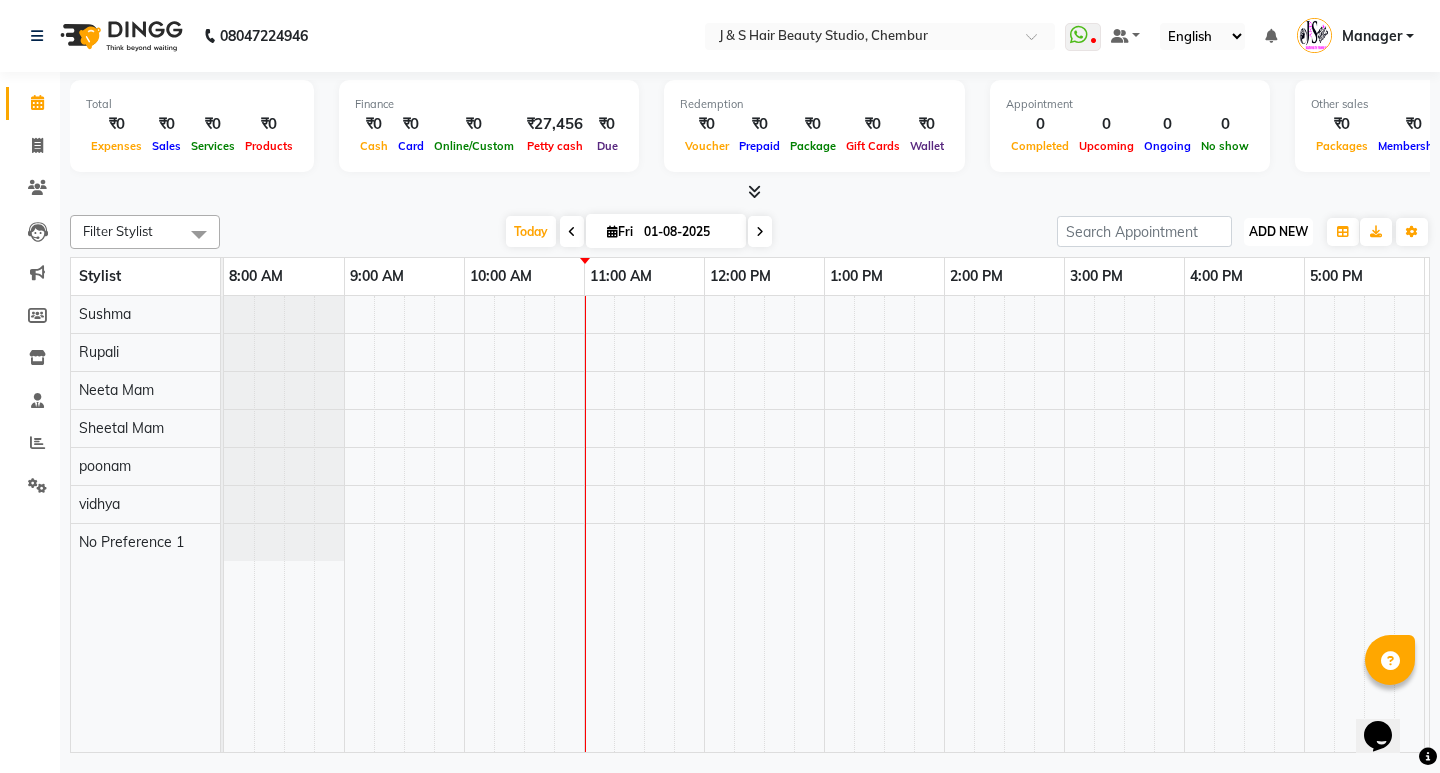 click on "ADD NEW" at bounding box center (1278, 231) 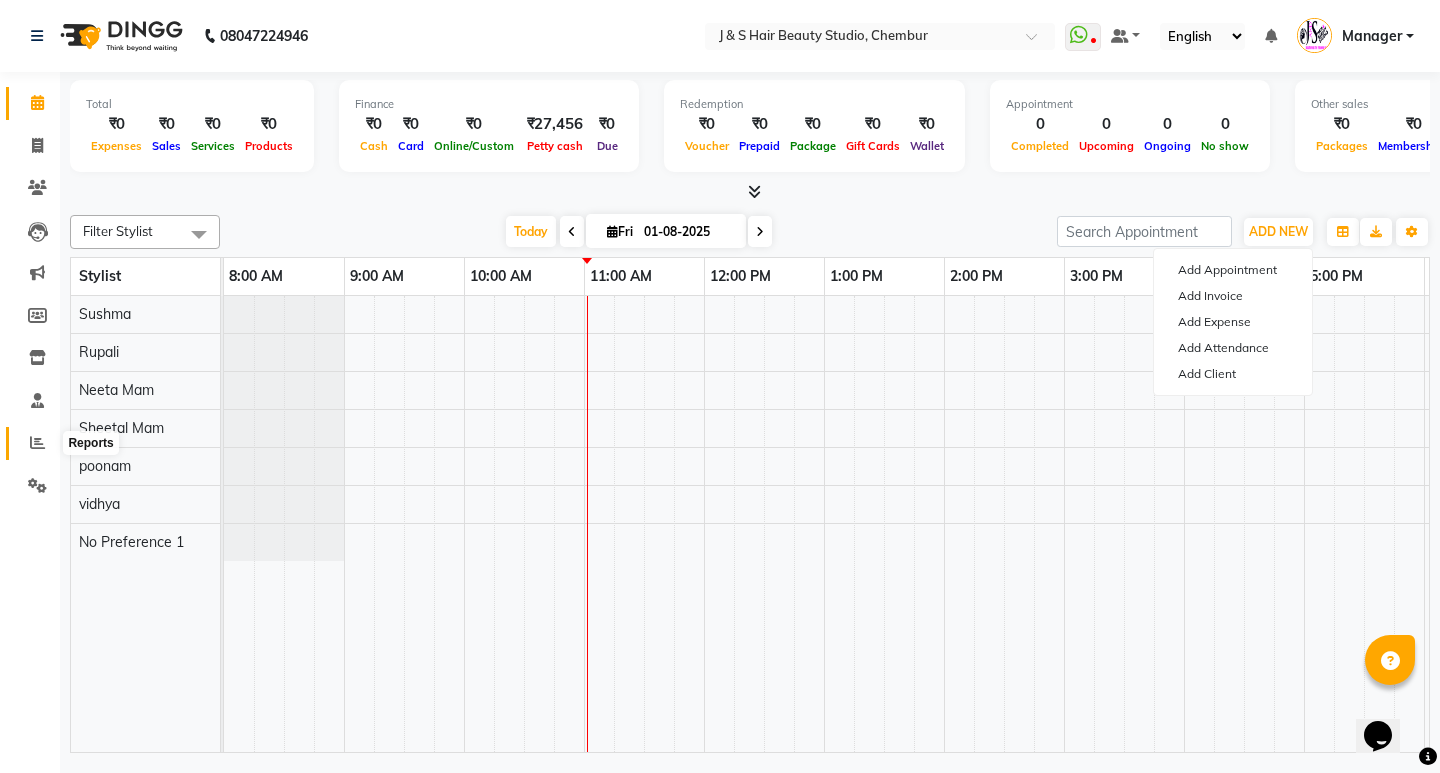 click 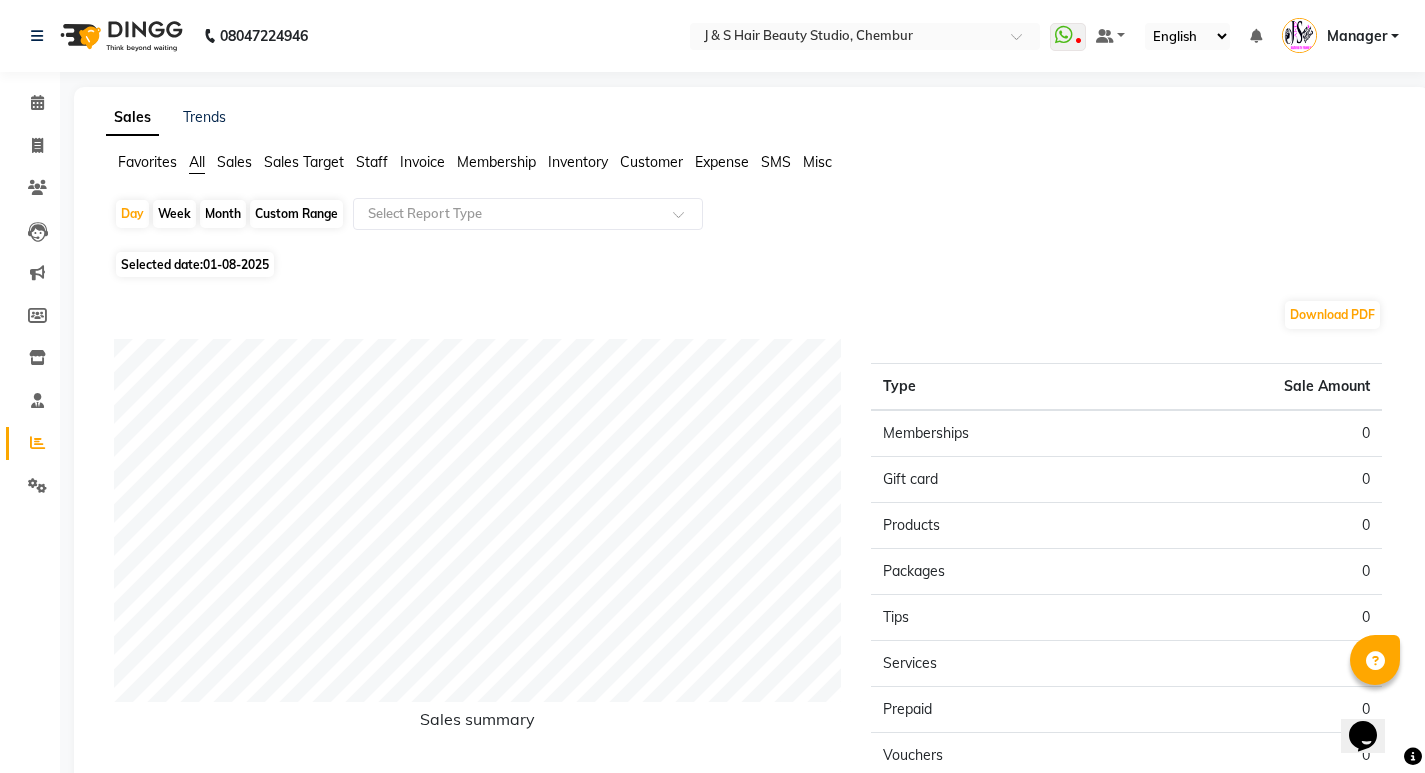 click on "Expense" 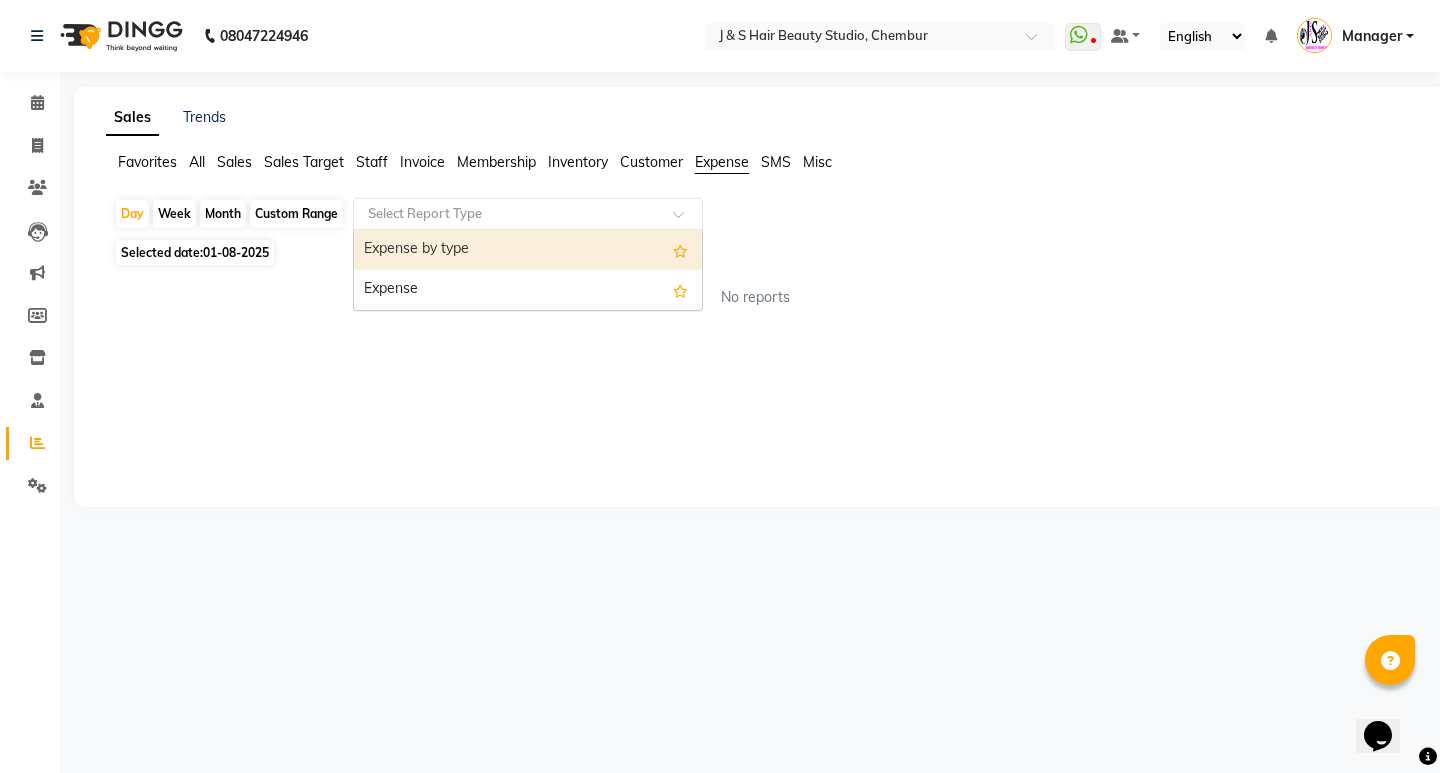 click 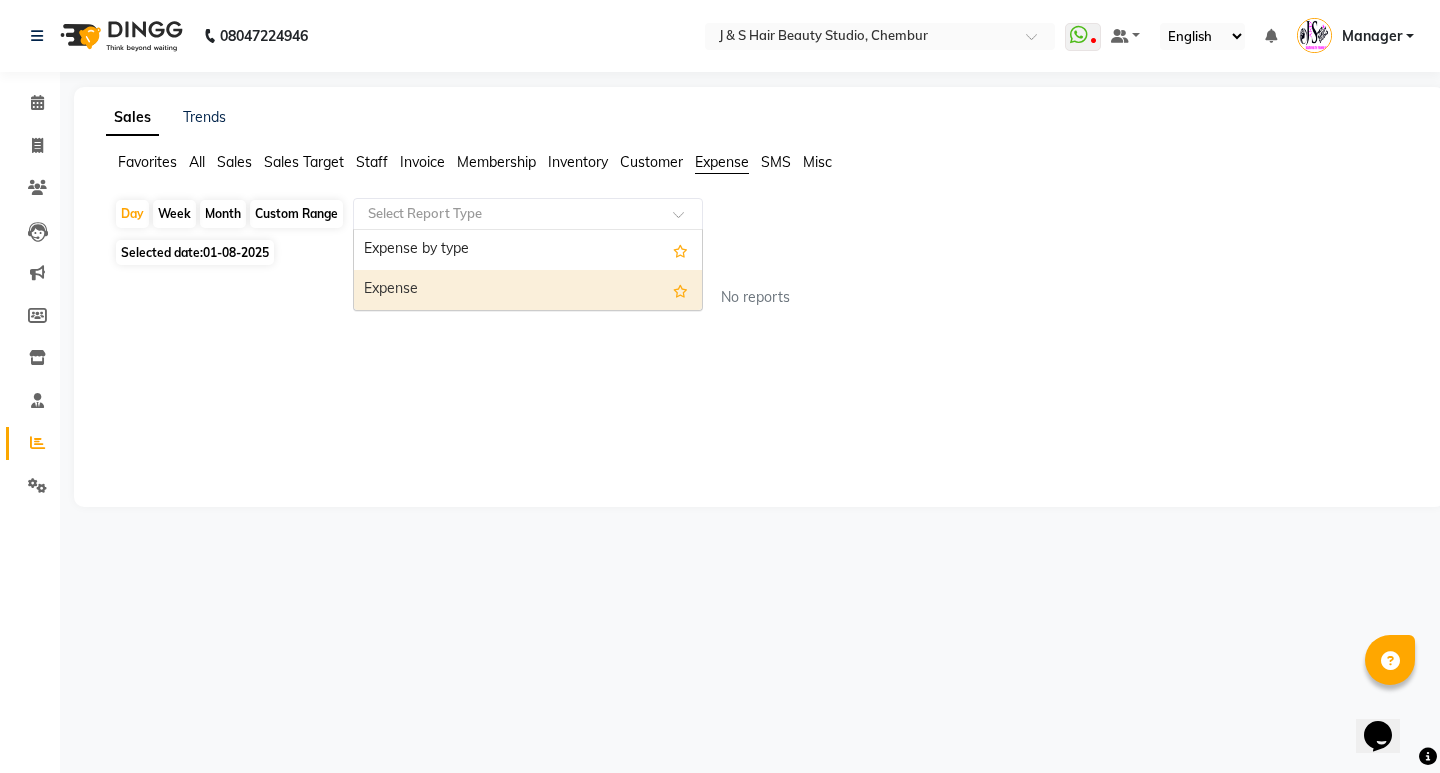 click on "Expense" at bounding box center (528, 290) 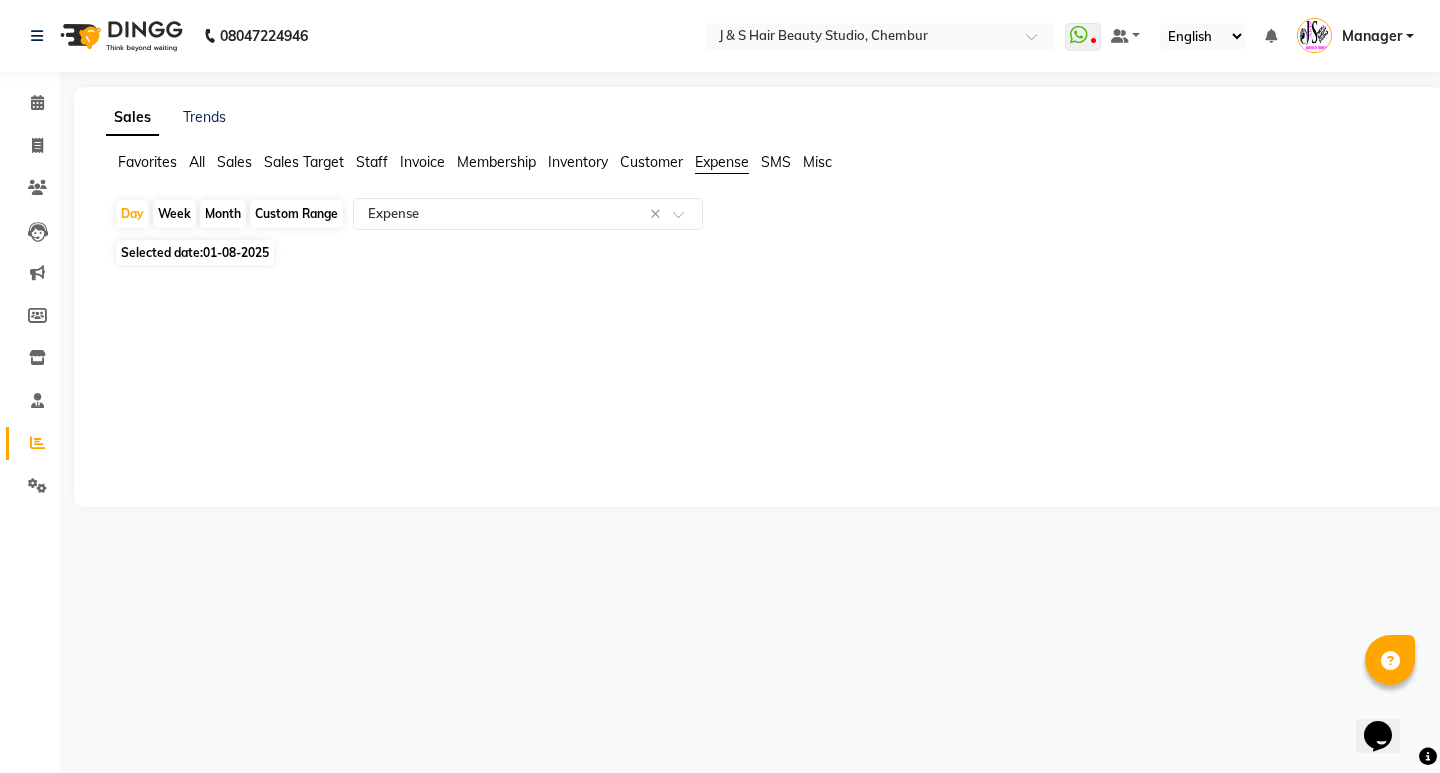 click on "01-08-2025" 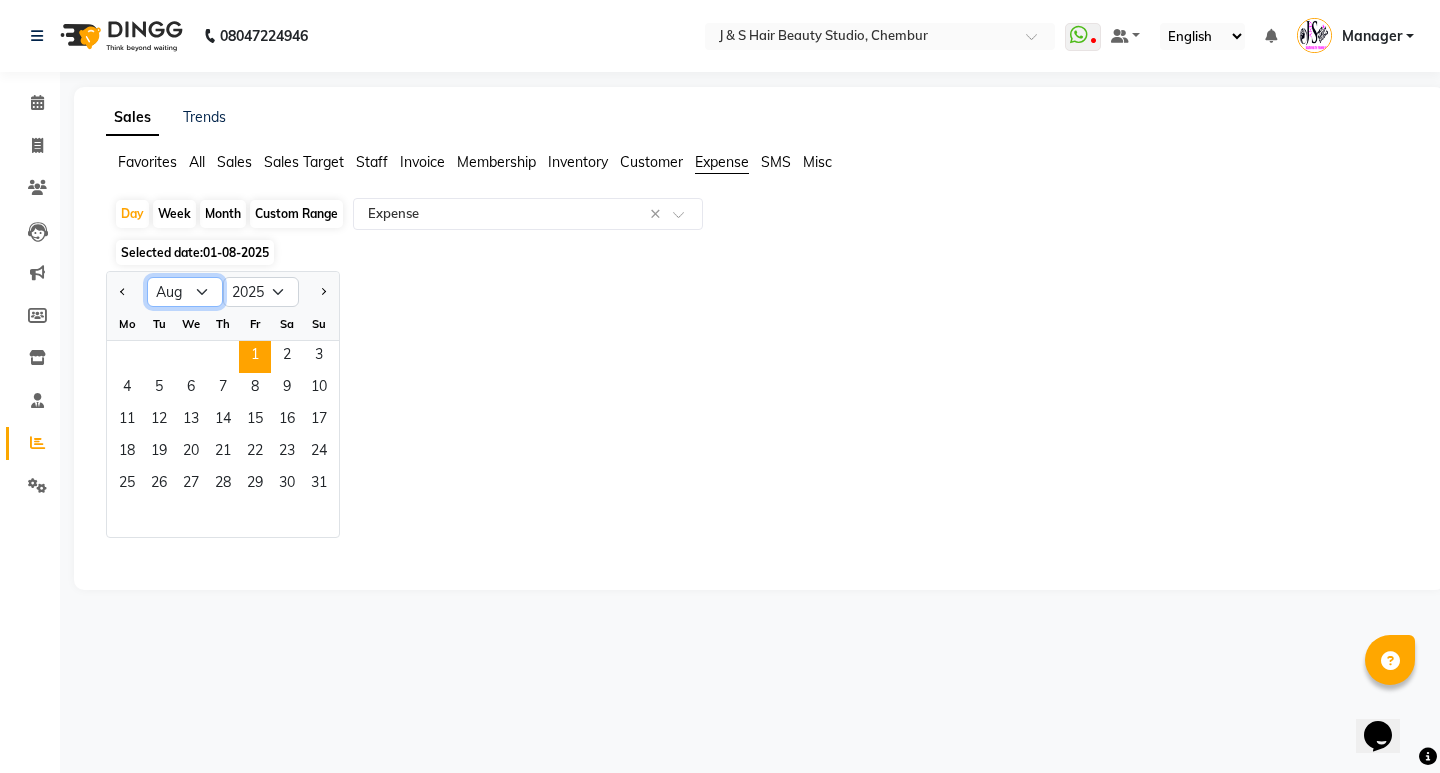 click on "Jan Feb Mar Apr May Jun Jul Aug Sep Oct Nov Dec" 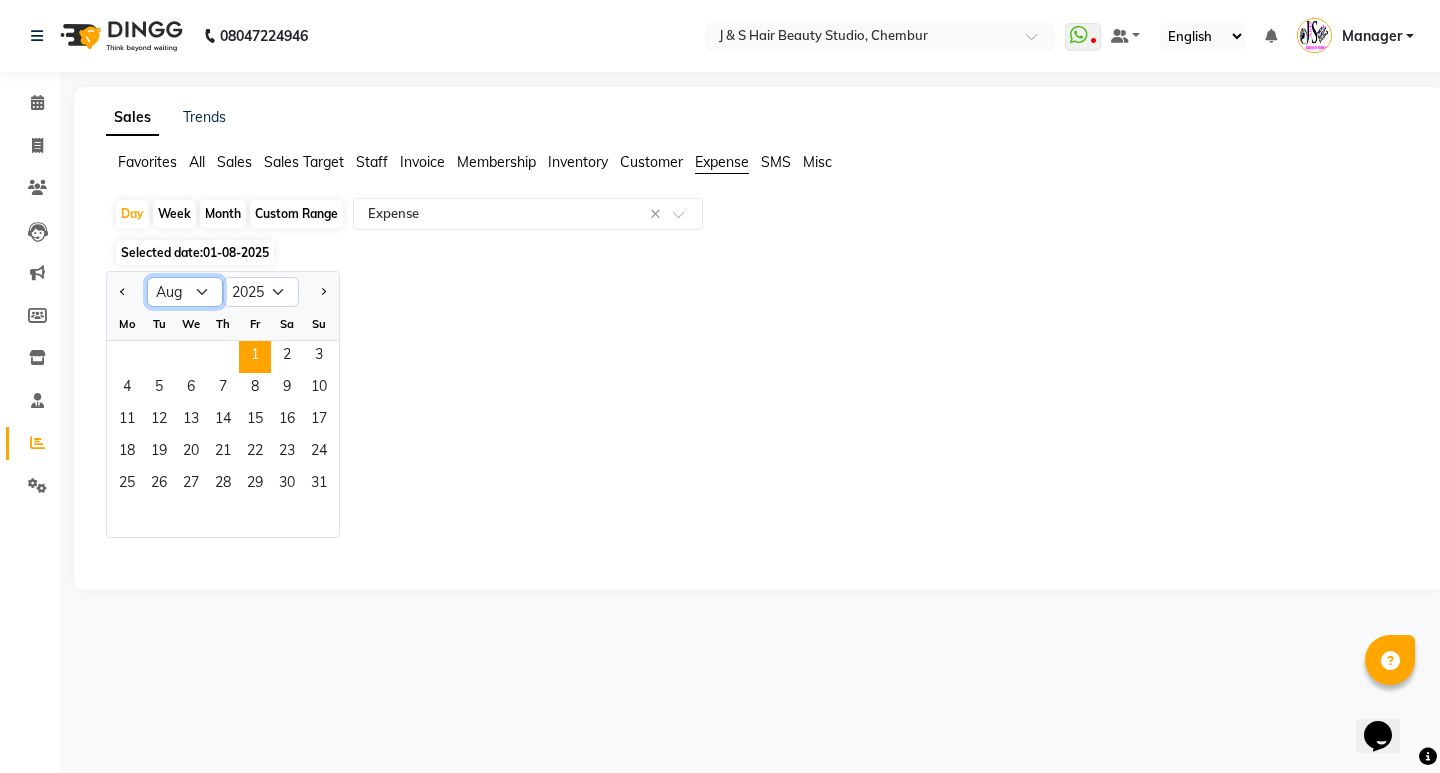 select on "7" 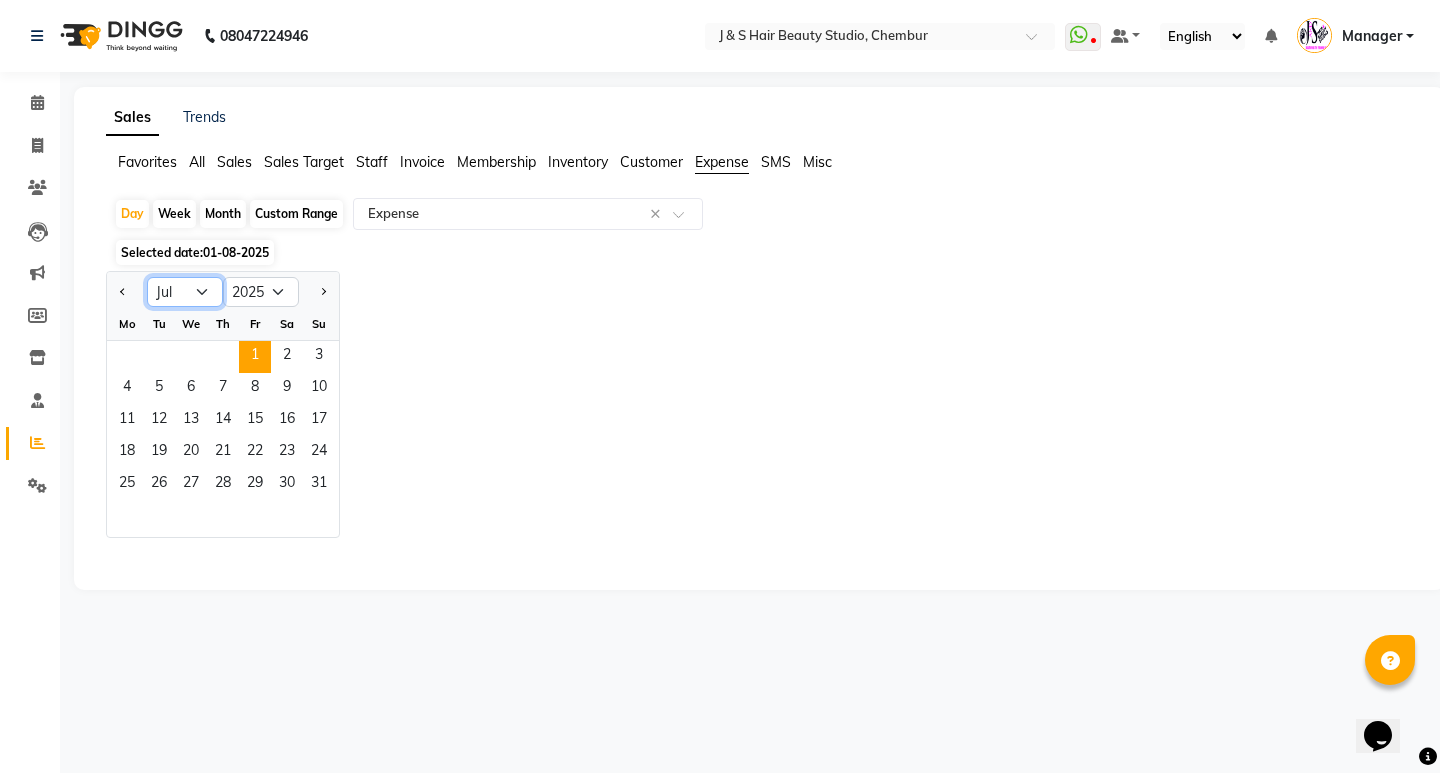 click on "Jan Feb Mar Apr May Jun Jul Aug Sep Oct Nov Dec" 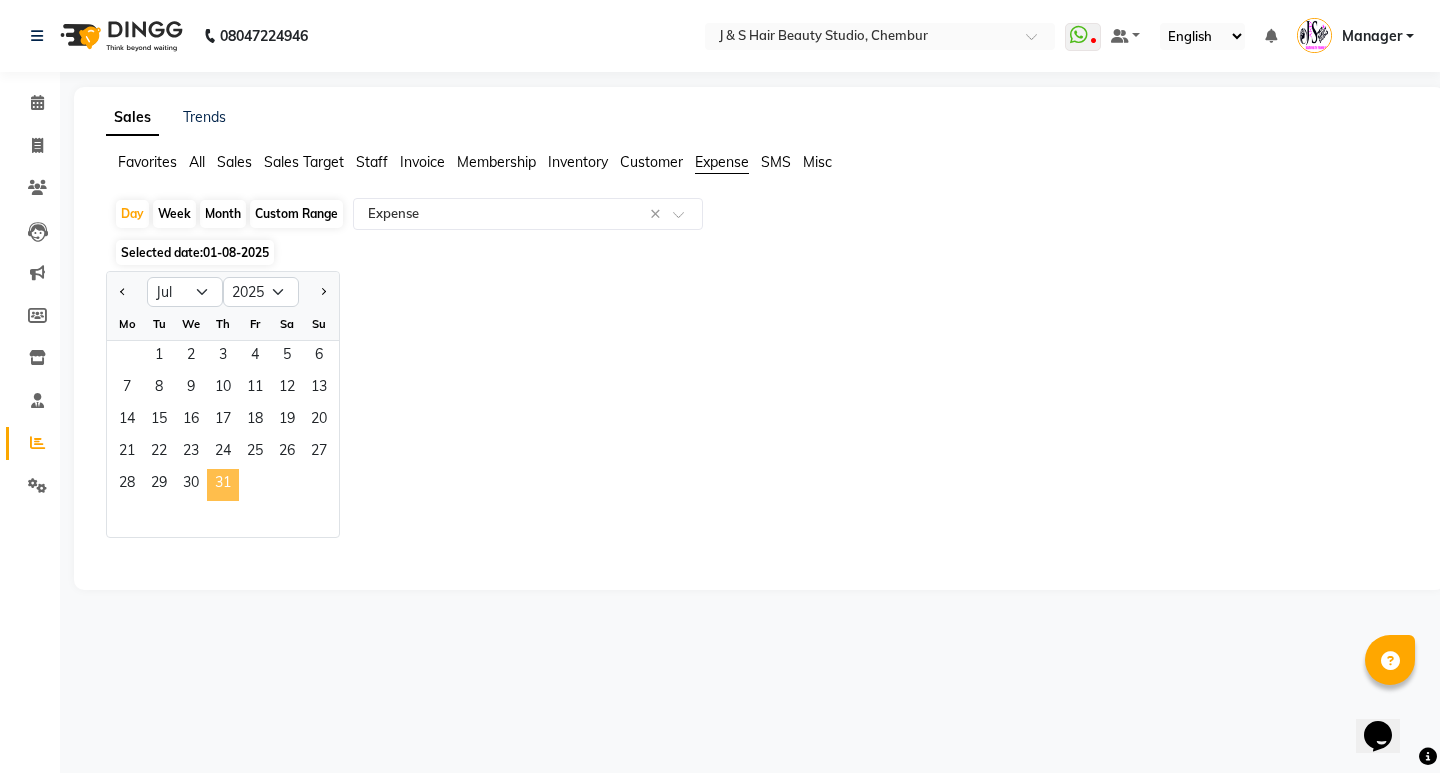 click on "31" 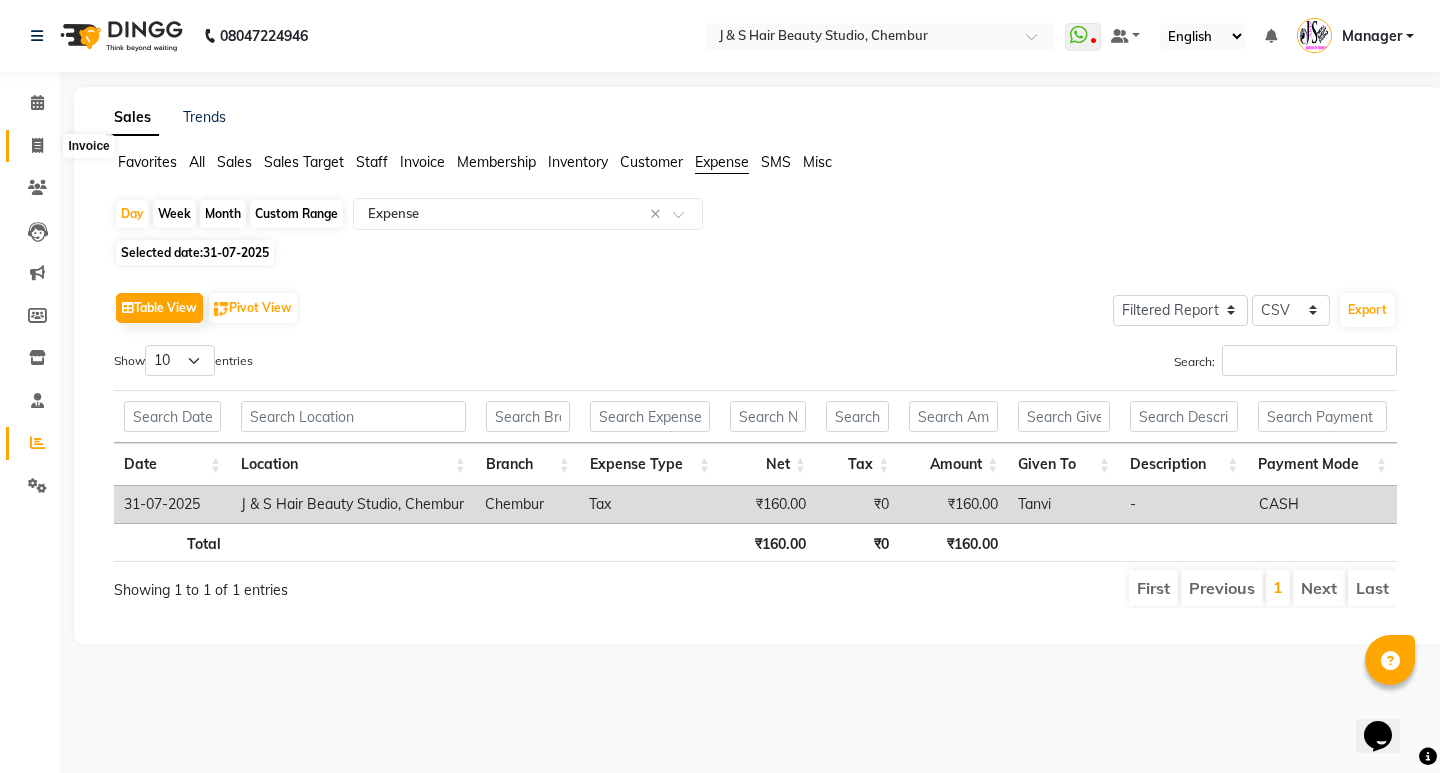 click 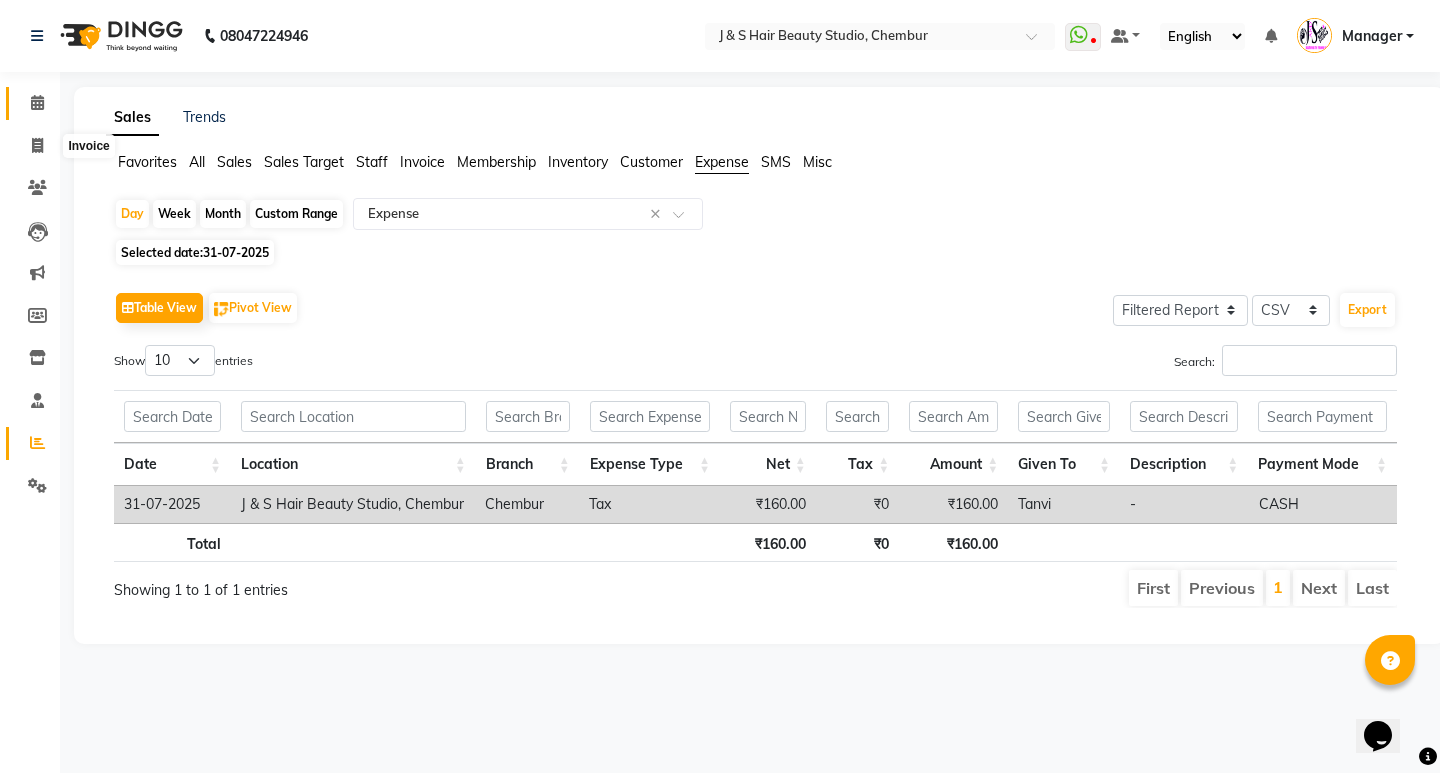 select on "143" 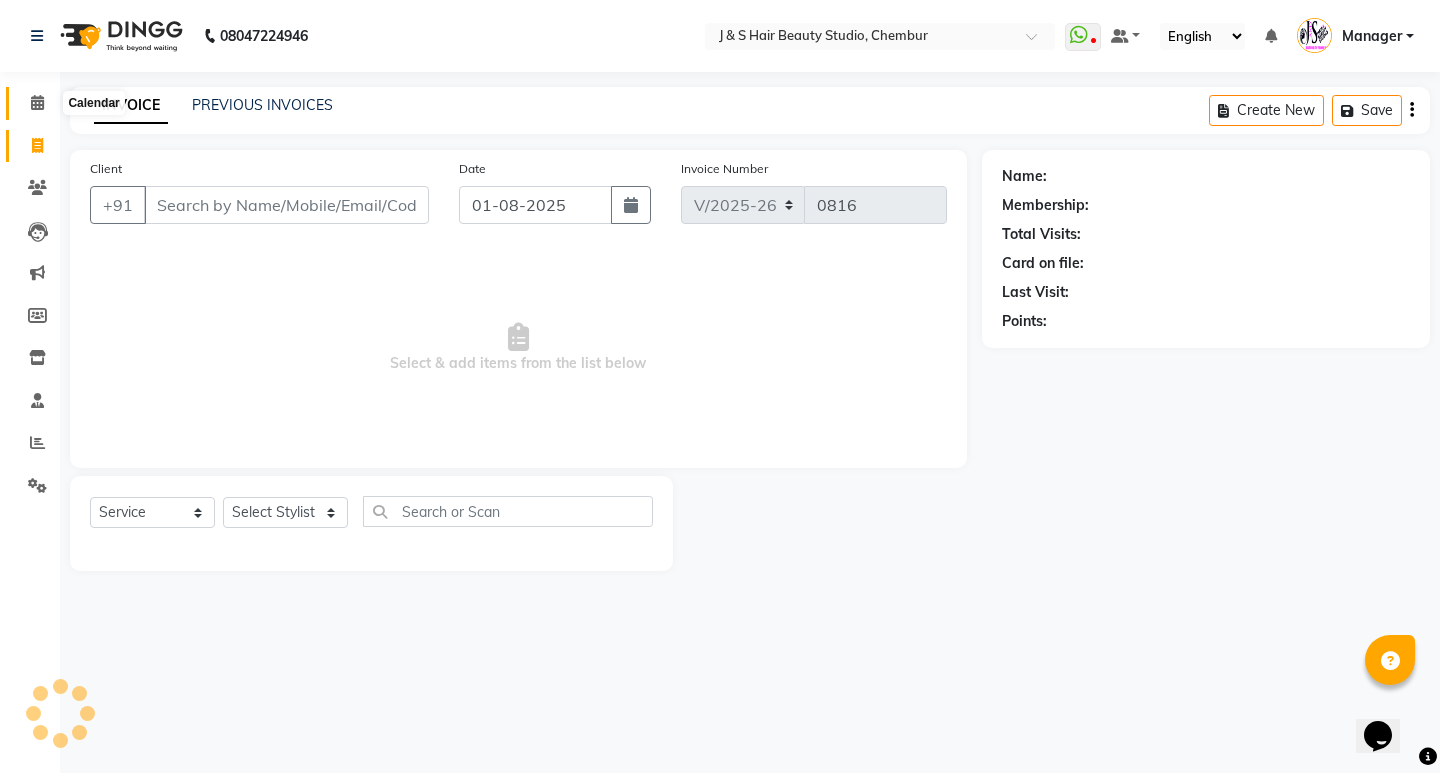click 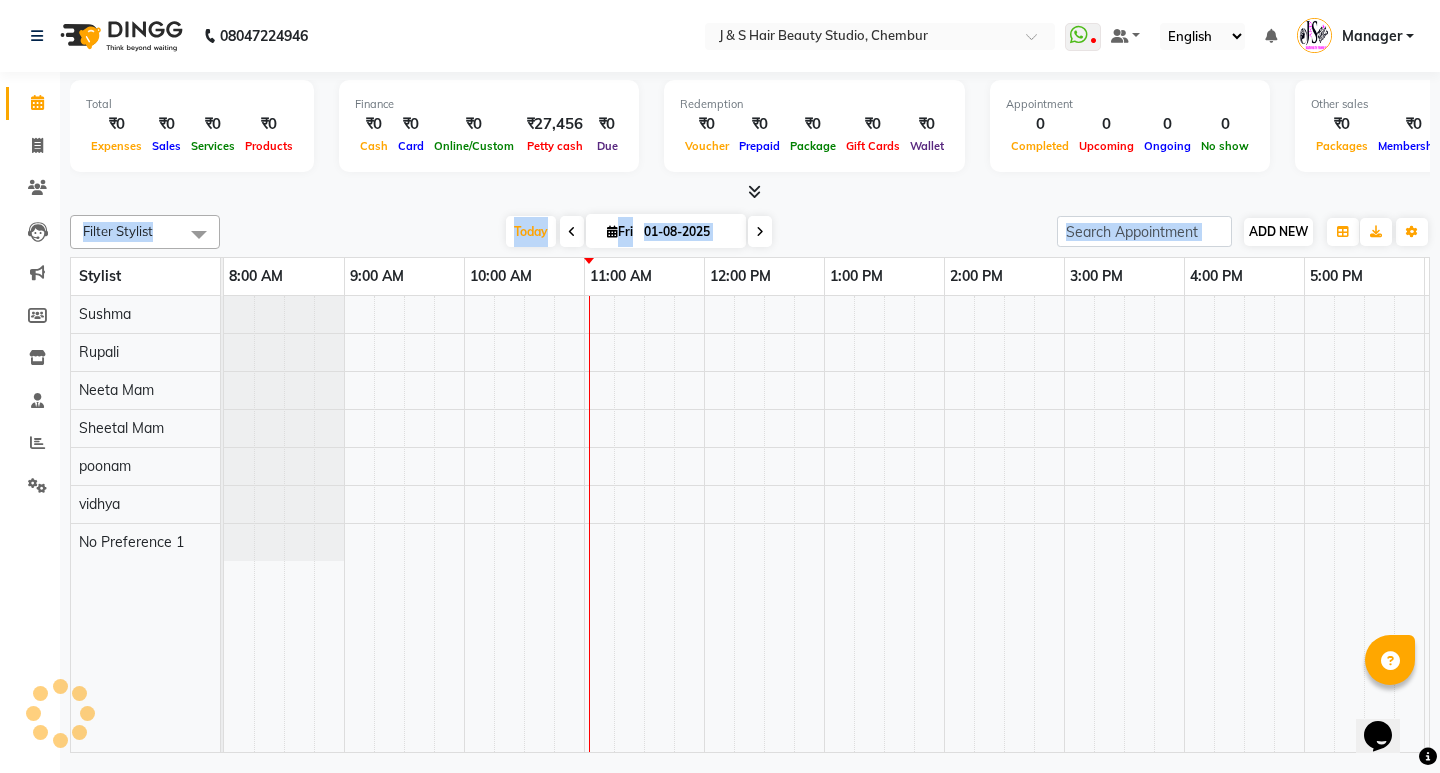 drag, startPoint x: 1292, startPoint y: 211, endPoint x: 1284, endPoint y: 224, distance: 15.264338 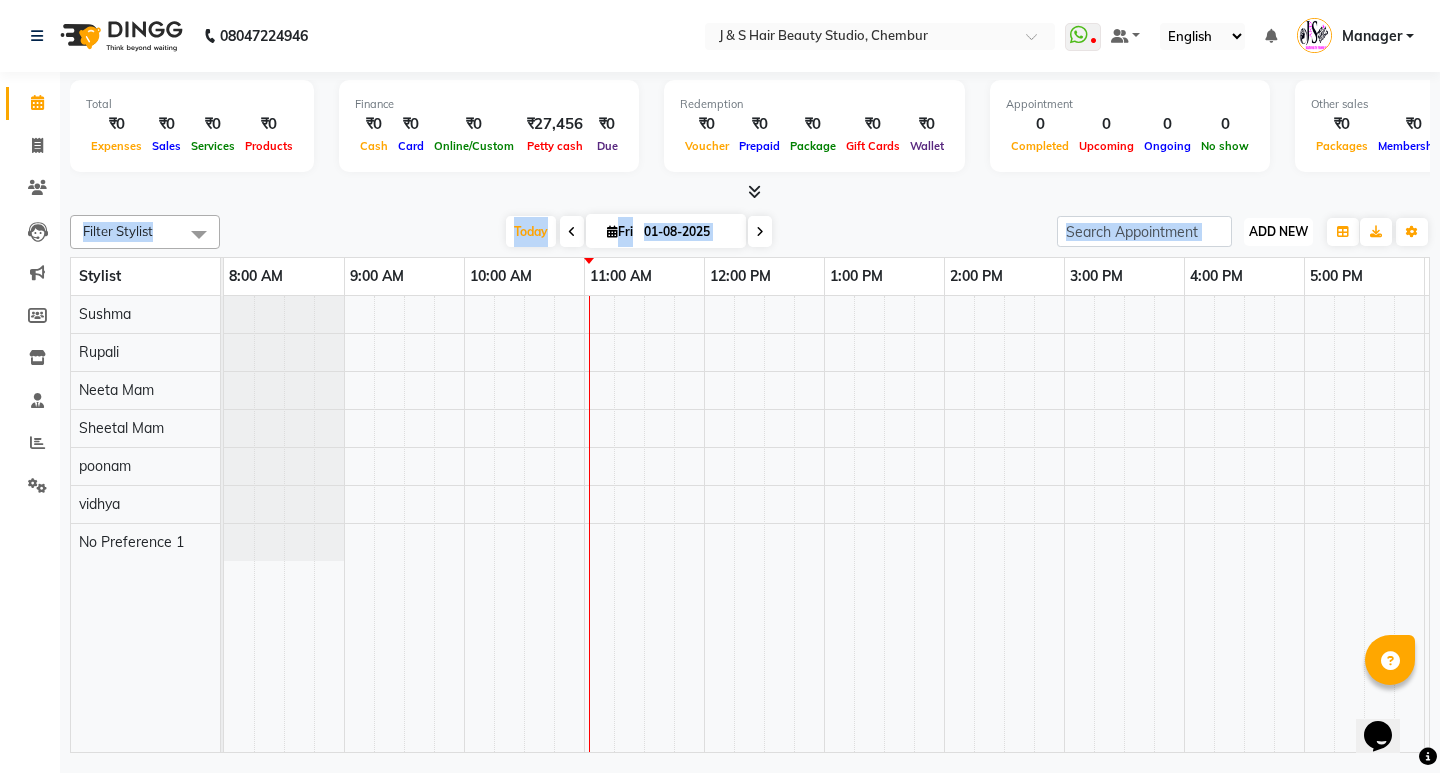click on "ADD NEW" at bounding box center (1278, 231) 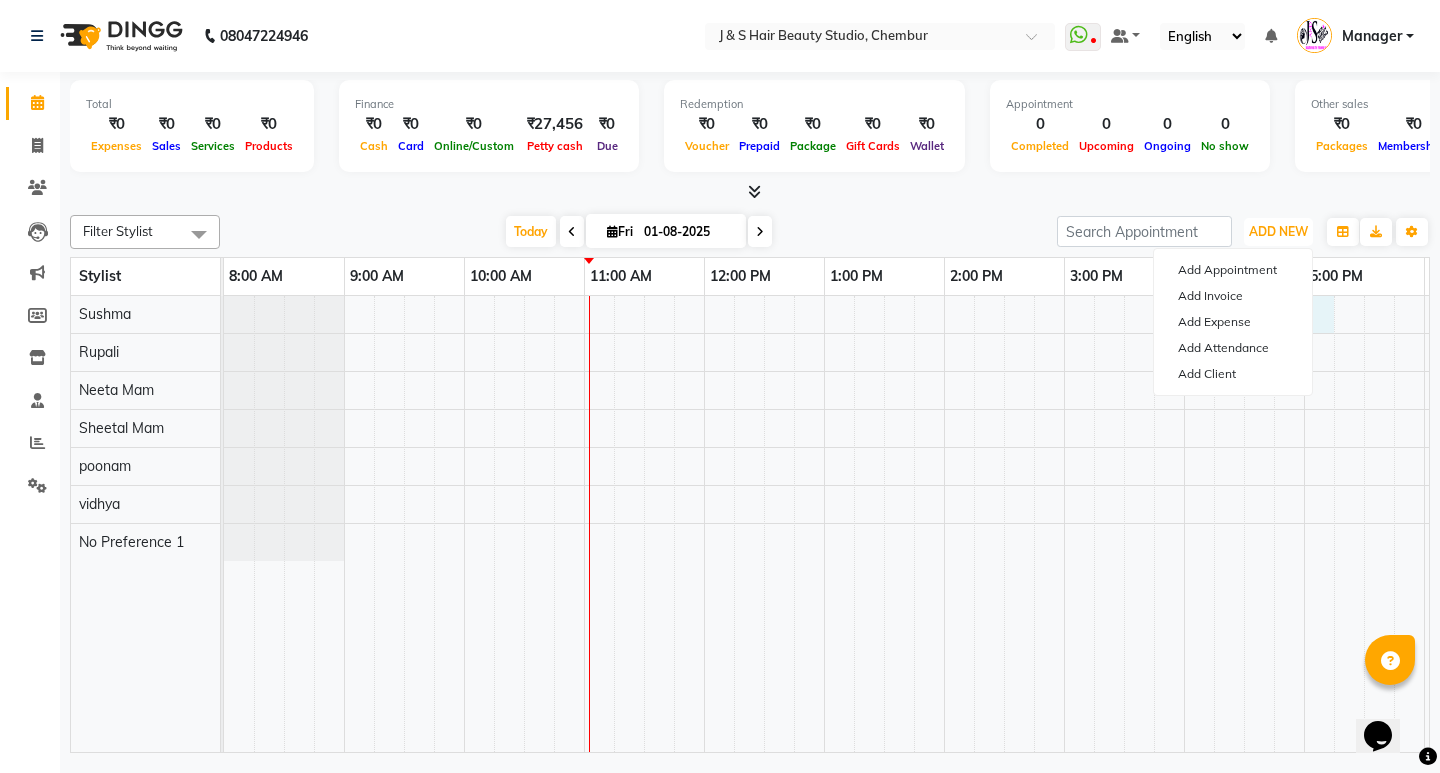 click at bounding box center (1004, 524) 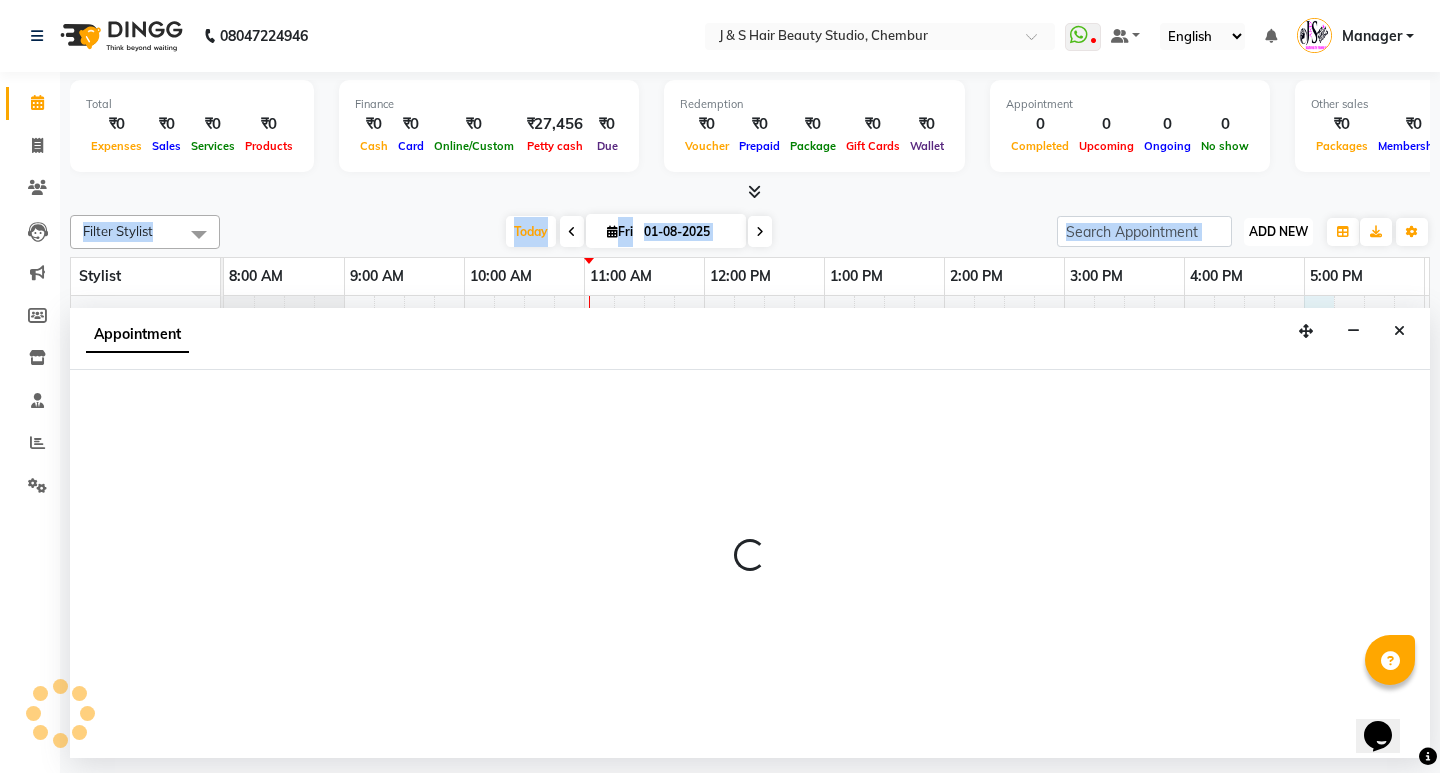 click on "ADD NEW Toggle Dropdown" at bounding box center [1278, 232] 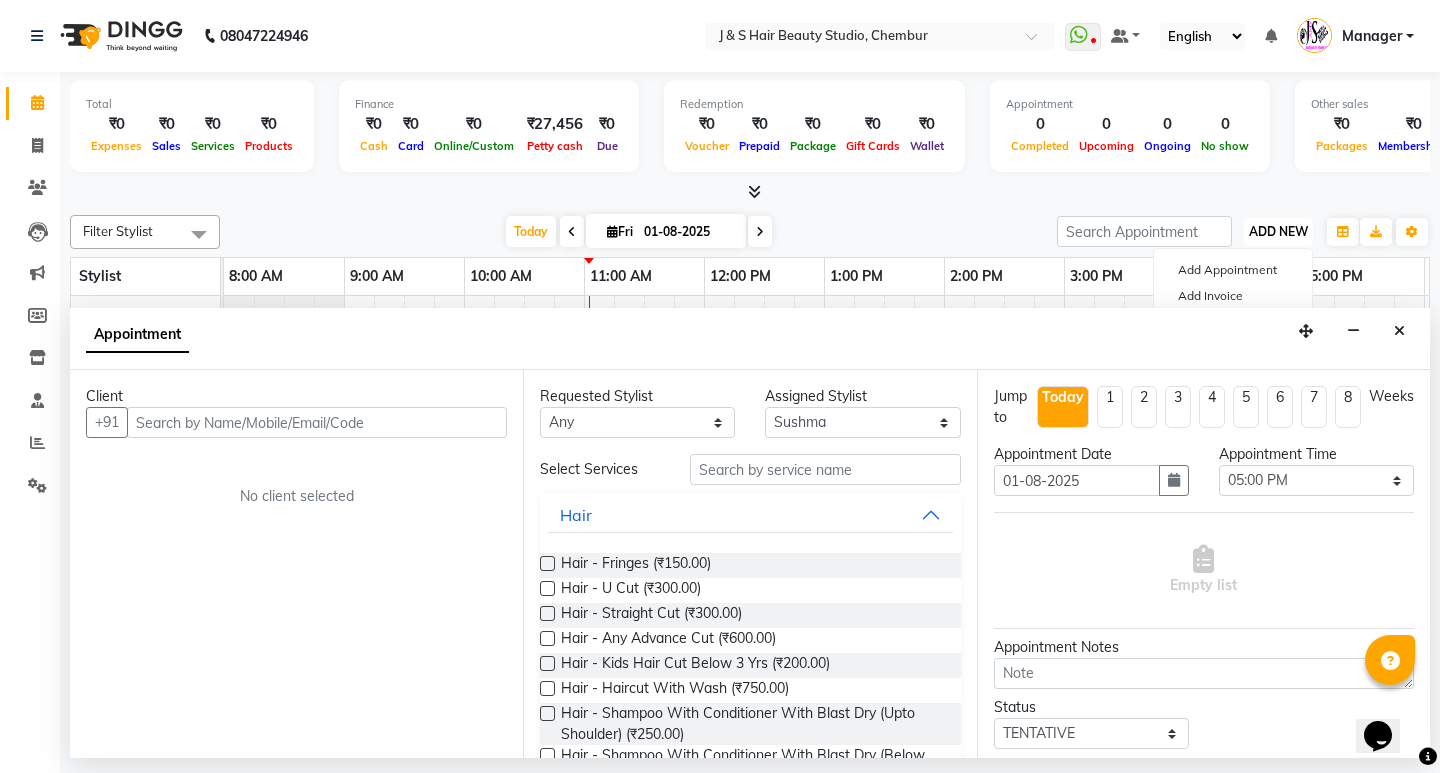 click on "ADD NEW" at bounding box center (1278, 231) 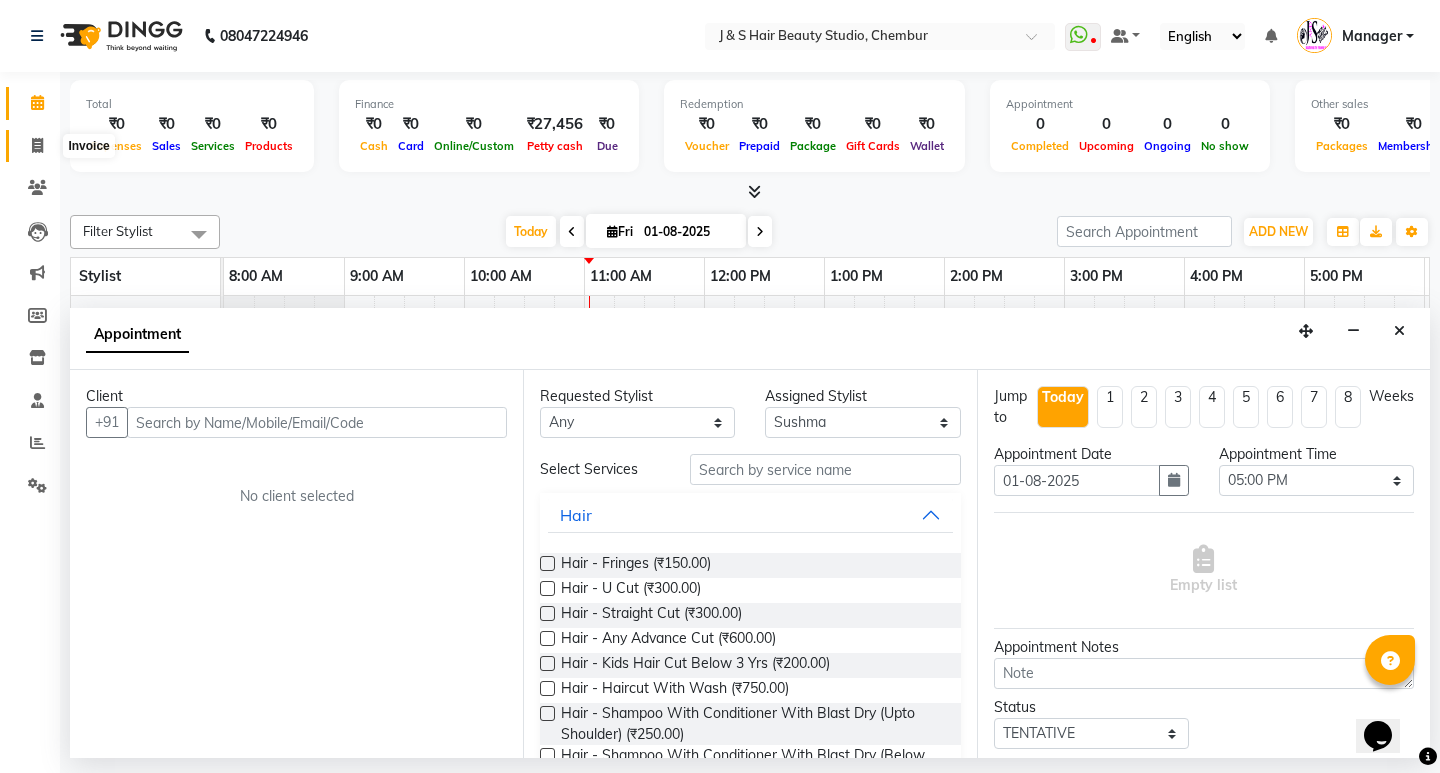 click 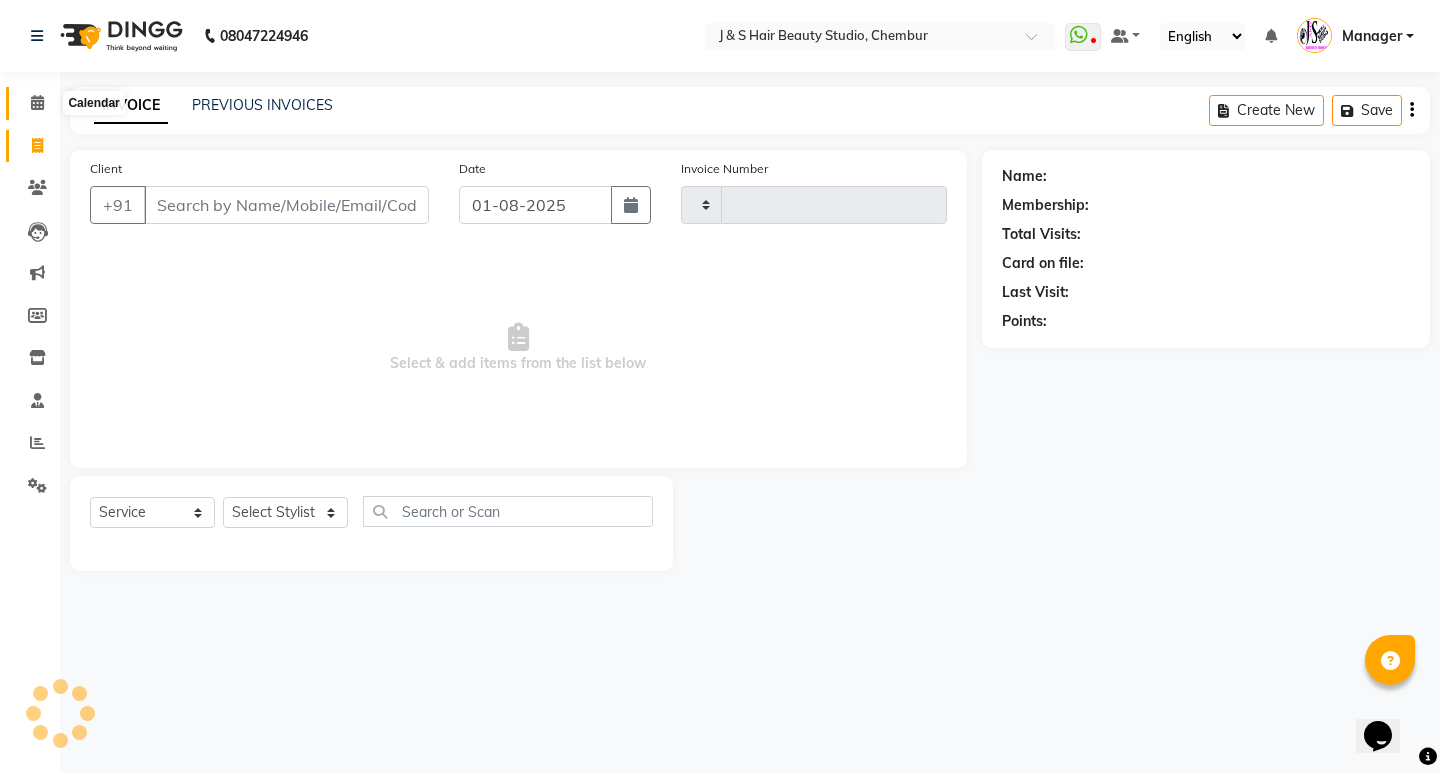 type on "0816" 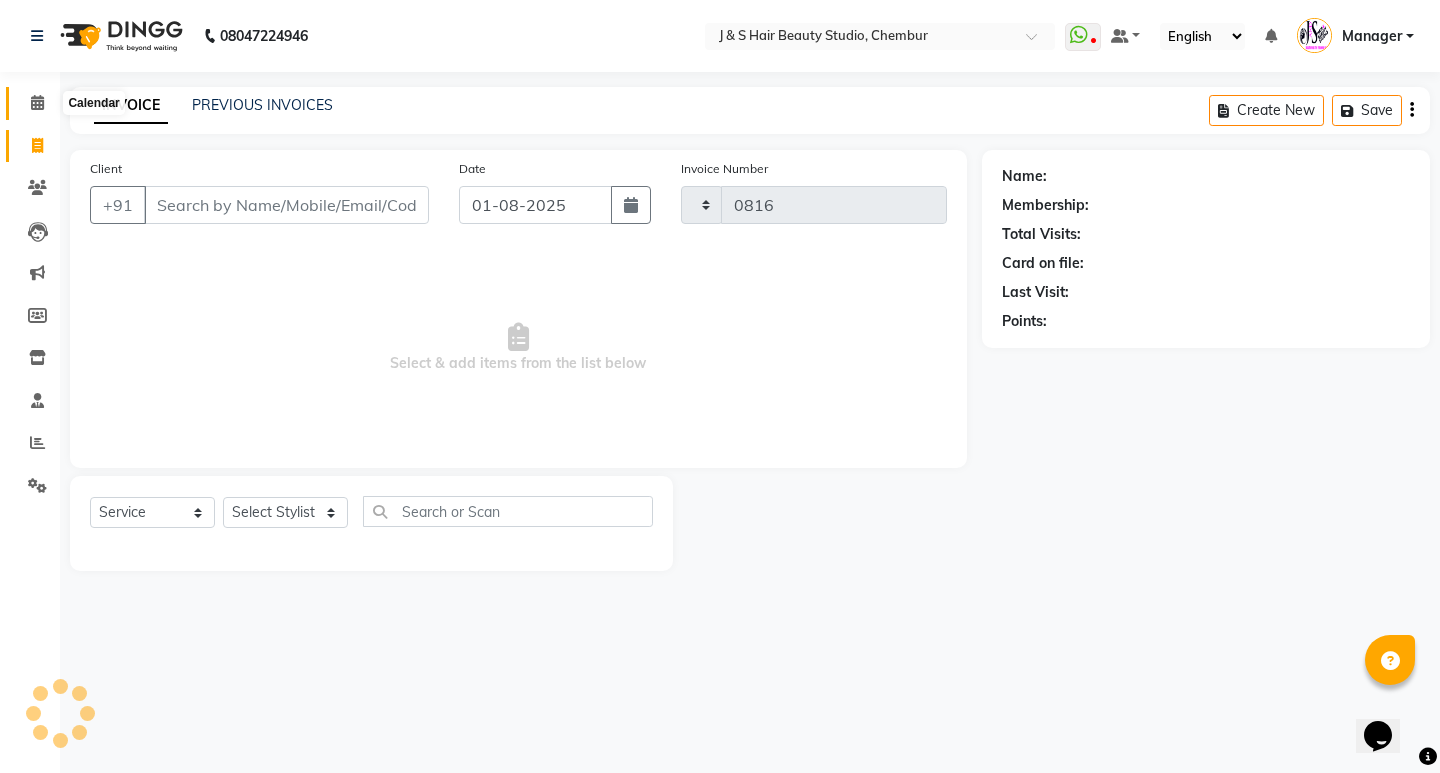 select on "143" 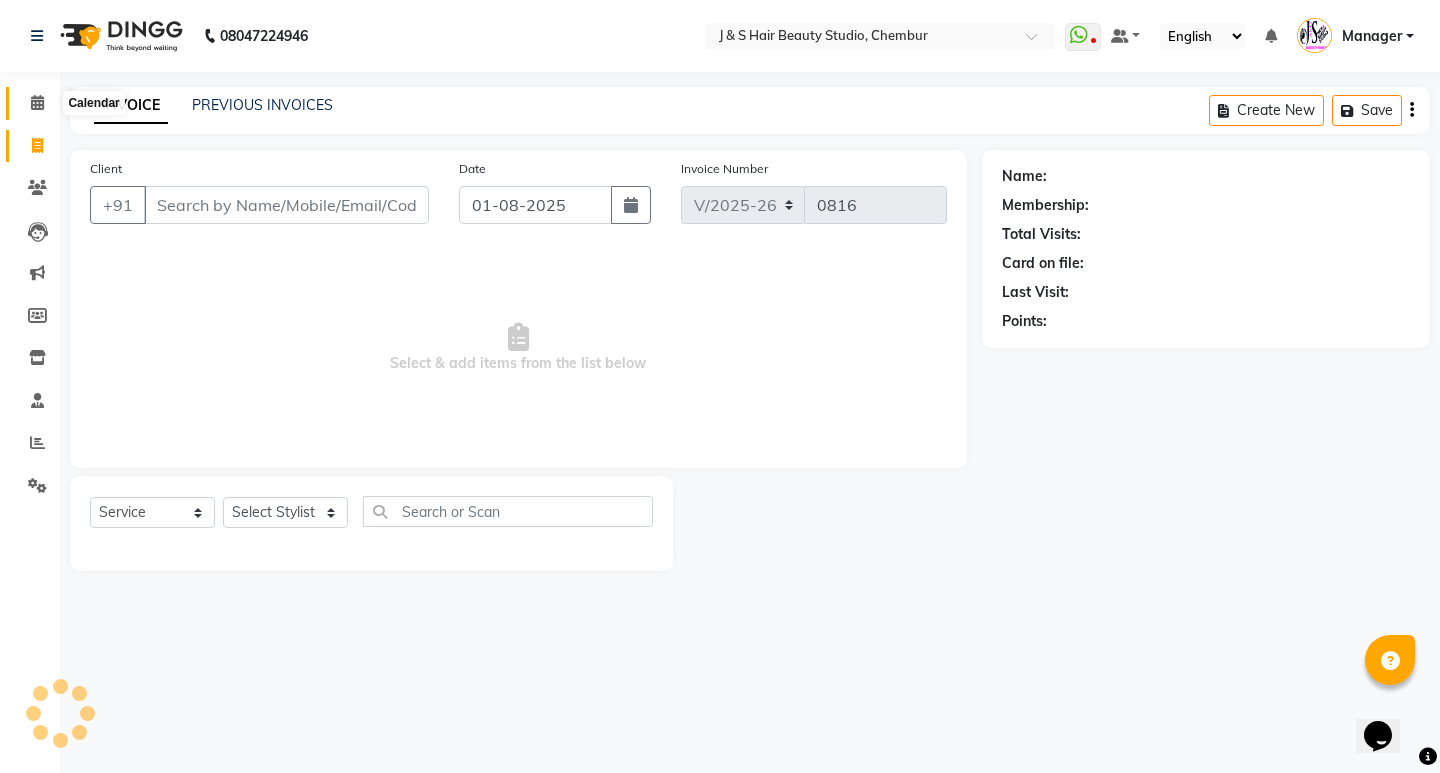 click 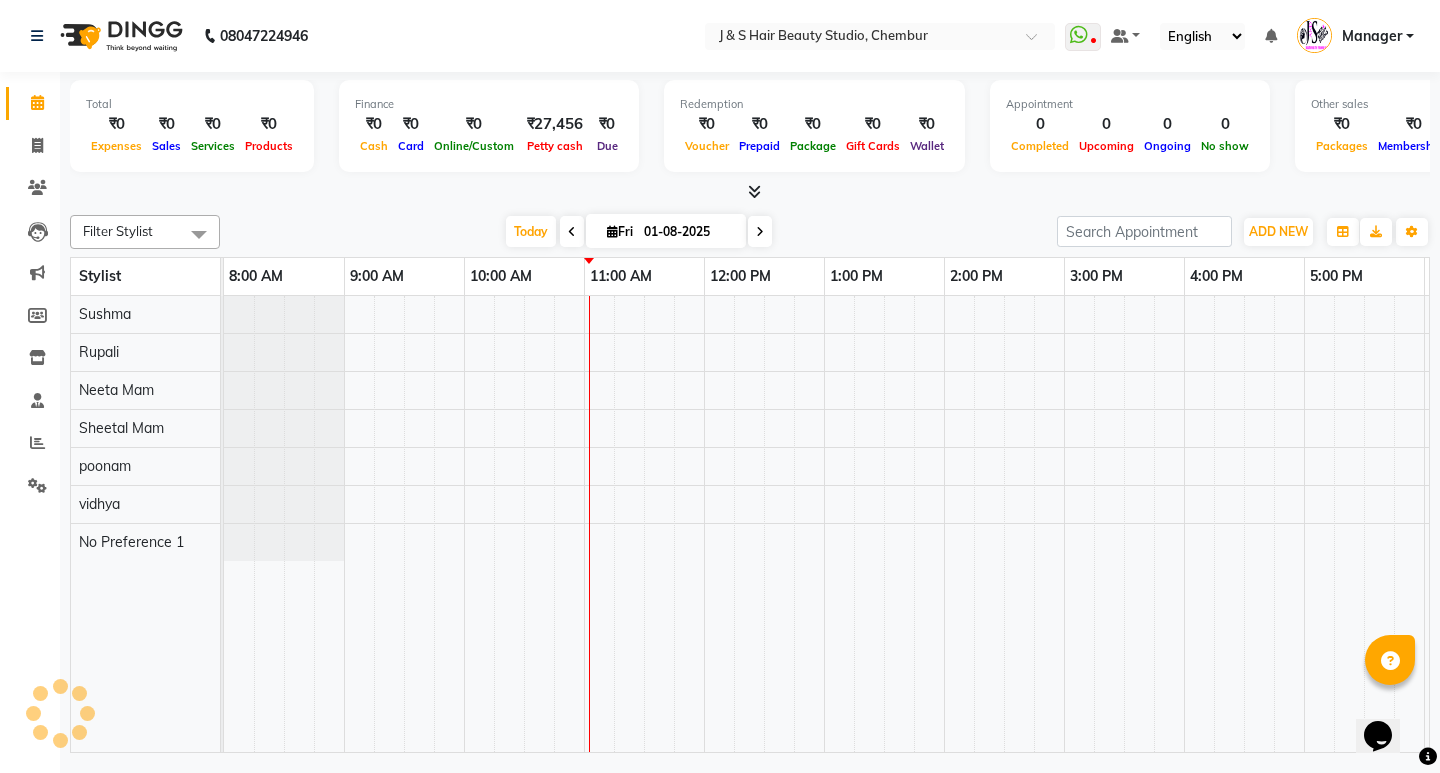 scroll, scrollTop: 0, scrollLeft: 0, axis: both 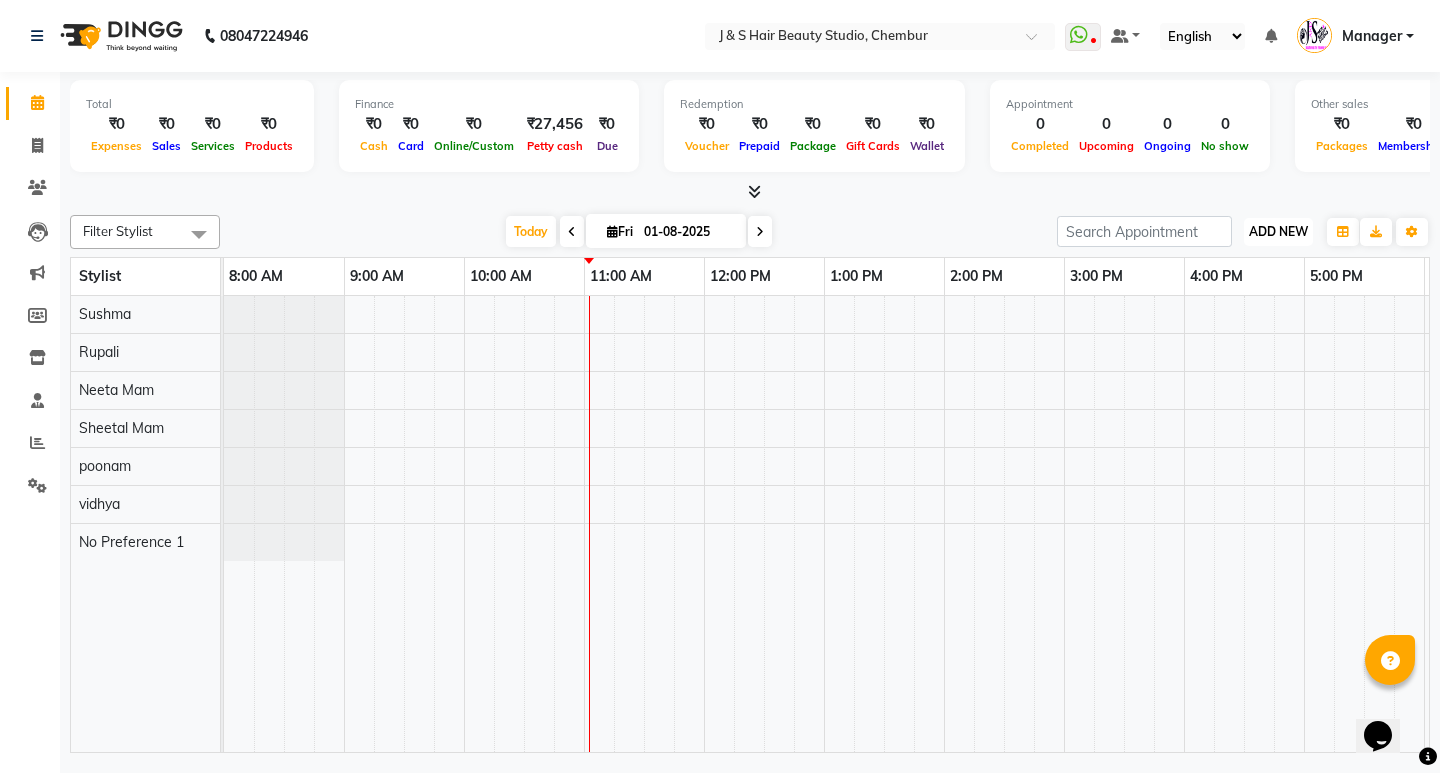 click on "ADD NEW" at bounding box center [1278, 231] 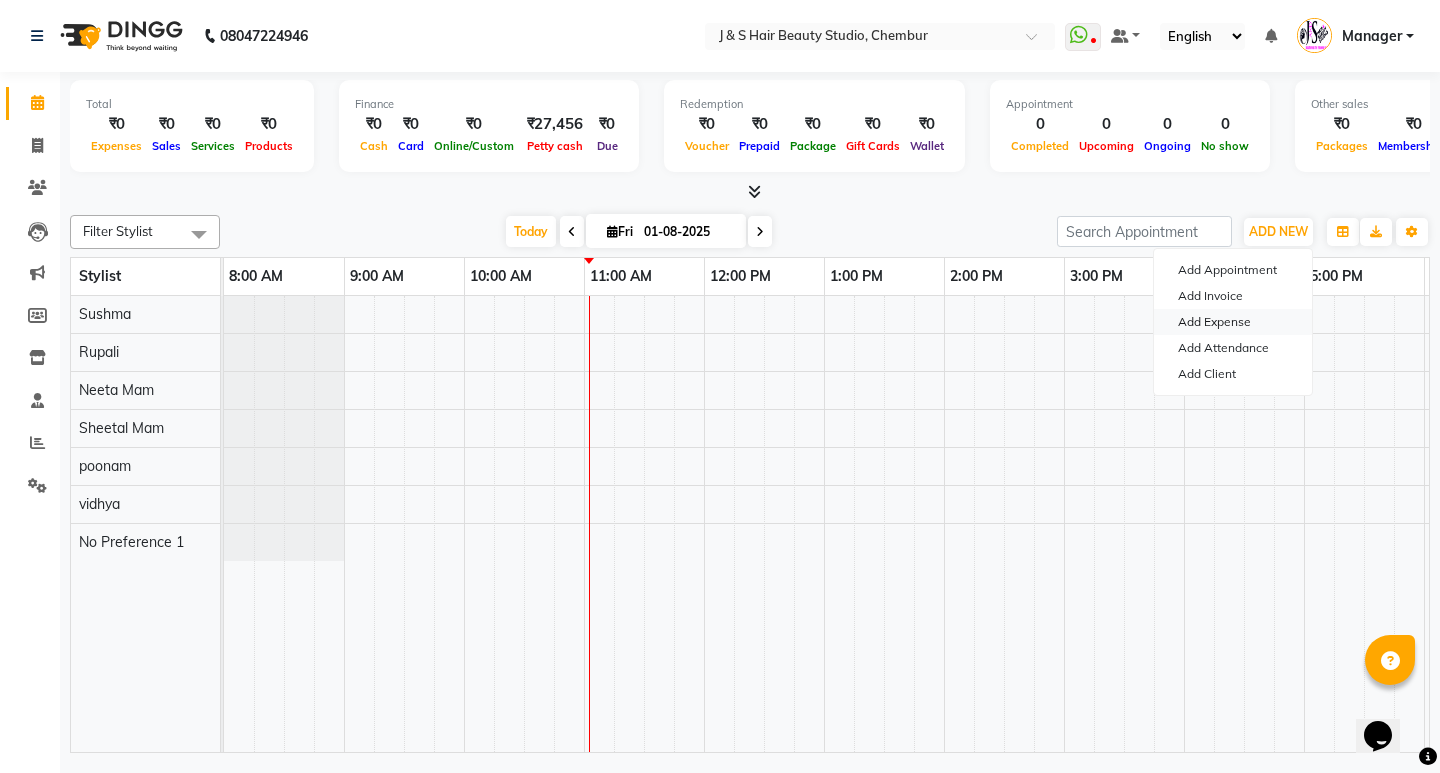 click on "Add Expense" at bounding box center [1233, 322] 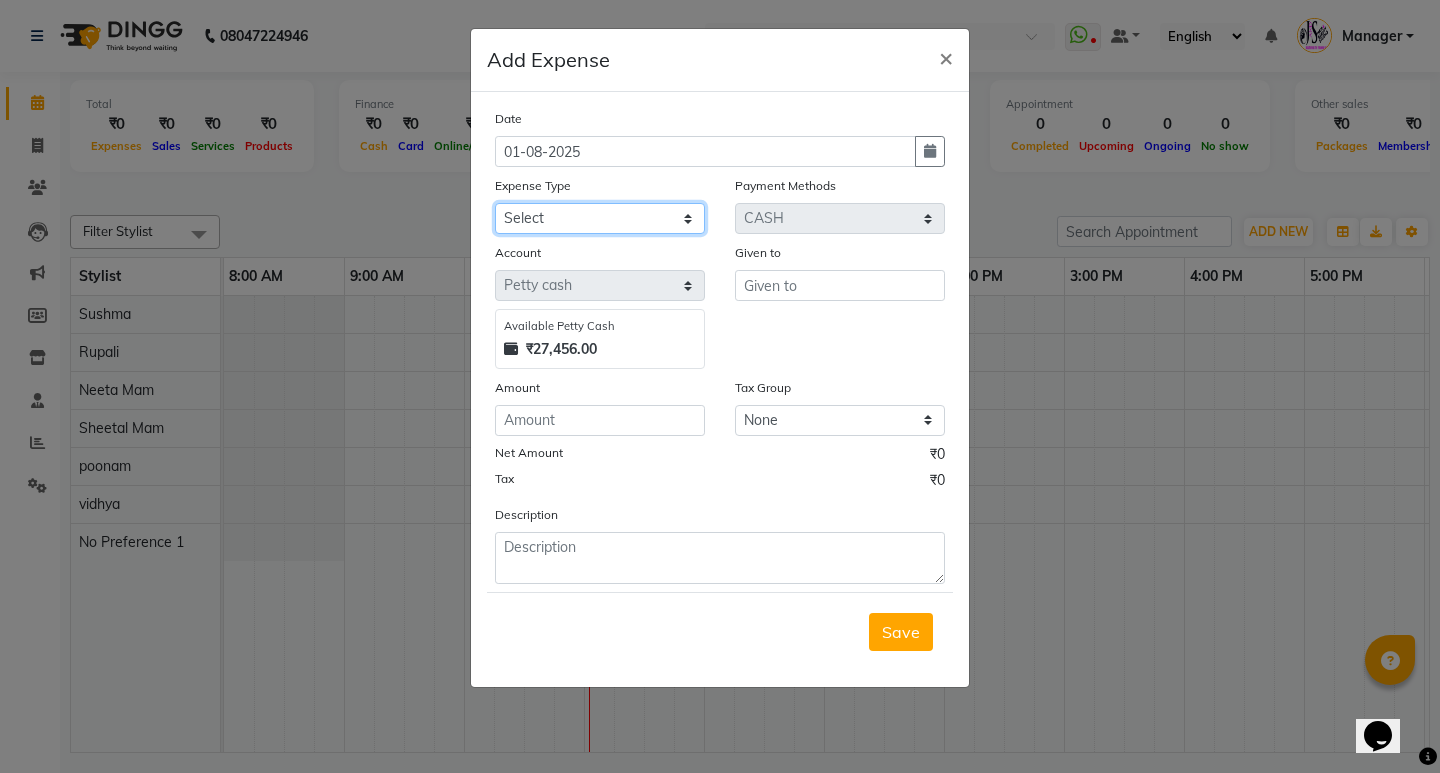 click on "Select 2500 Advance Salary Bank charges Car maintenance  Cash transfer to bank Cash transfer to hub Client Snacks Clinical charges Equipment Fuel Govt fee Incentive Insurance International purchase Loan Repayment Maintenance Marketing Miscellaneous MRA Other Pantry Product Rent Salary Staff Snacks Tax Tea & Refreshment Utilities" 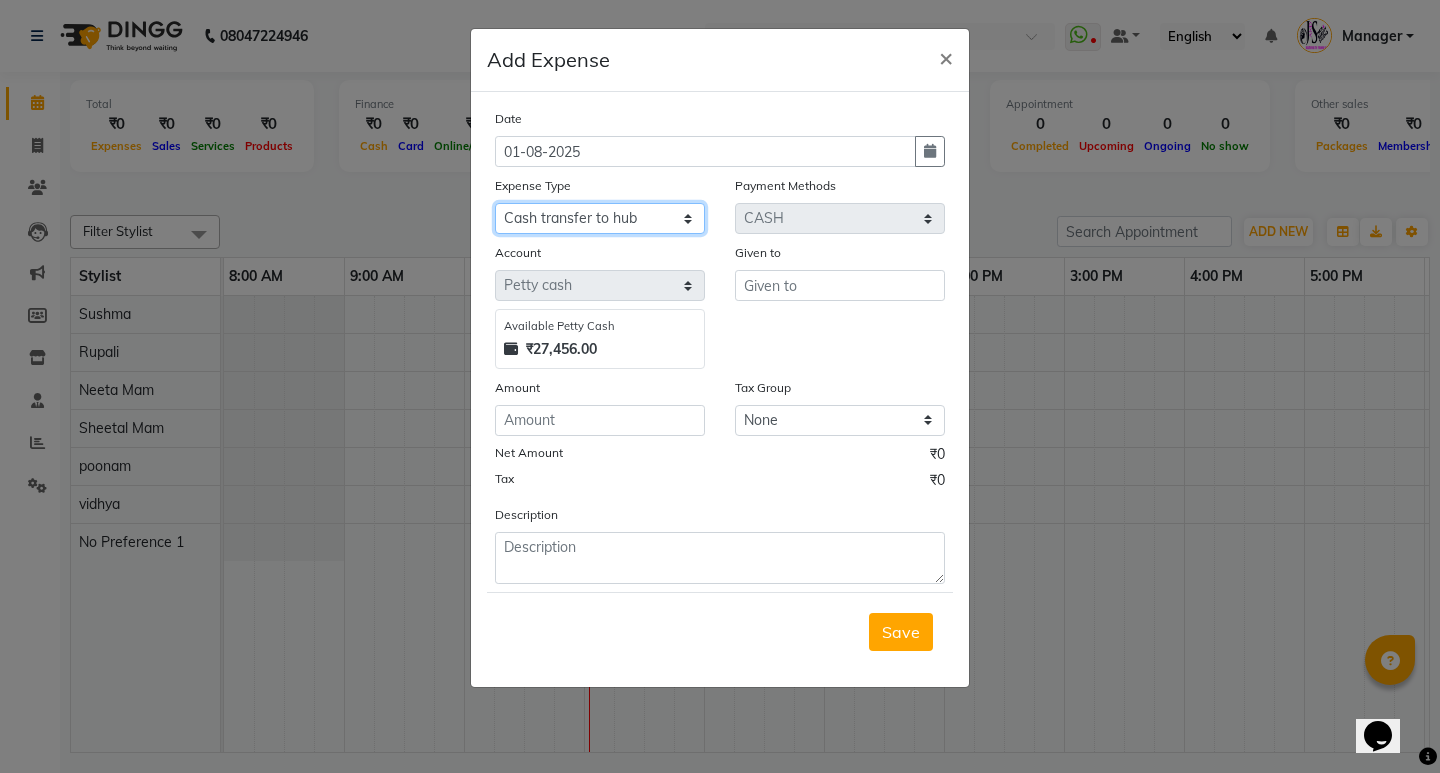 click on "Select 2500 Advance Salary Bank charges Car maintenance  Cash transfer to bank Cash transfer to hub Client Snacks Clinical charges Equipment Fuel Govt fee Incentive Insurance International purchase Loan Repayment Maintenance Marketing Miscellaneous MRA Other Pantry Product Rent Salary Staff Snacks Tax Tea & Refreshment Utilities" 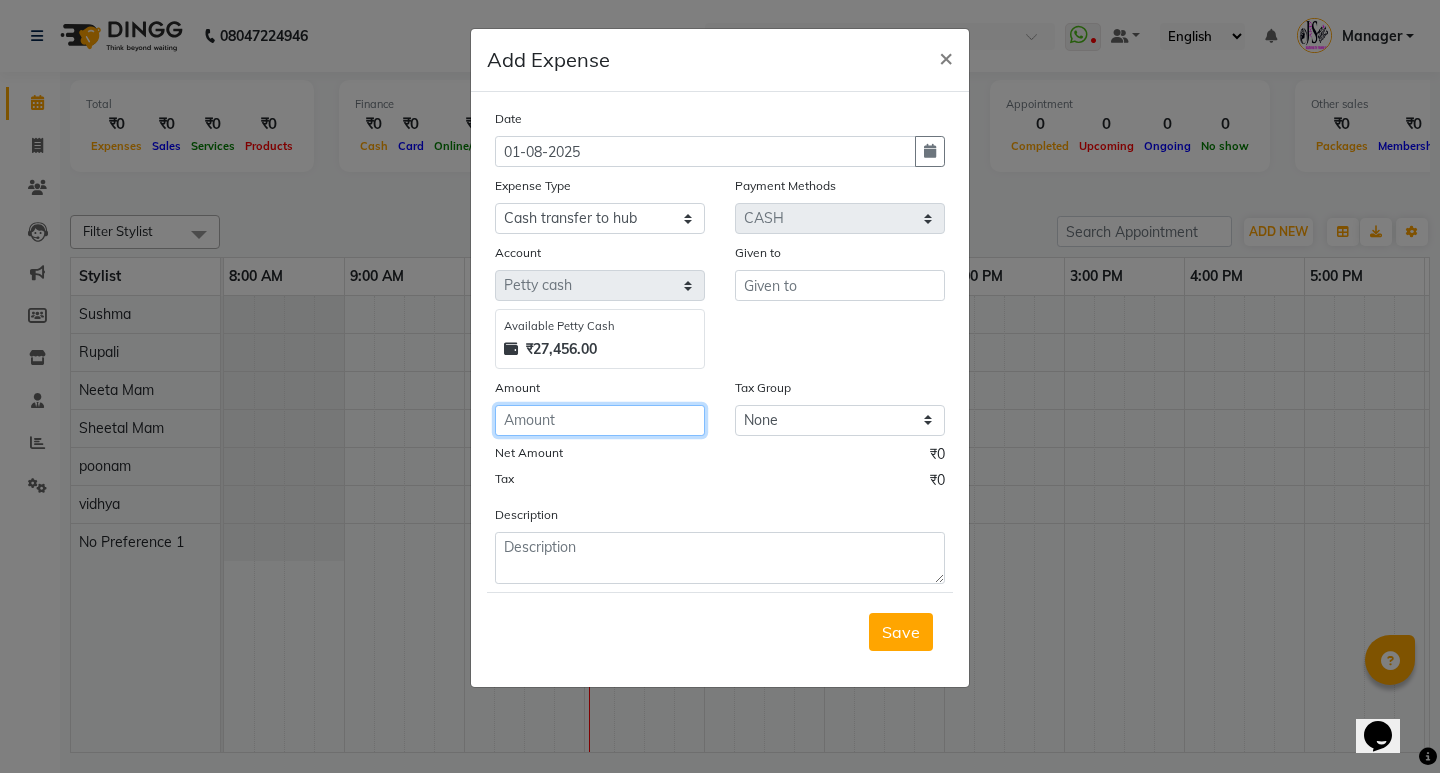 click 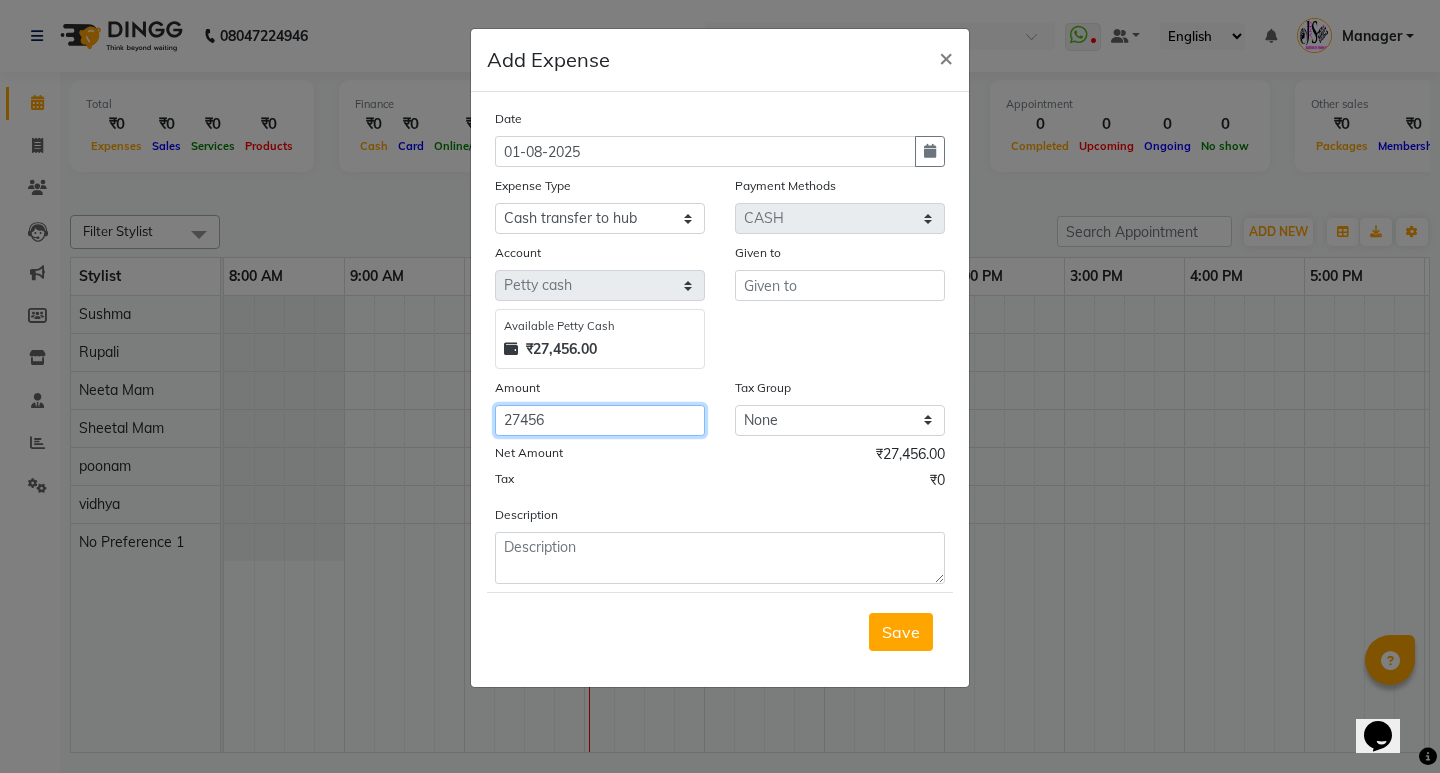type on "27456" 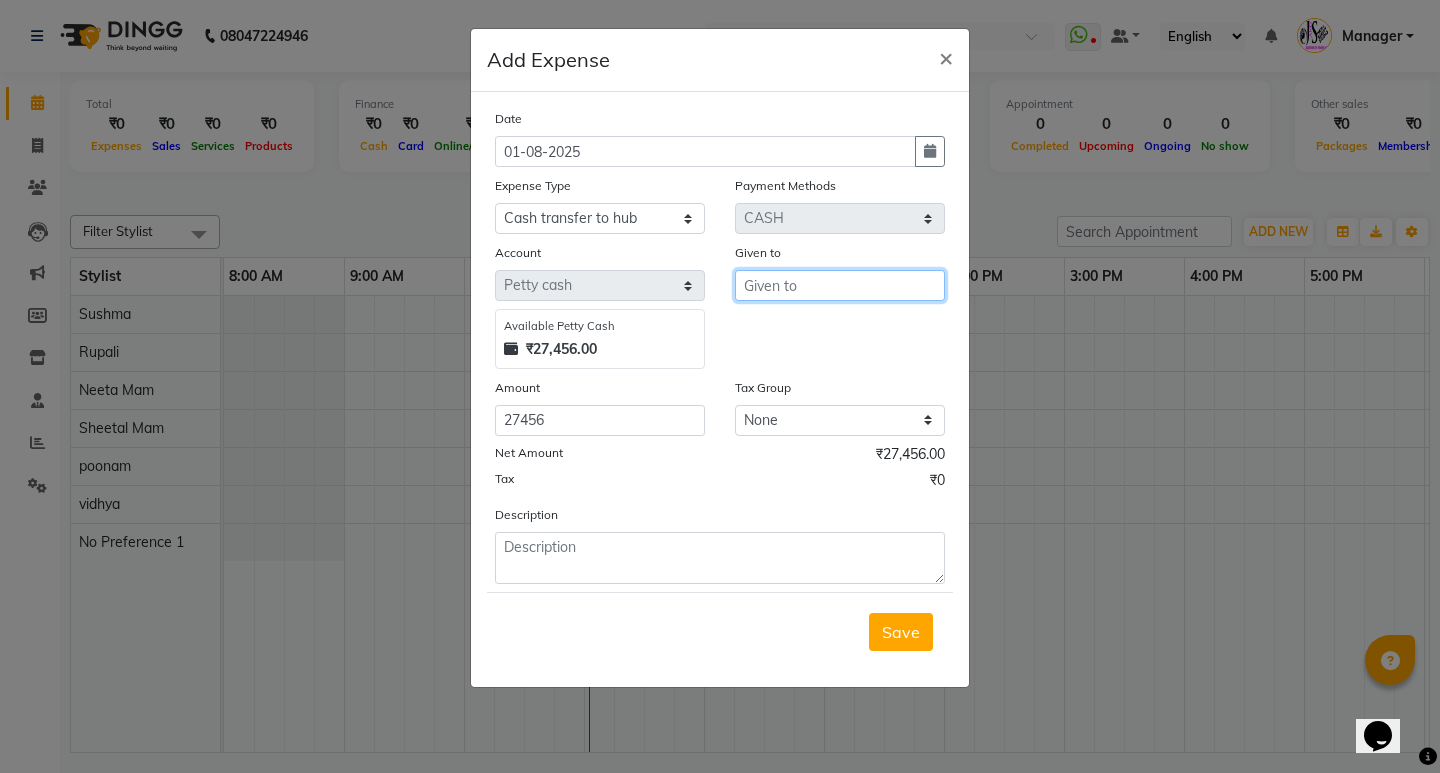 click at bounding box center (840, 285) 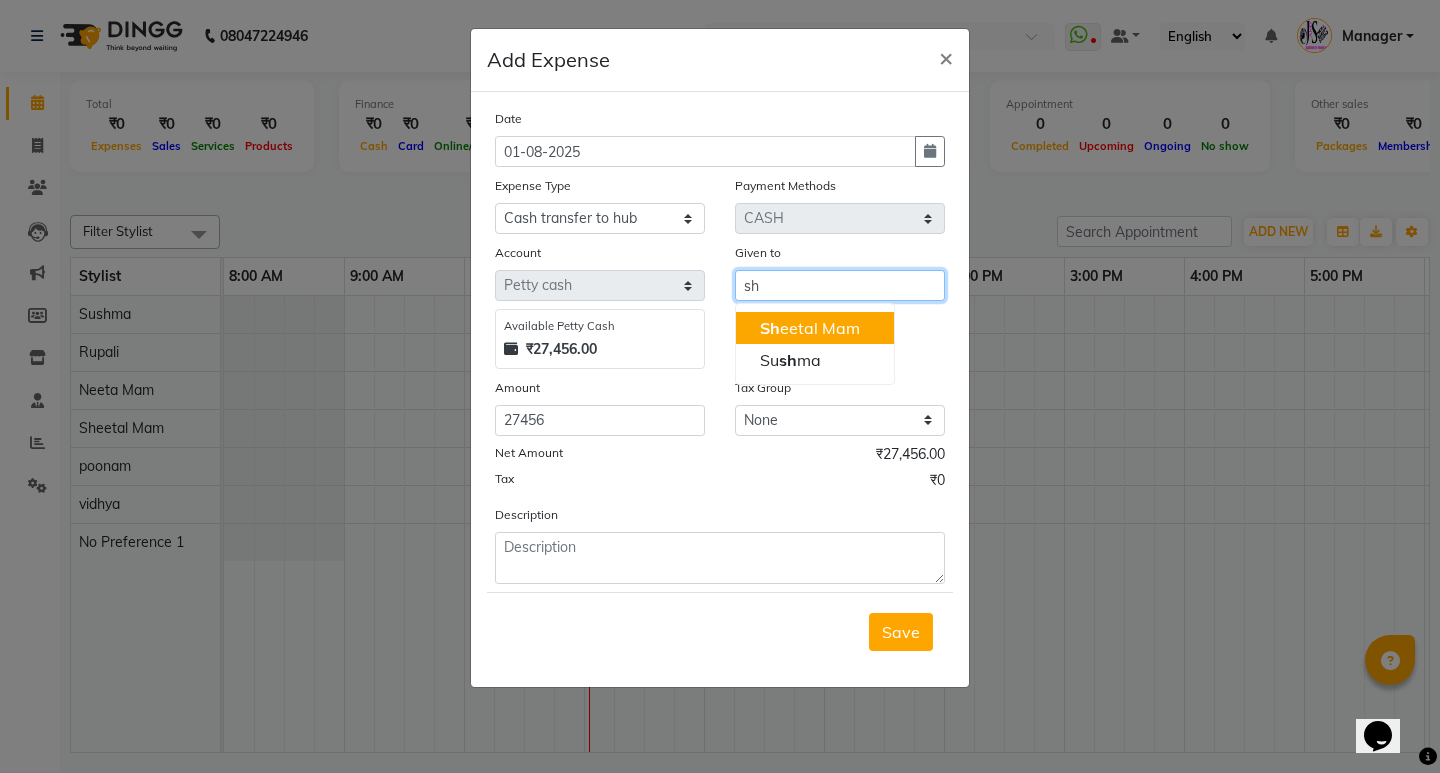 click on "Sh eetal [LAST]" at bounding box center (810, 328) 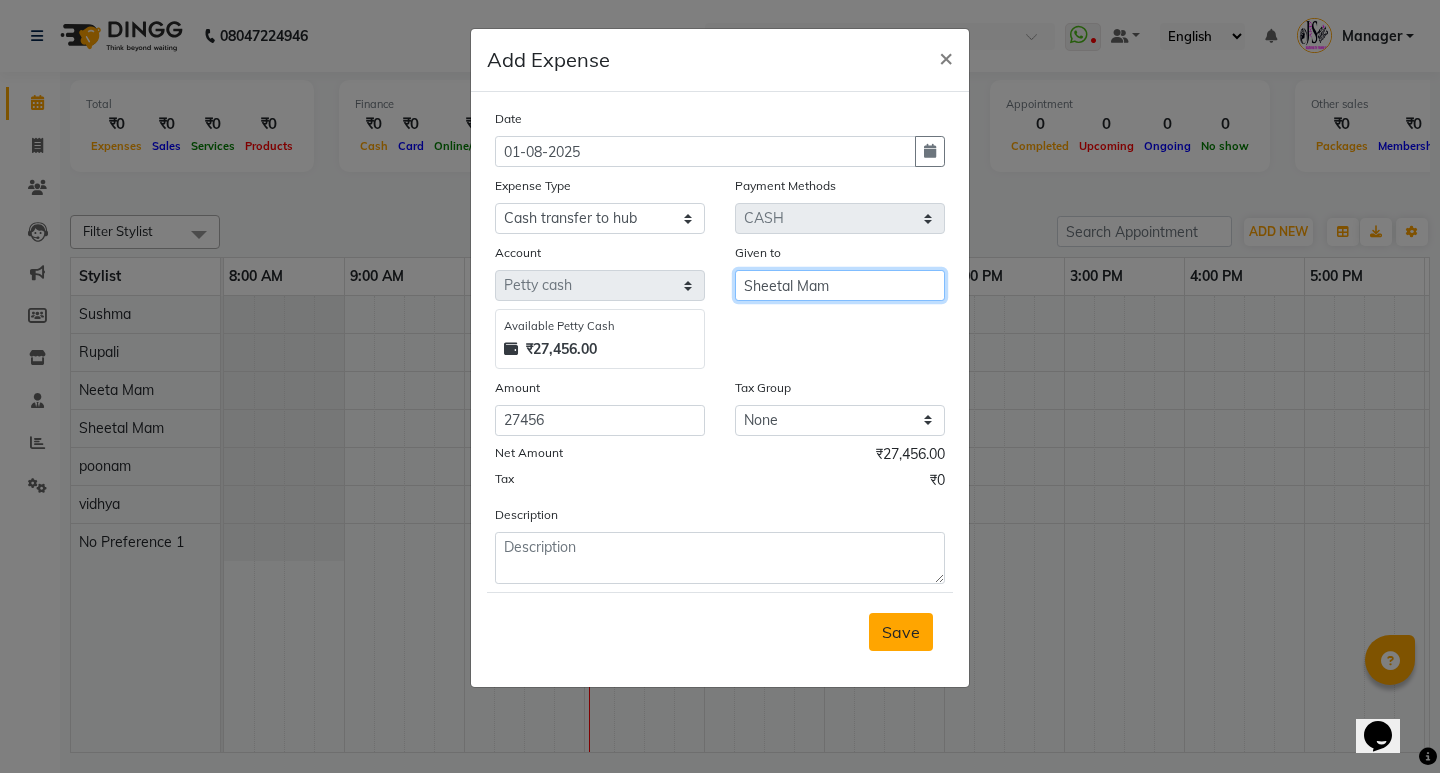 type on "Sheetal Mam" 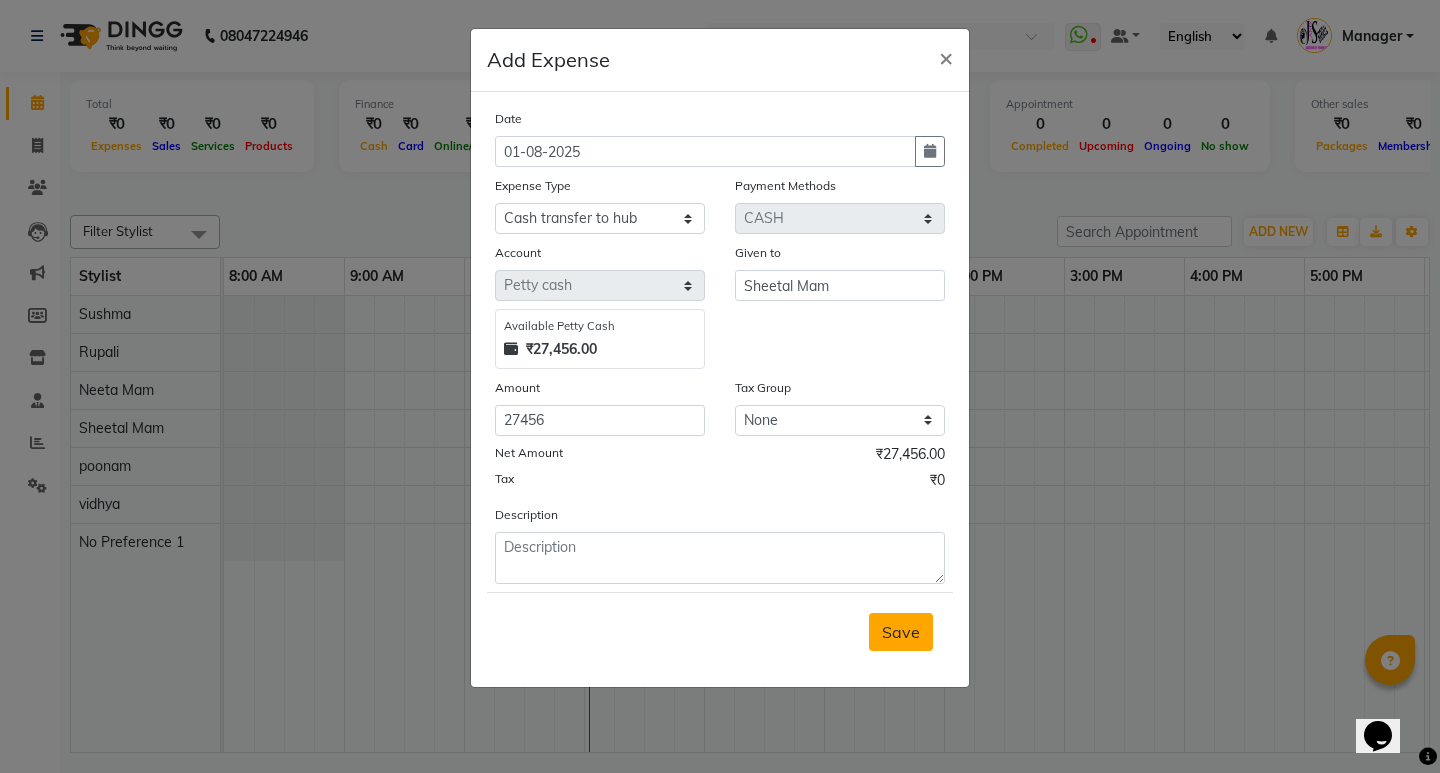 click on "Save" at bounding box center [901, 632] 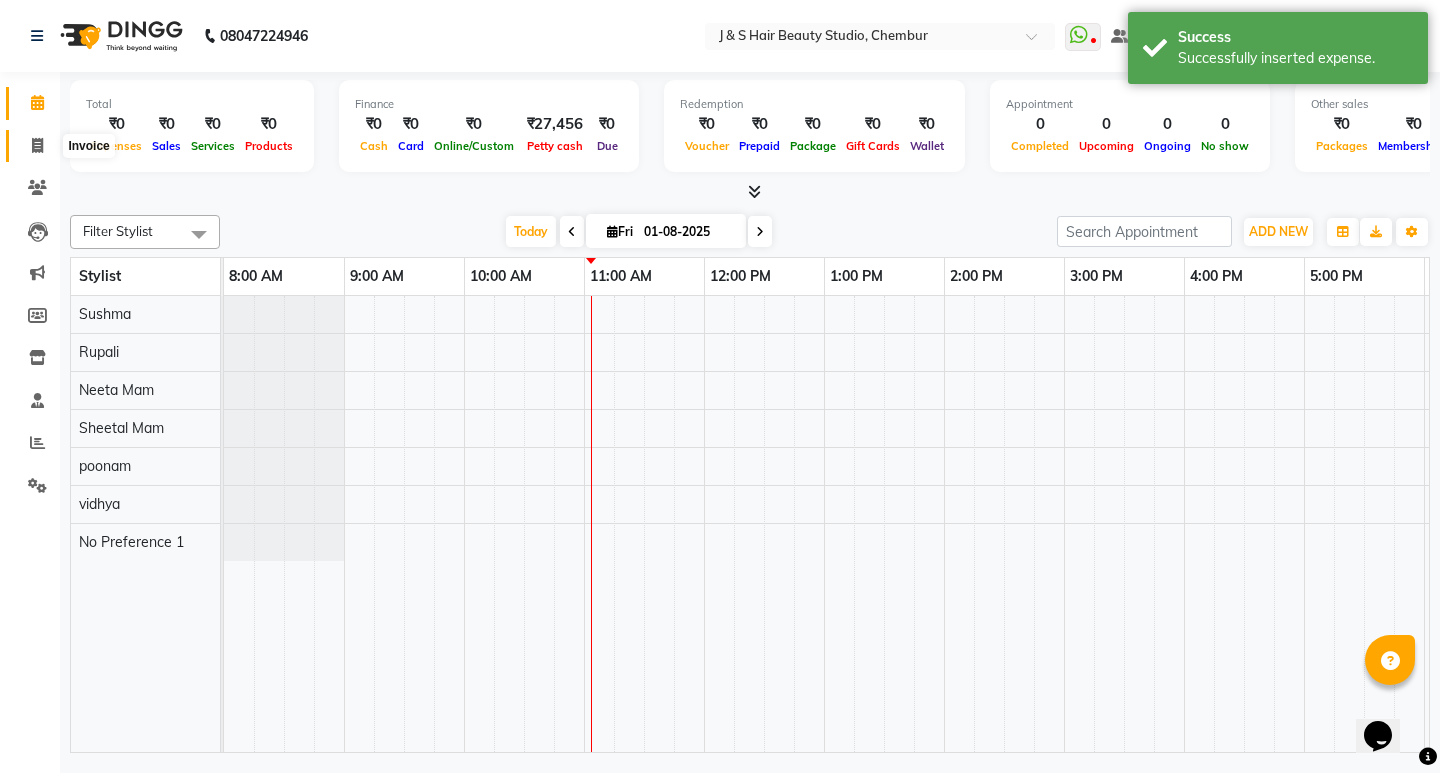 click 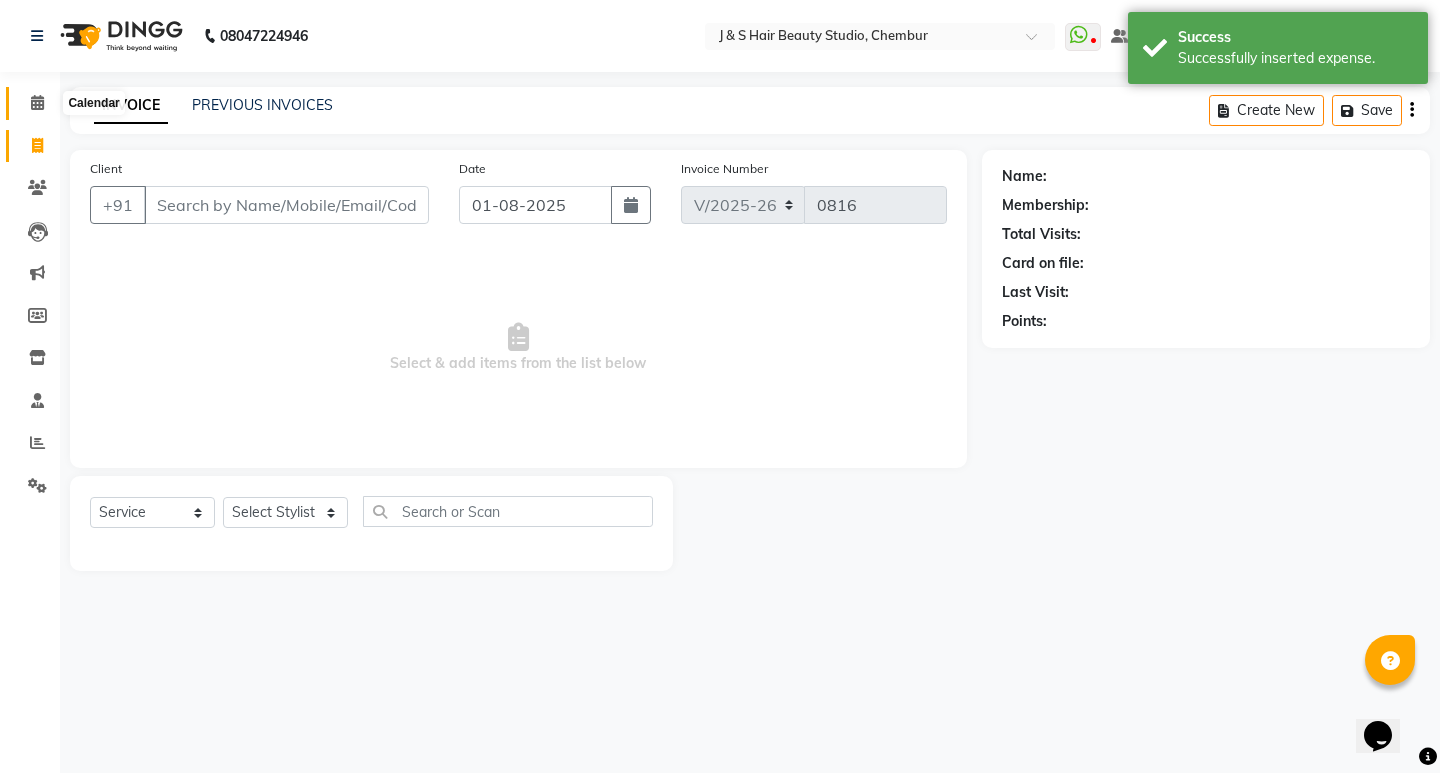 click 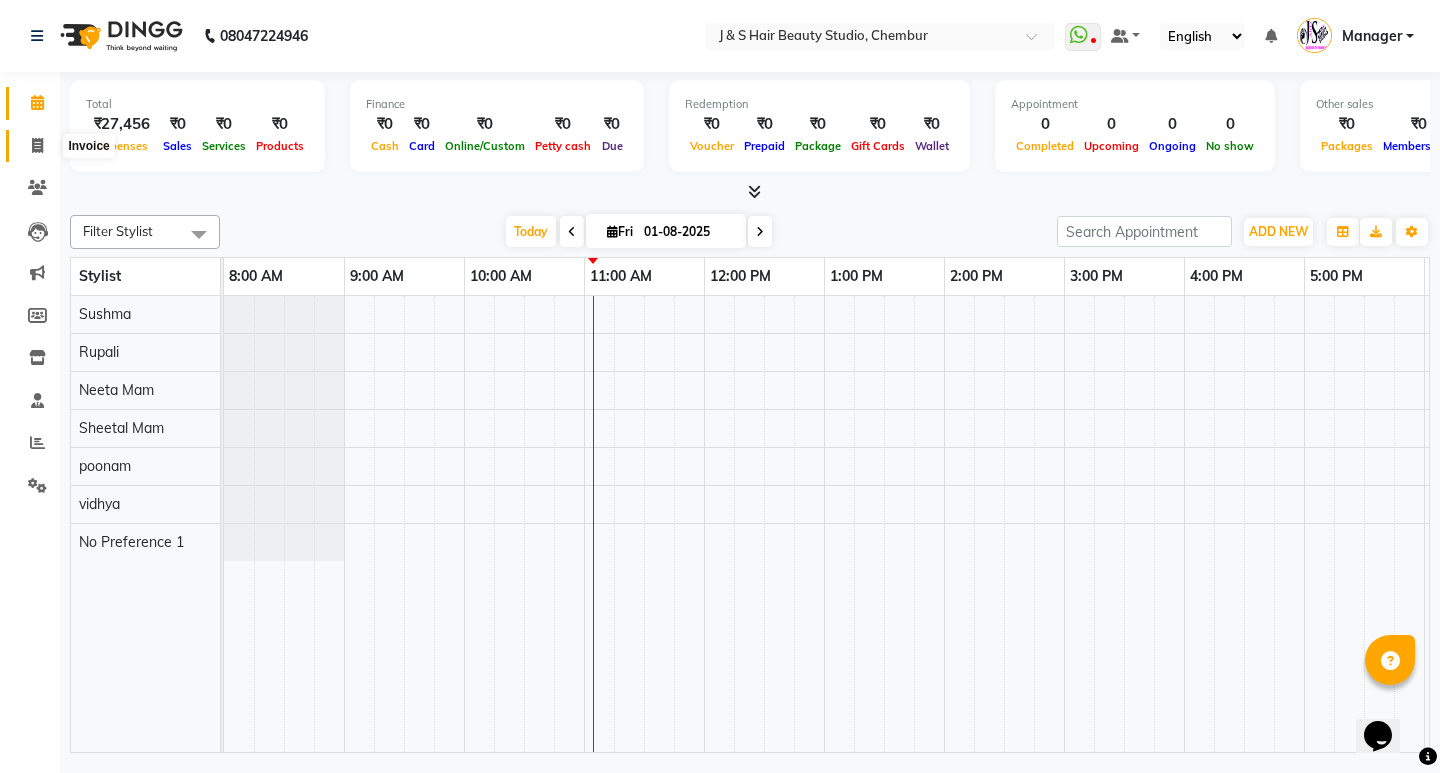 click 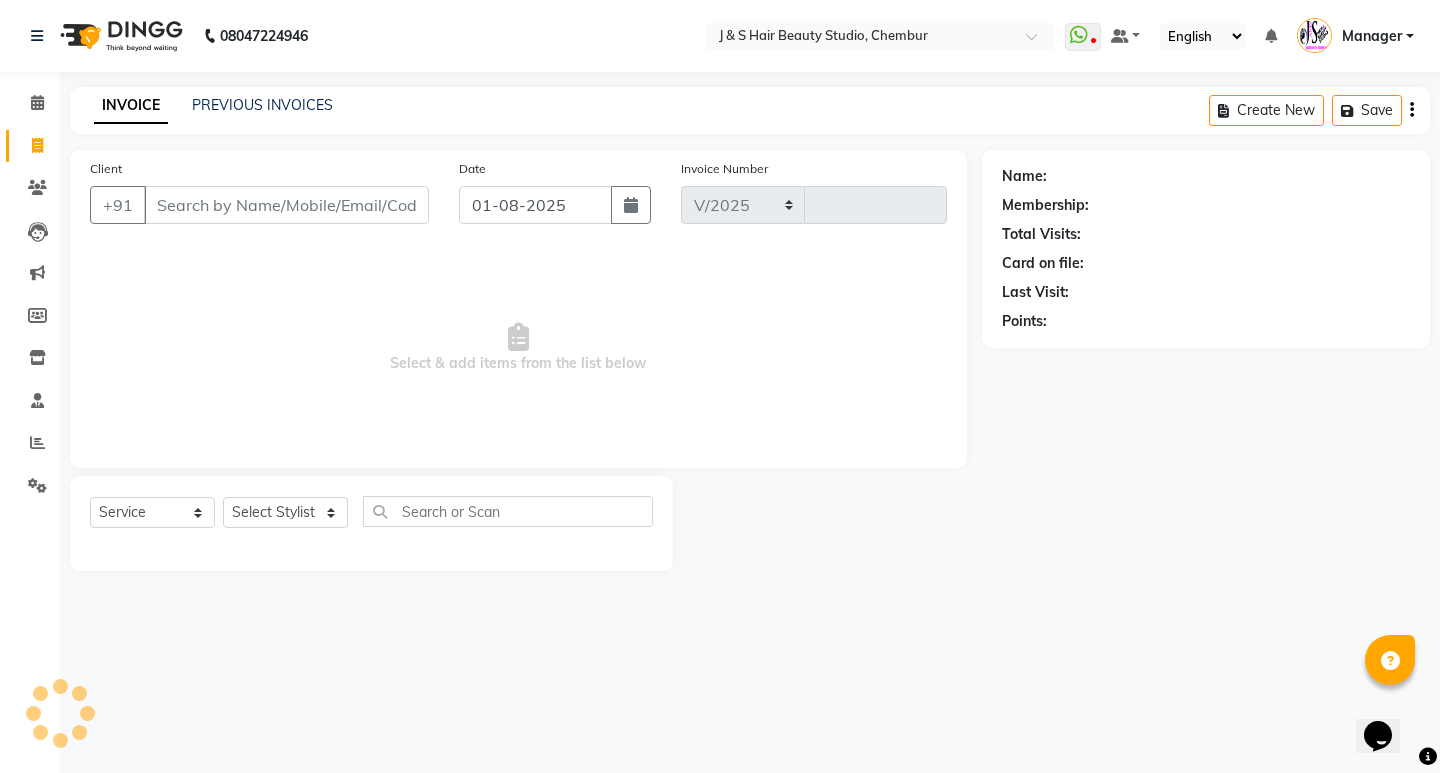 select on "143" 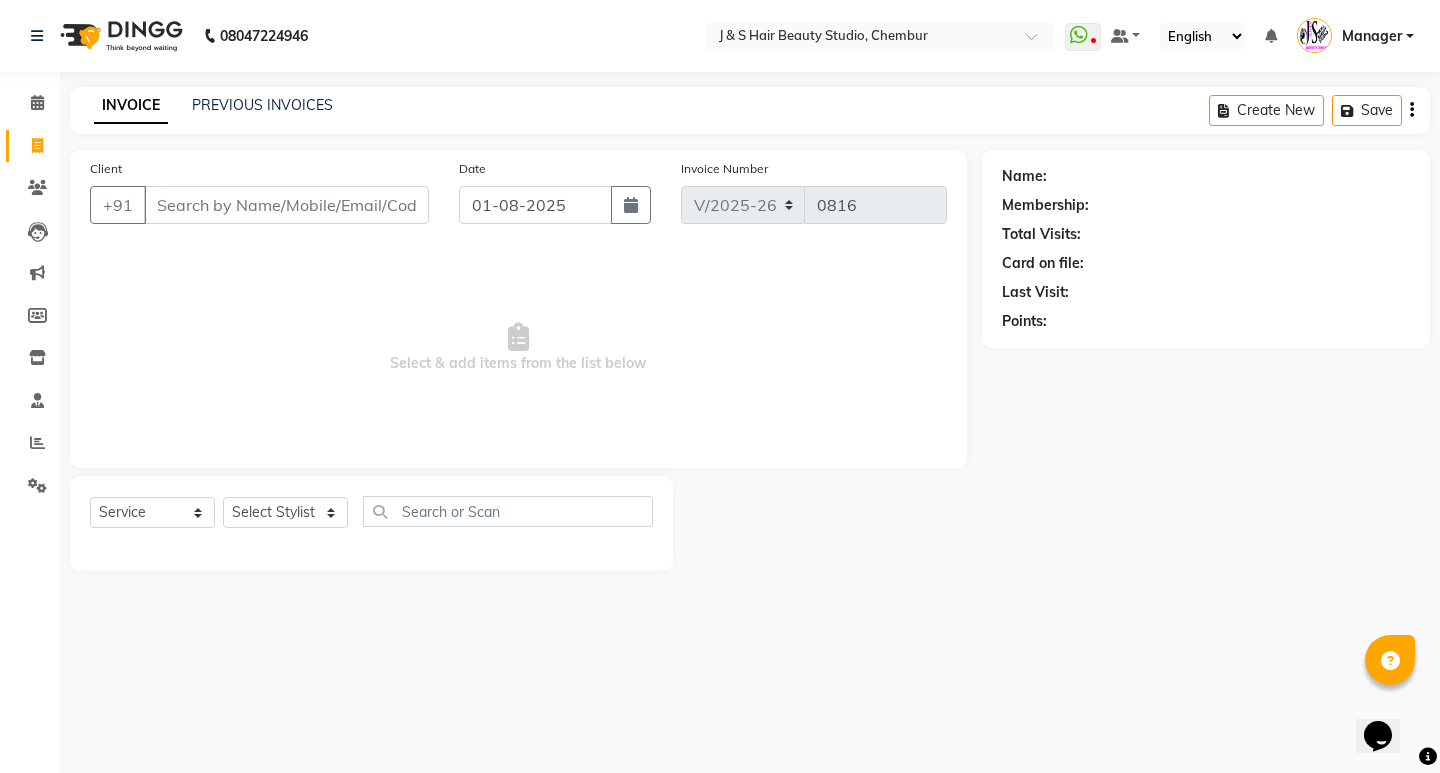 click on "INVOICE PREVIOUS INVOICES Create New   Save" 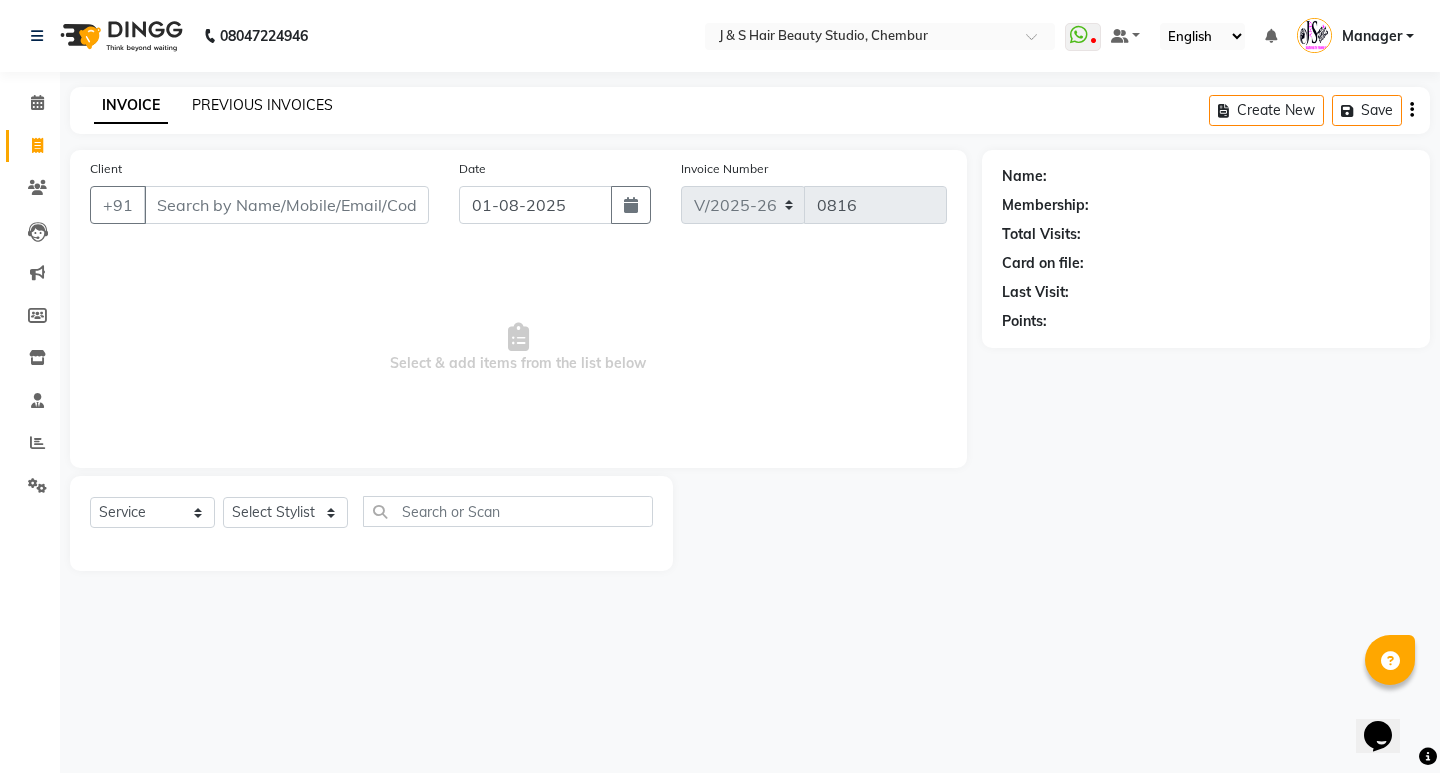 click on "INVOICE PREVIOUS INVOICES Create New   Save" 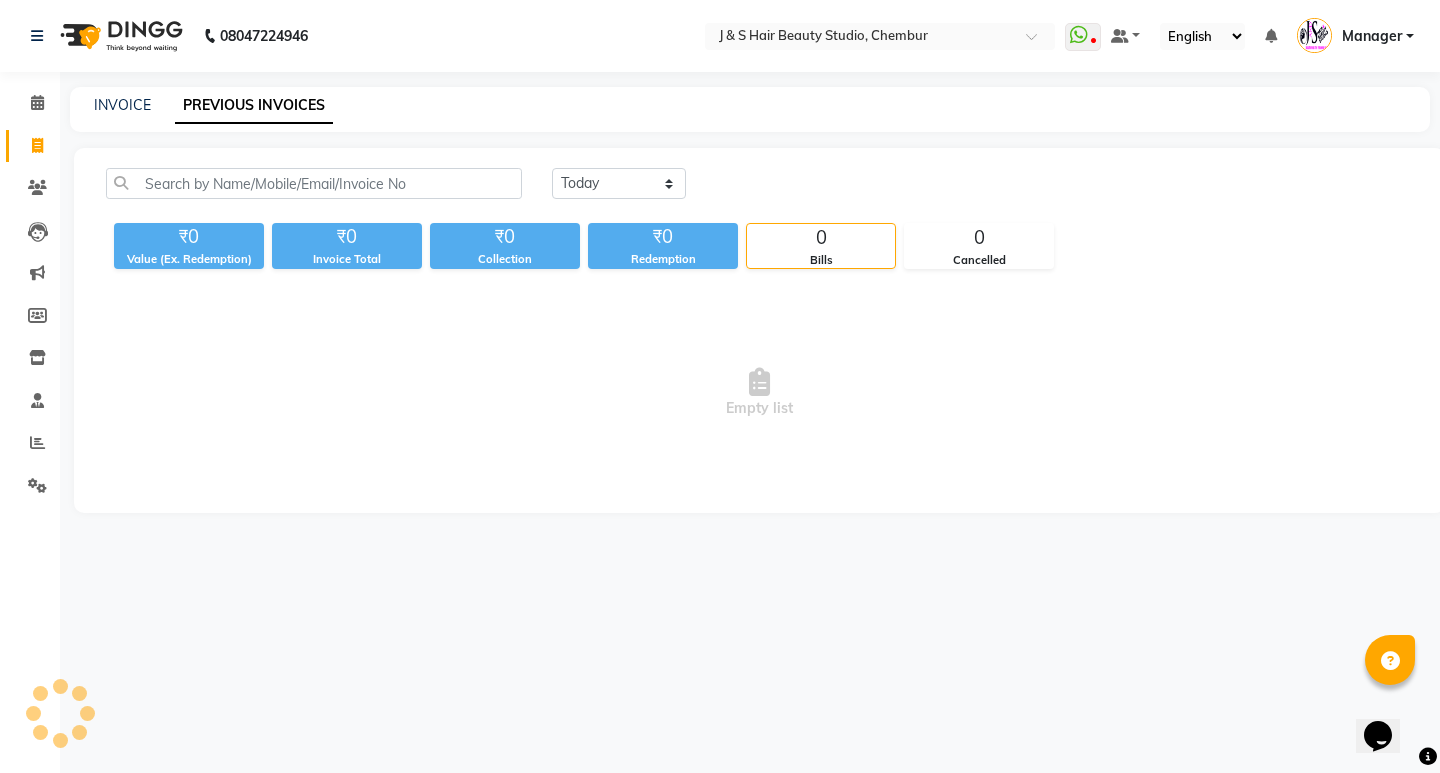 click on "PREVIOUS INVOICES" 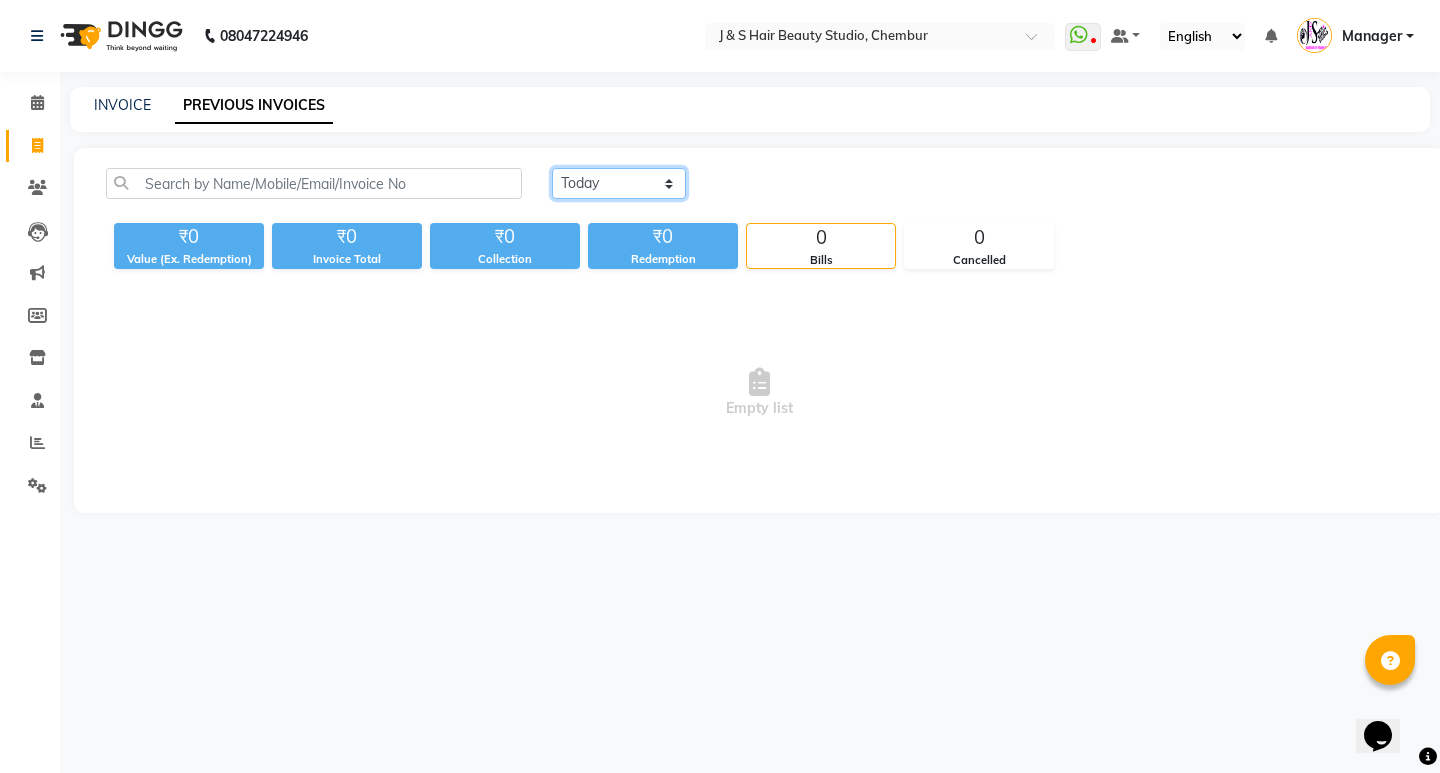 click on "Today Yesterday Custom Range" 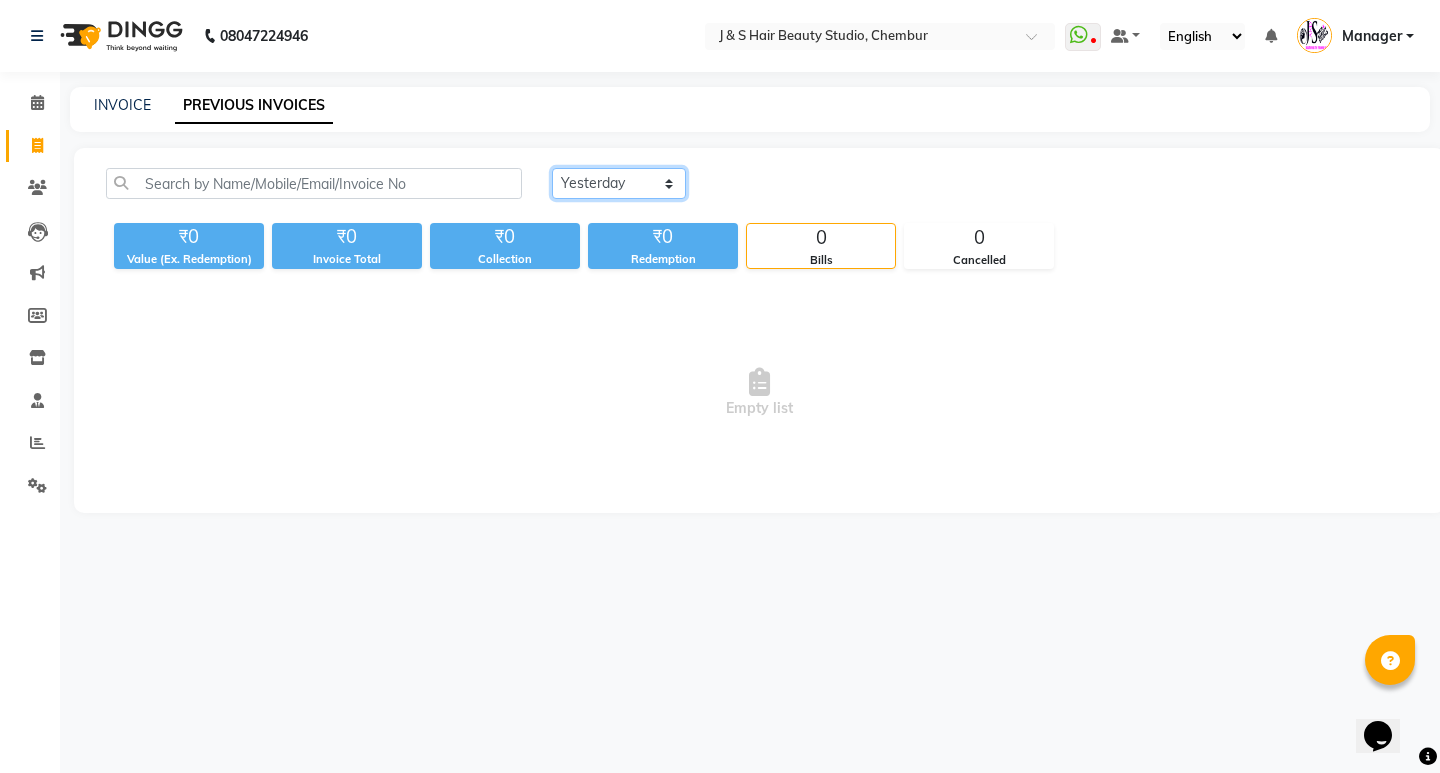 click on "Today Yesterday Custom Range" 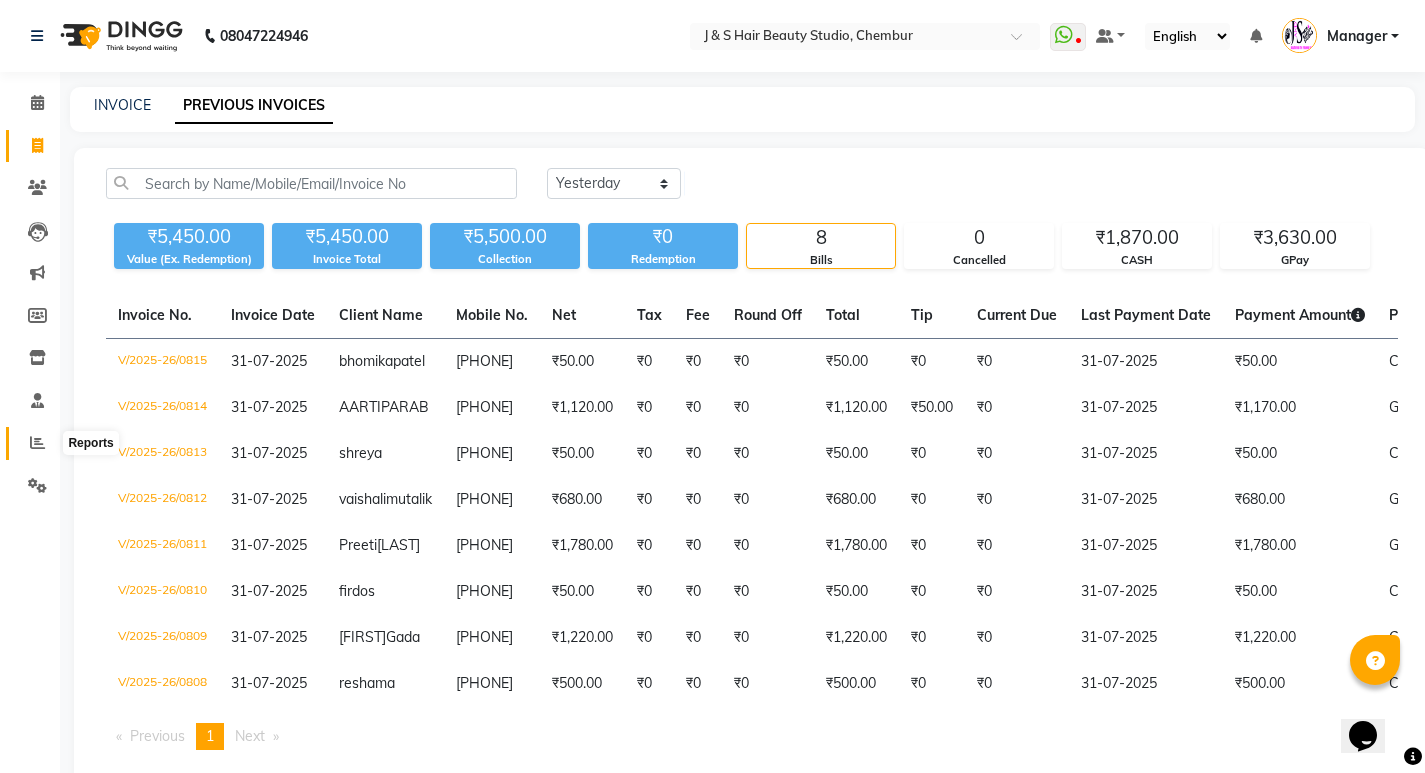 click 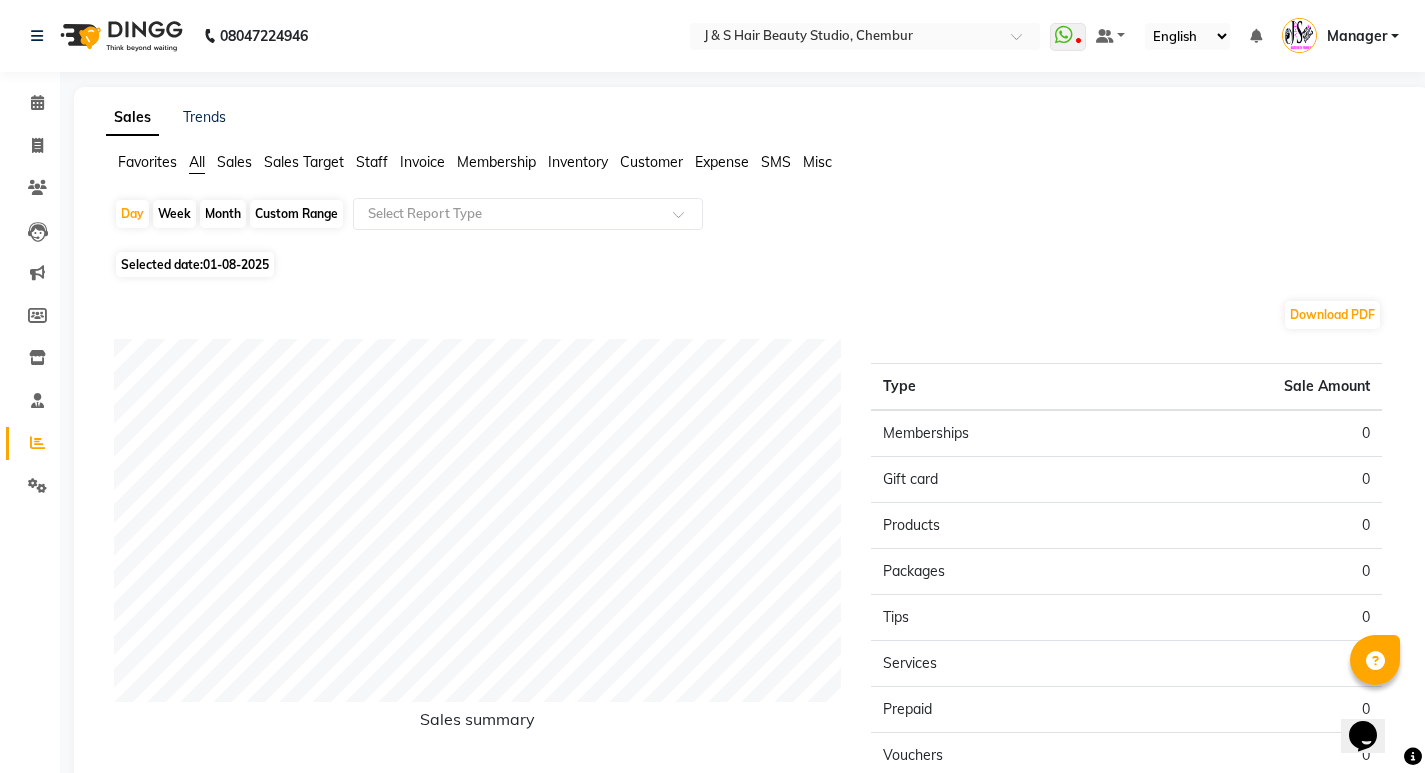 click on "Expense" 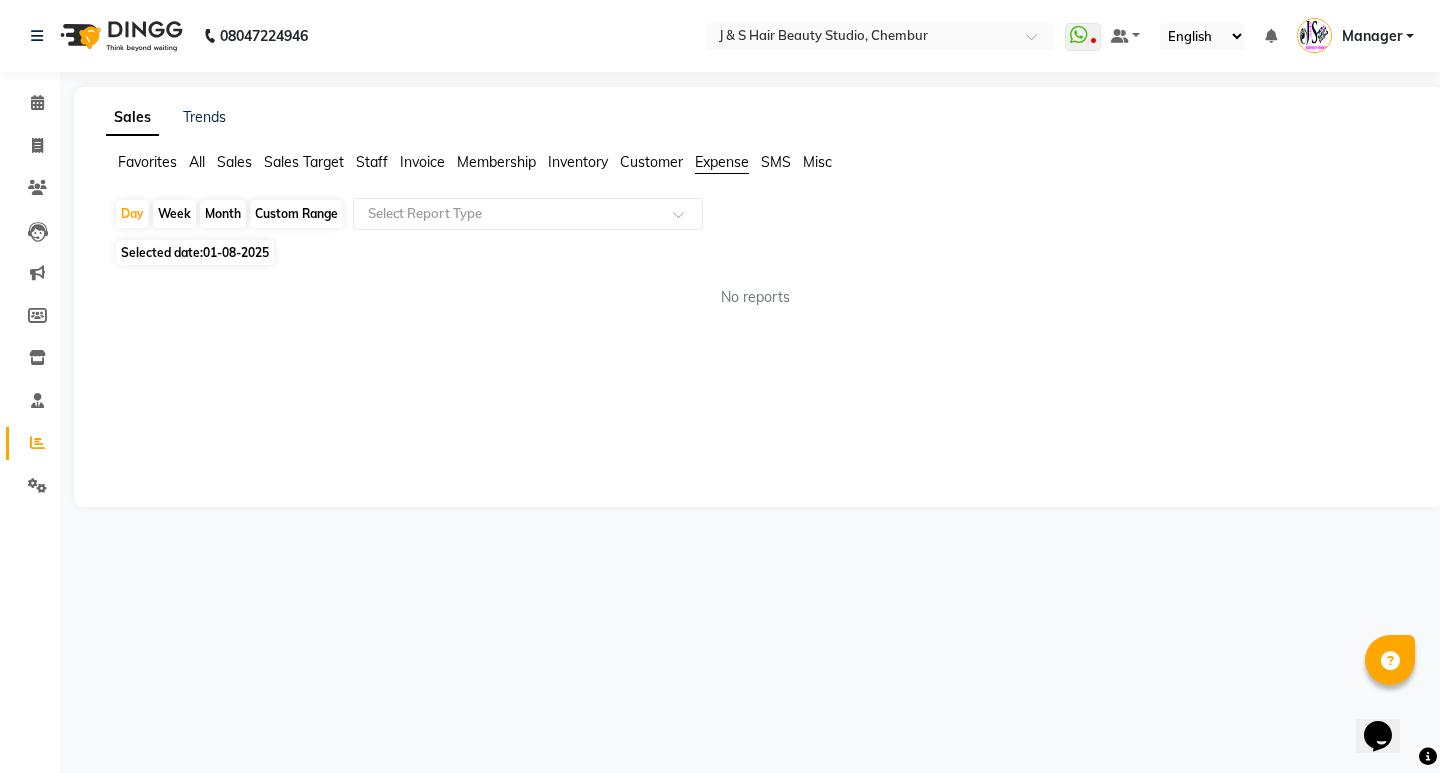 click on "01-08-2025" 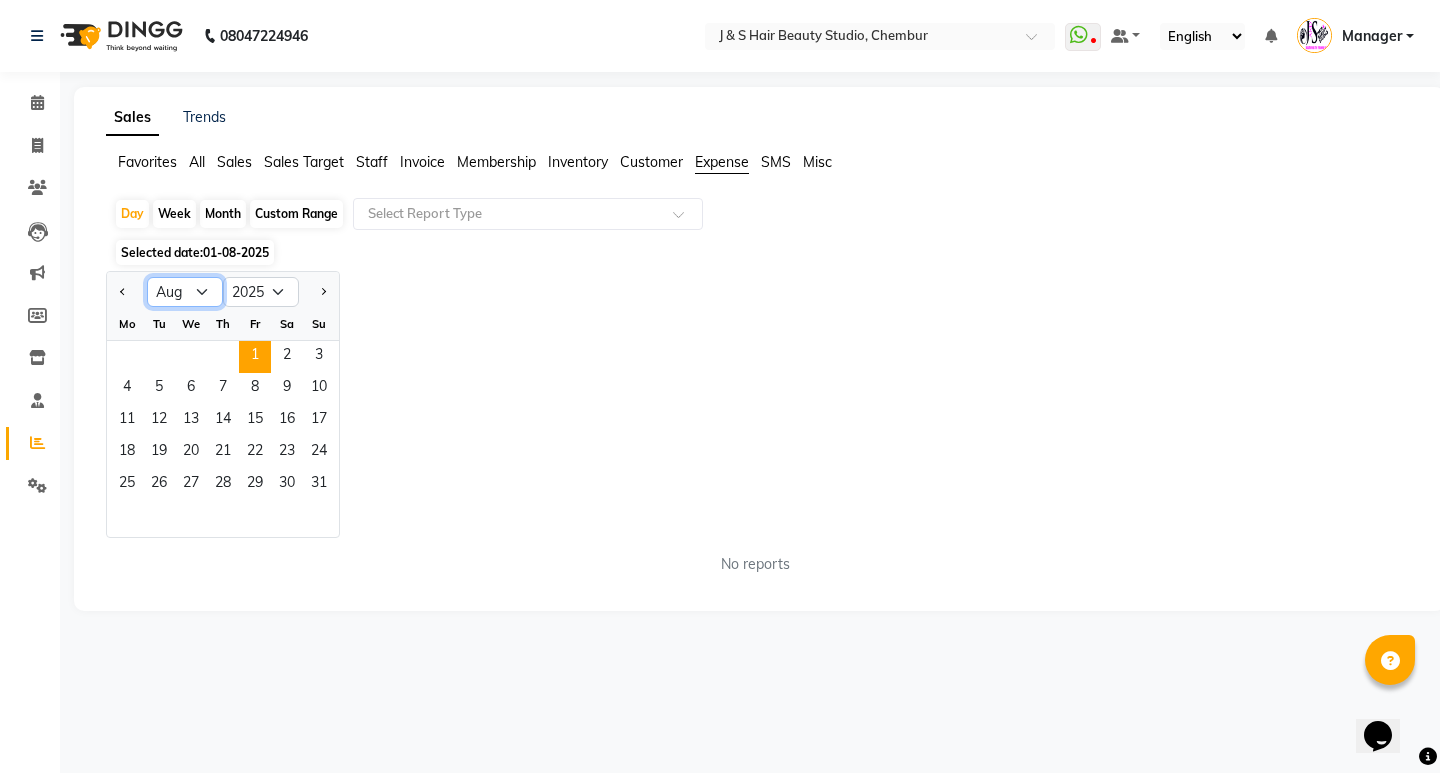 click on "Jan Feb Mar Apr May Jun Jul Aug Sep Oct Nov Dec" 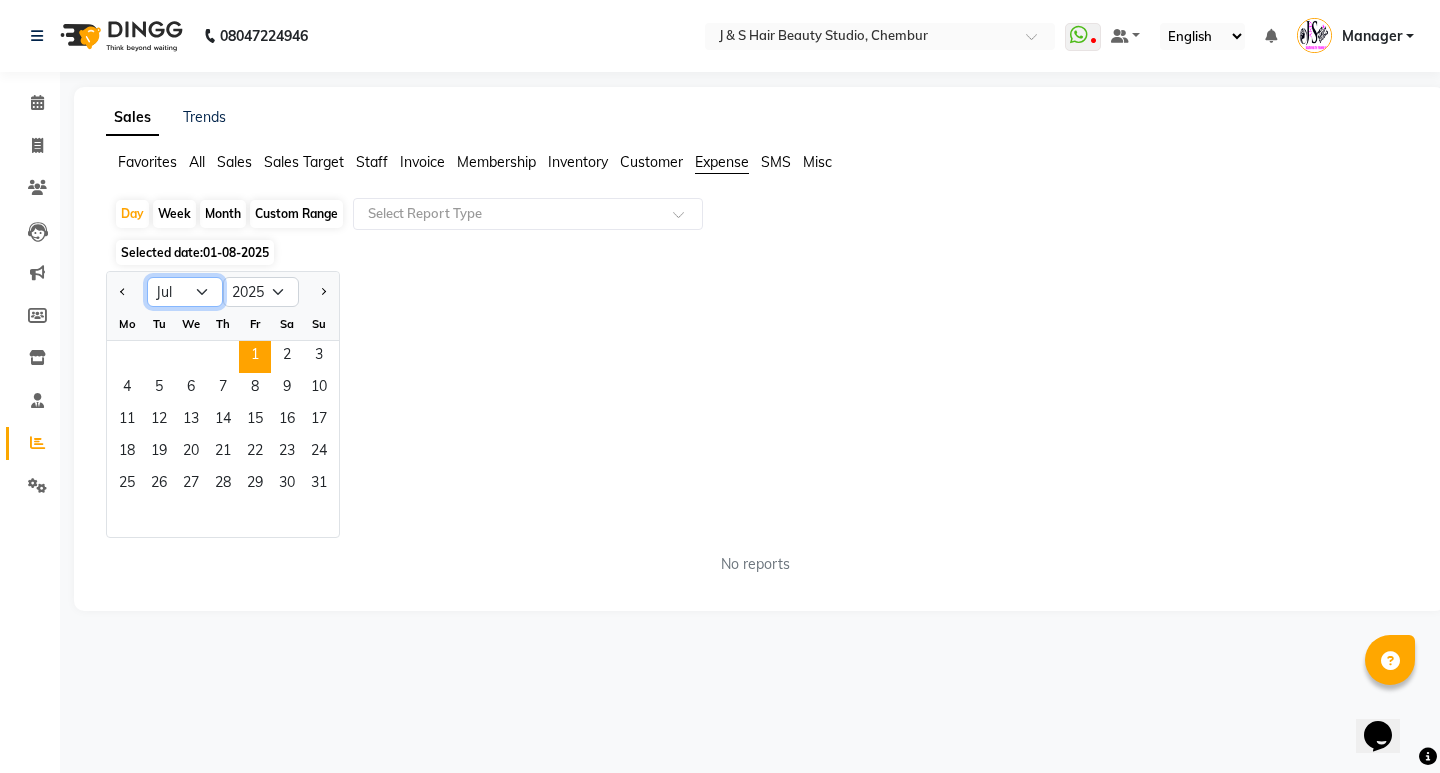 click on "Jan Feb Mar Apr May Jun Jul Aug Sep Oct Nov Dec" 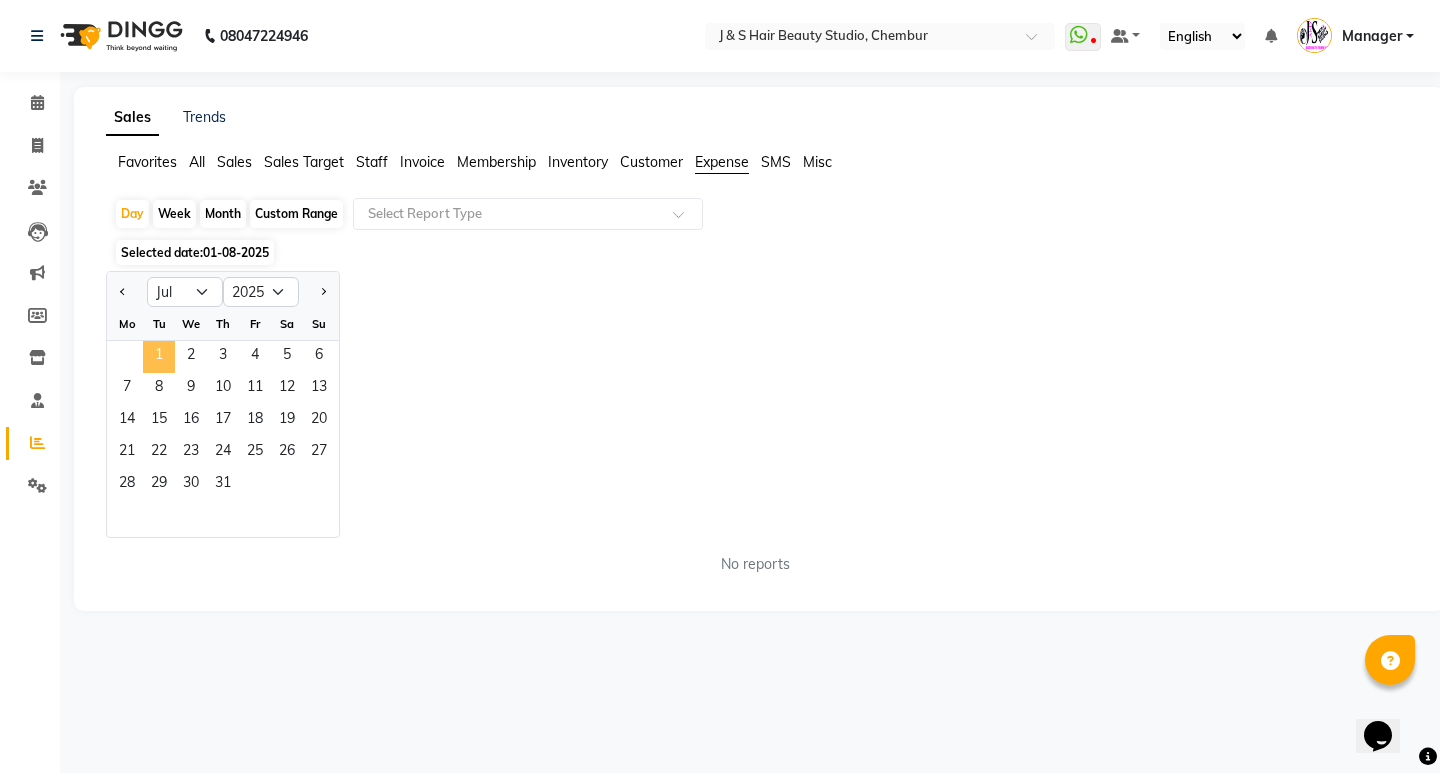 click on "1" 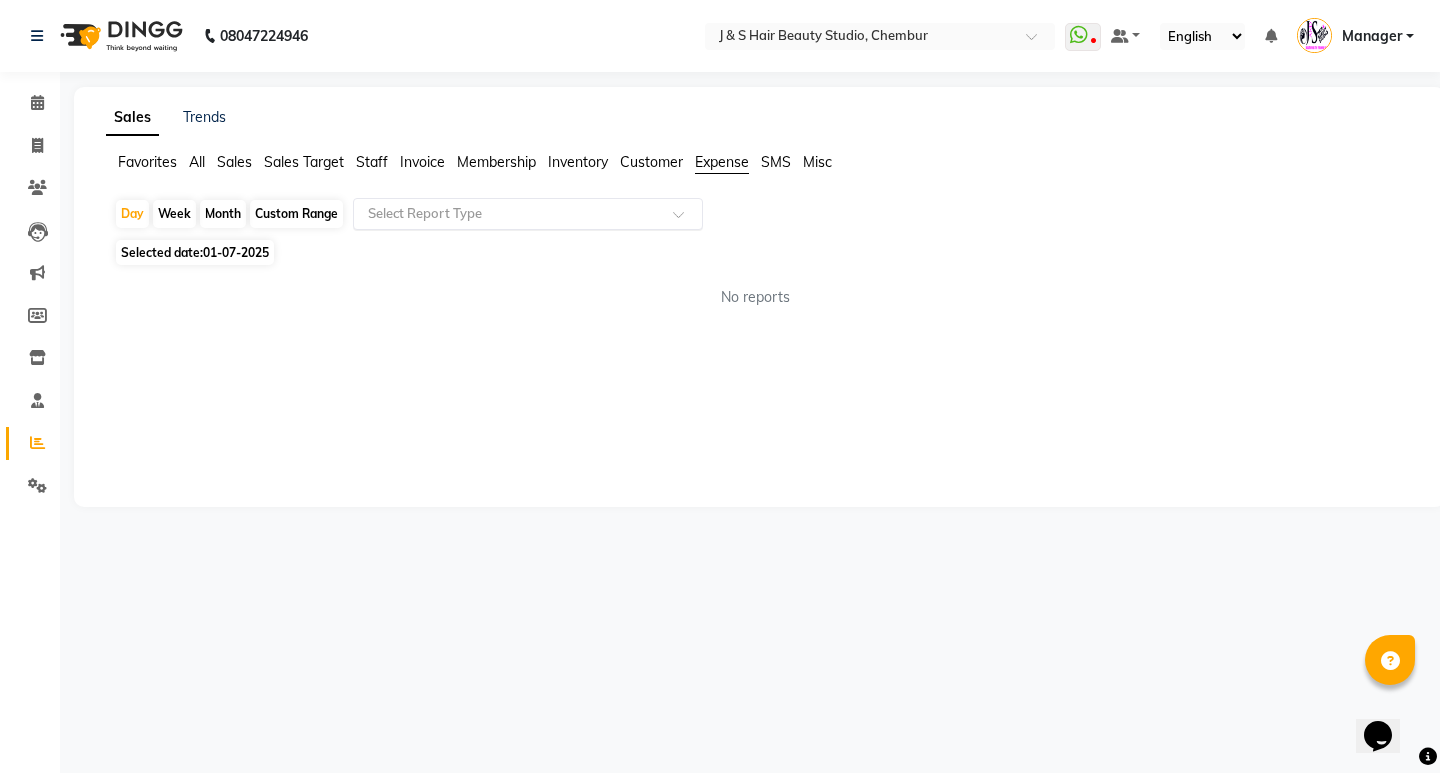 click 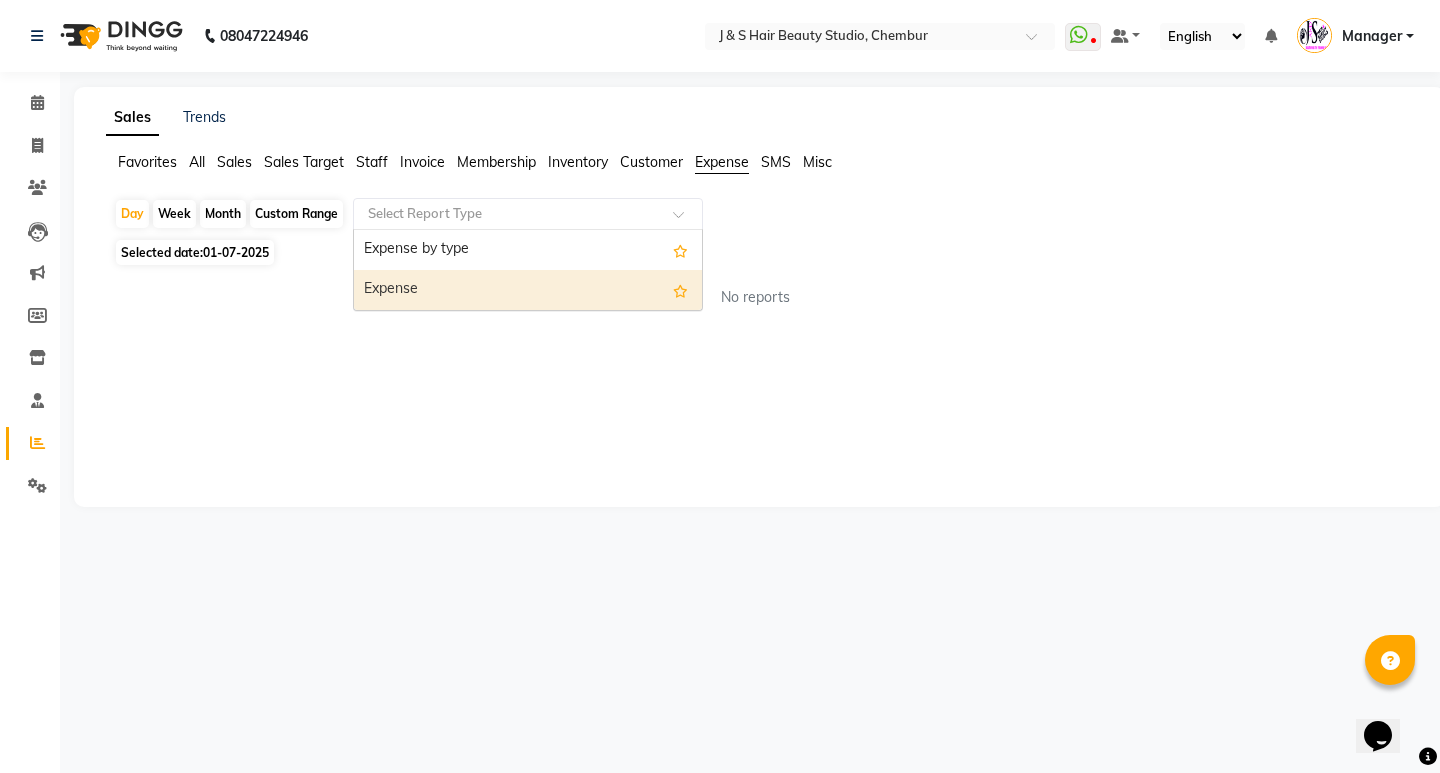 click on "Expense" at bounding box center [528, 290] 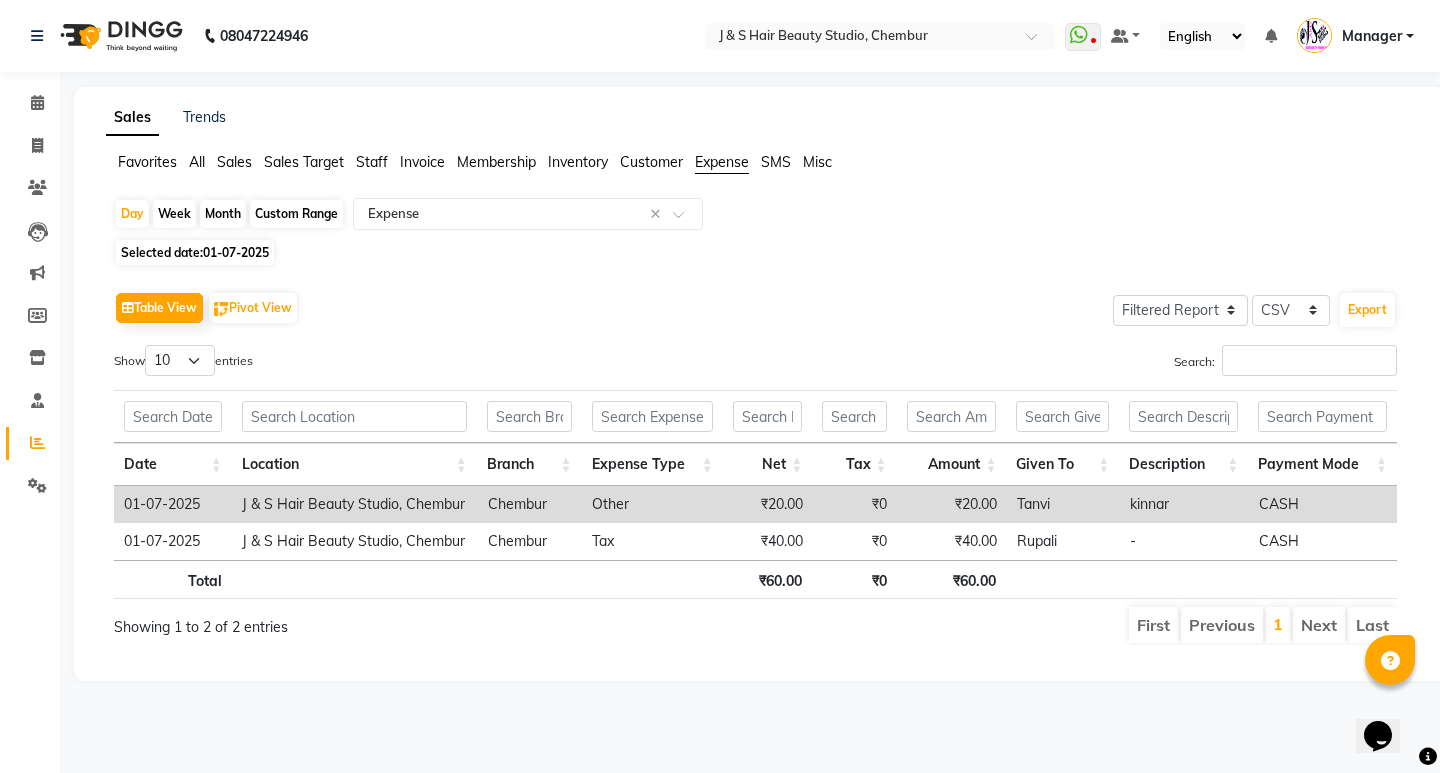 click on "Month" 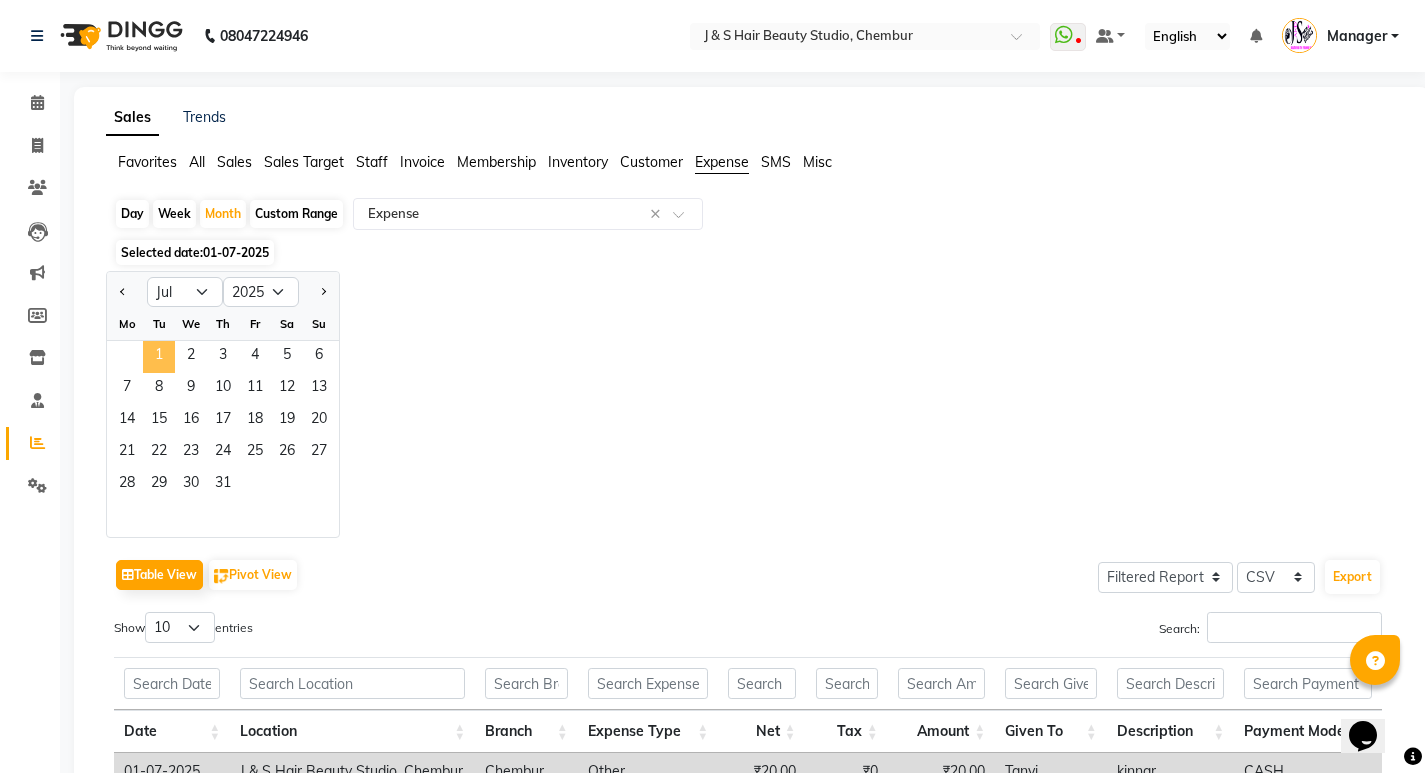 click on "1" 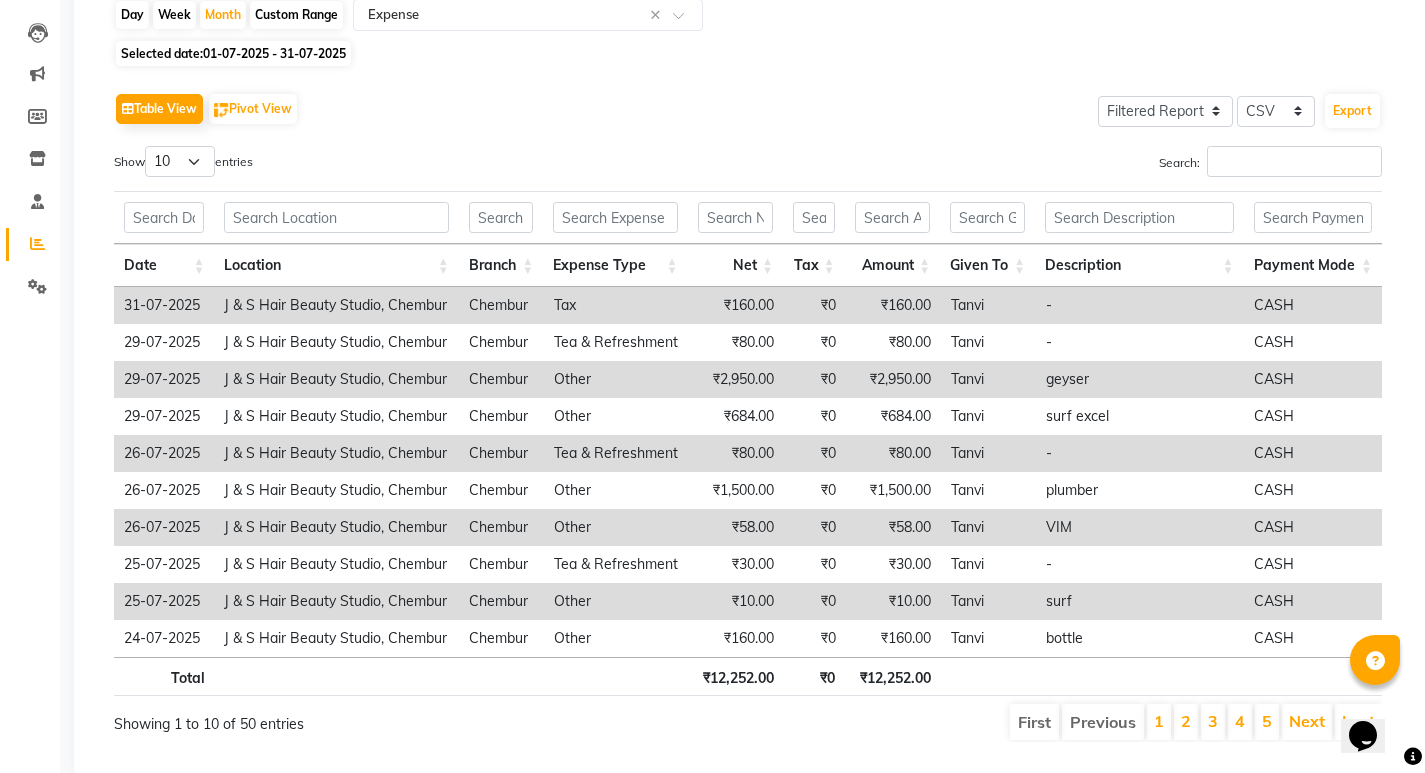 scroll, scrollTop: 249, scrollLeft: 0, axis: vertical 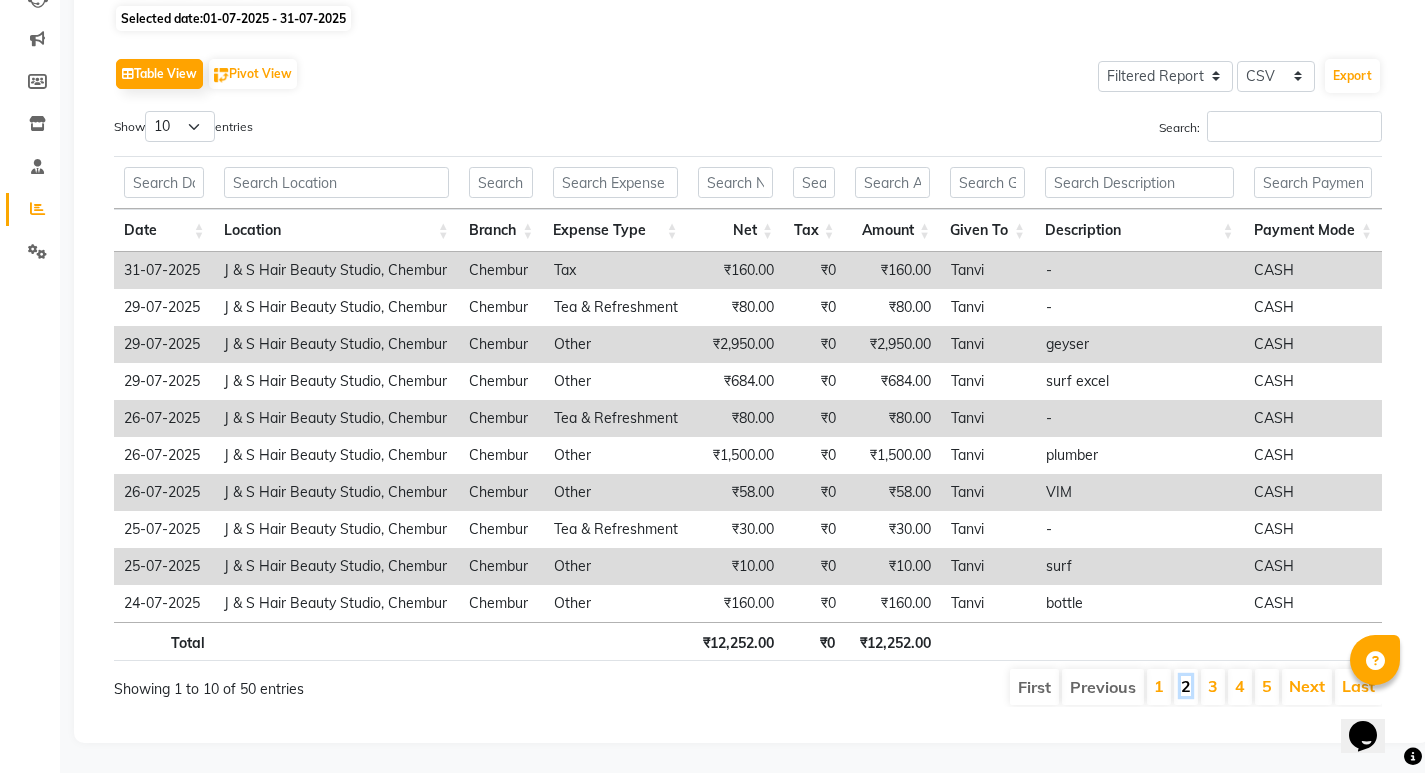 click on "2" at bounding box center [1186, 686] 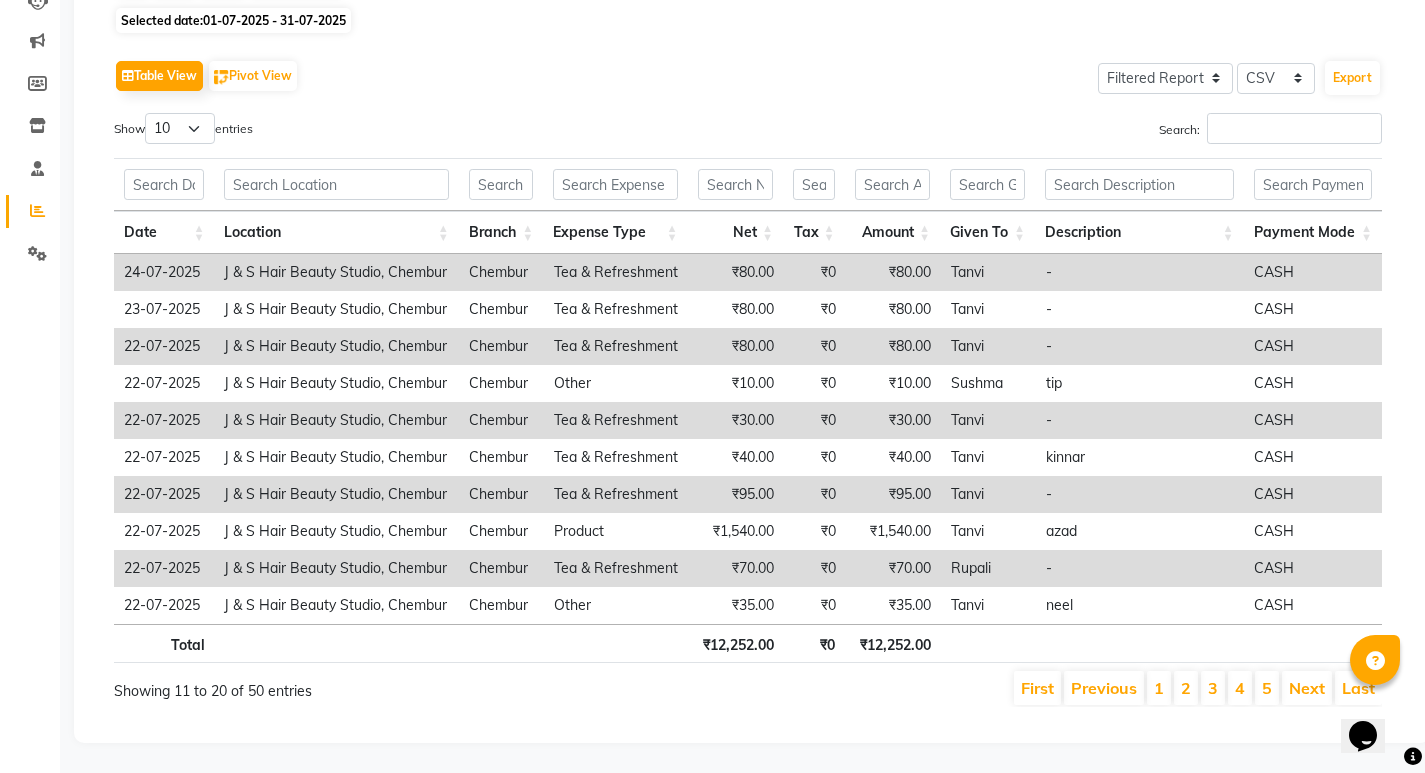 scroll, scrollTop: 247, scrollLeft: 0, axis: vertical 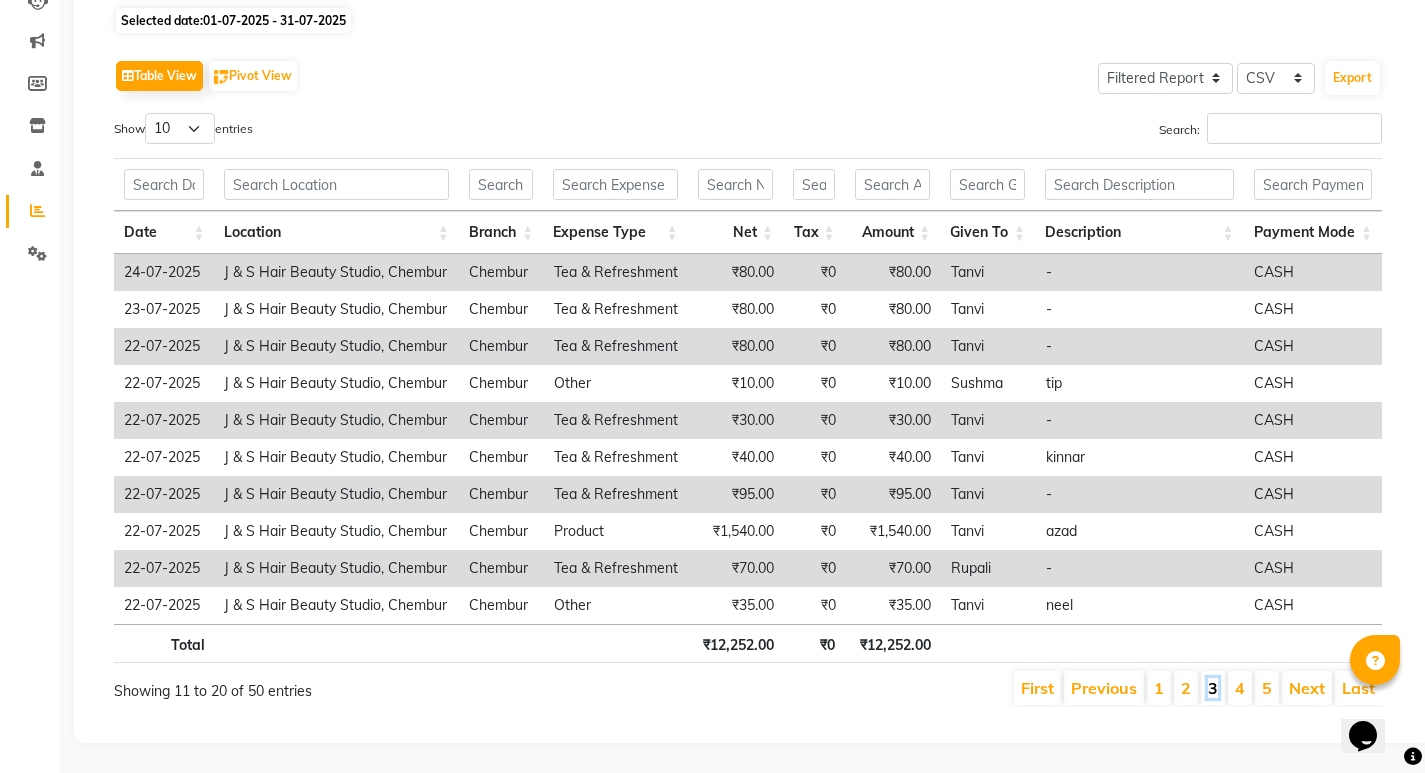 click on "3" at bounding box center [1213, 688] 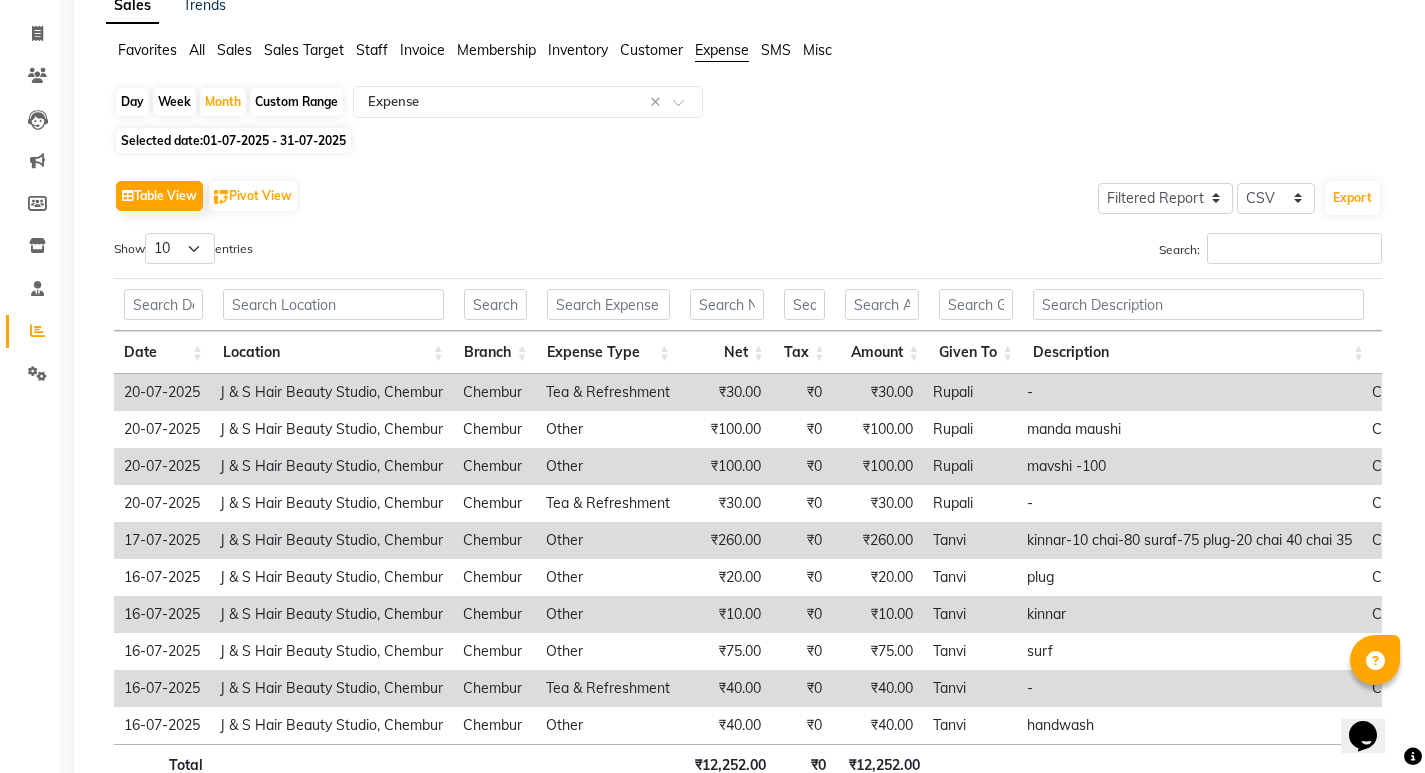 scroll, scrollTop: 62, scrollLeft: 0, axis: vertical 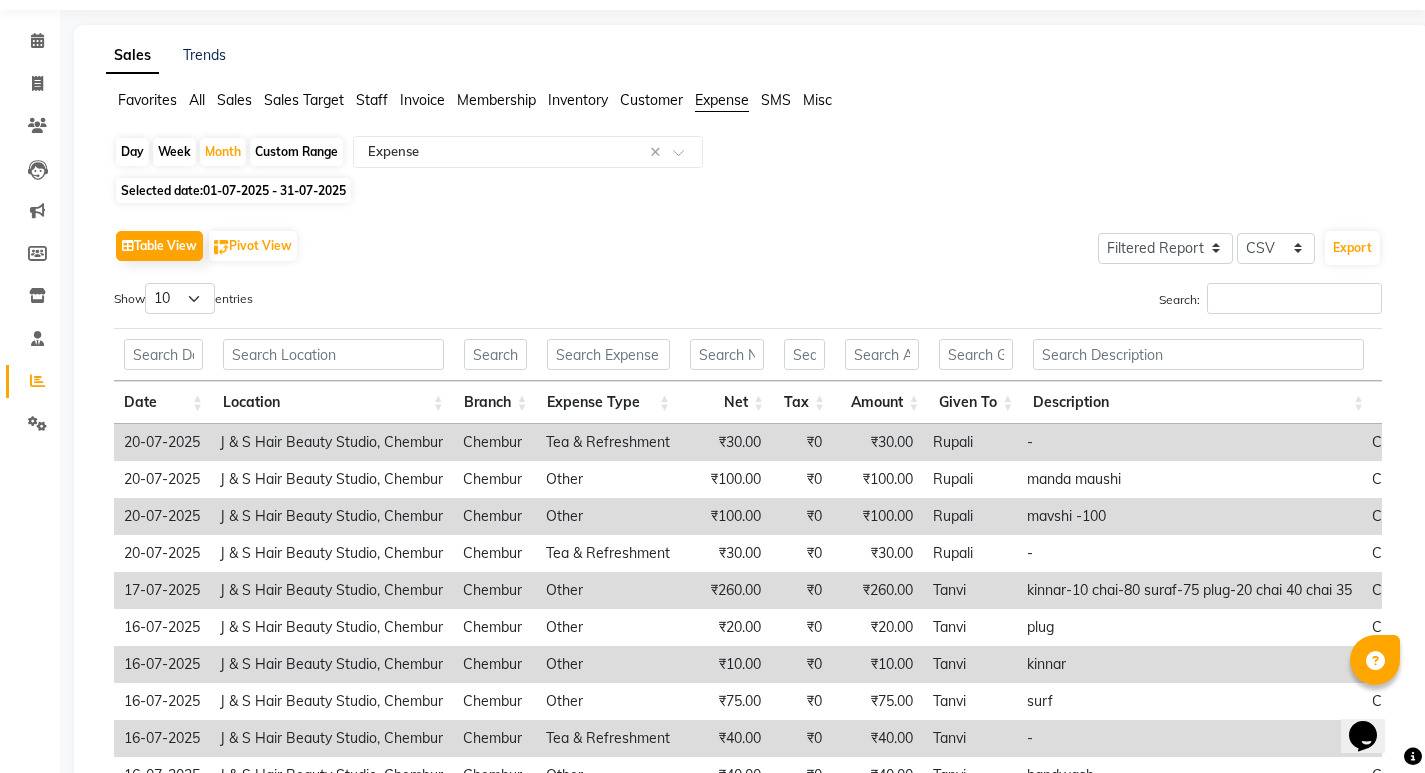 click on "₹0" at bounding box center [801, 516] 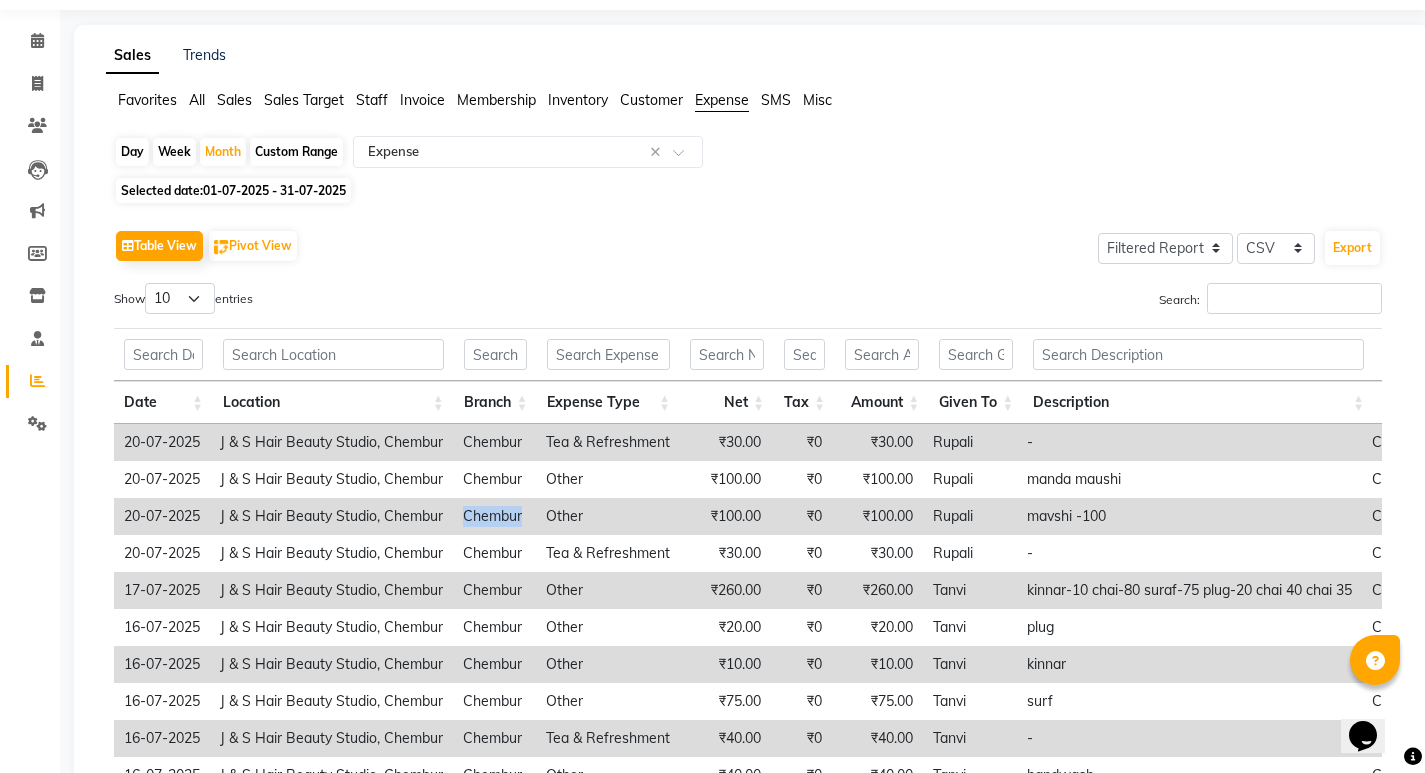 click on "Chembur" at bounding box center (494, 516) 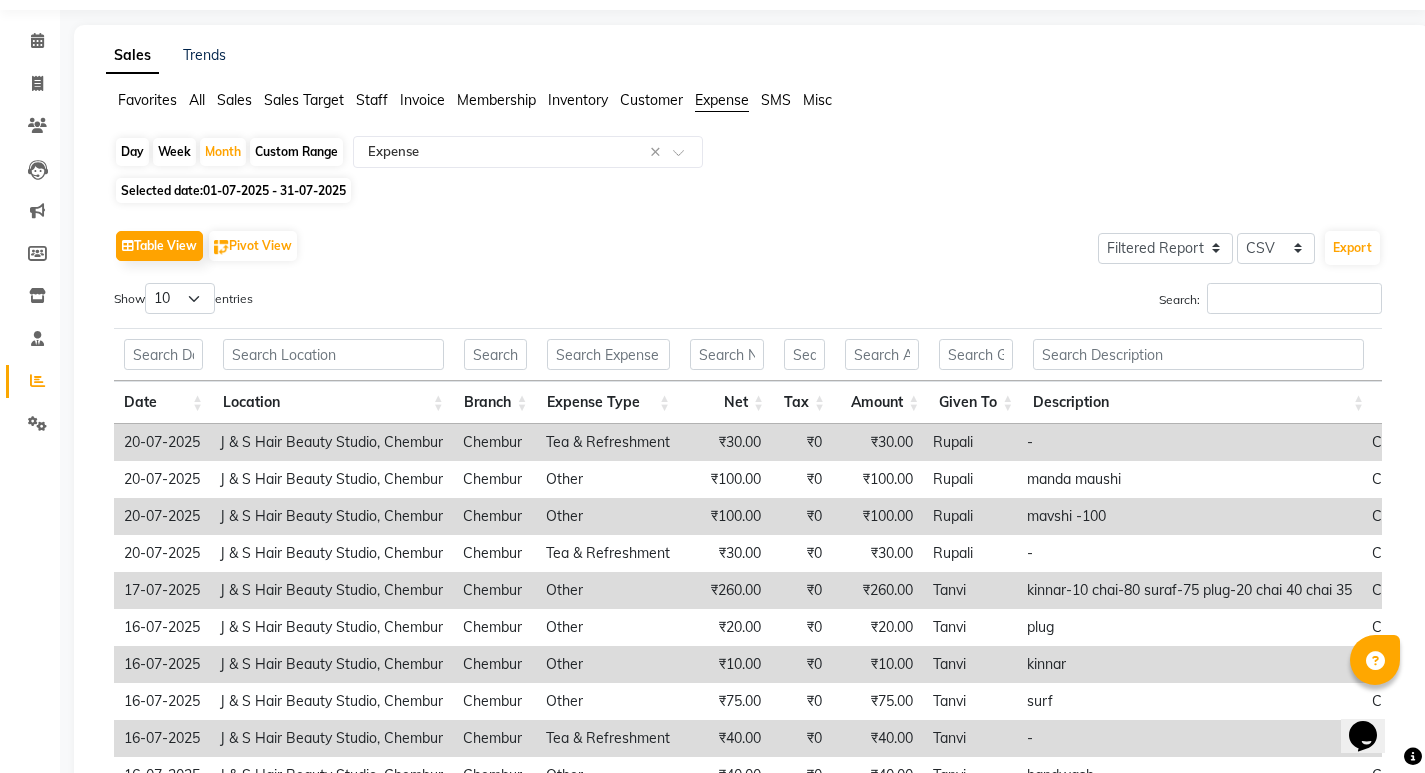 click on "mavshi -100" at bounding box center [1189, 516] 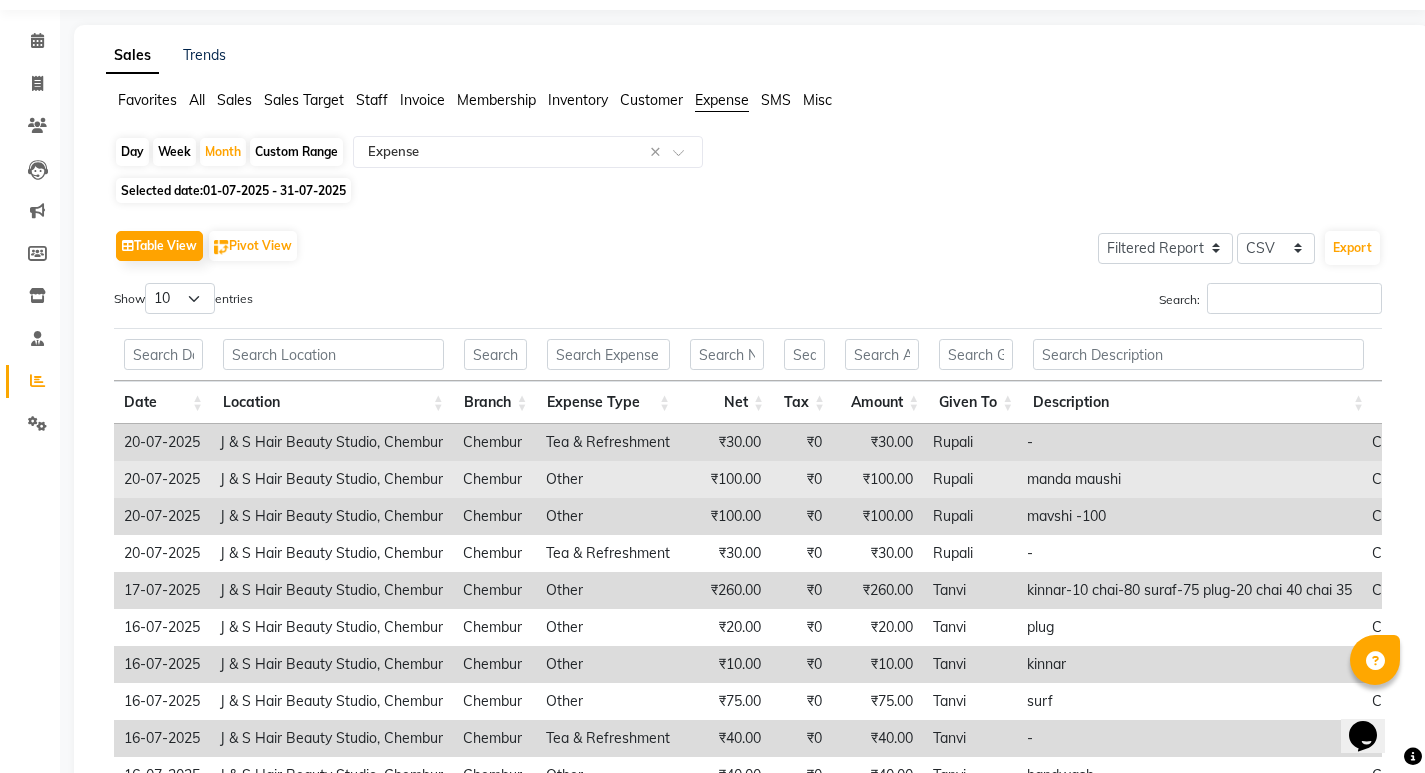 click on "manda maushi" at bounding box center (1189, 479) 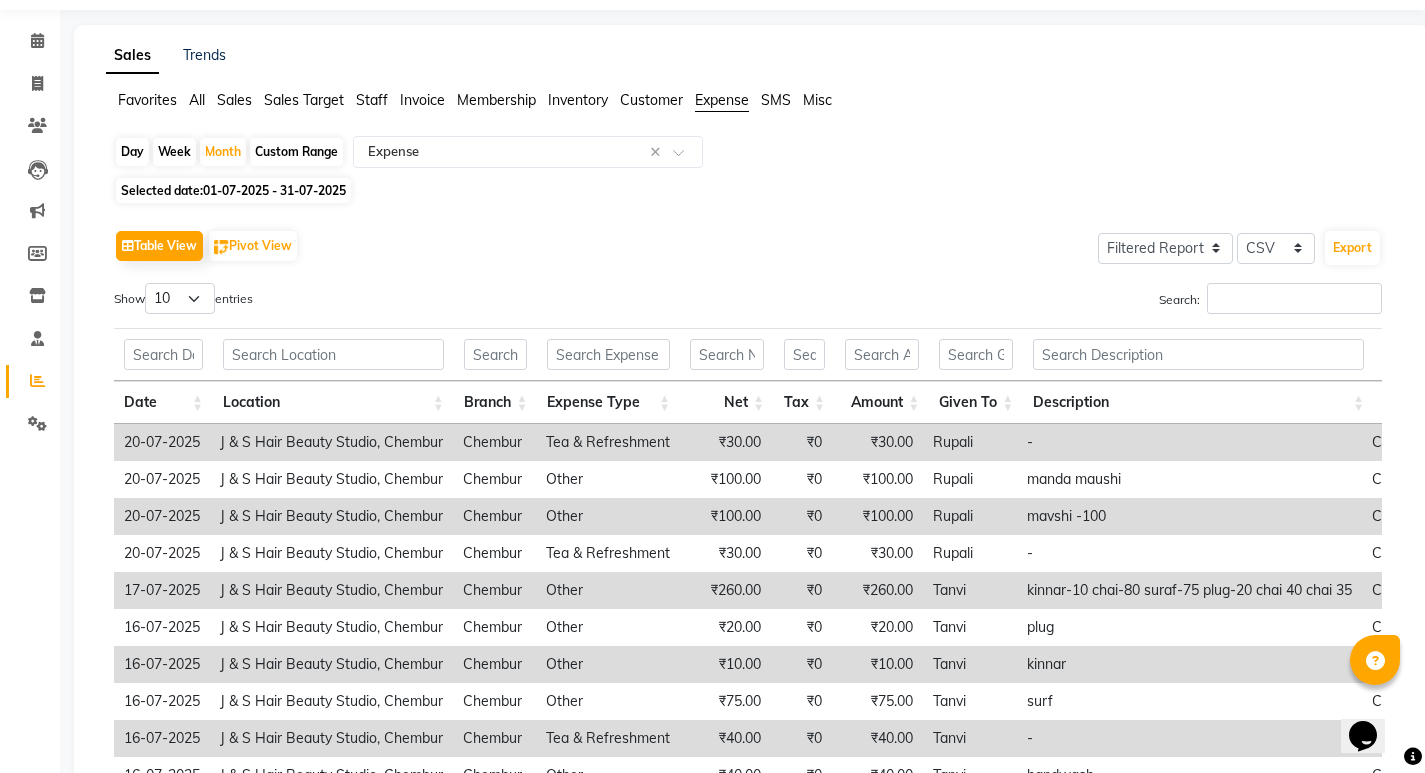 click on "mavshi -100" at bounding box center (1189, 516) 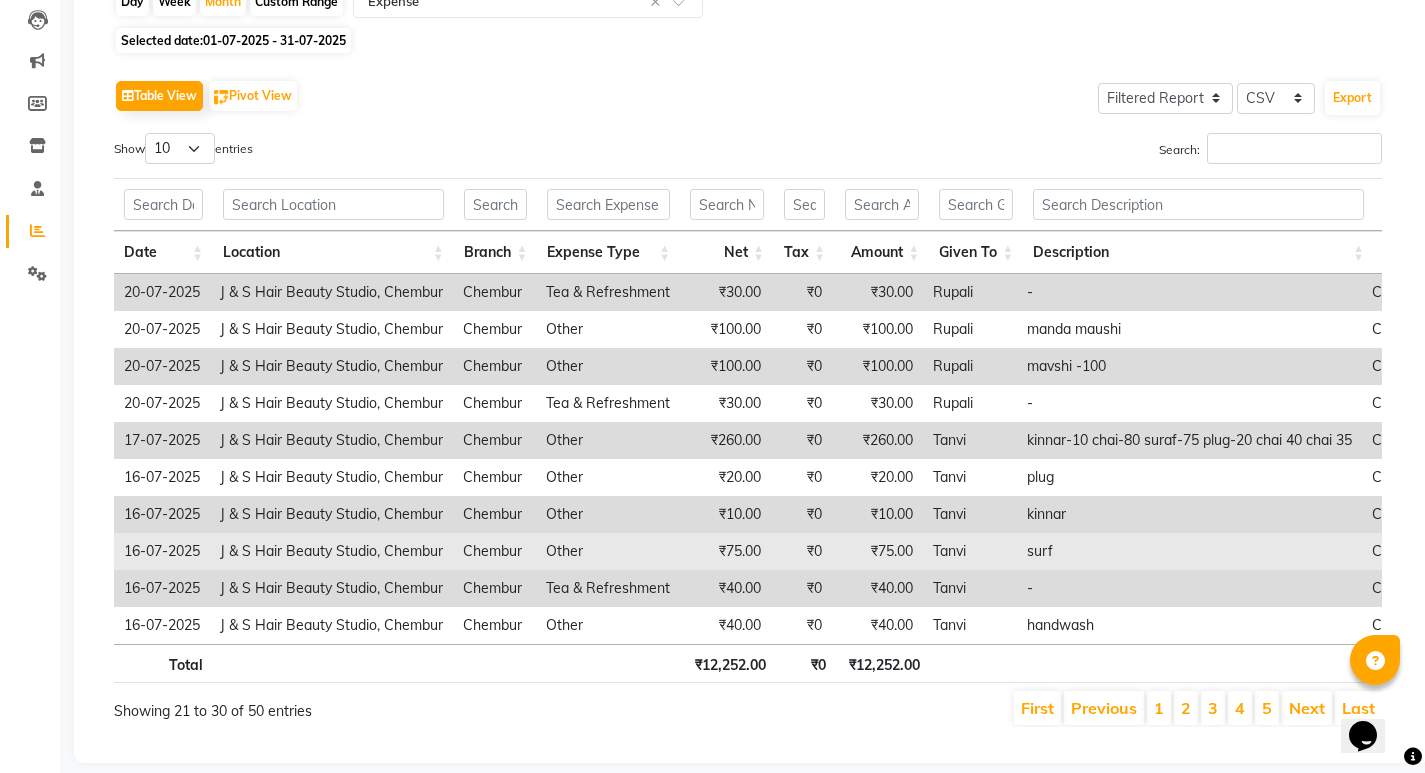 scroll, scrollTop: 262, scrollLeft: 0, axis: vertical 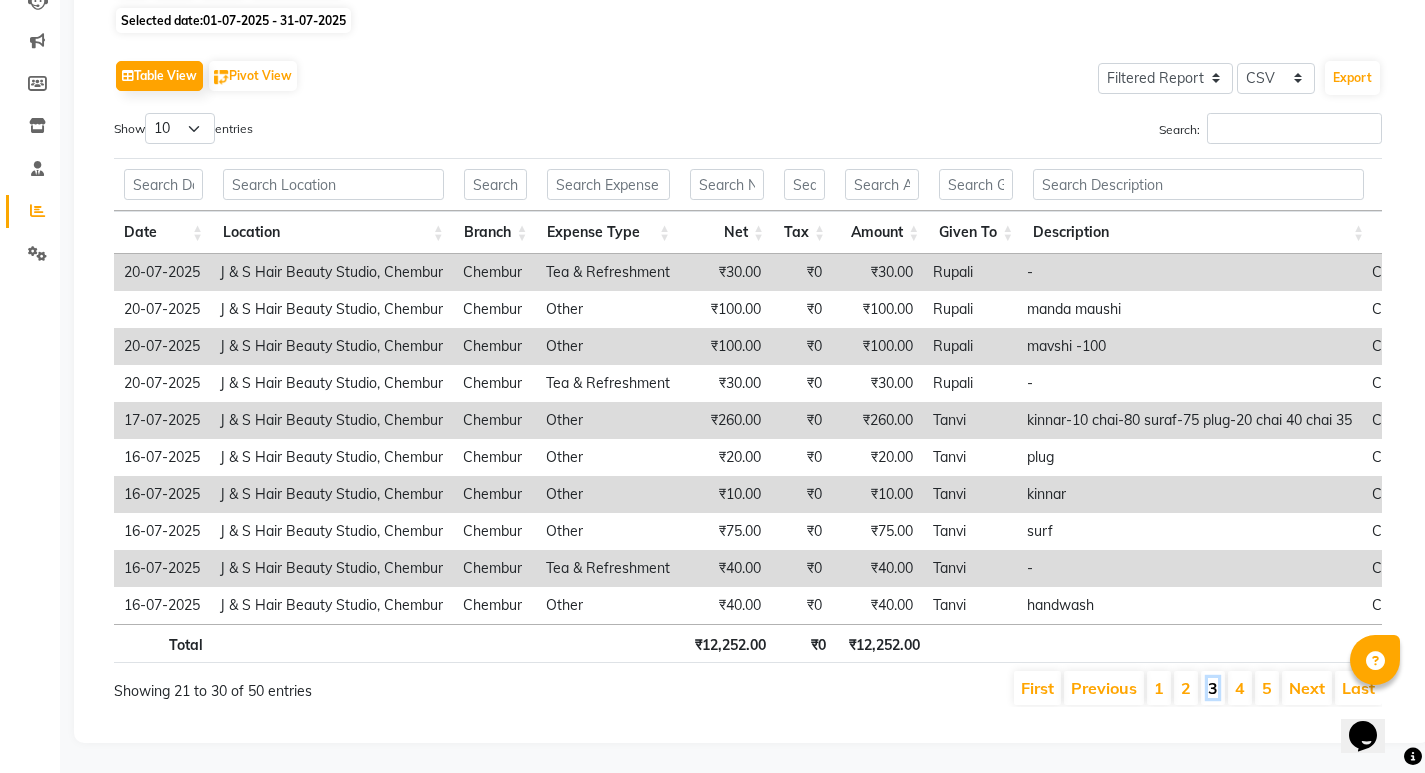 click on "3" at bounding box center [1213, 688] 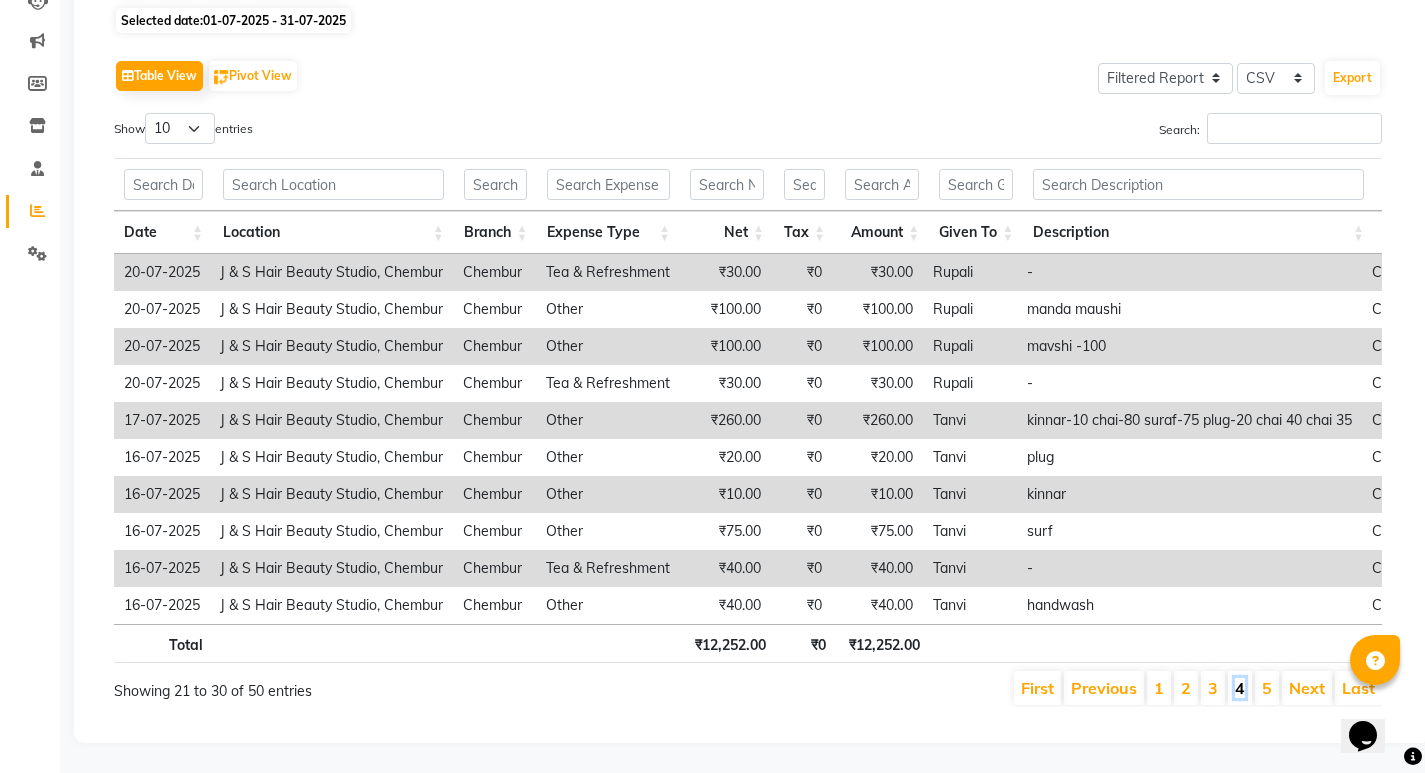 click on "4" at bounding box center [1240, 688] 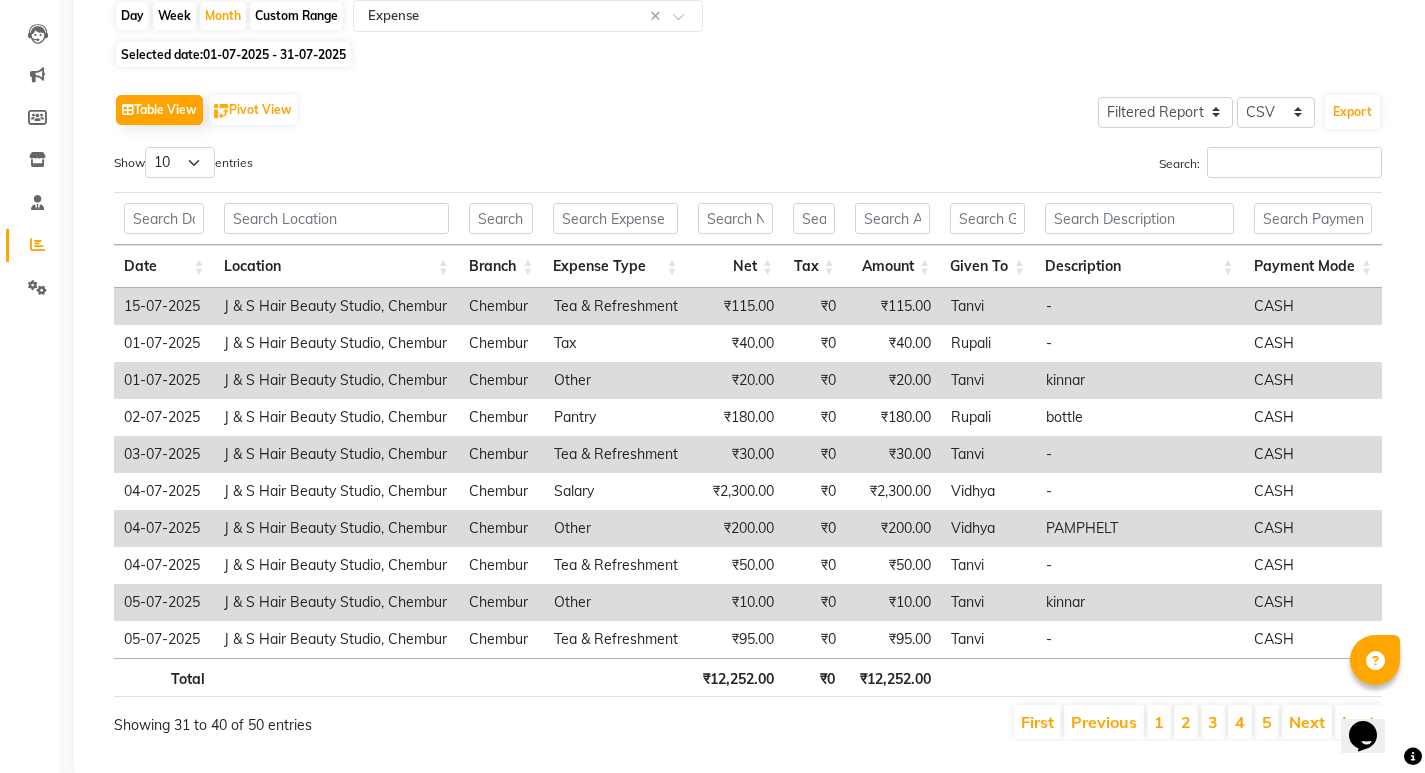 scroll, scrollTop: 247, scrollLeft: 0, axis: vertical 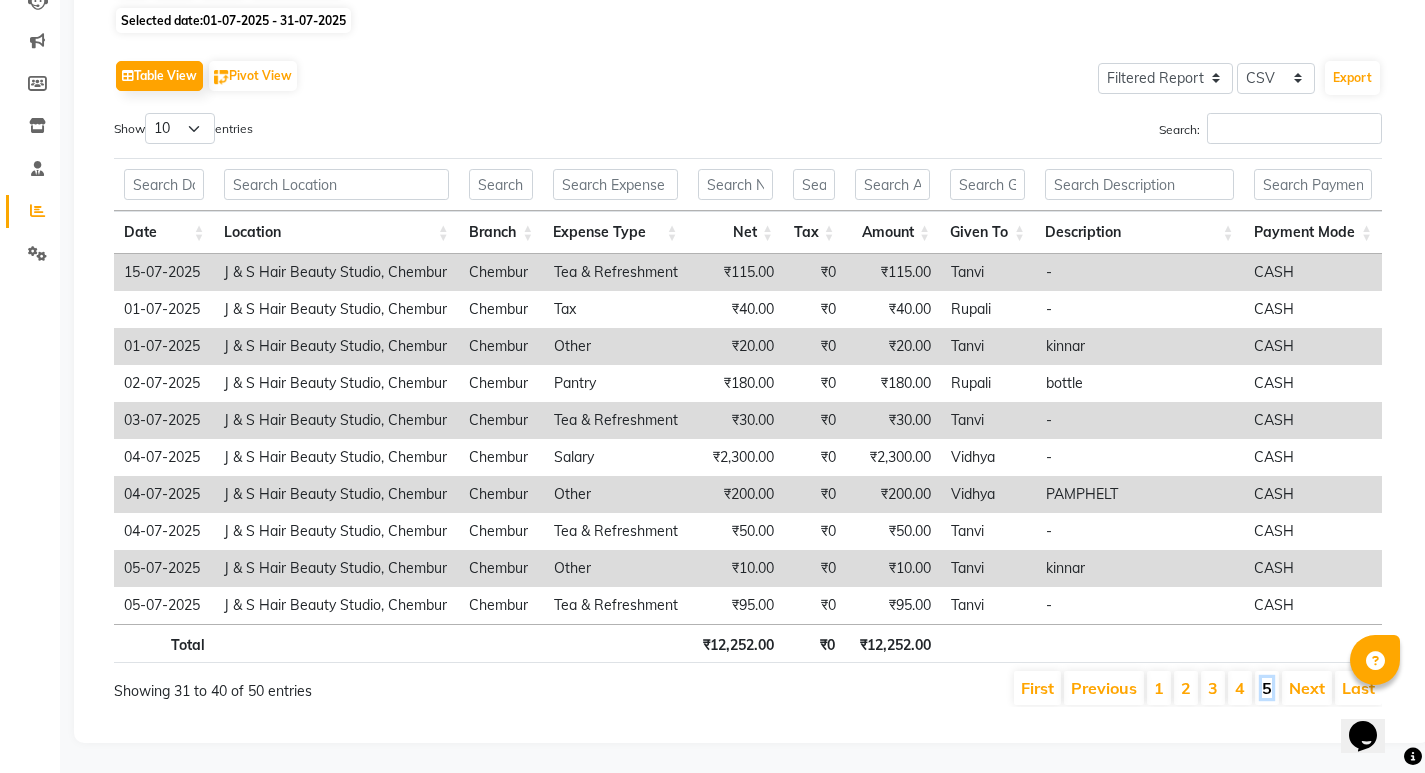 click on "5" at bounding box center [1267, 688] 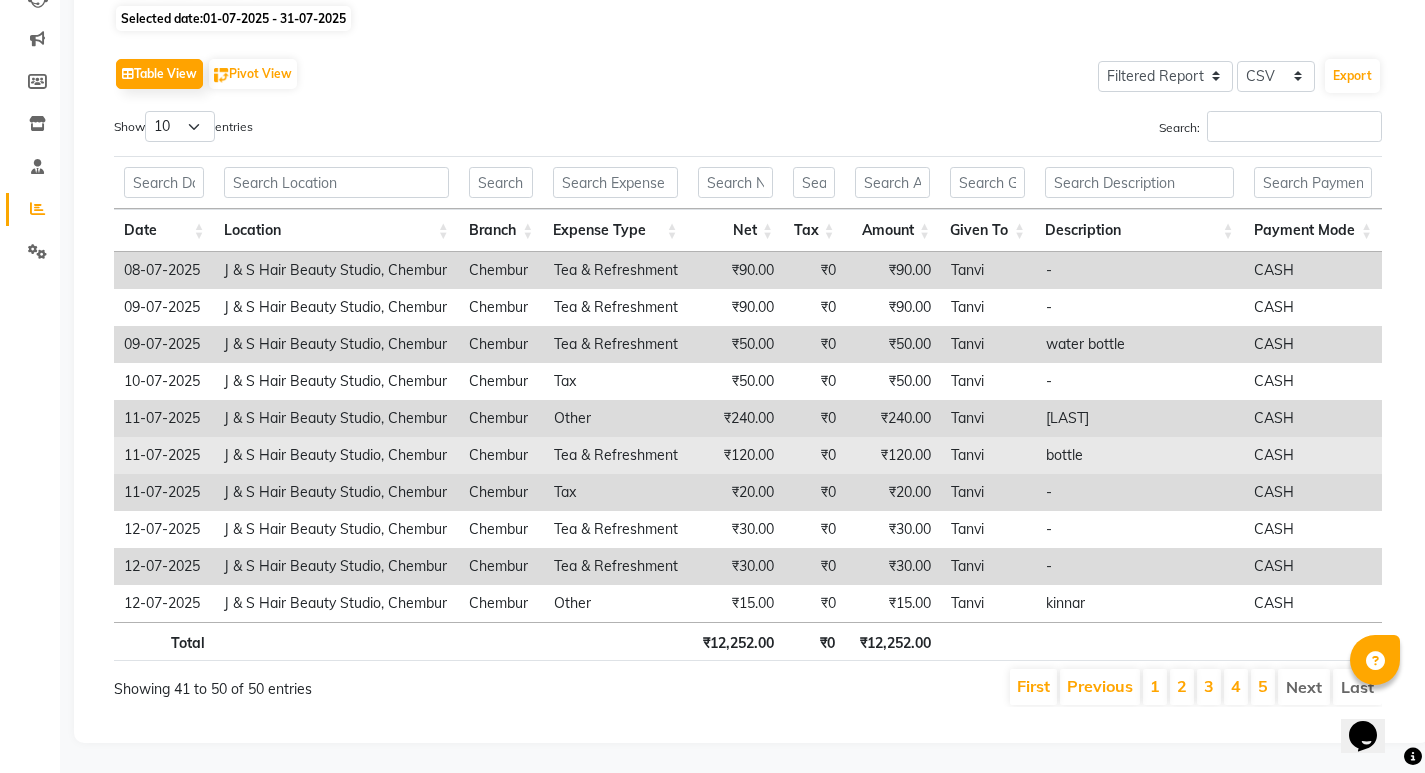 scroll, scrollTop: 249, scrollLeft: 0, axis: vertical 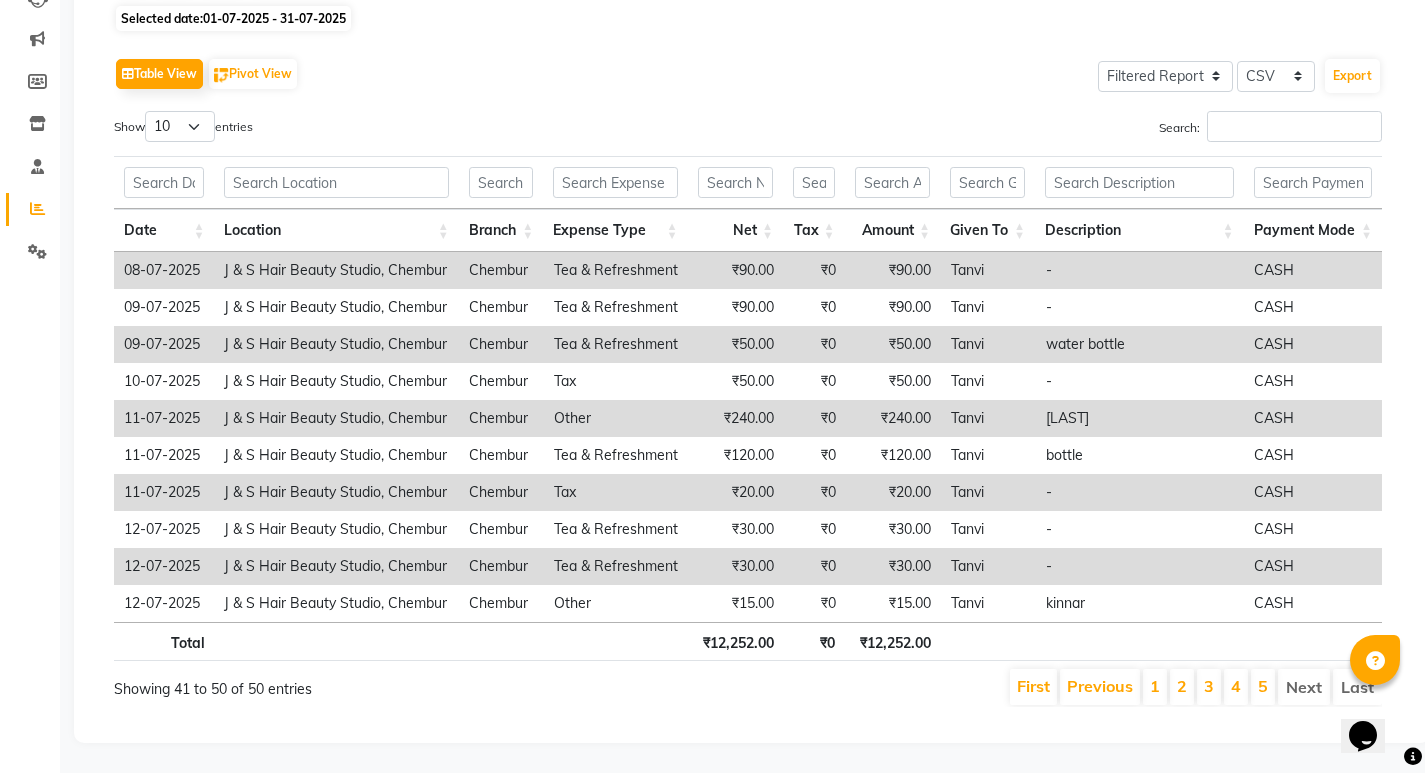 click on "Next" at bounding box center [1304, 687] 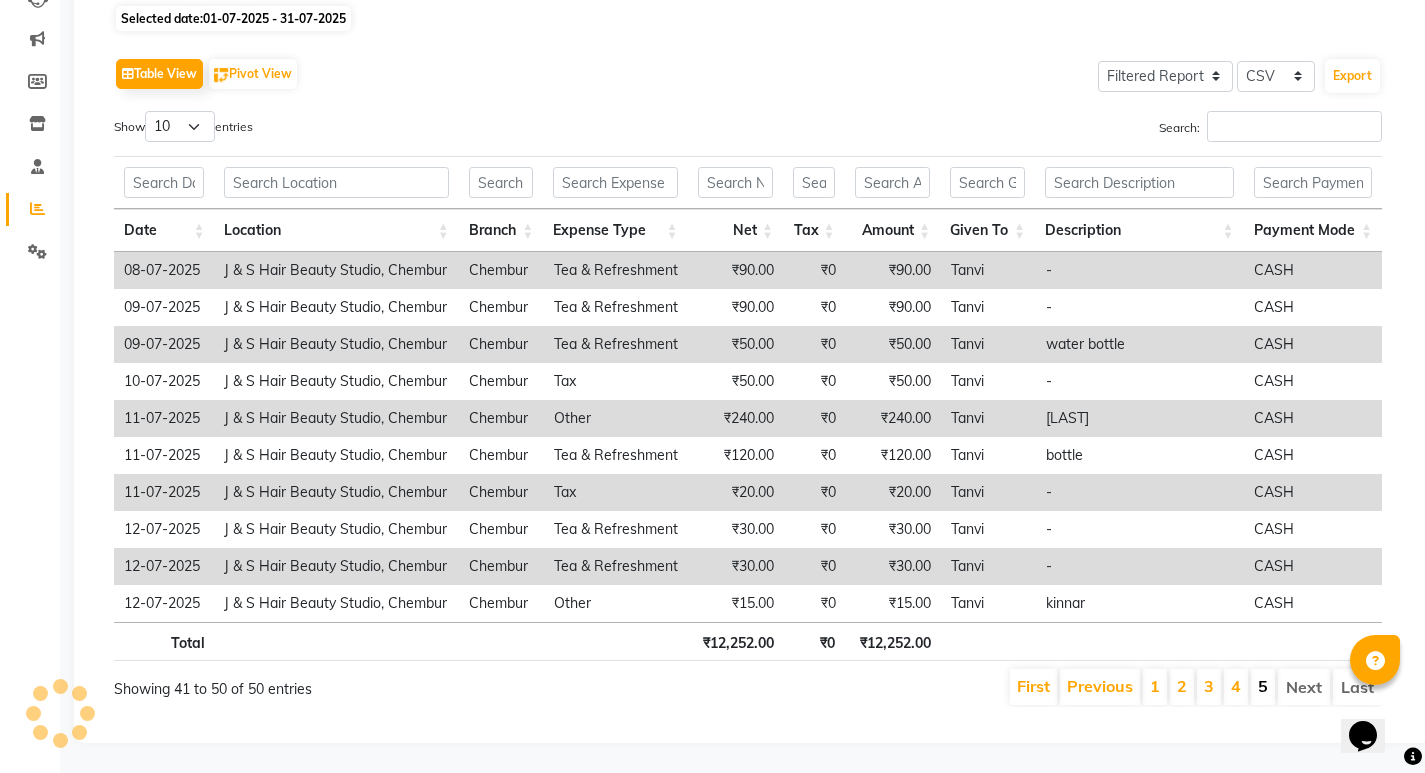 click on "5" at bounding box center [1263, 687] 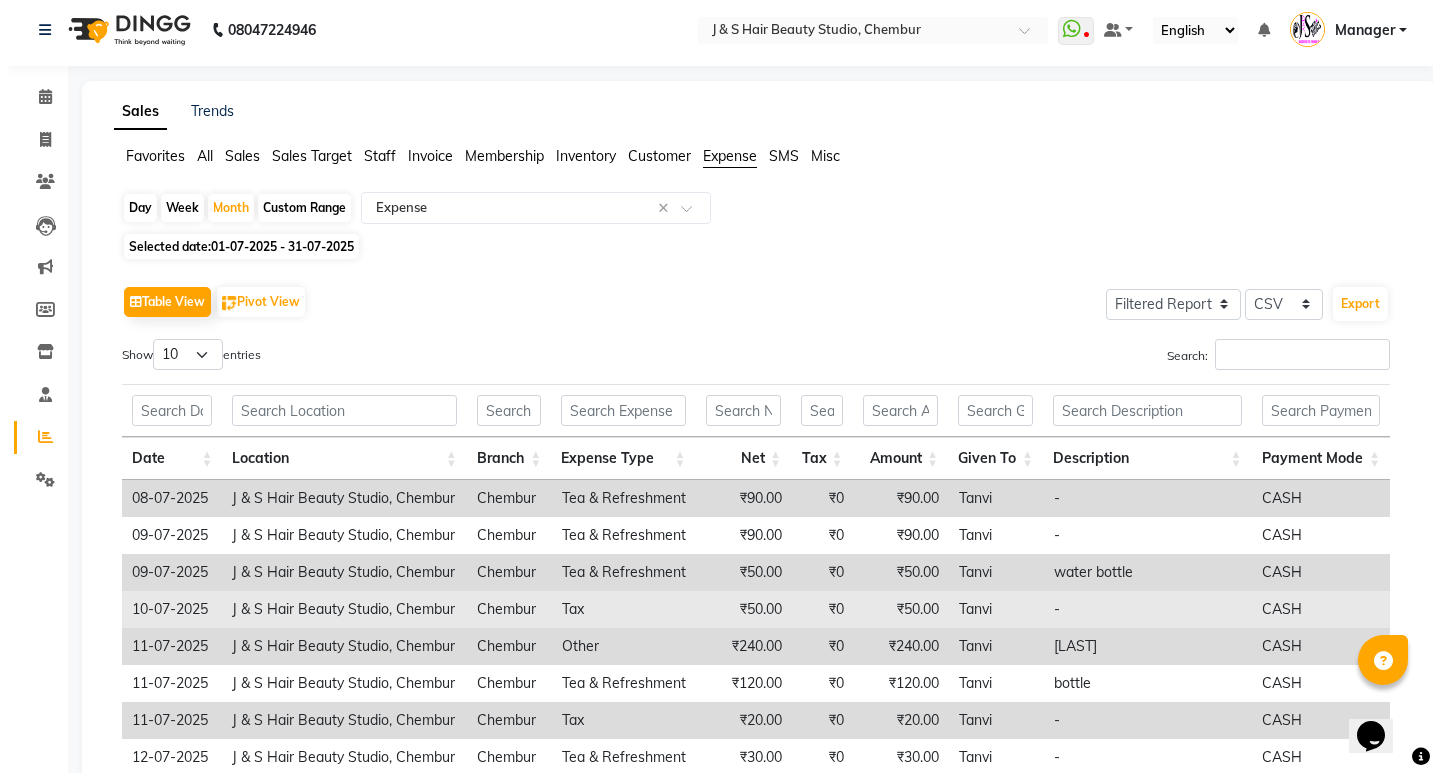 scroll, scrollTop: 0, scrollLeft: 0, axis: both 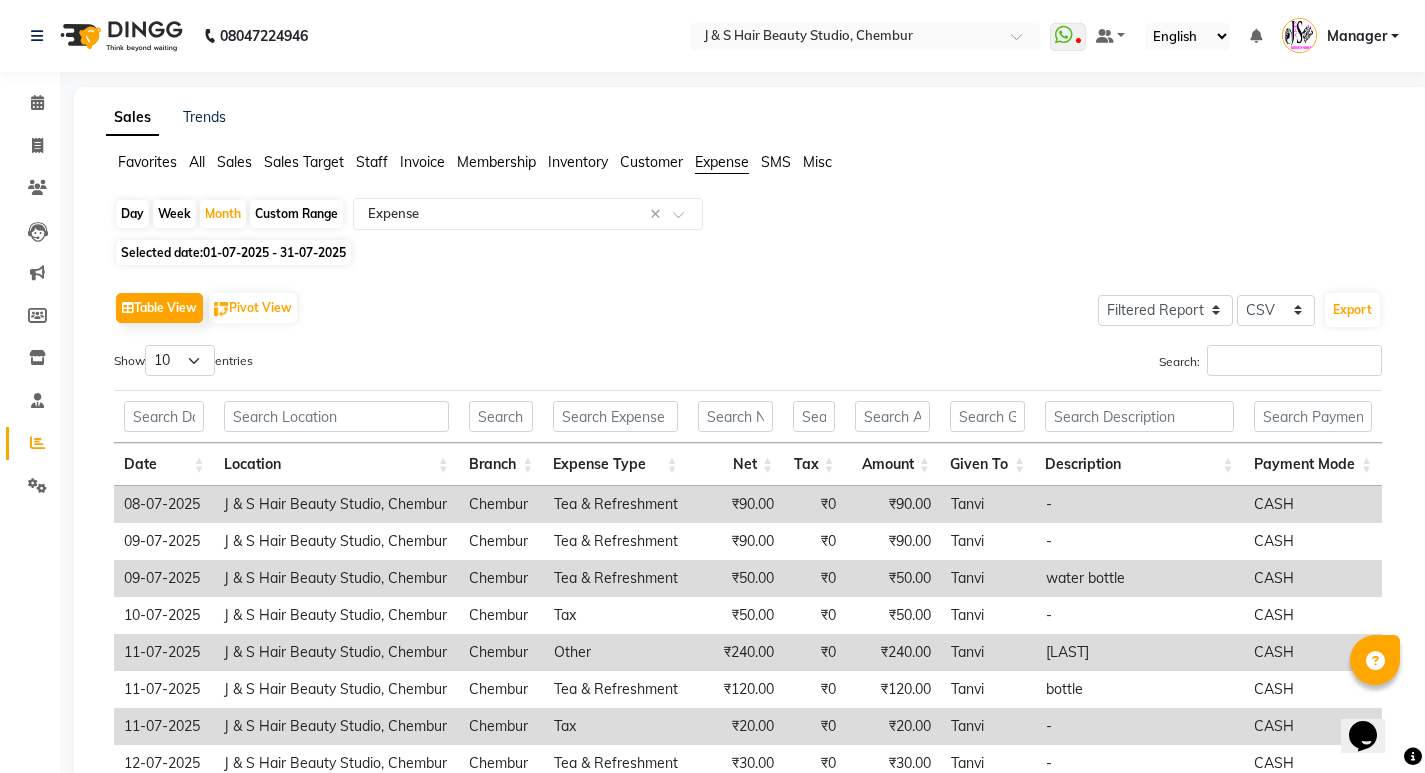 click on "Expense" 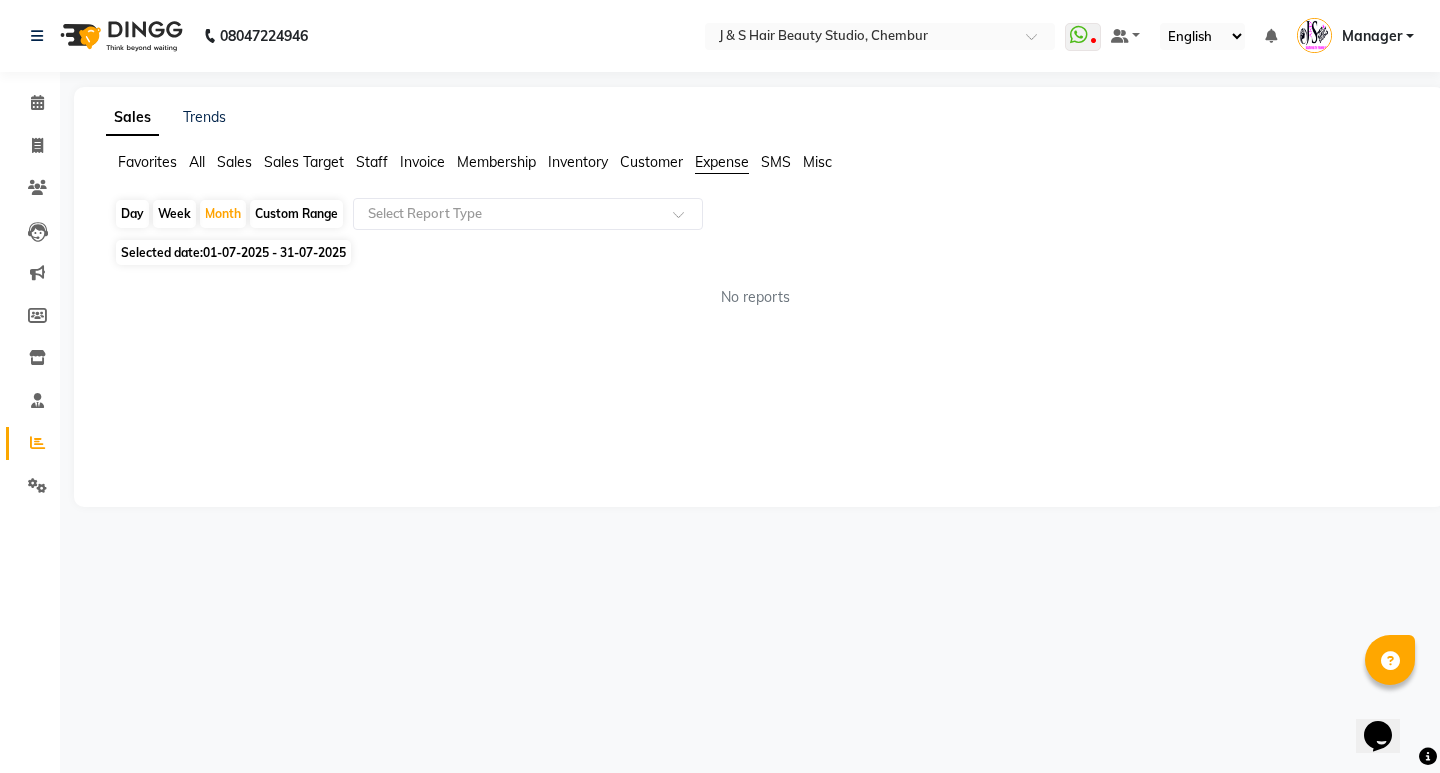 click on "01-07-2025 - 31-07-2025" 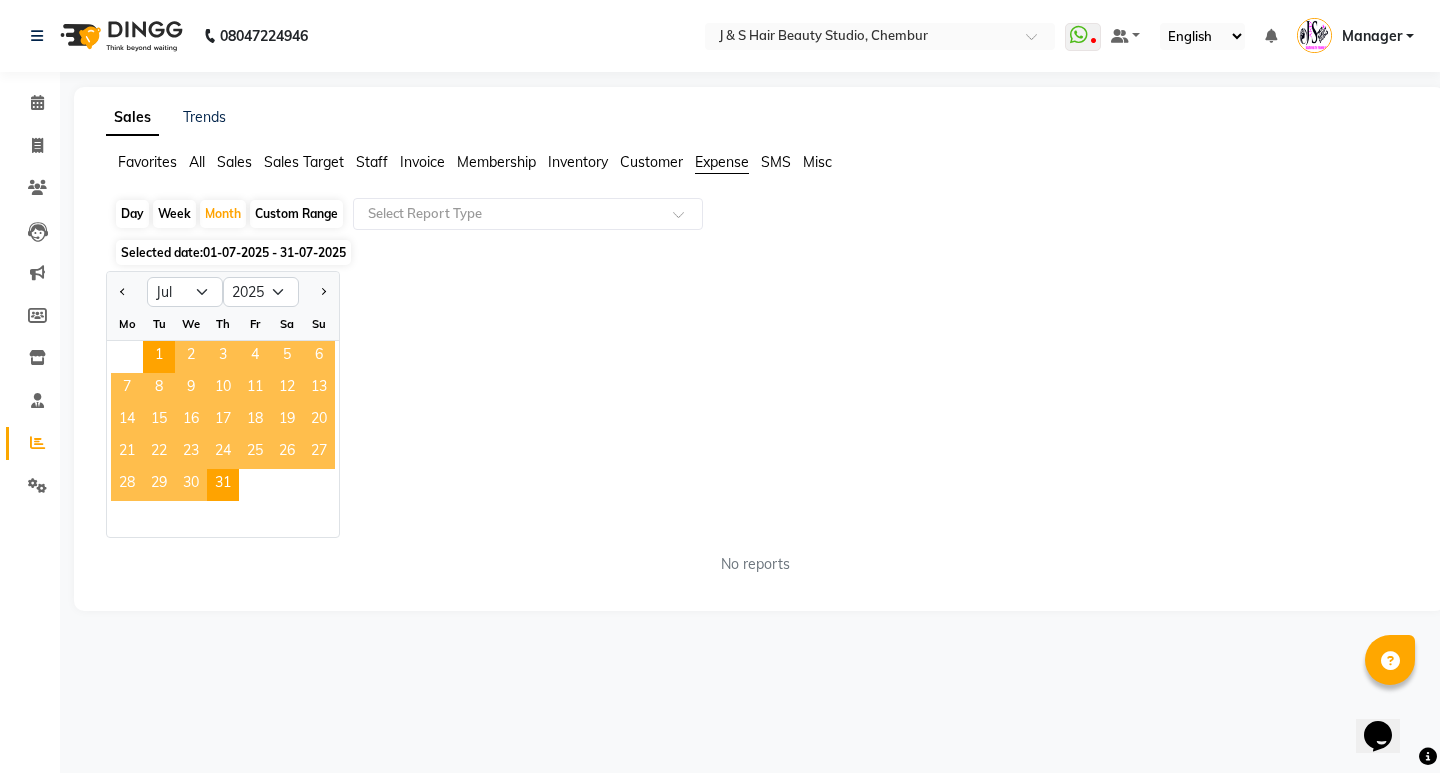 click on "Jan Feb Mar Apr May Jun Jul Aug Sep Oct Nov Dec 2015 2016 2017 2018 2019 2020 2021 2022 2023 2024 2025 2026 2027 2028 2029 2030 2031 2032 2033 2034 2035 Mo Tu We Th Fr Sa Su  1   2   3   4   5   6   7   8   9   10   11   12   13   14   15   16   17   18   19   20   21   22   23   24   25   26   27   28   29   30   31" 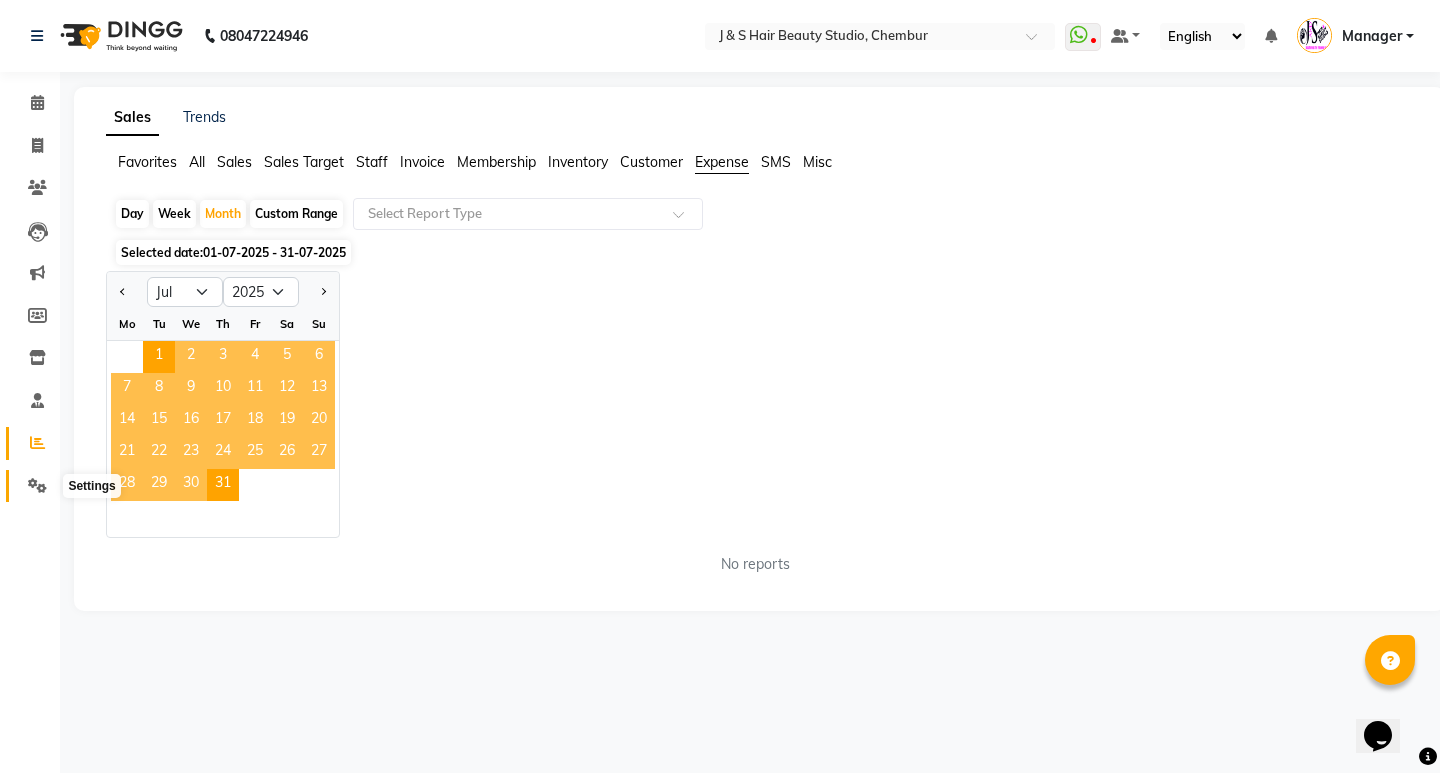click 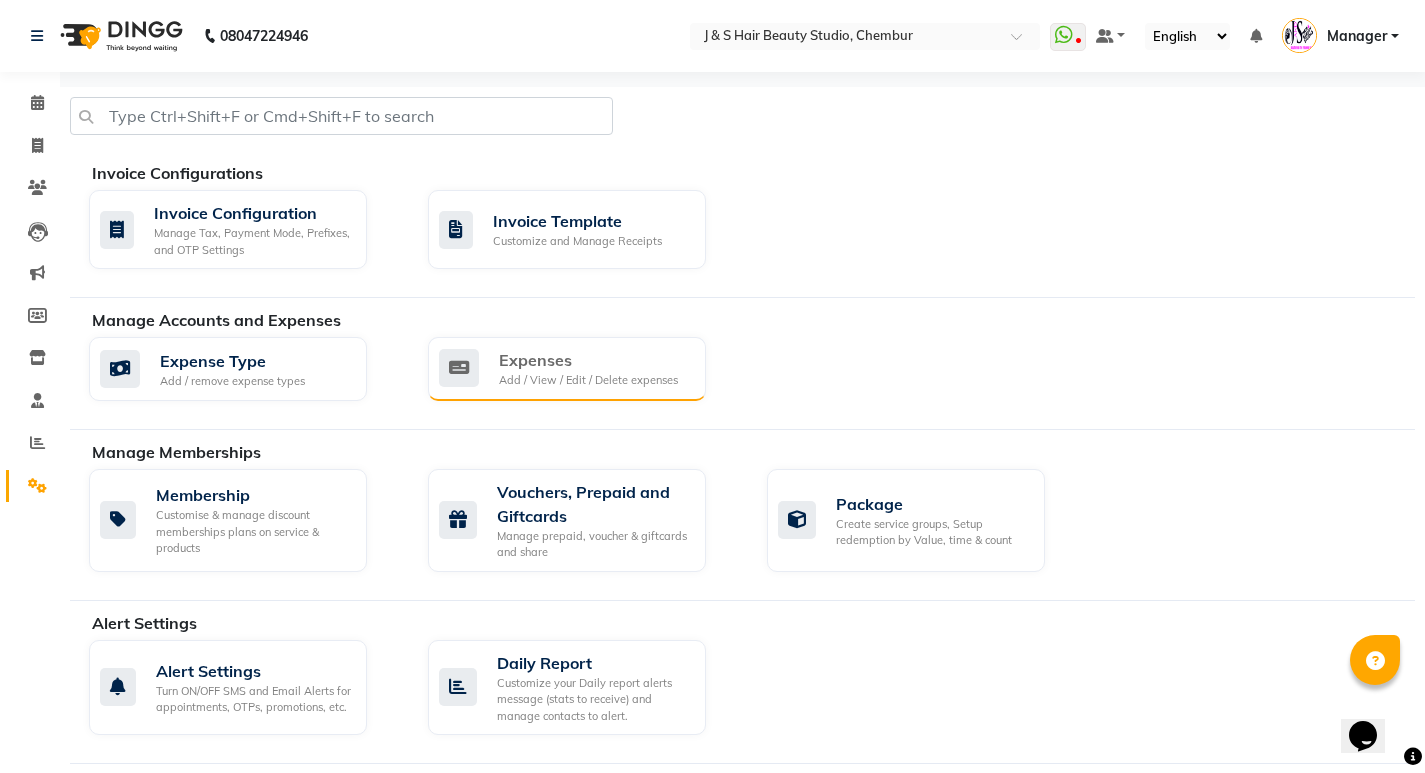 click on "Expenses" 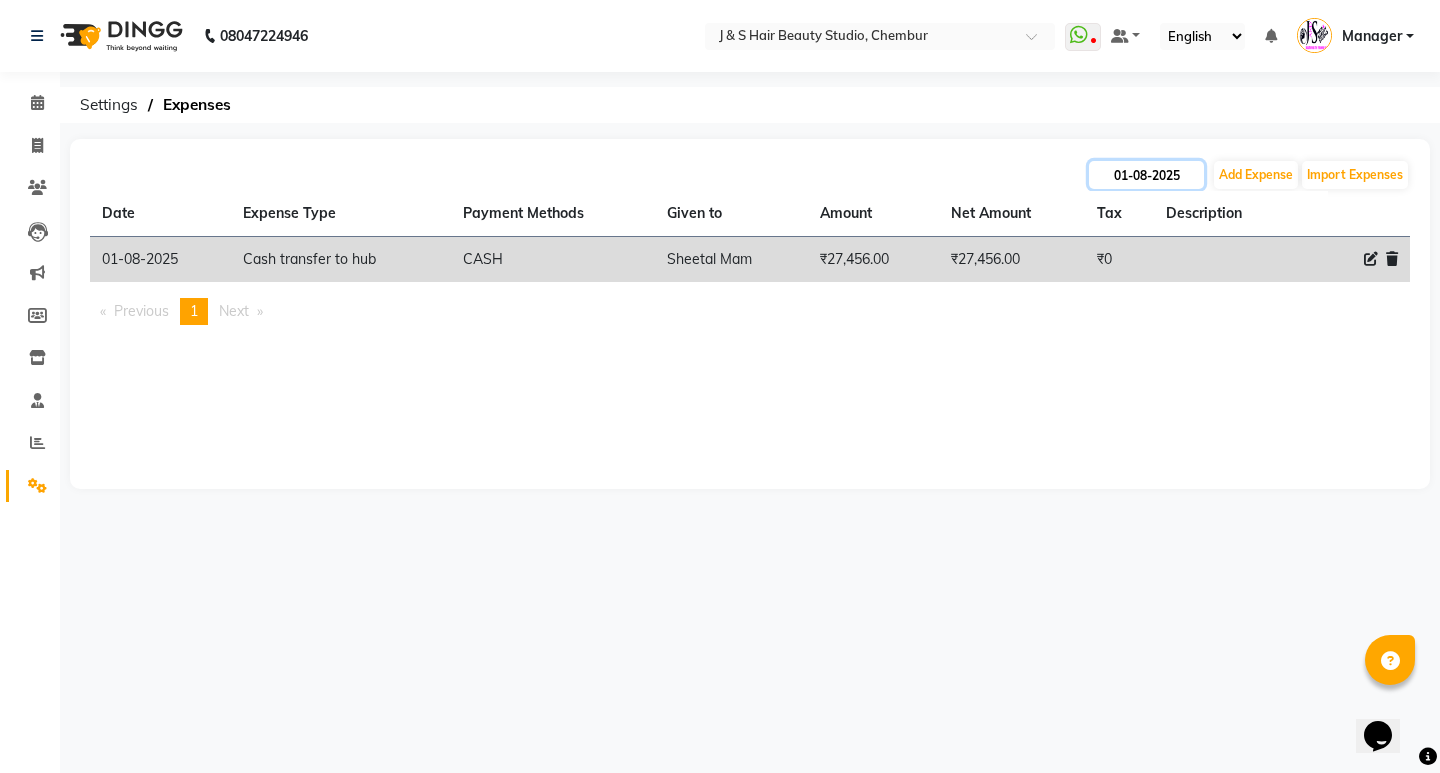 click on "01-08-2025" 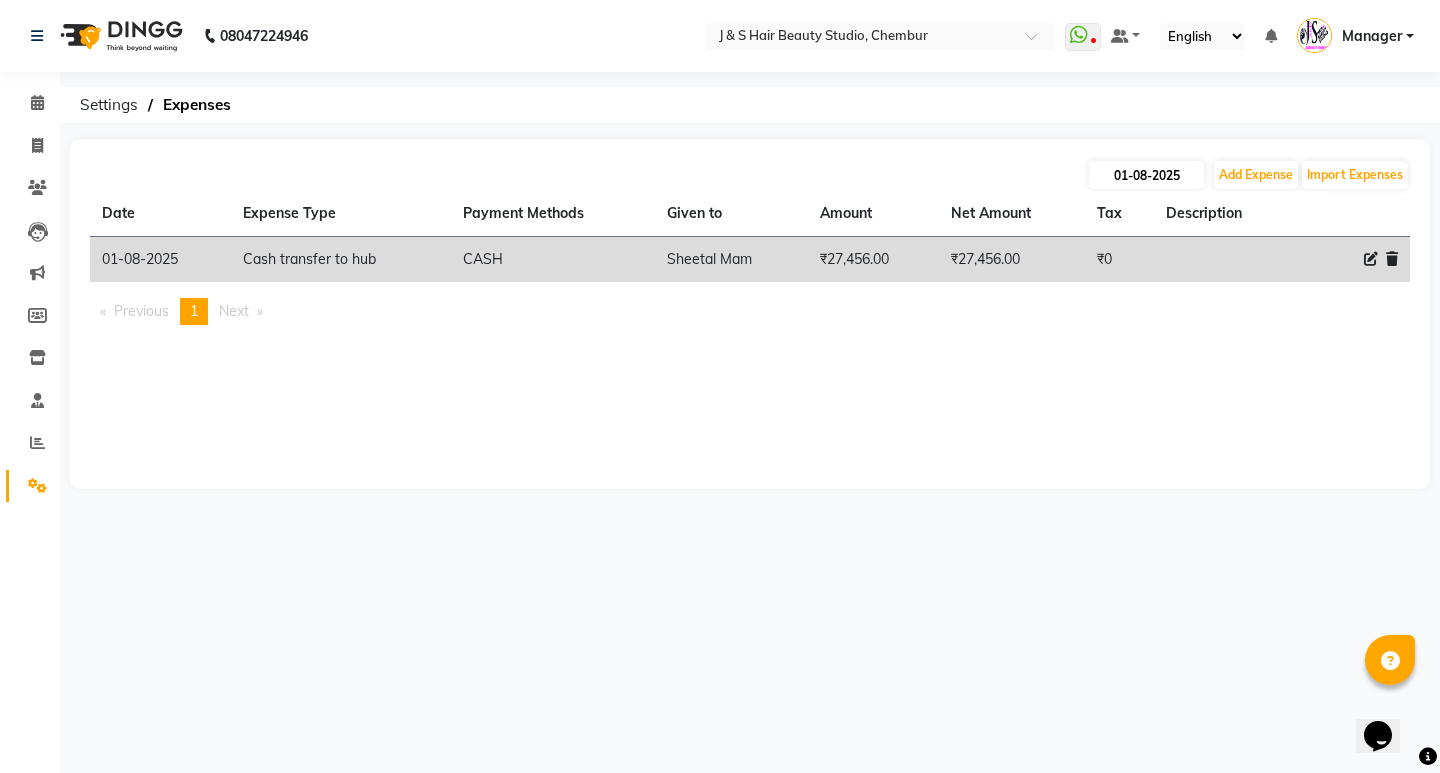 select on "8" 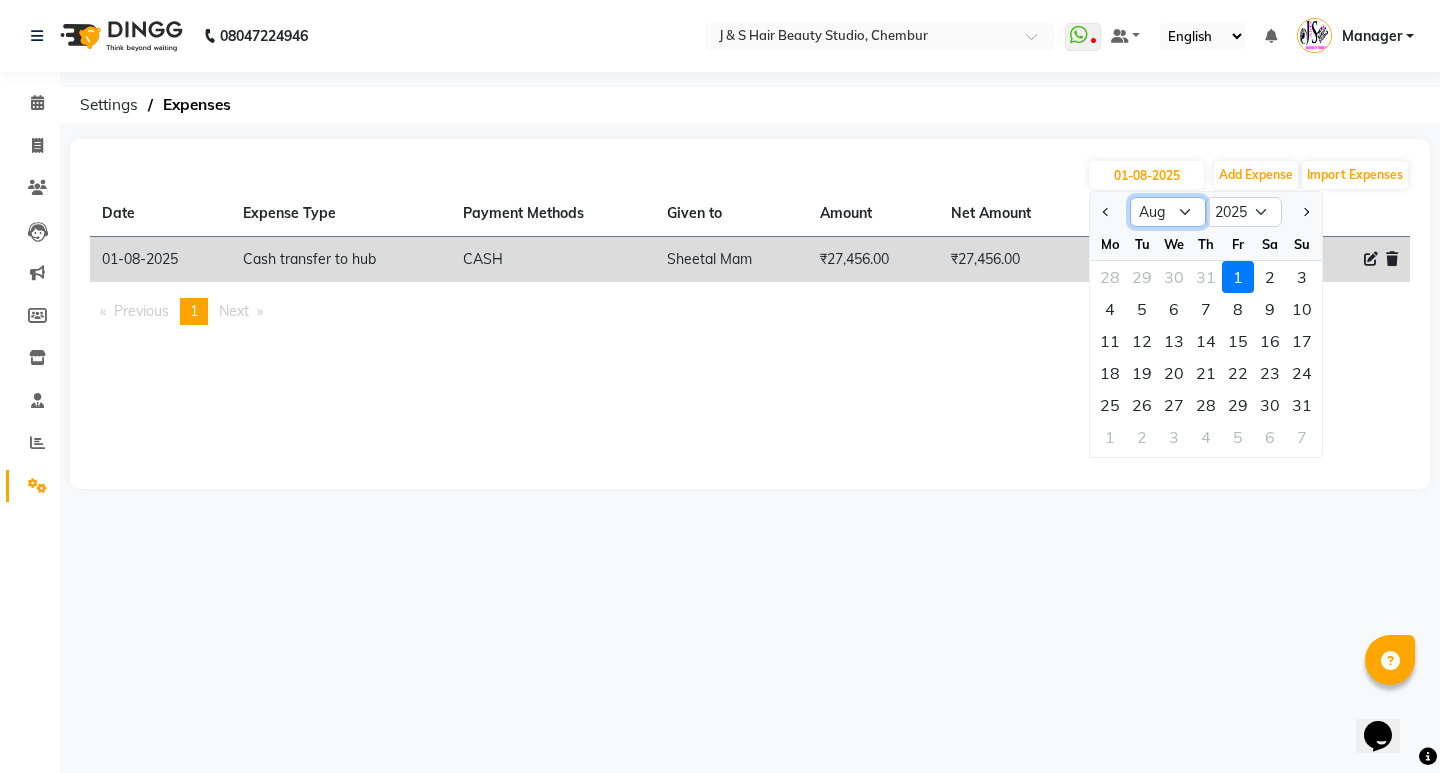 click on "Jan Feb Mar Apr May Jun Jul Aug Sep Oct Nov Dec" 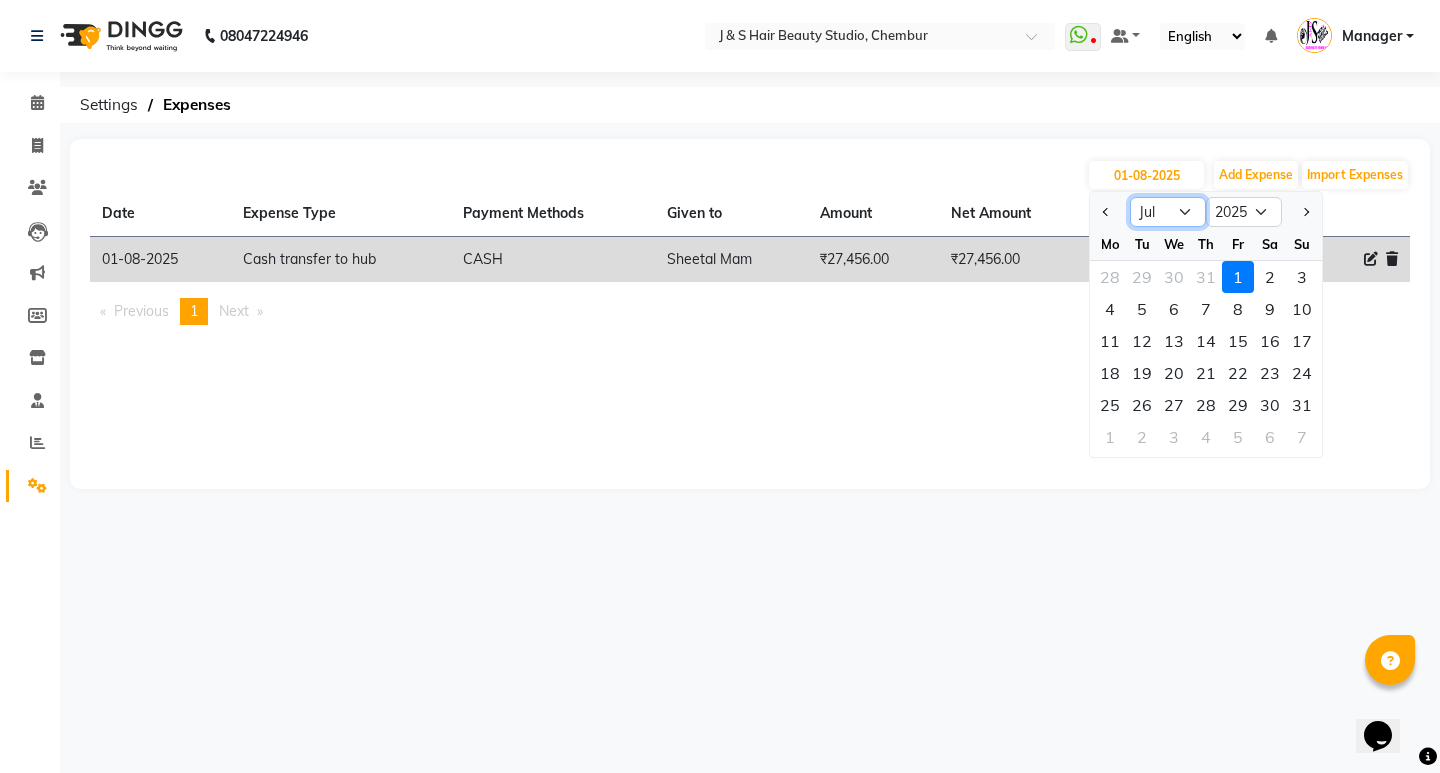 click on "Jan Feb Mar Apr May Jun Jul Aug Sep Oct Nov Dec" 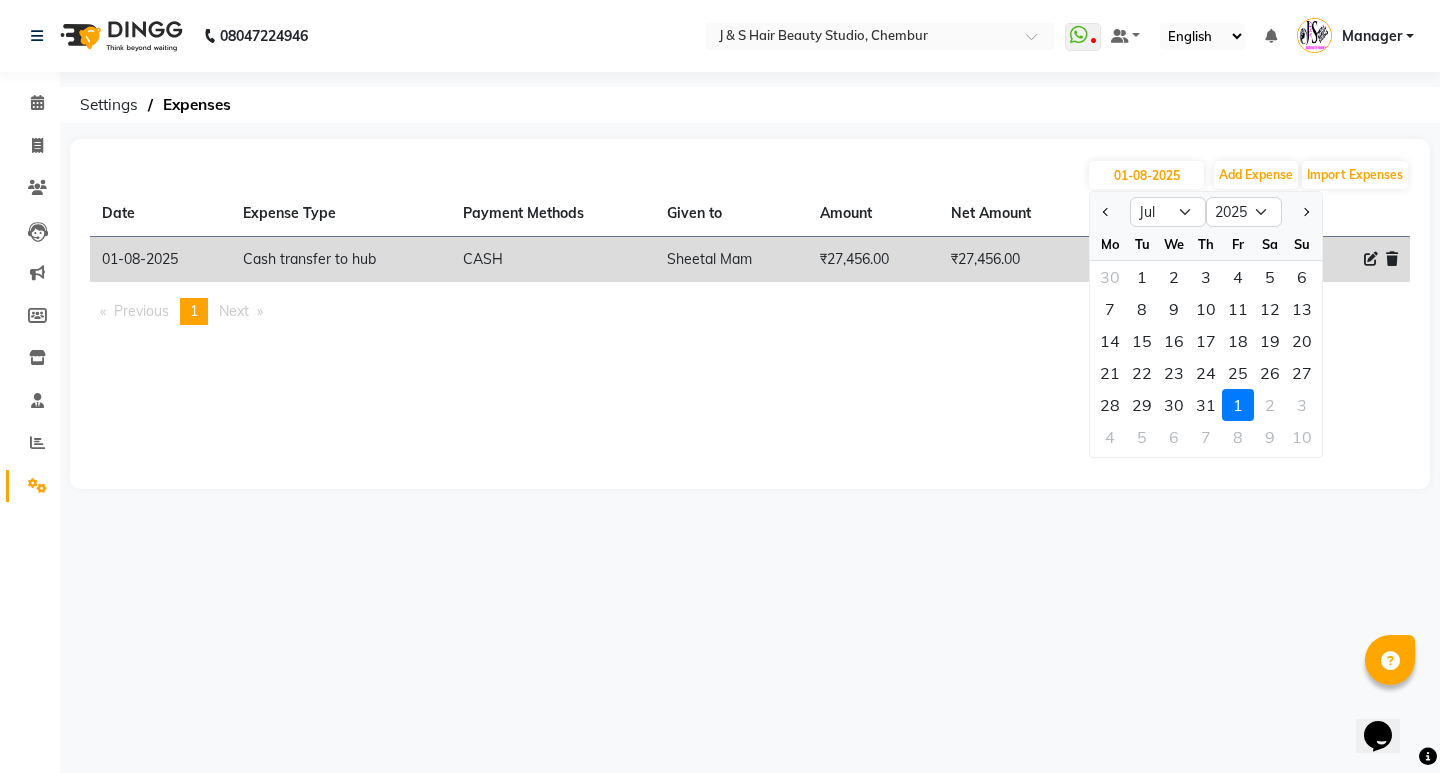 click on "1" 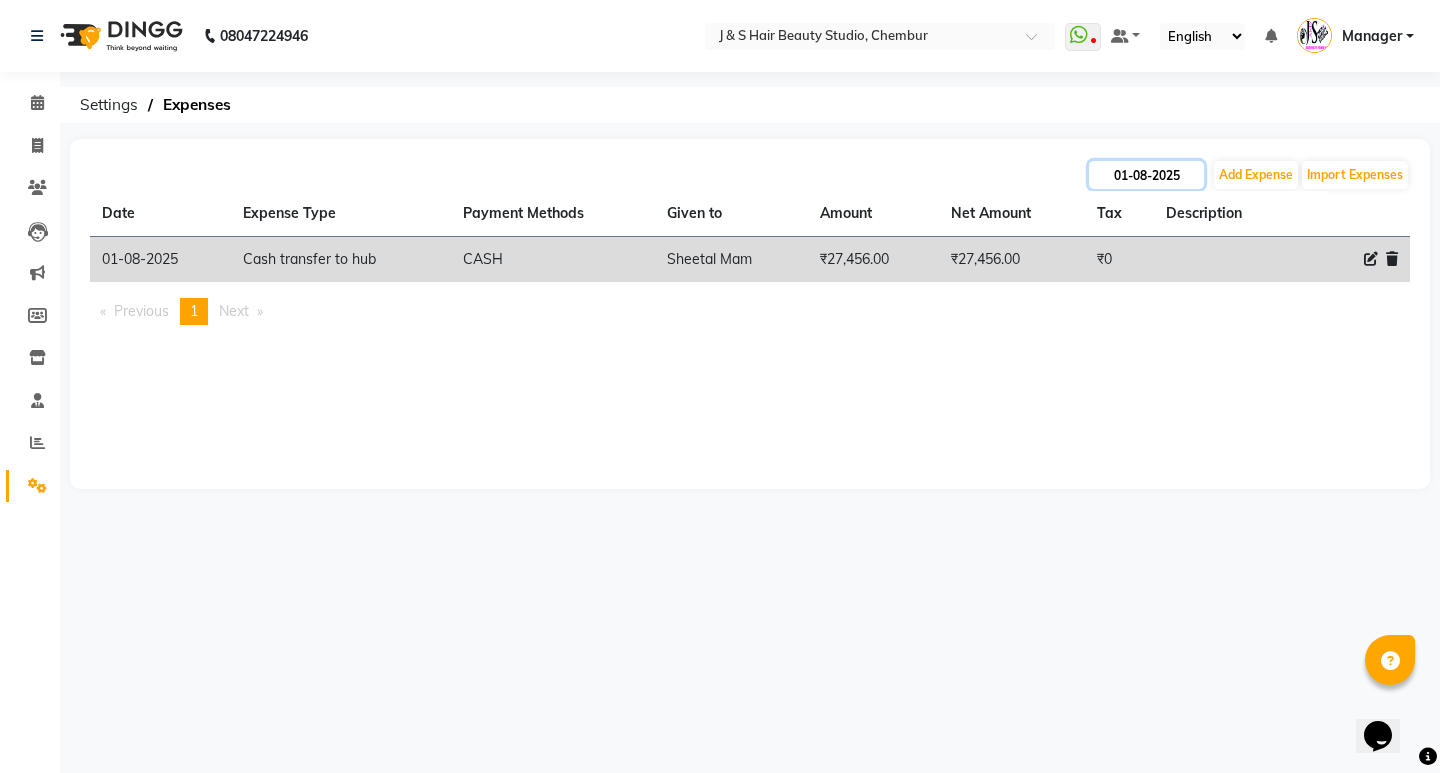 click on "01-08-2025" 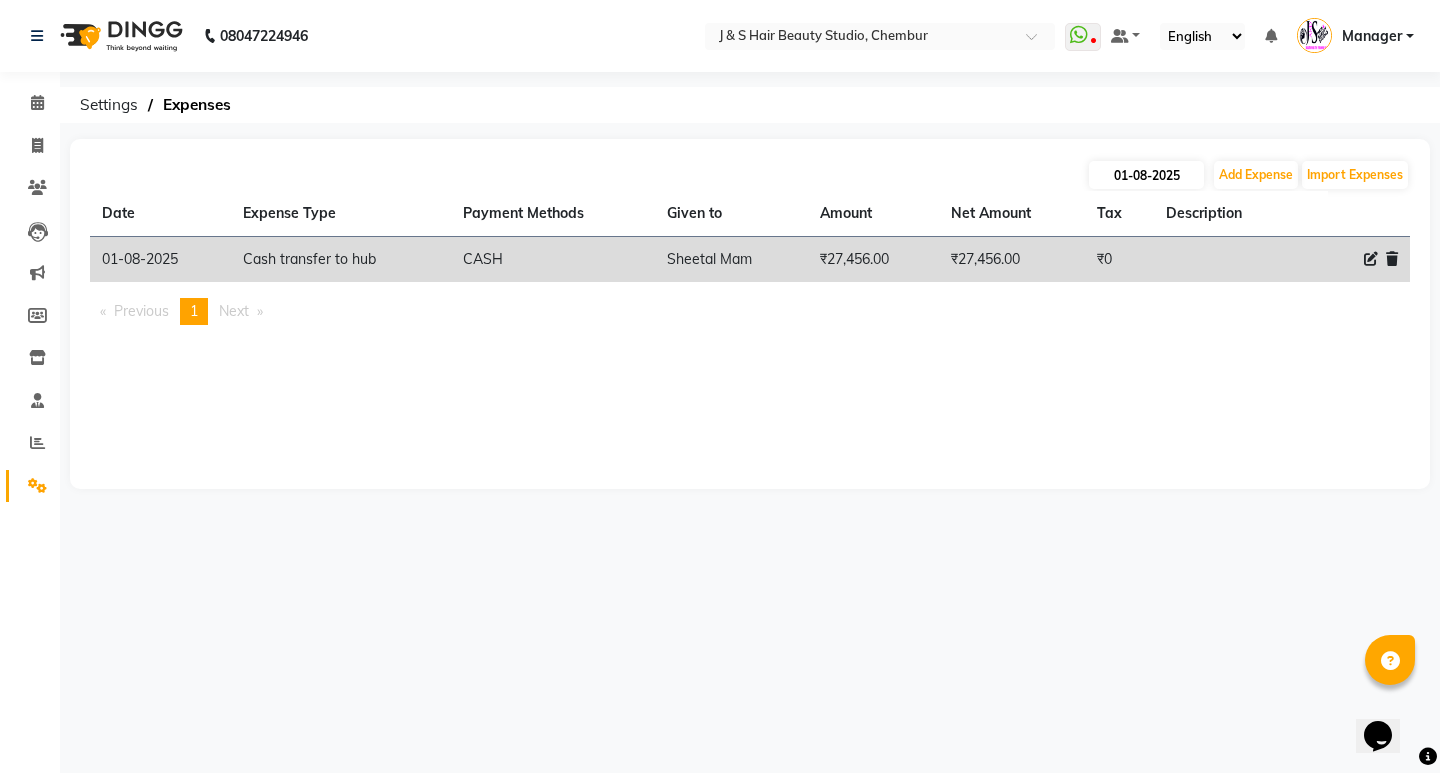 select on "8" 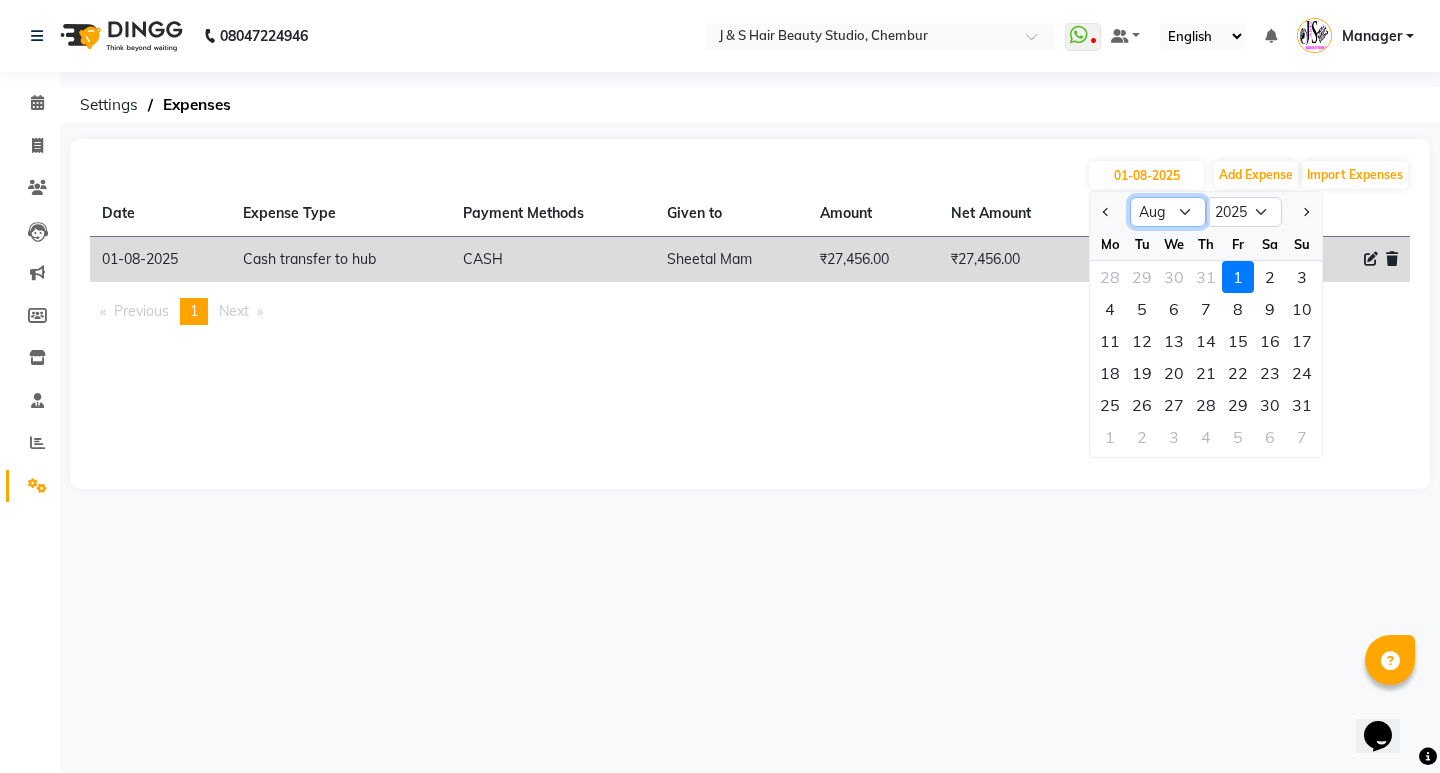 click on "Jan Feb Mar Apr May Jun Jul Aug Sep Oct Nov Dec" 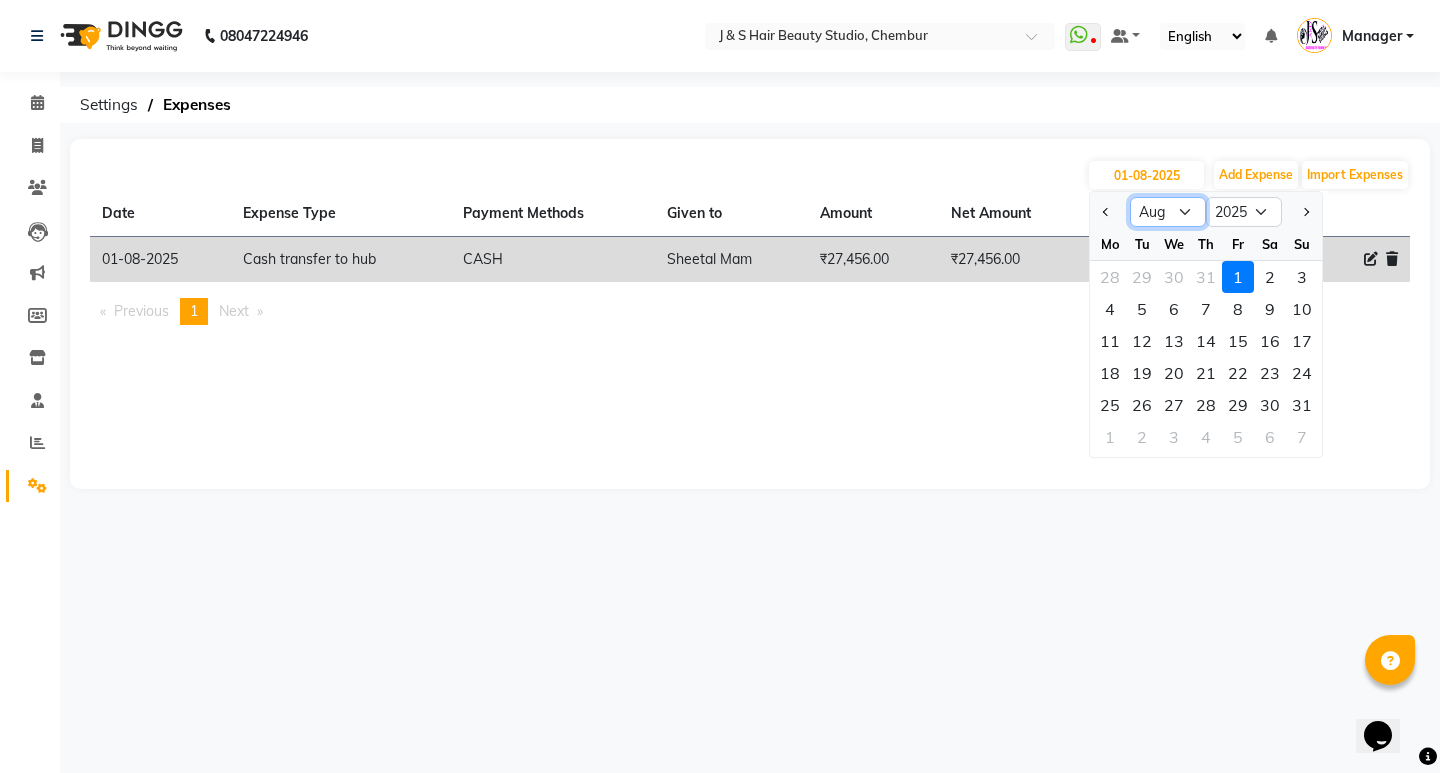 select on "7" 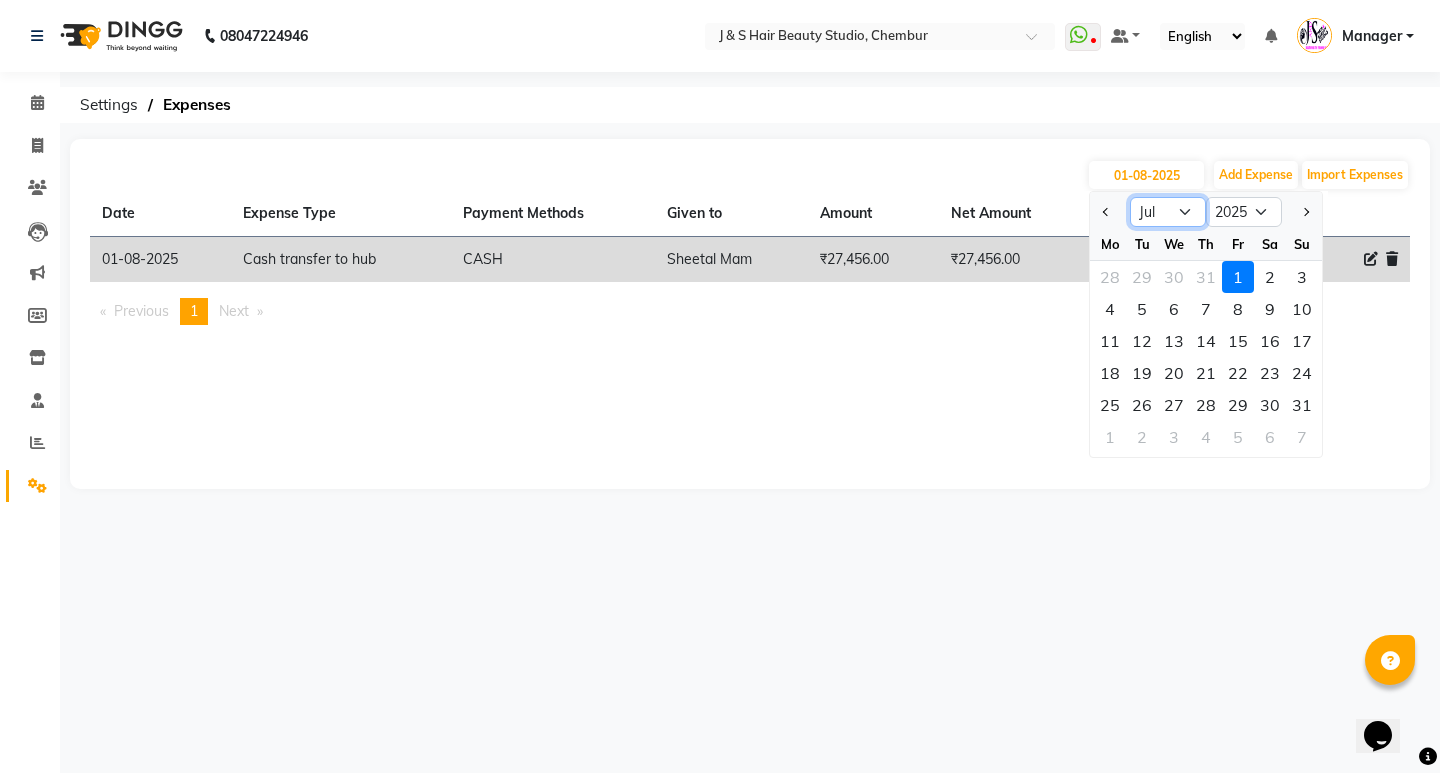 click on "Jan Feb Mar Apr May Jun Jul Aug Sep Oct Nov Dec" 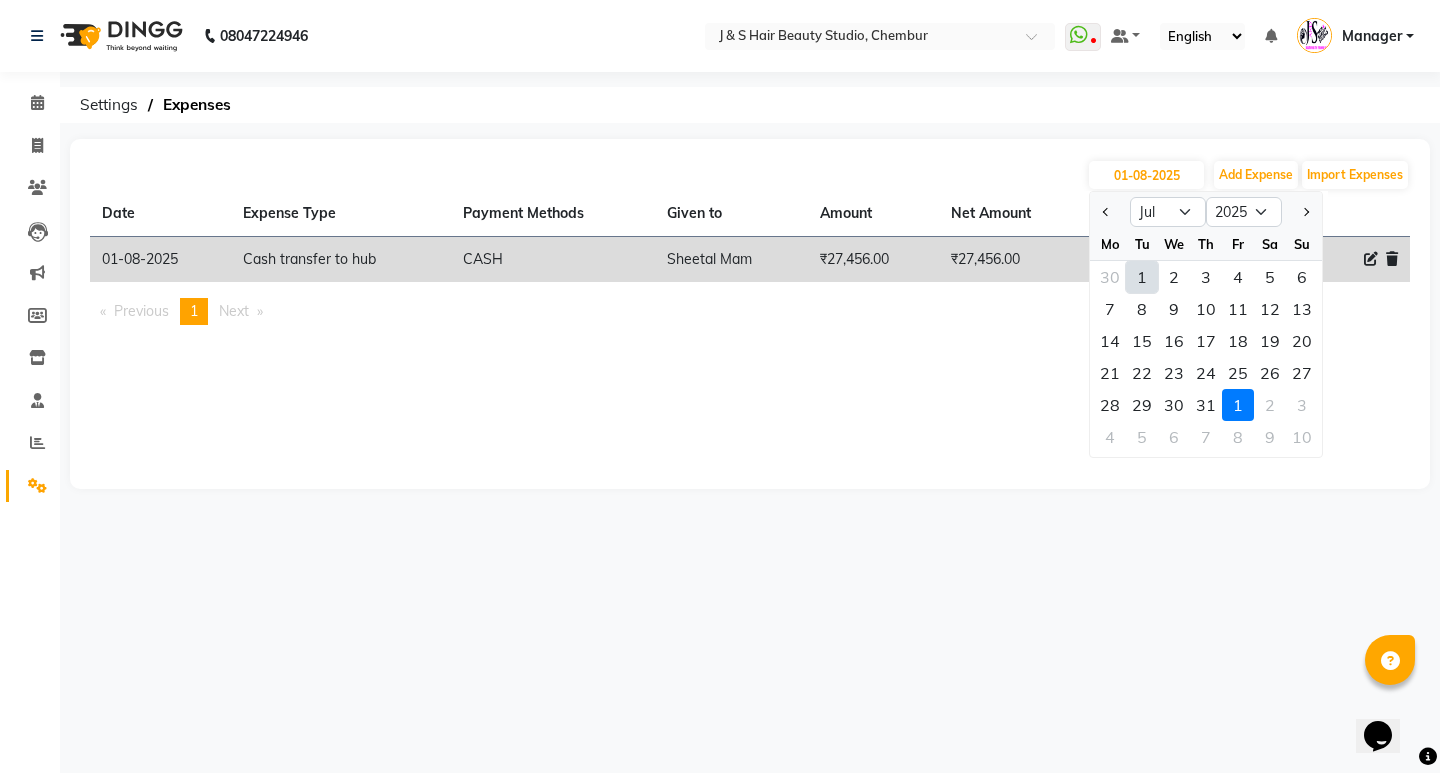 click on "1" 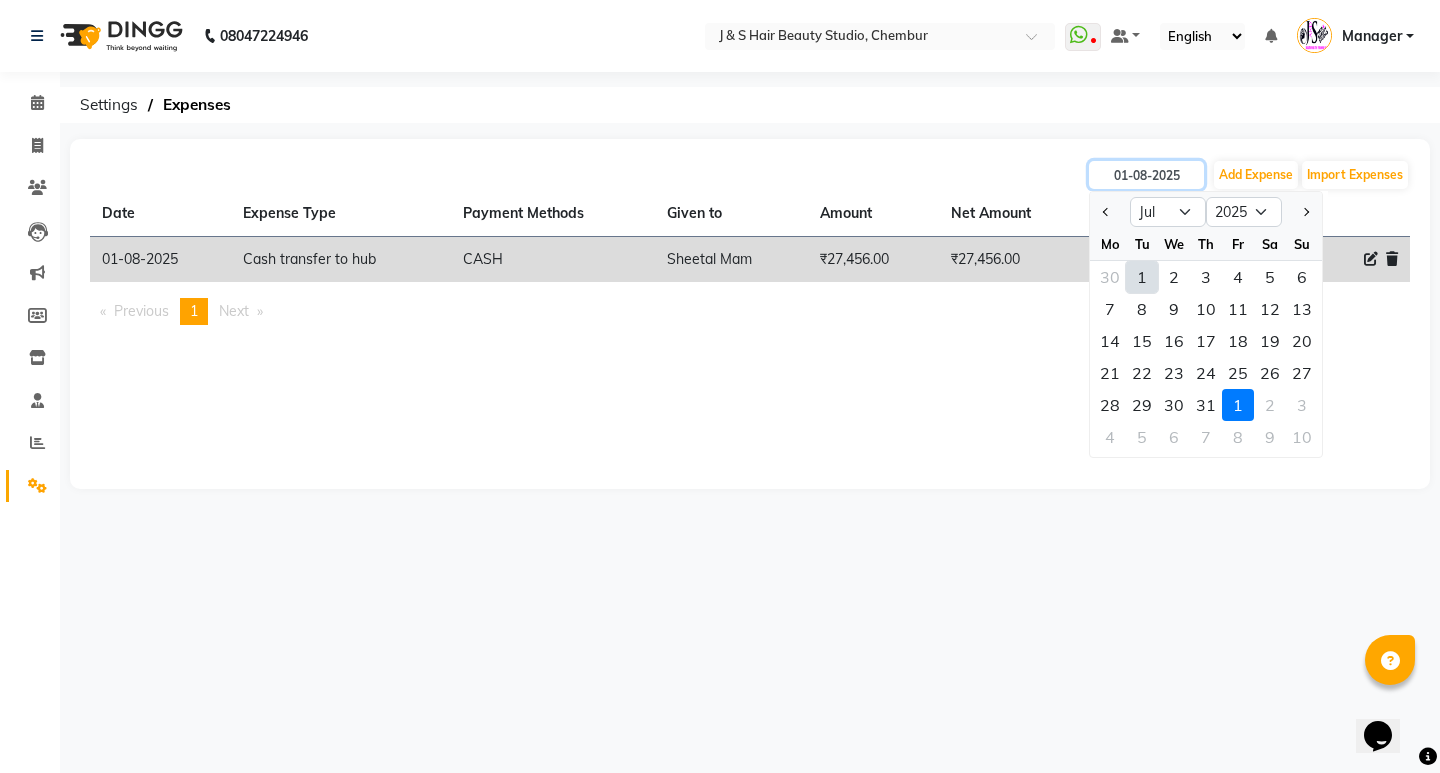 type on "01-07-2025" 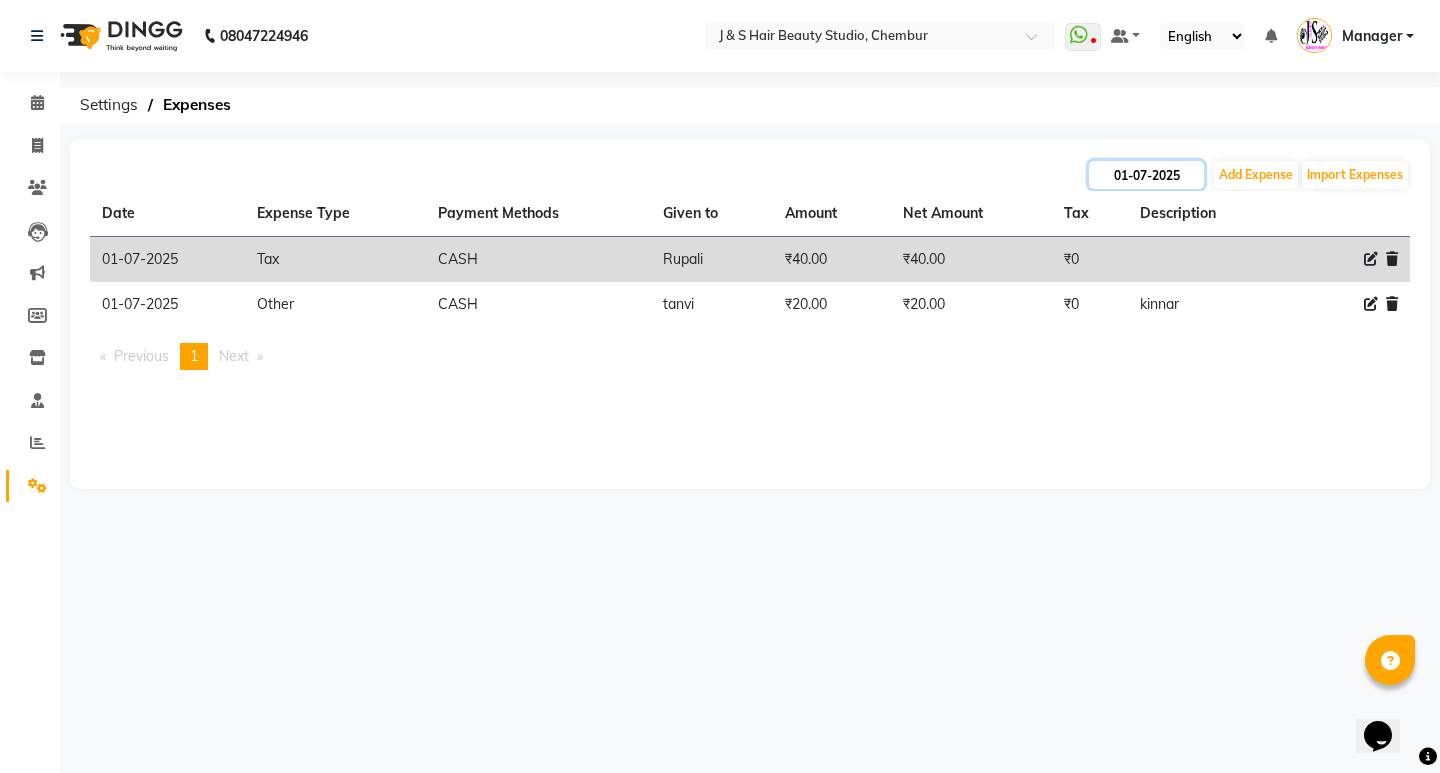click on "01-07-2025" 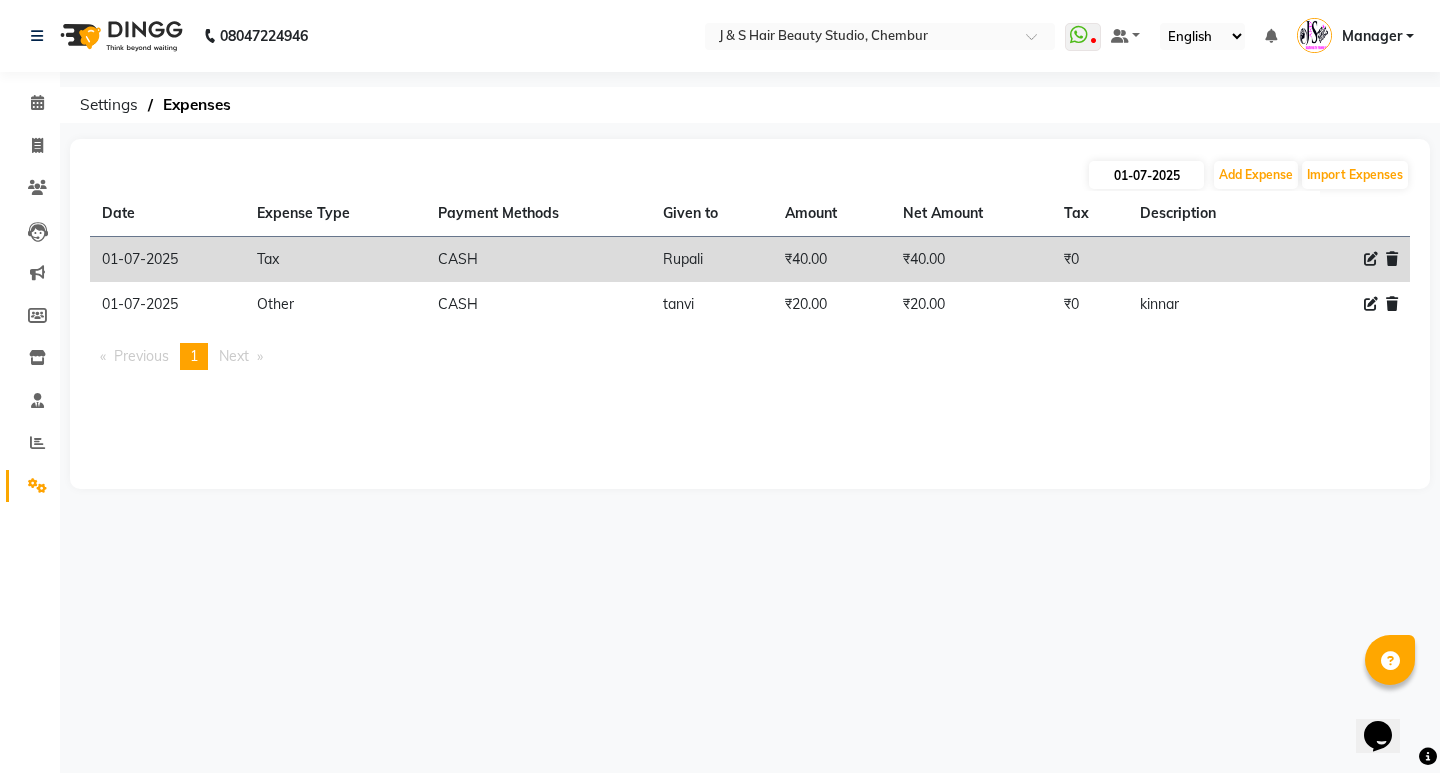 select on "7" 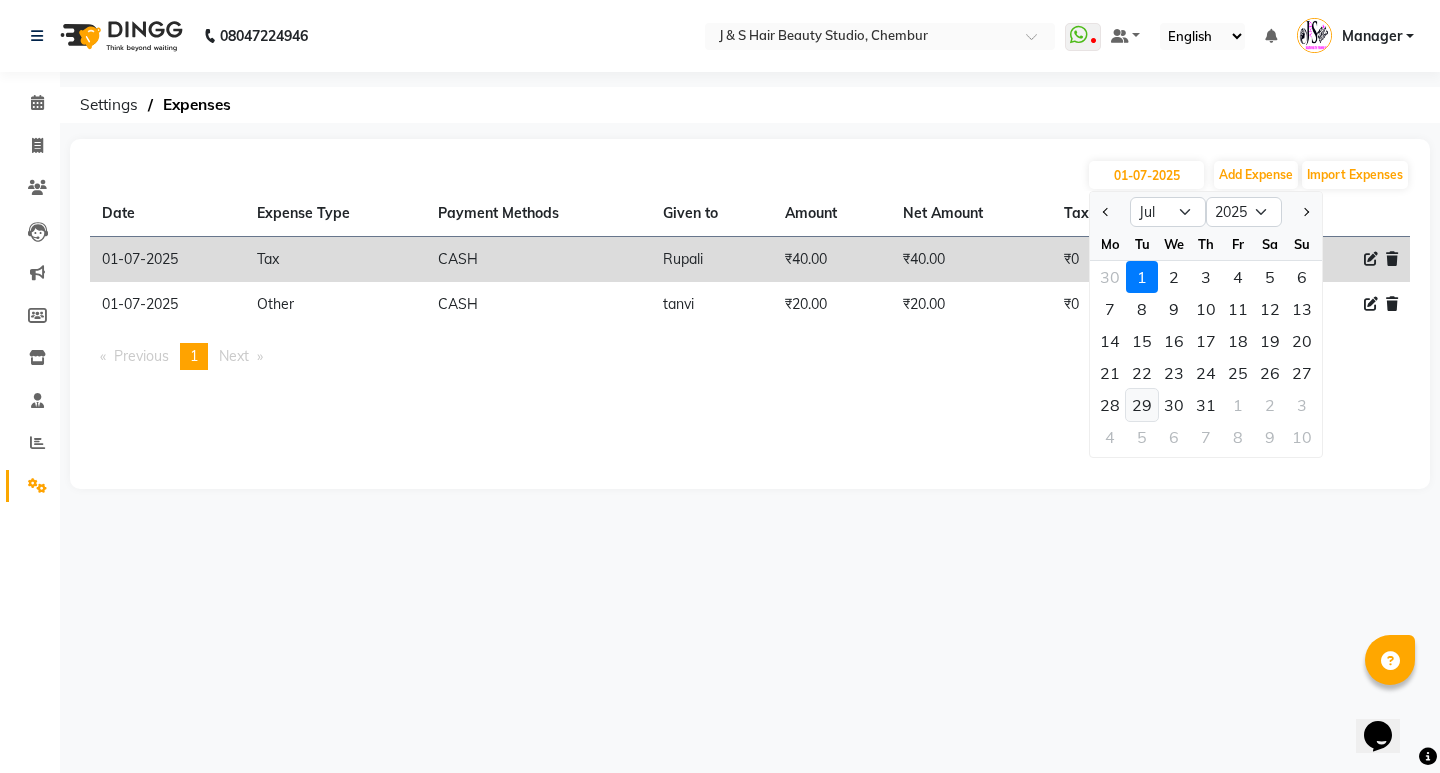 click on "29" 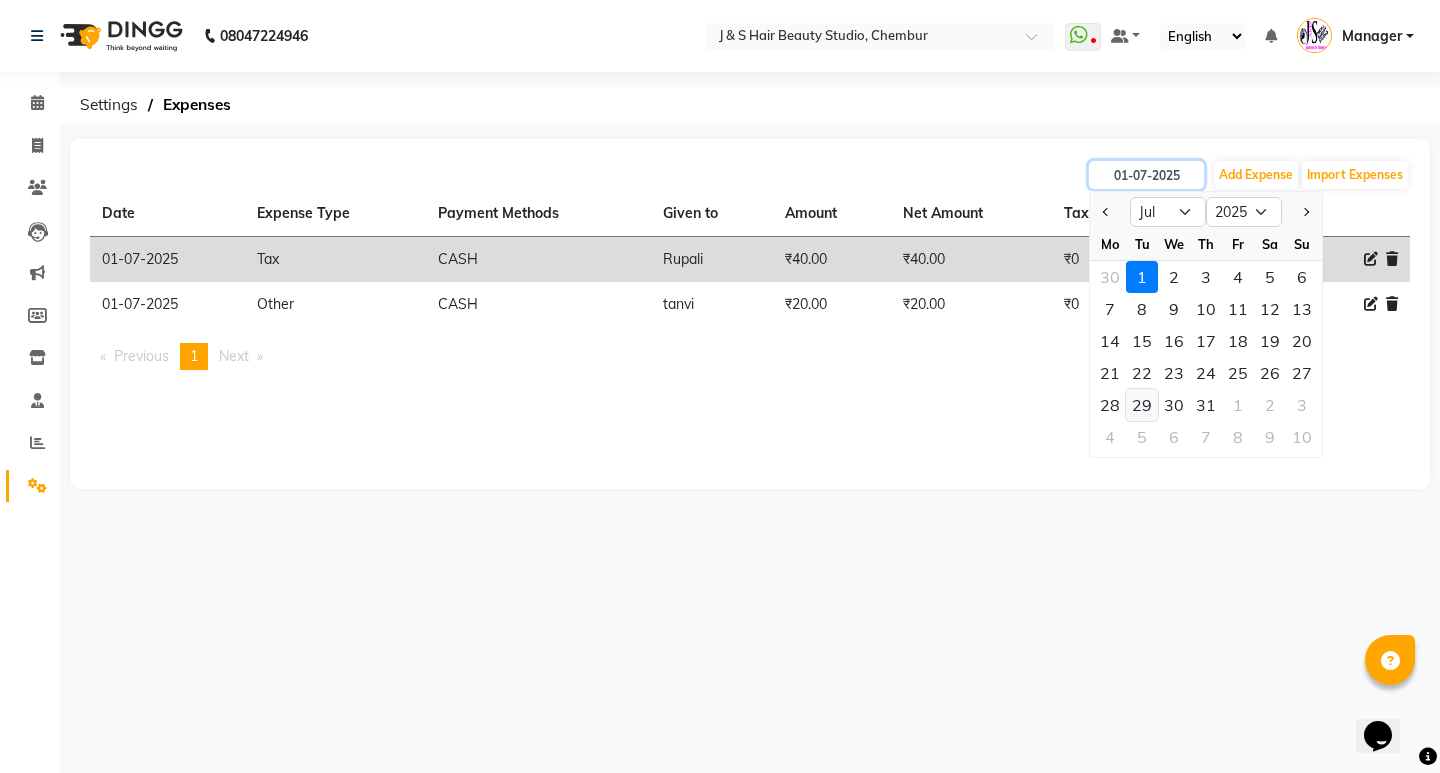 type on "29-07-2025" 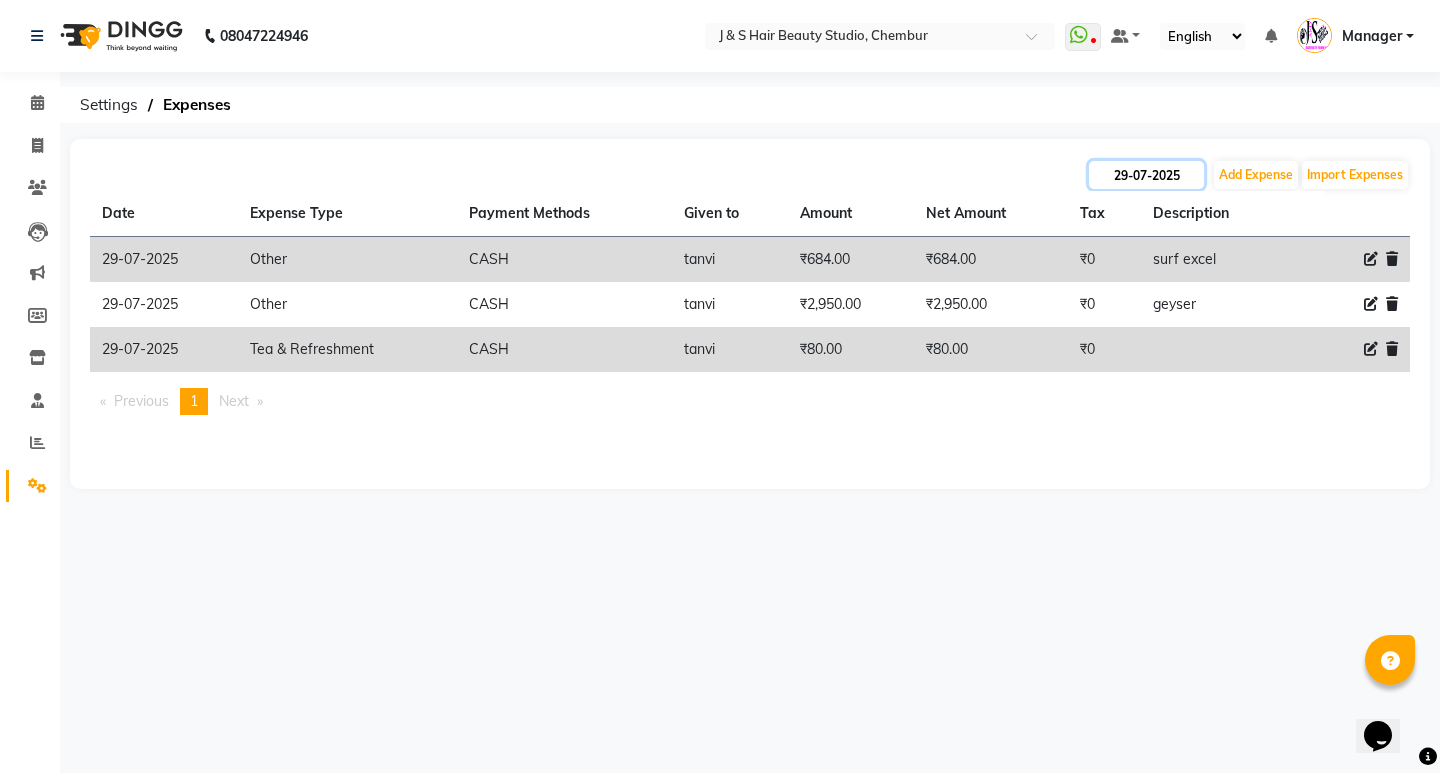 click on "29-07-2025" 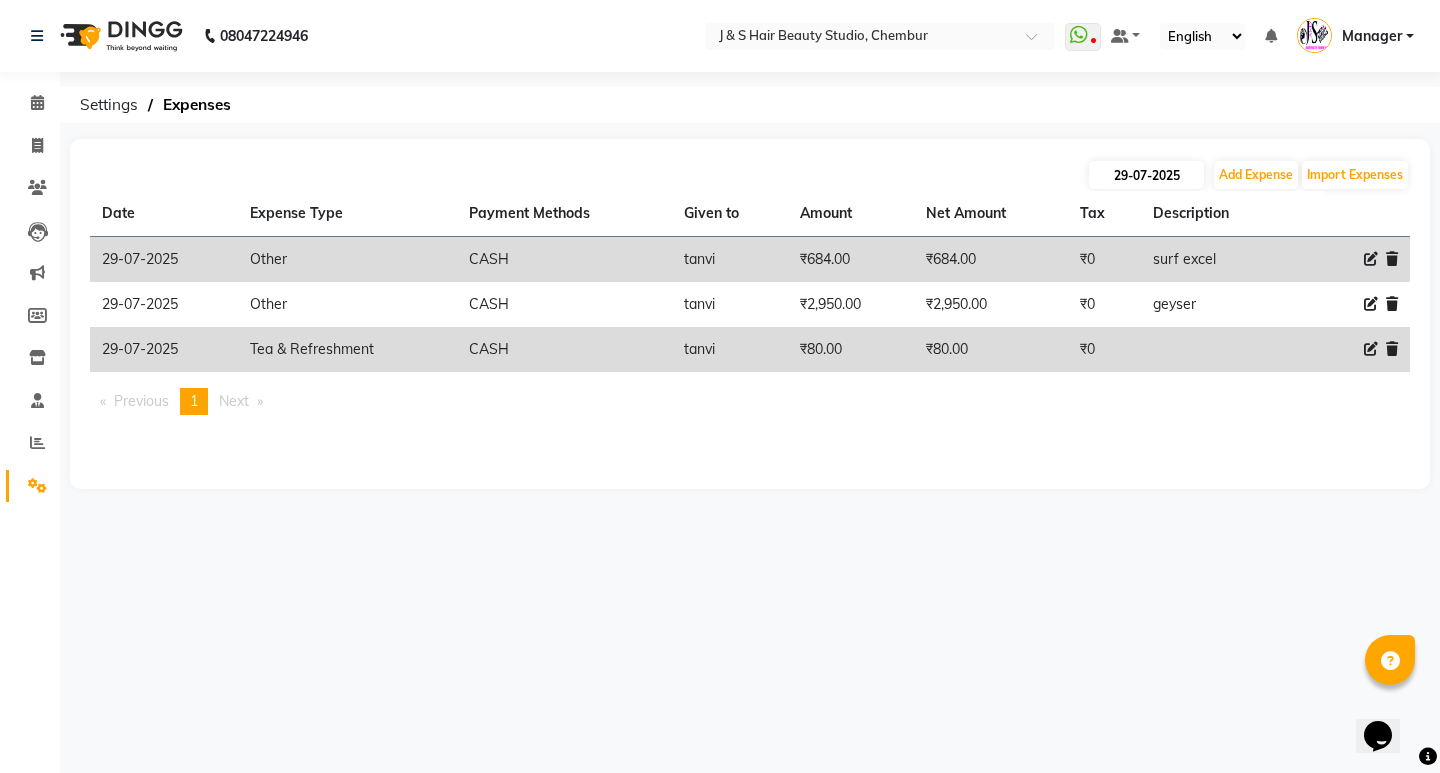 select on "7" 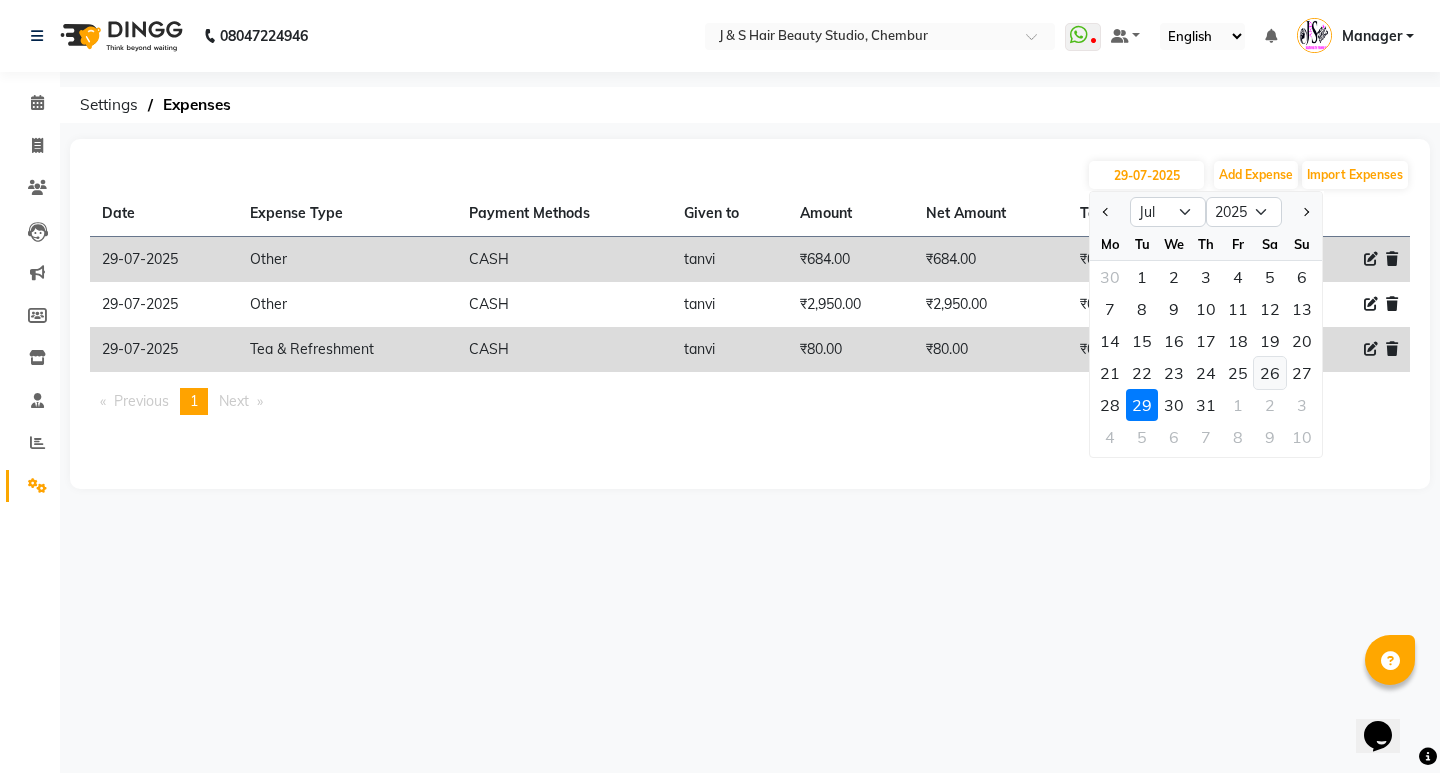 click on "26" 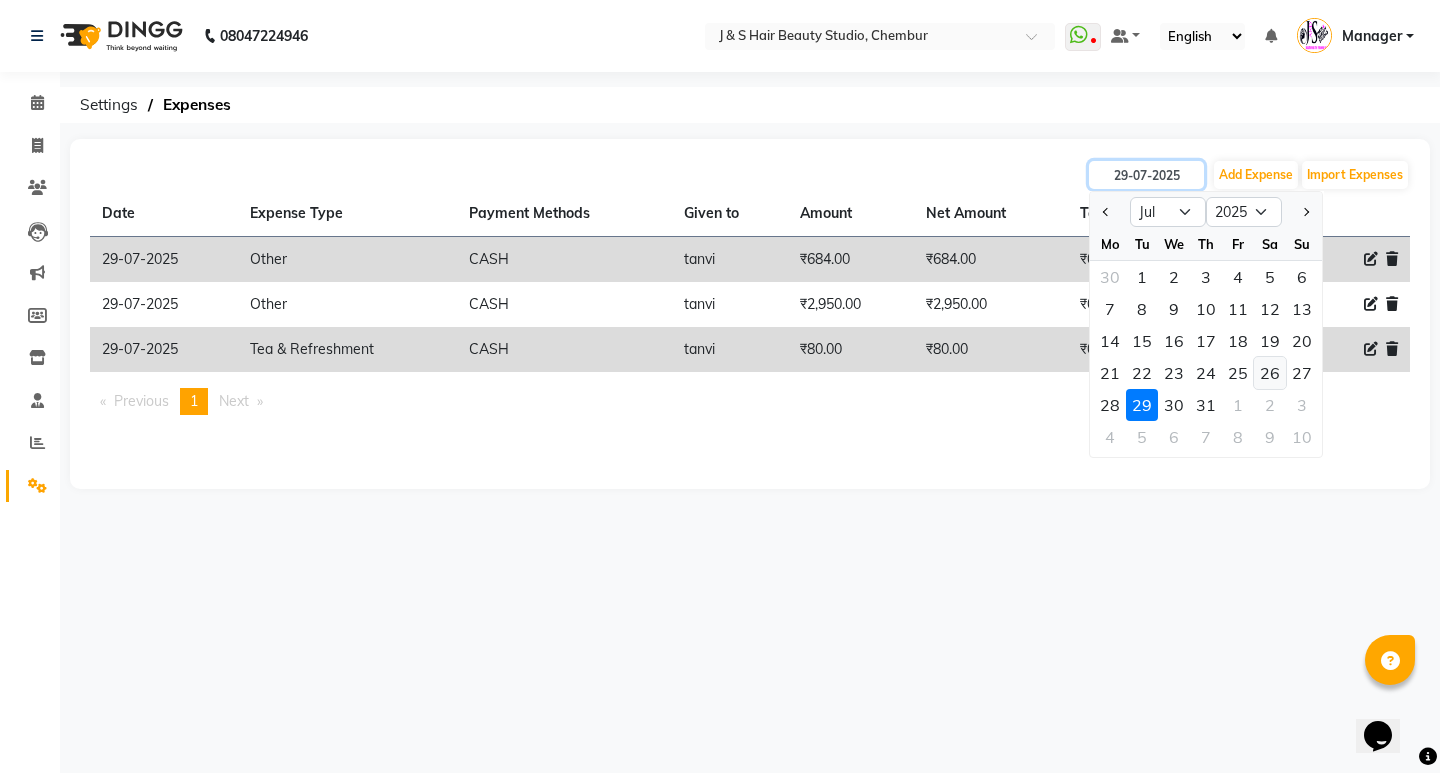 type on "26-07-2025" 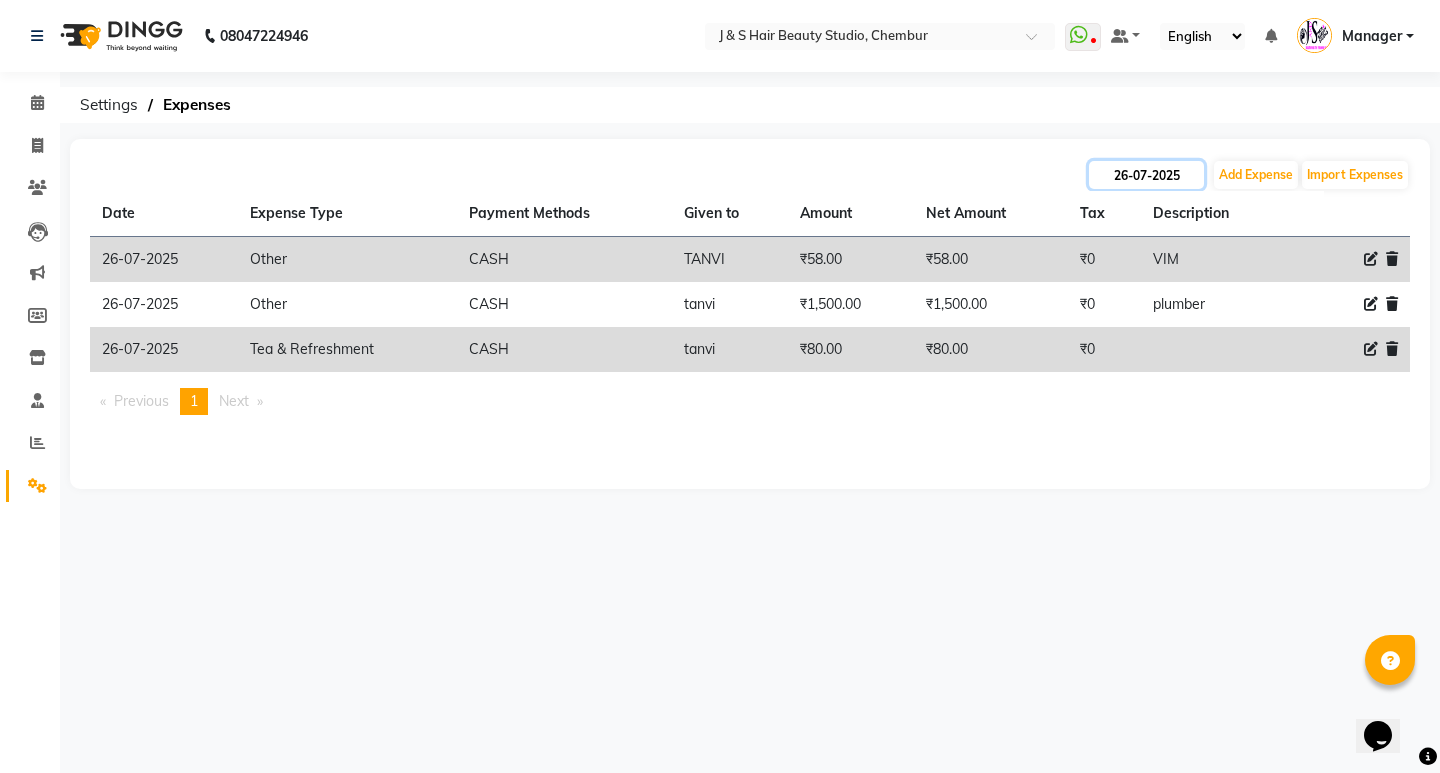 click on "26-07-2025" 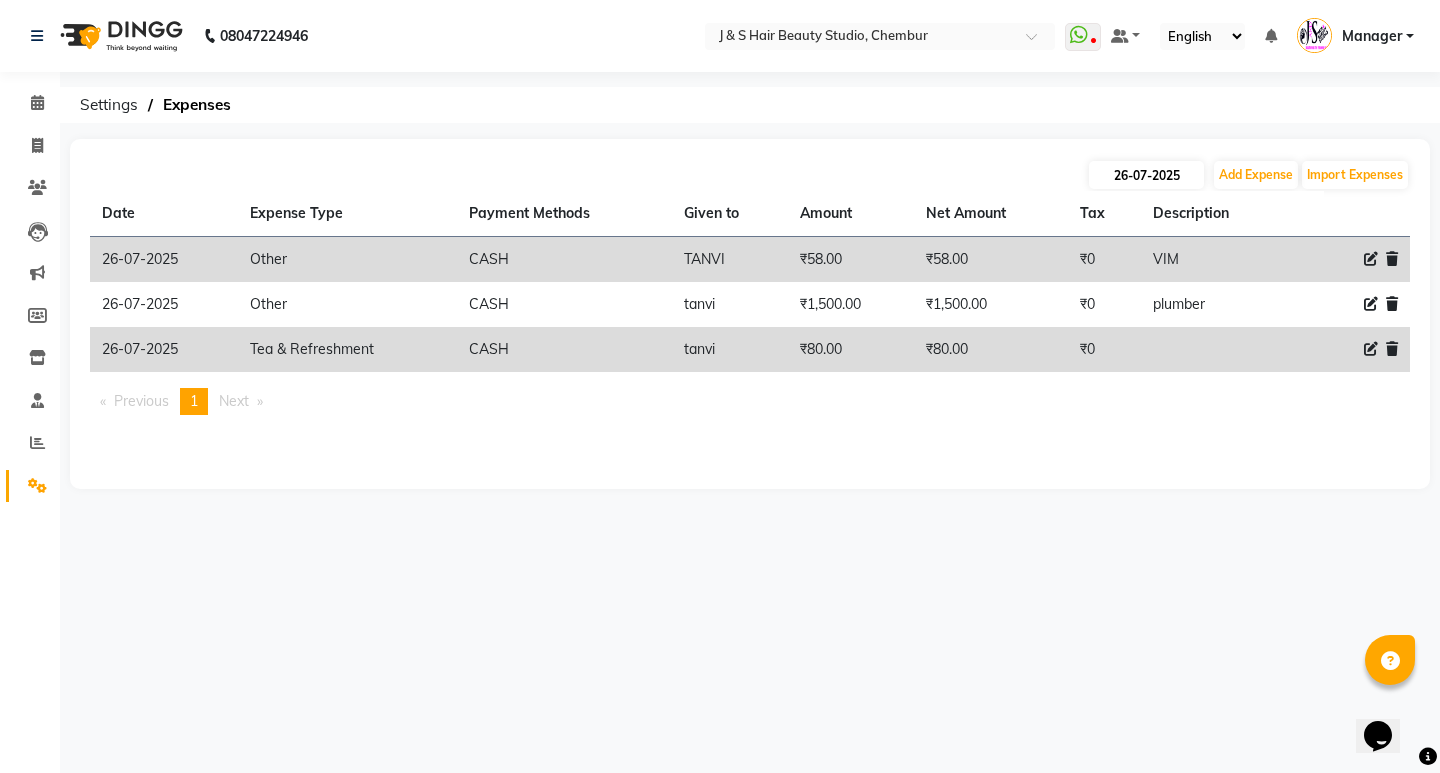 select on "7" 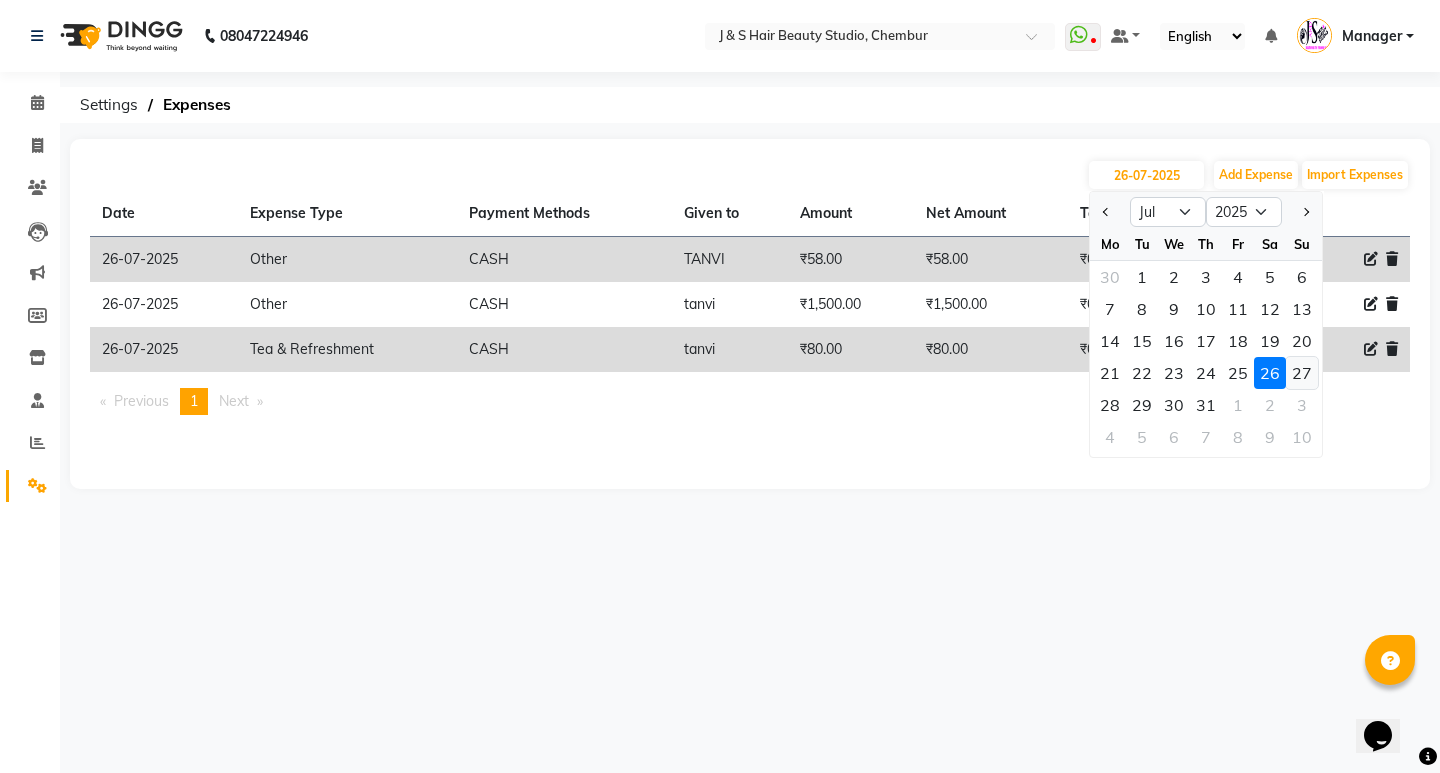 click on "27" 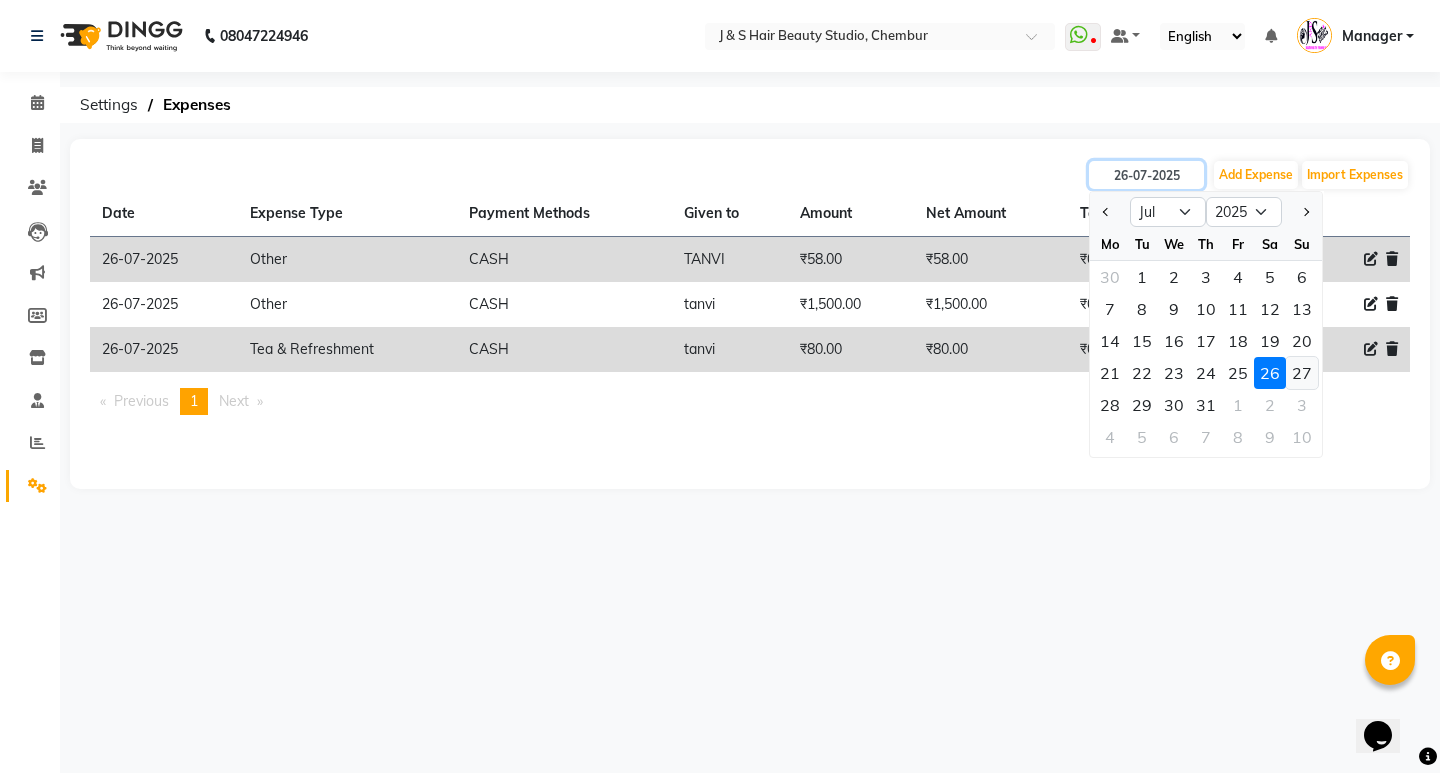 type on "27-07-2025" 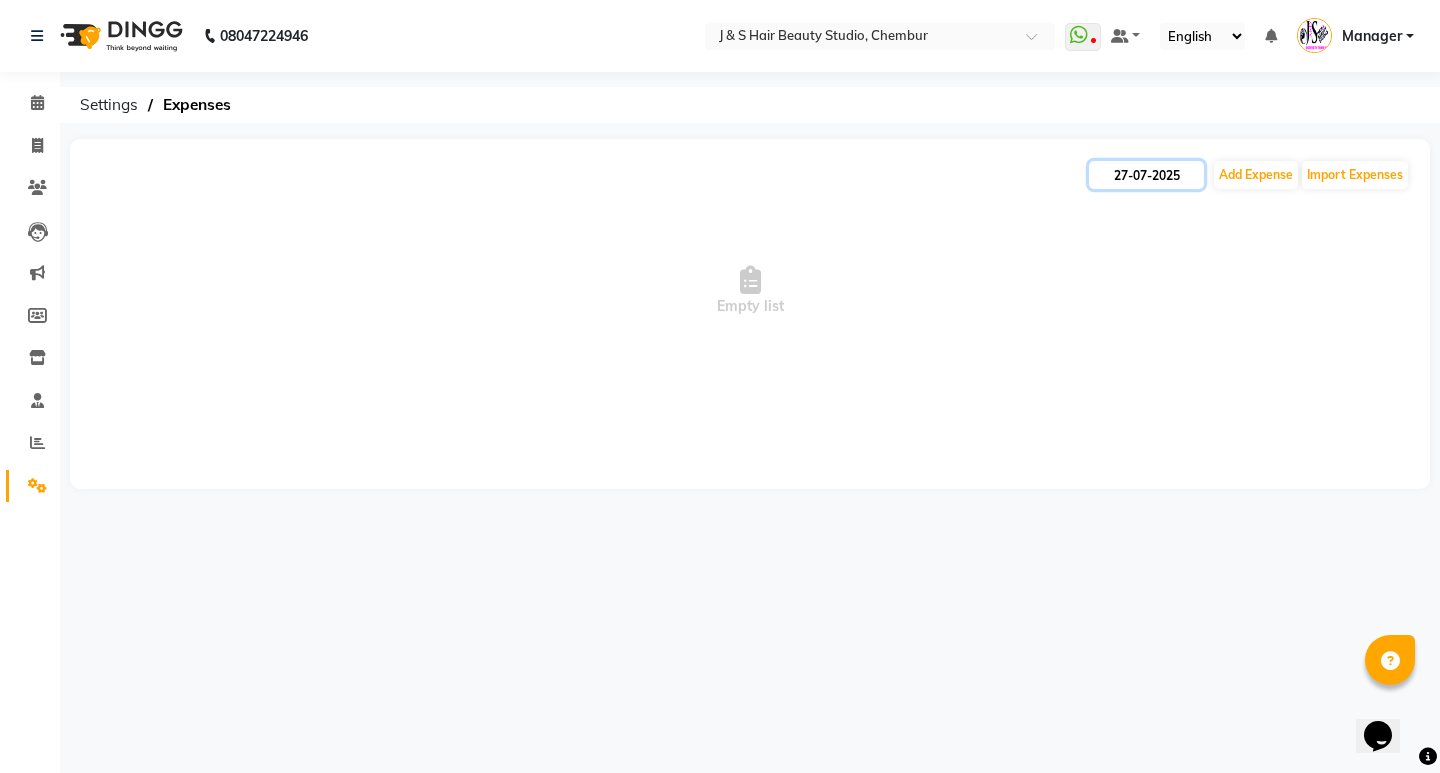 click on "27-07-2025" 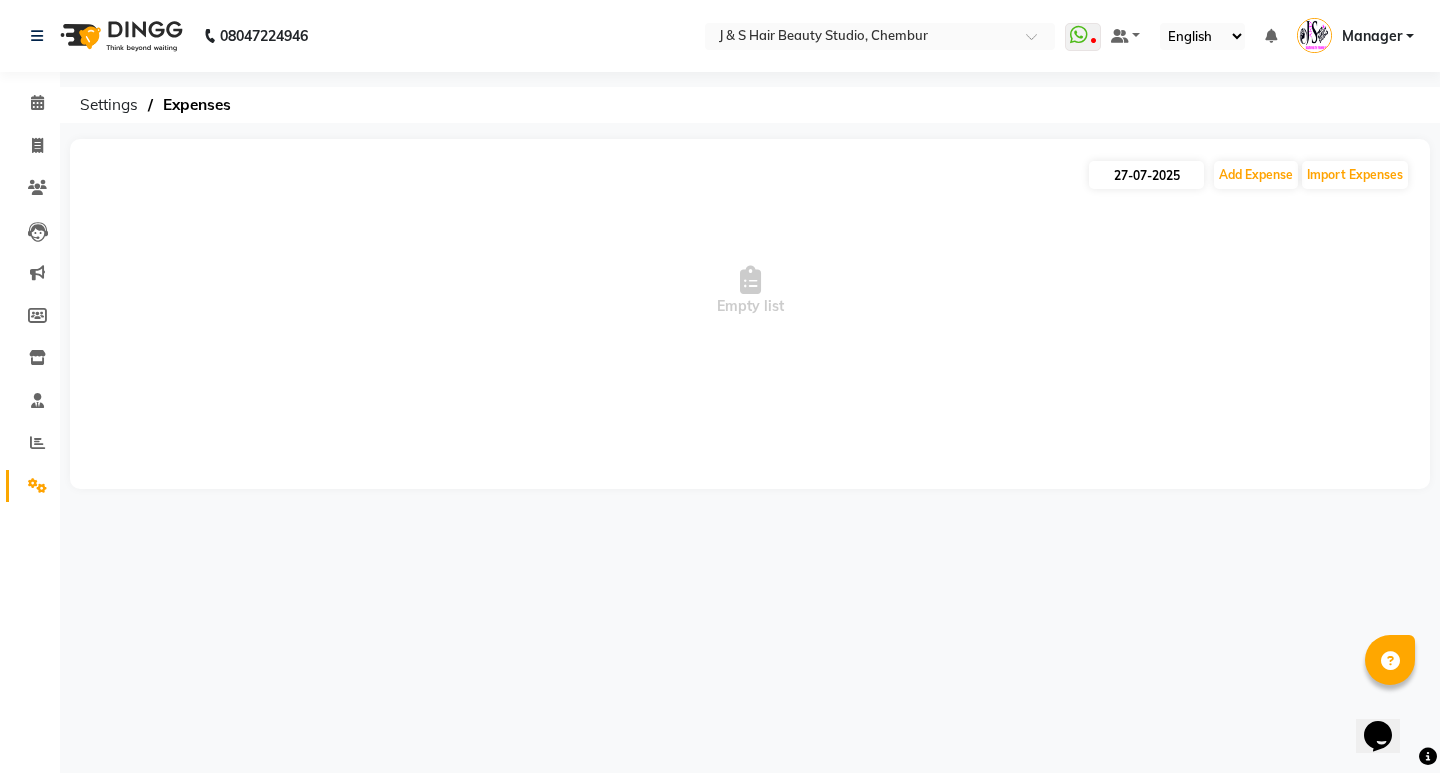 select on "7" 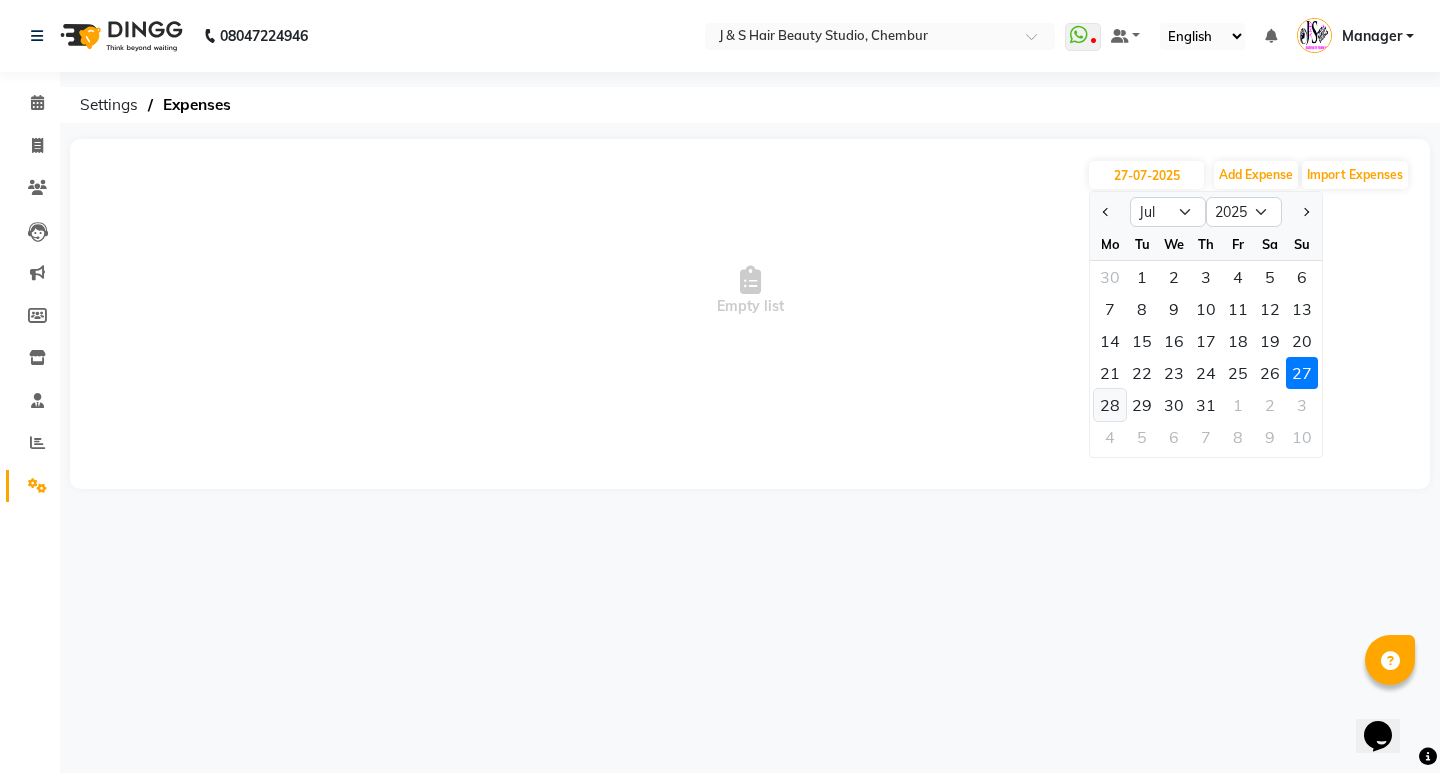click on "28" 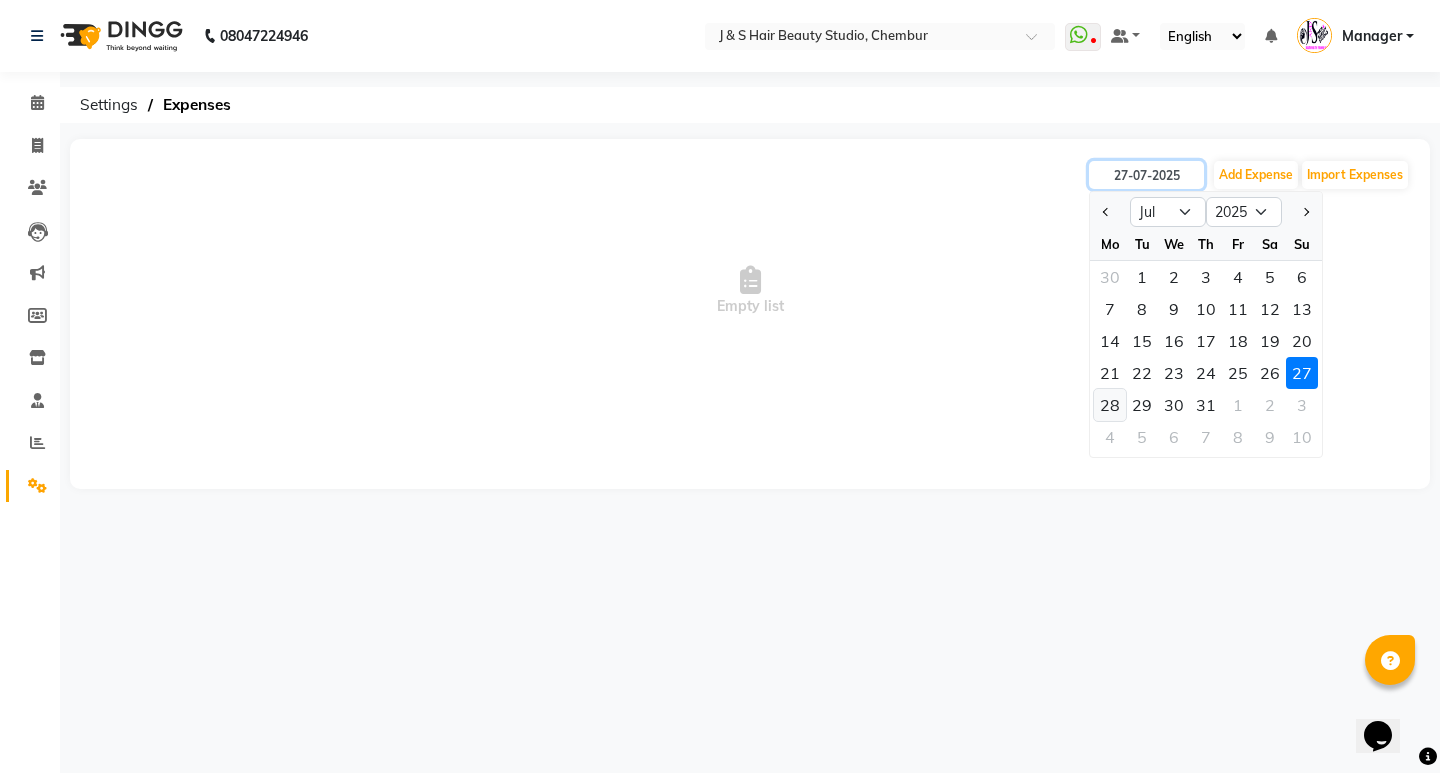 type on "28-07-2025" 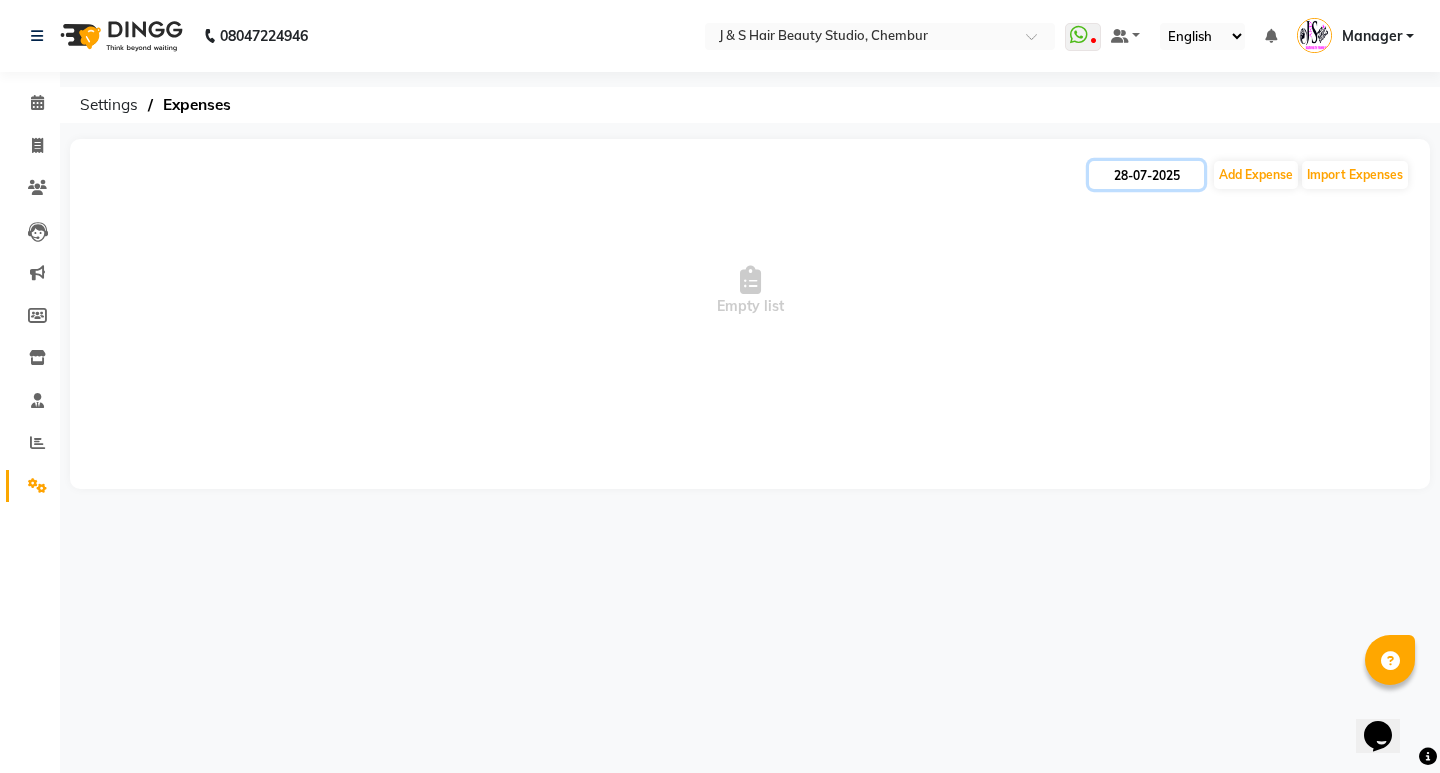 click on "28-07-2025" 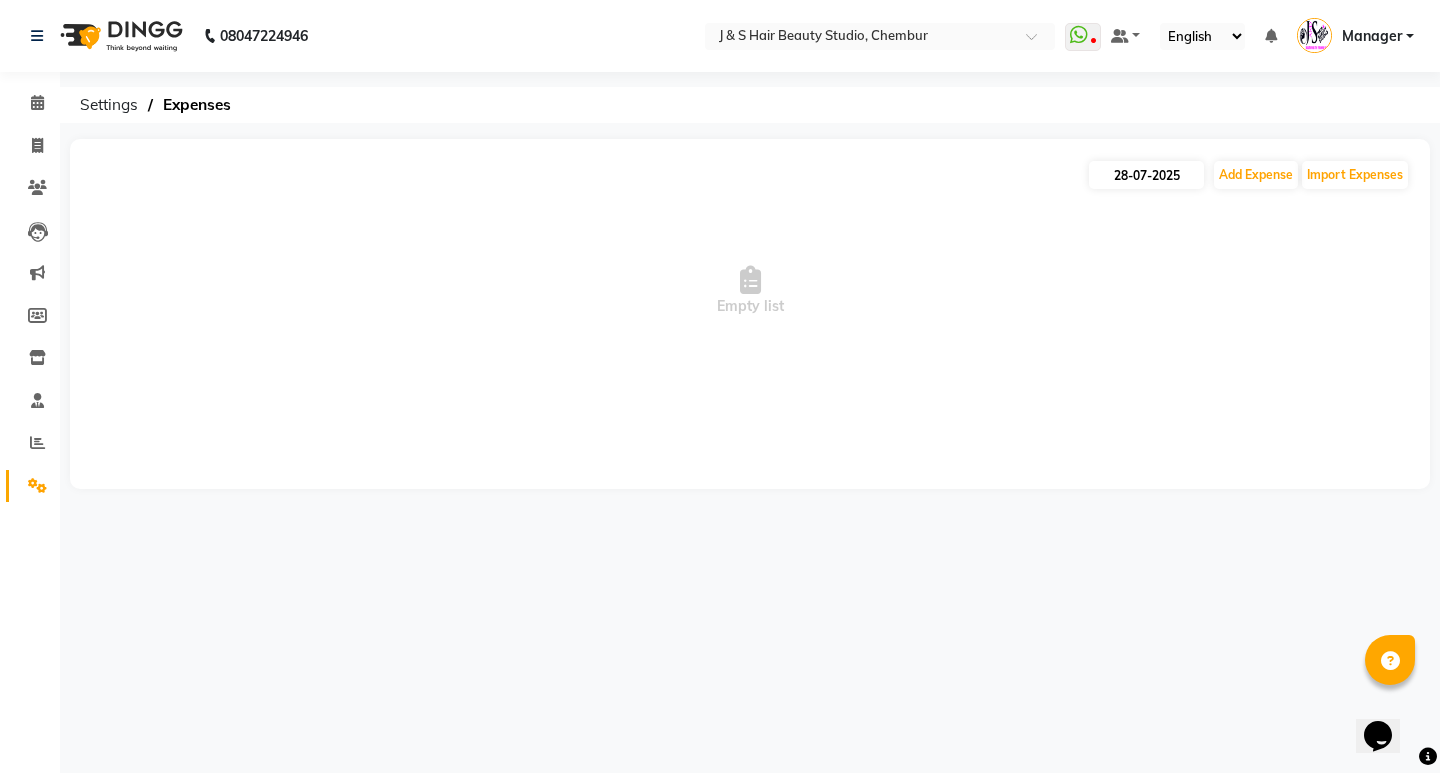 select on "7" 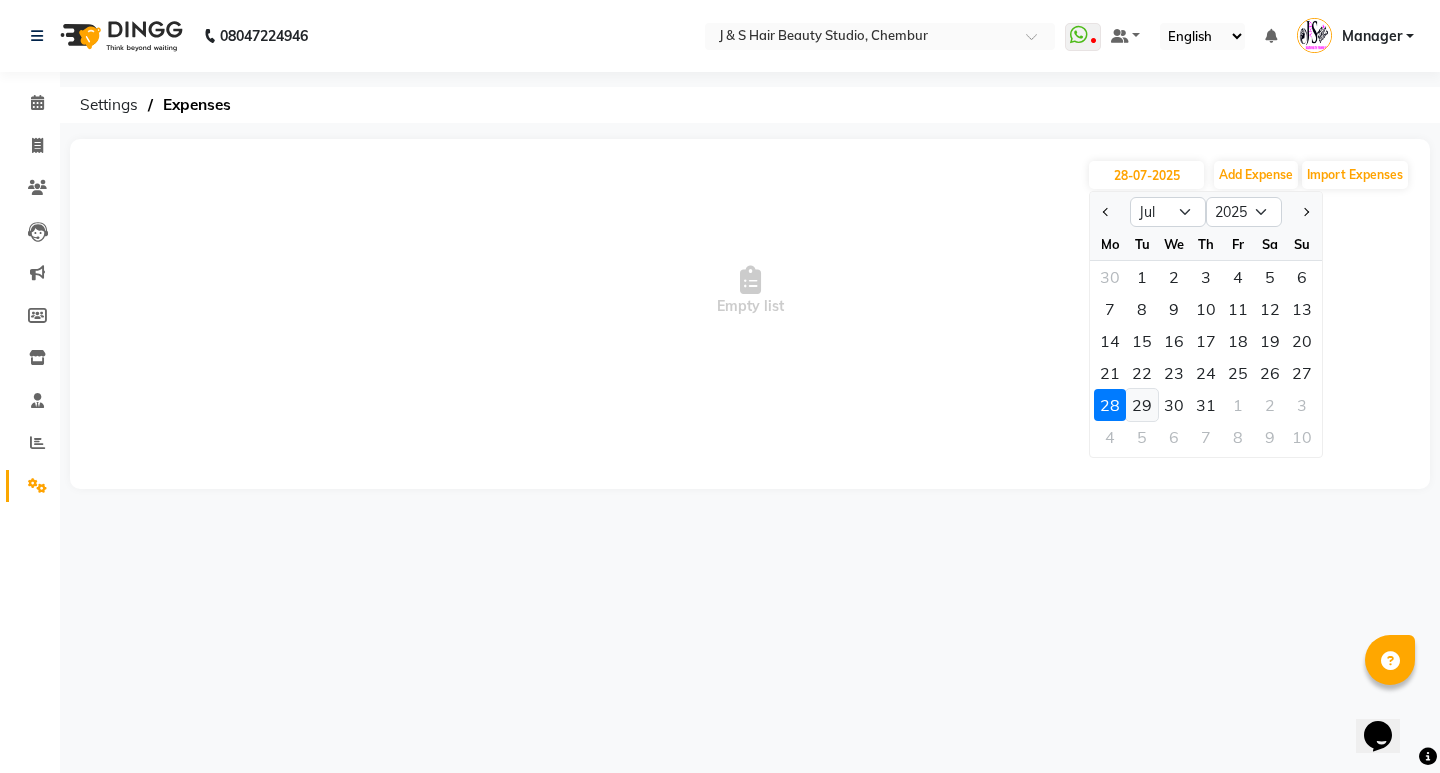 click on "29" 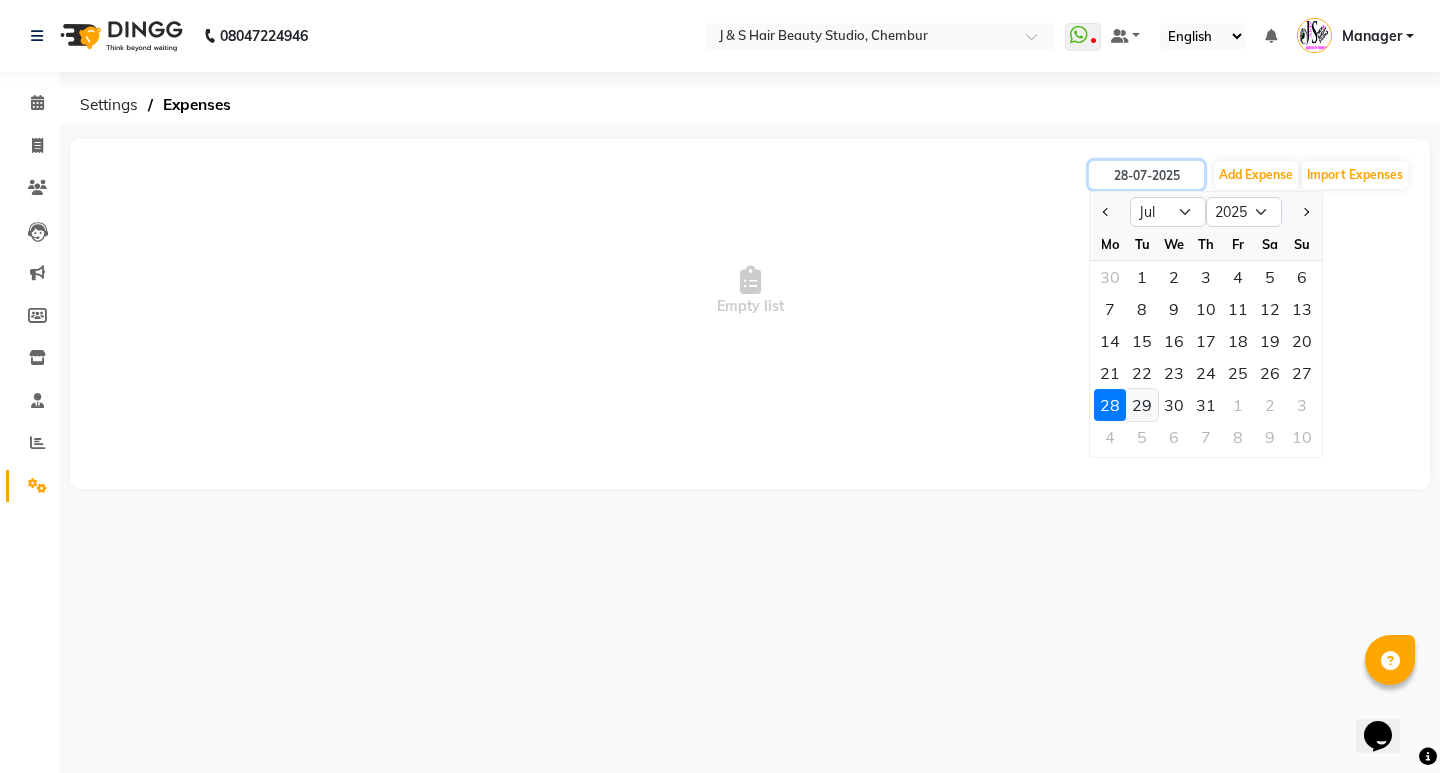 type on "29-07-2025" 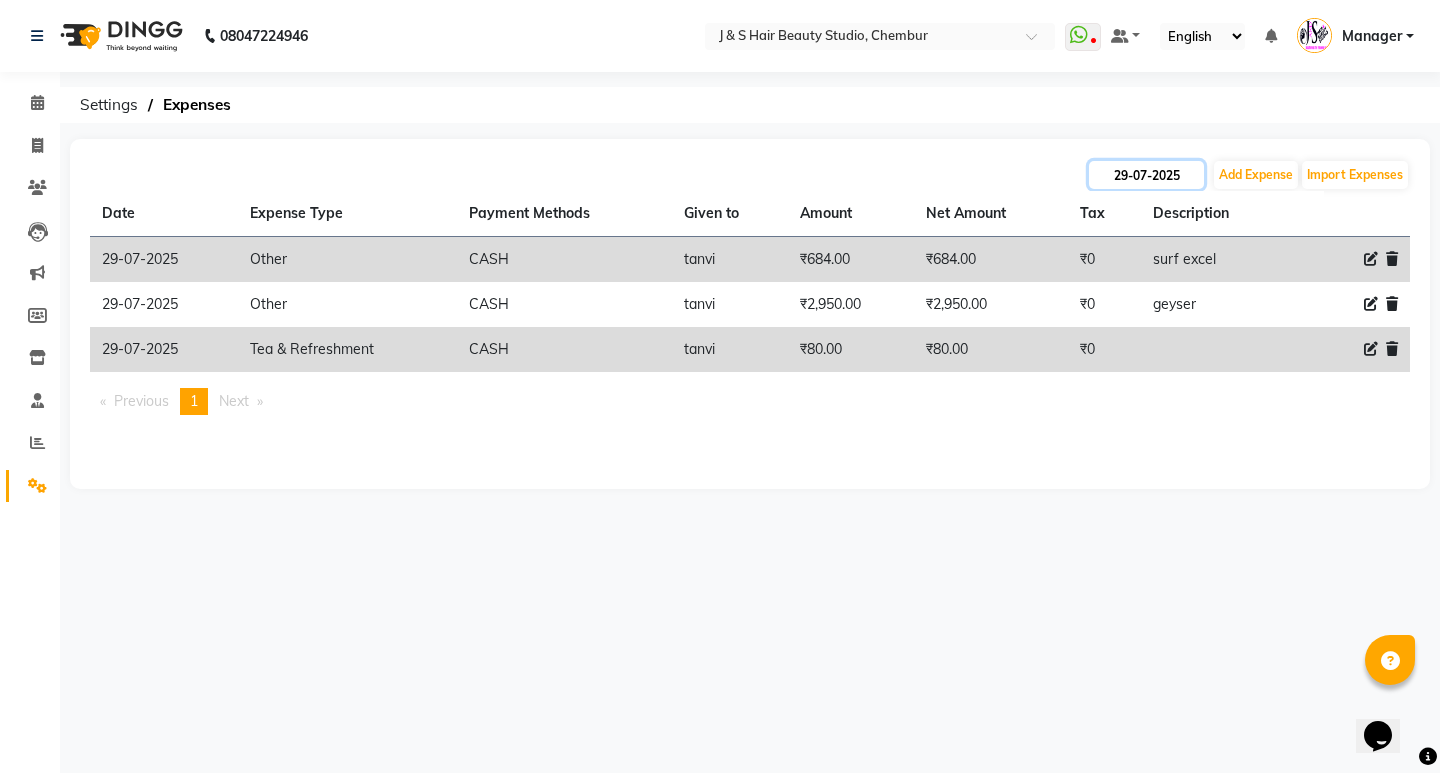 click on "29-07-2025" 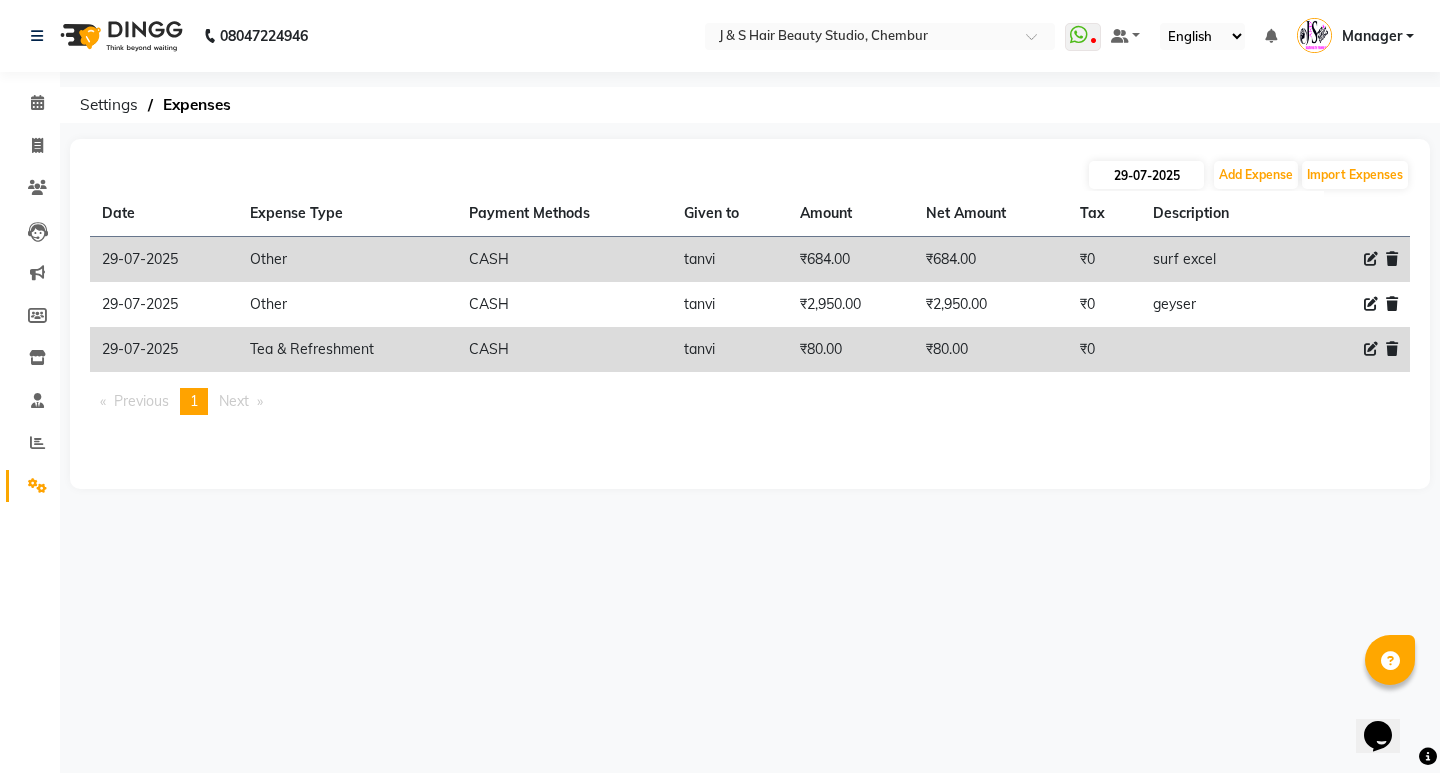 select on "7" 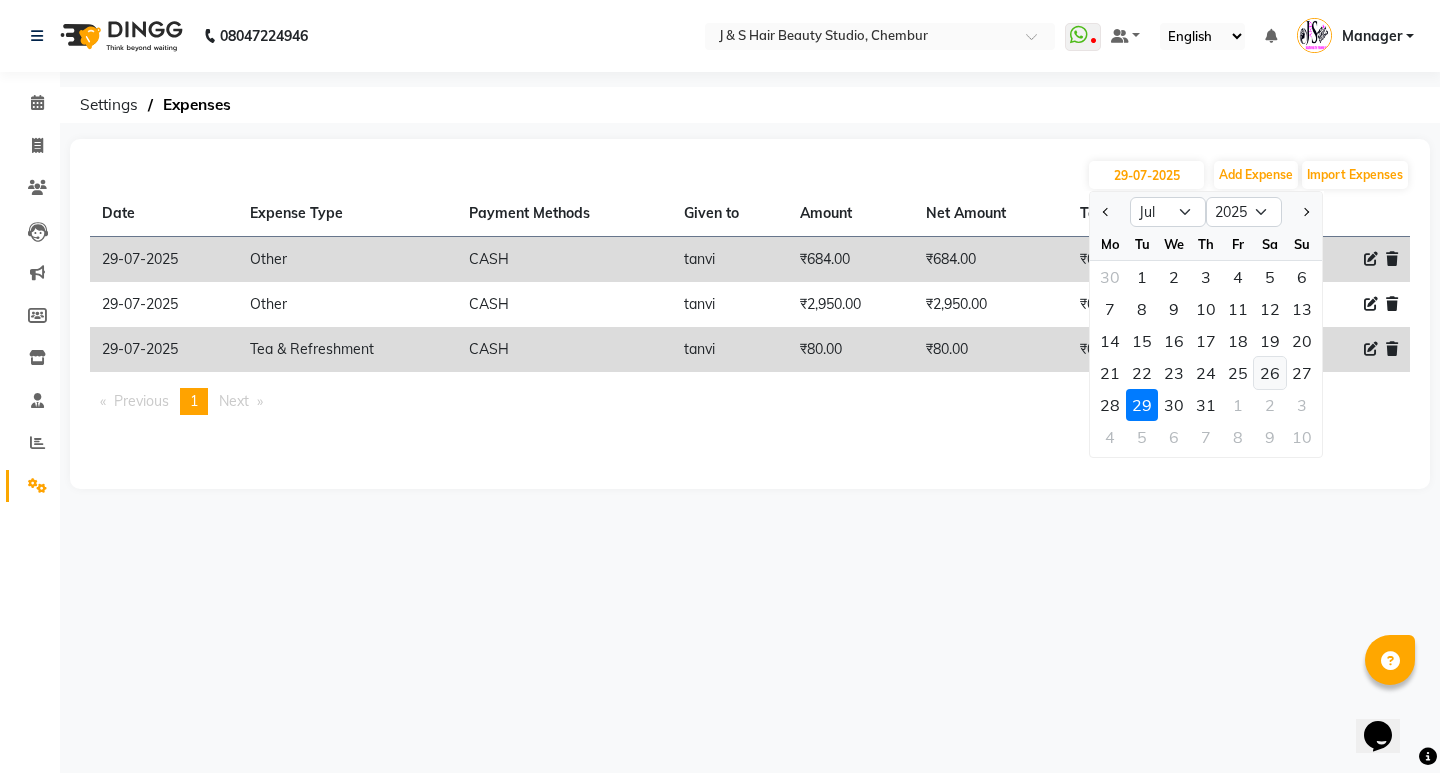 click on "26" 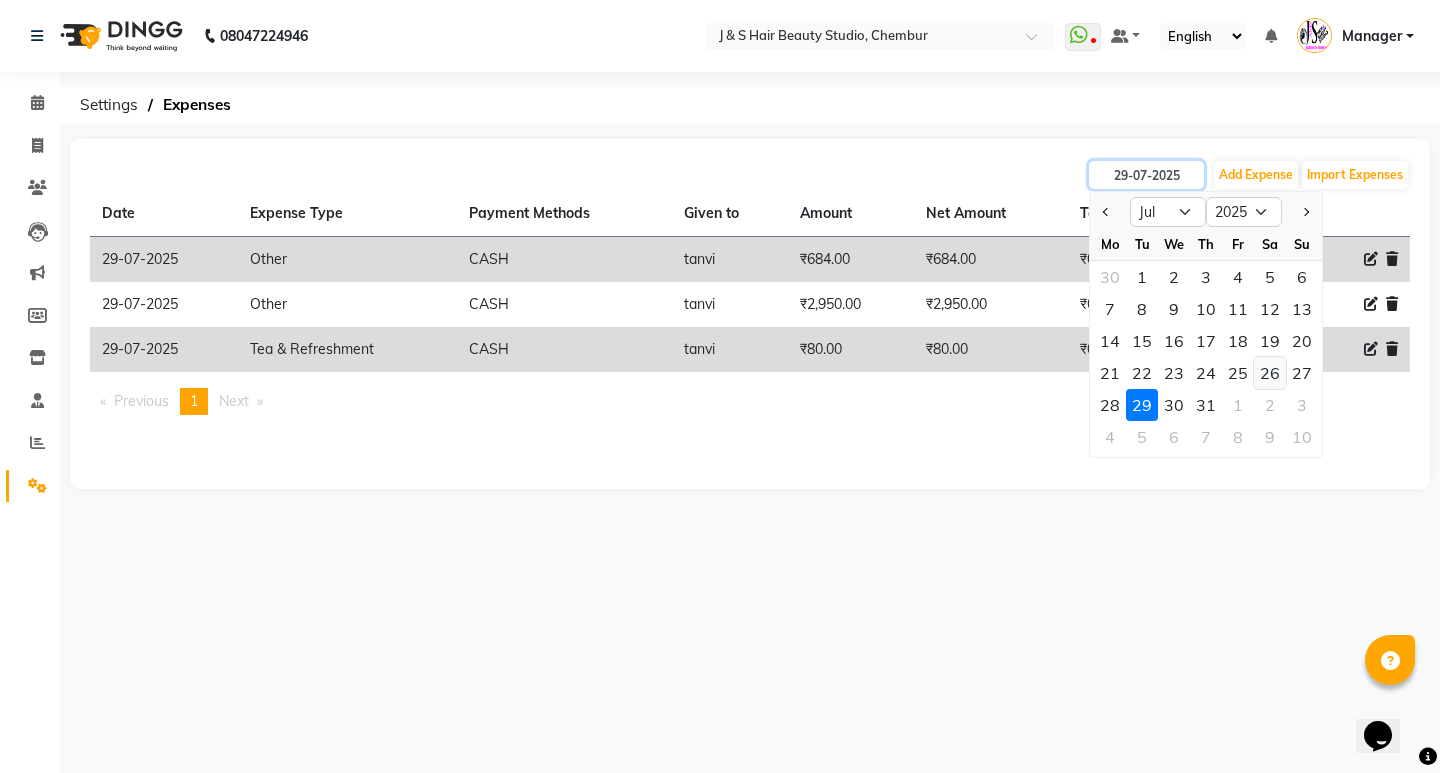 type on "26-07-2025" 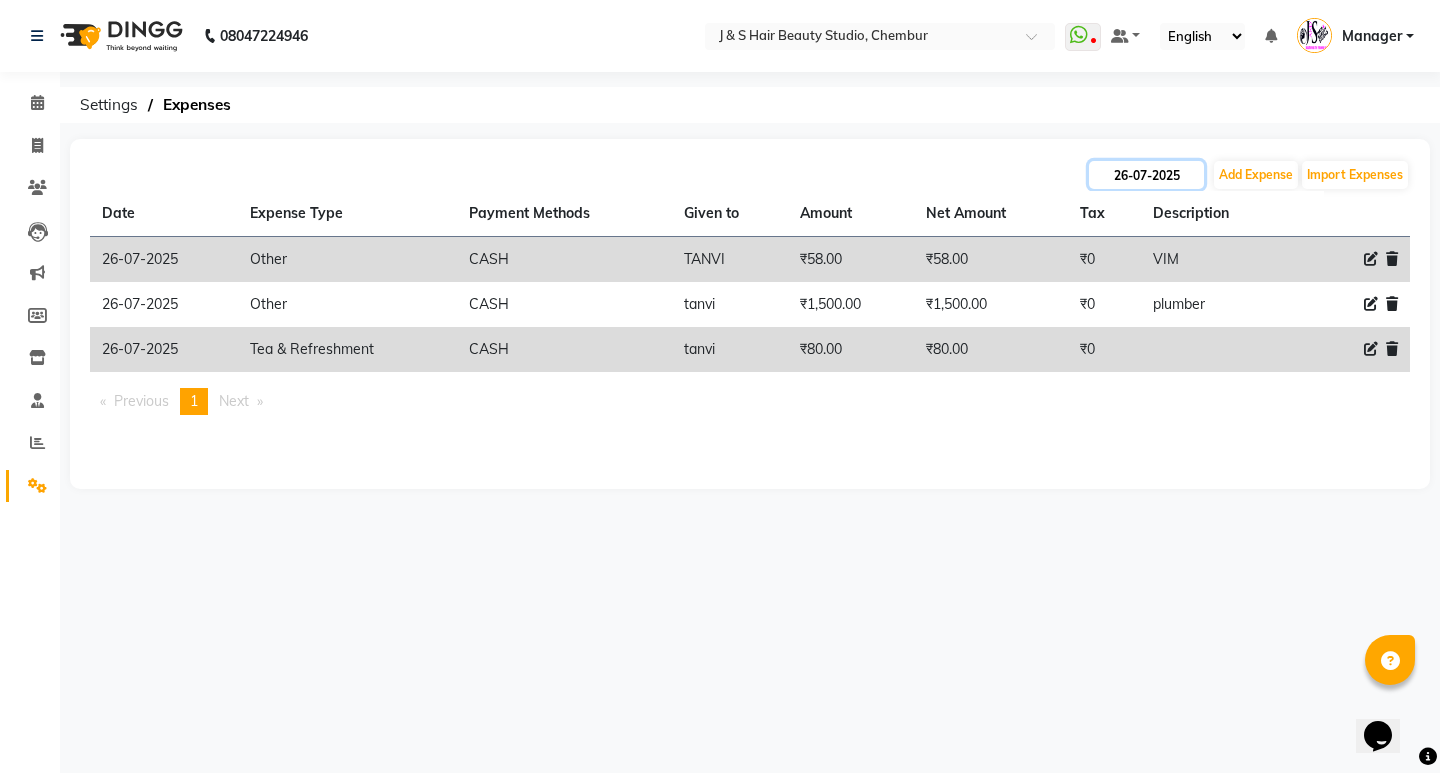 click on "26-07-2025" 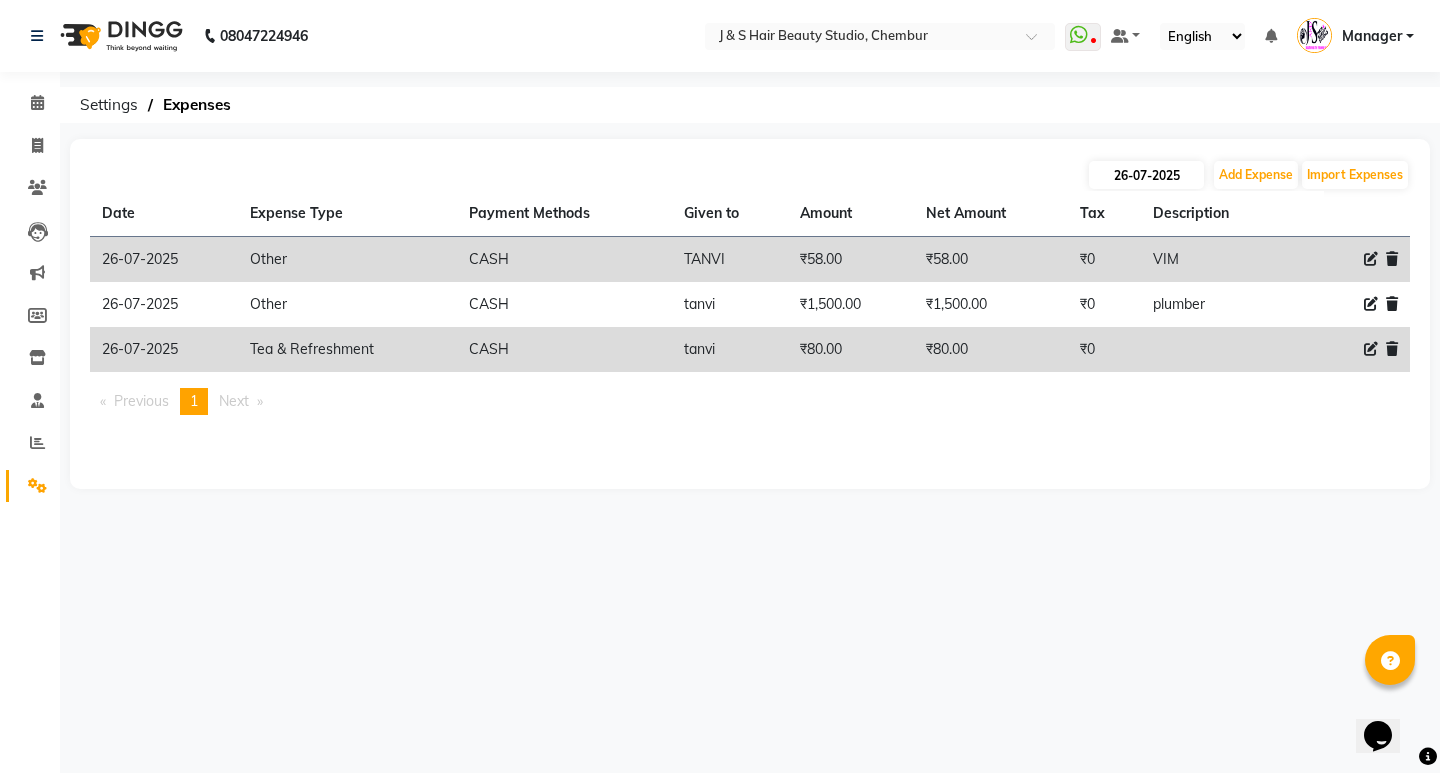 select on "7" 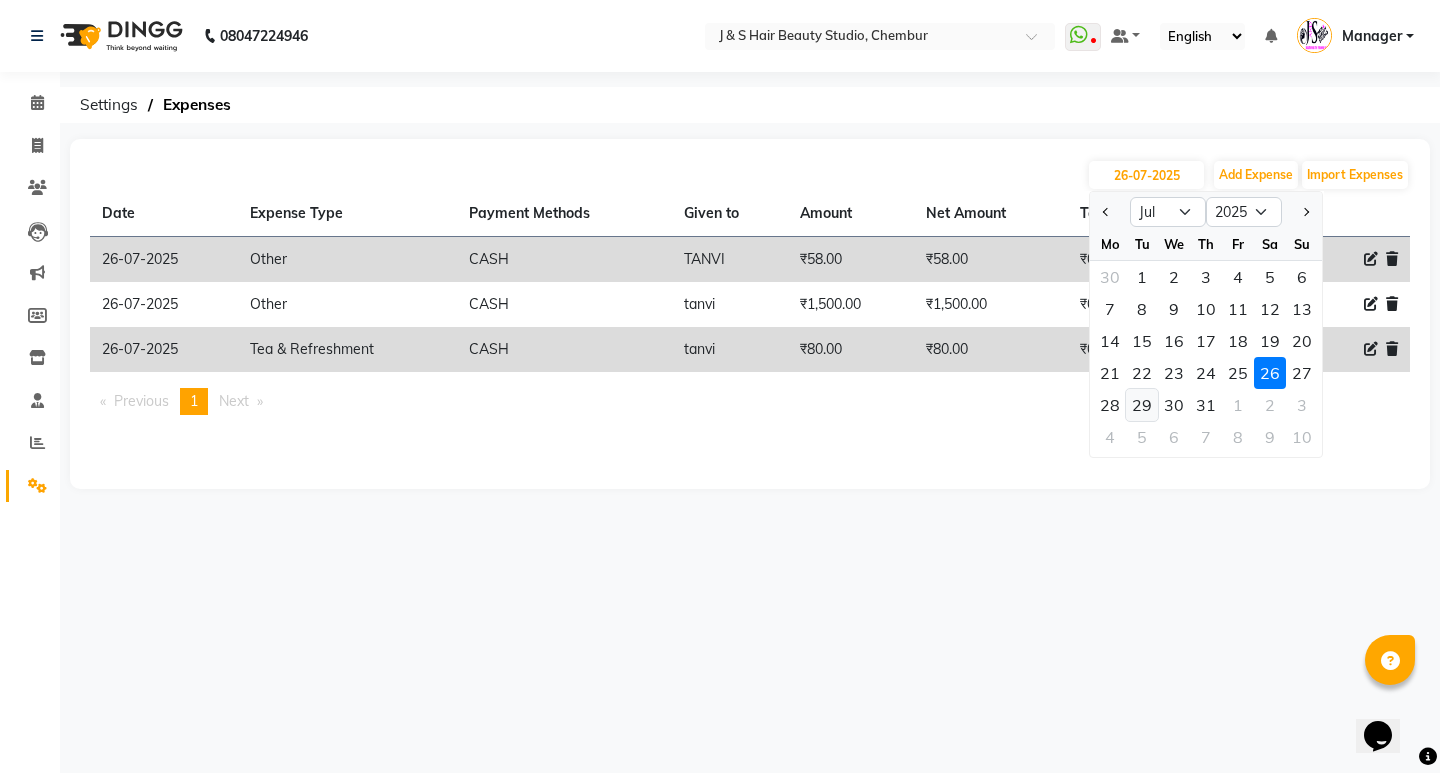 click on "29" 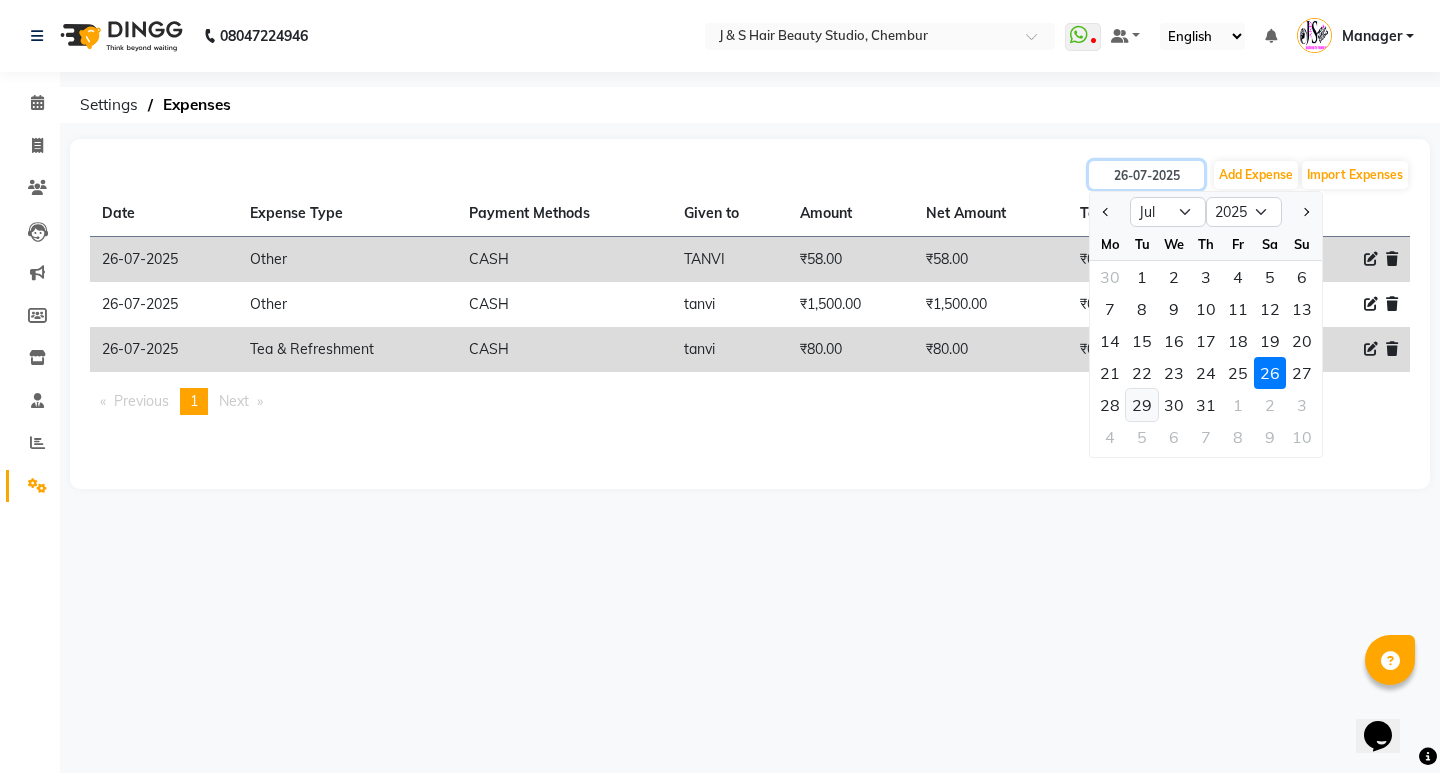 type on "29-07-2025" 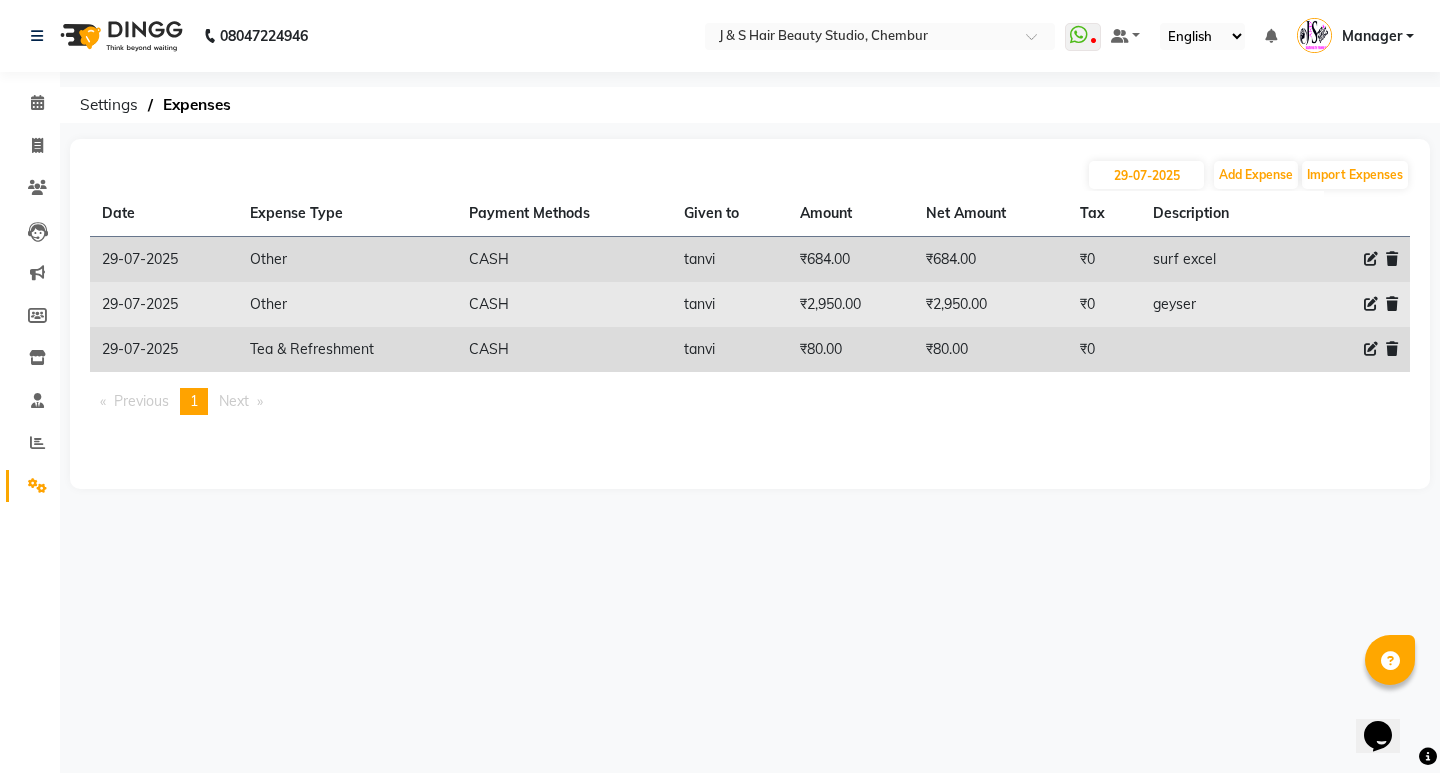 click 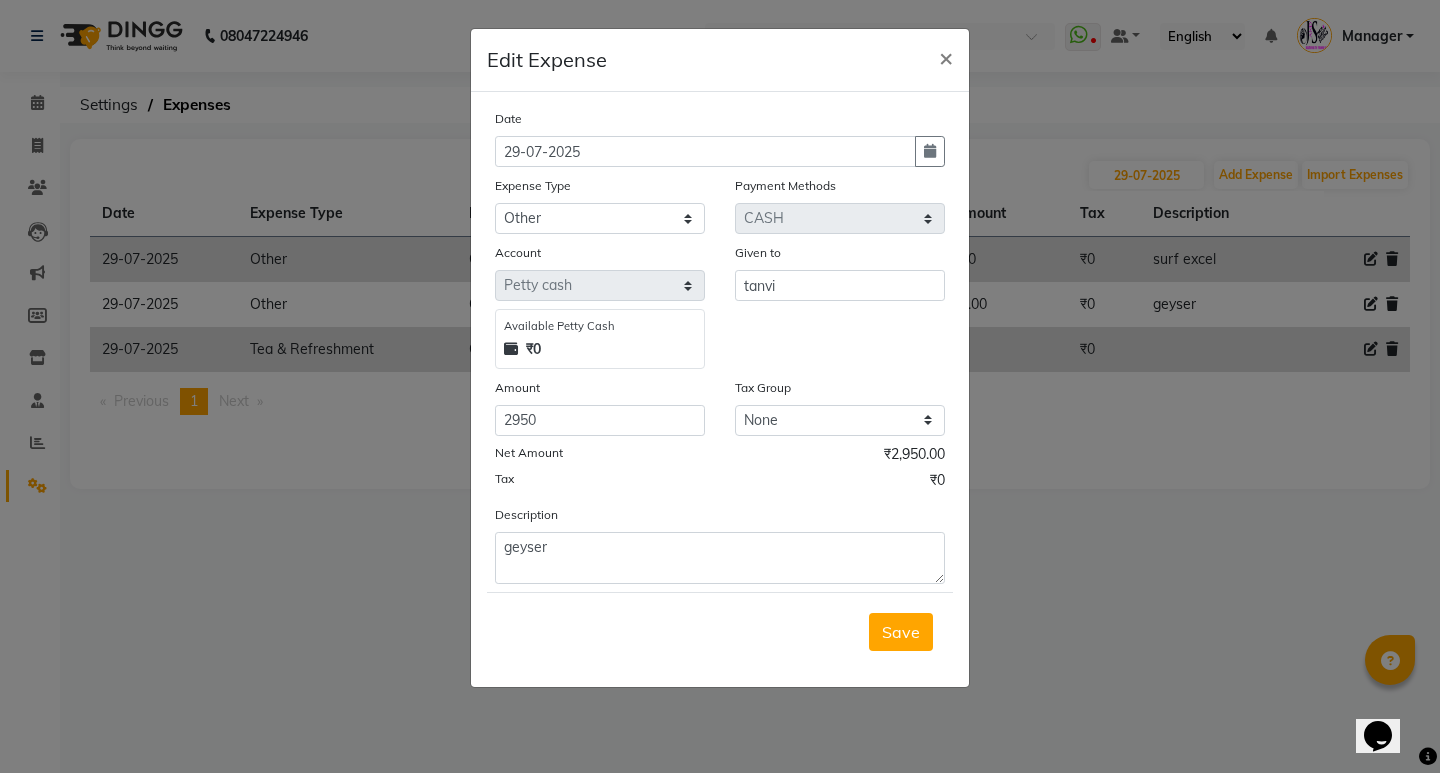 click on "Edit Expense × Date 29-07-2025 Expense Type Select 2500 Advance Salary Bank charges Car maintenance Cash transfer to bank Cash transfer to hub Client Snacks Clinical charges Equipment Fuel Govt fee Incentive Insurance International purchase Loan Repayment Maintenance Marketing Miscellaneous MRA Other Pantry Product Rent Salary Staff Snacks Tax Tea & Refreshment Utilities Payment Methods Select CASH CARD ONLINE CUSTOM GPay PayTM PhonePe UPI NearBuy Points Wallet Loan BharatPay Cheque MosamBee MI Voucher Bank Family Visa Card Master Card Prepaid Package Voucher Gift Card BharatPay Card UPI BharatPay Other Cards Juice by MCB MyT Money MariDeal DefiDeal Deal.mu THD TCL CEdge Card M UPI M UPI Axis UPI Union Card (Indian Bank) Card (DL Bank) RS BTC Wellnessta Razorpay Complimentary Nift Spa Finder Spa Week Venmo BFL LoanTap SaveIN GMoney ATH Movil On Account Chamber Gift Card Trade Comp Donation Card on File Envision BRAC Card City Card bKash Credit Card Debit Card Shoutlo LUZO Jazz Cash AmEx Discover Tabby PPR" 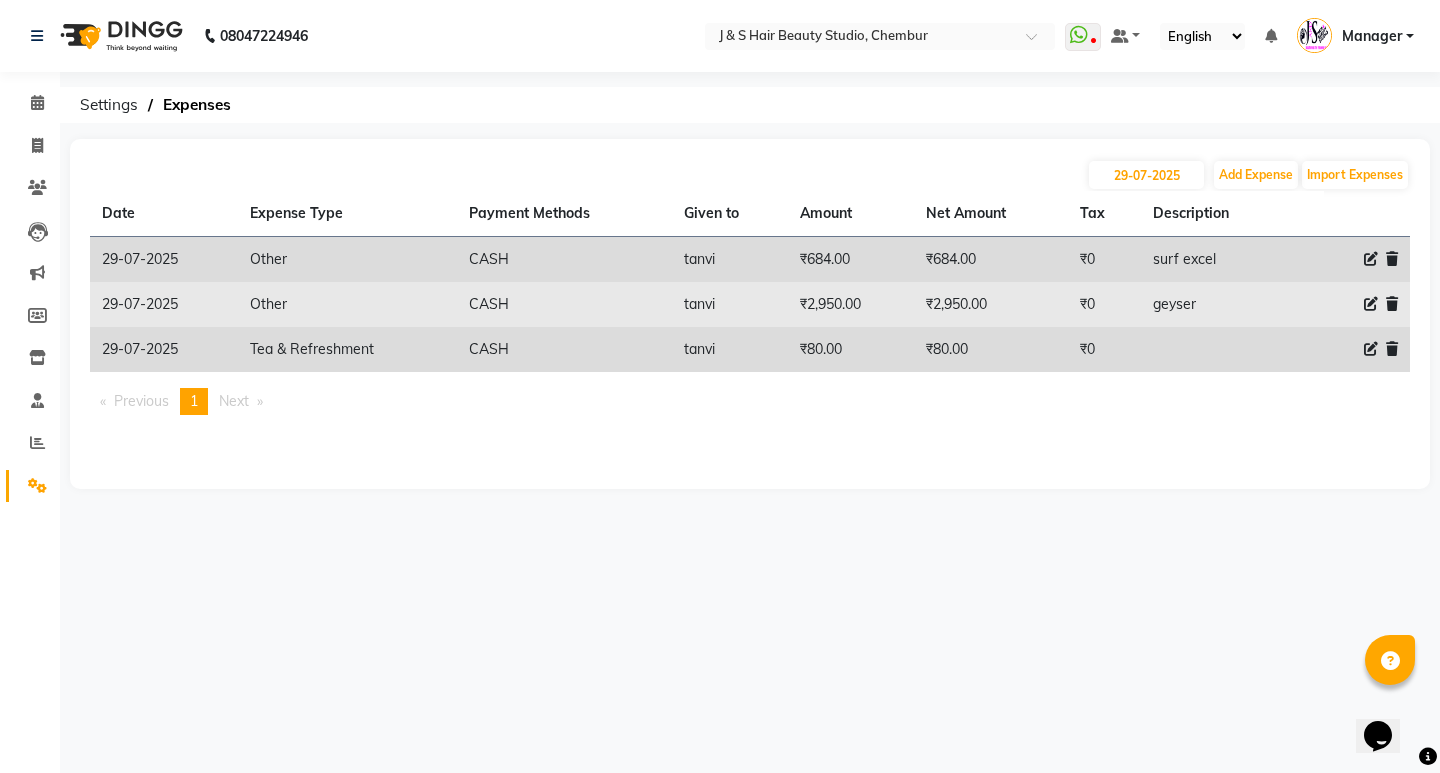 click 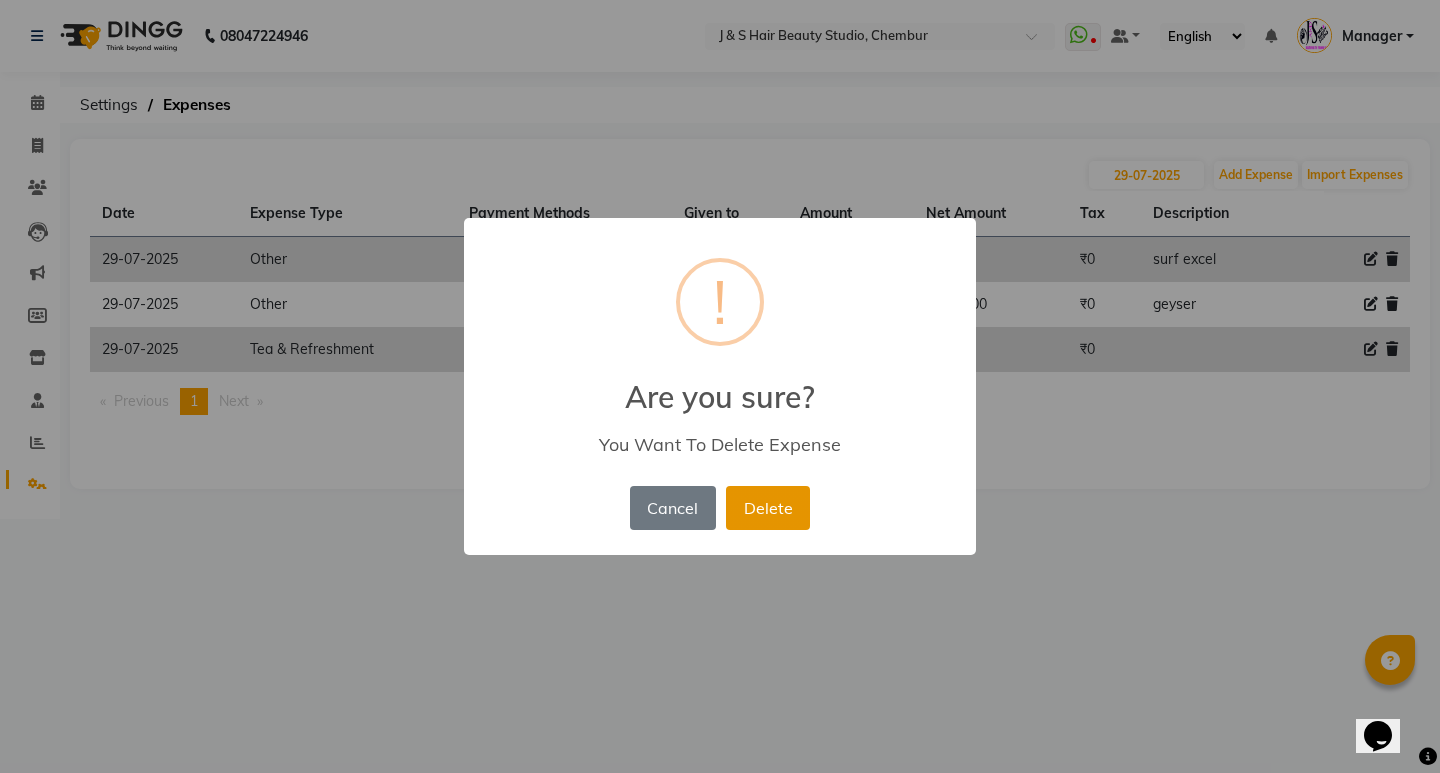 click on "Delete" at bounding box center (768, 508) 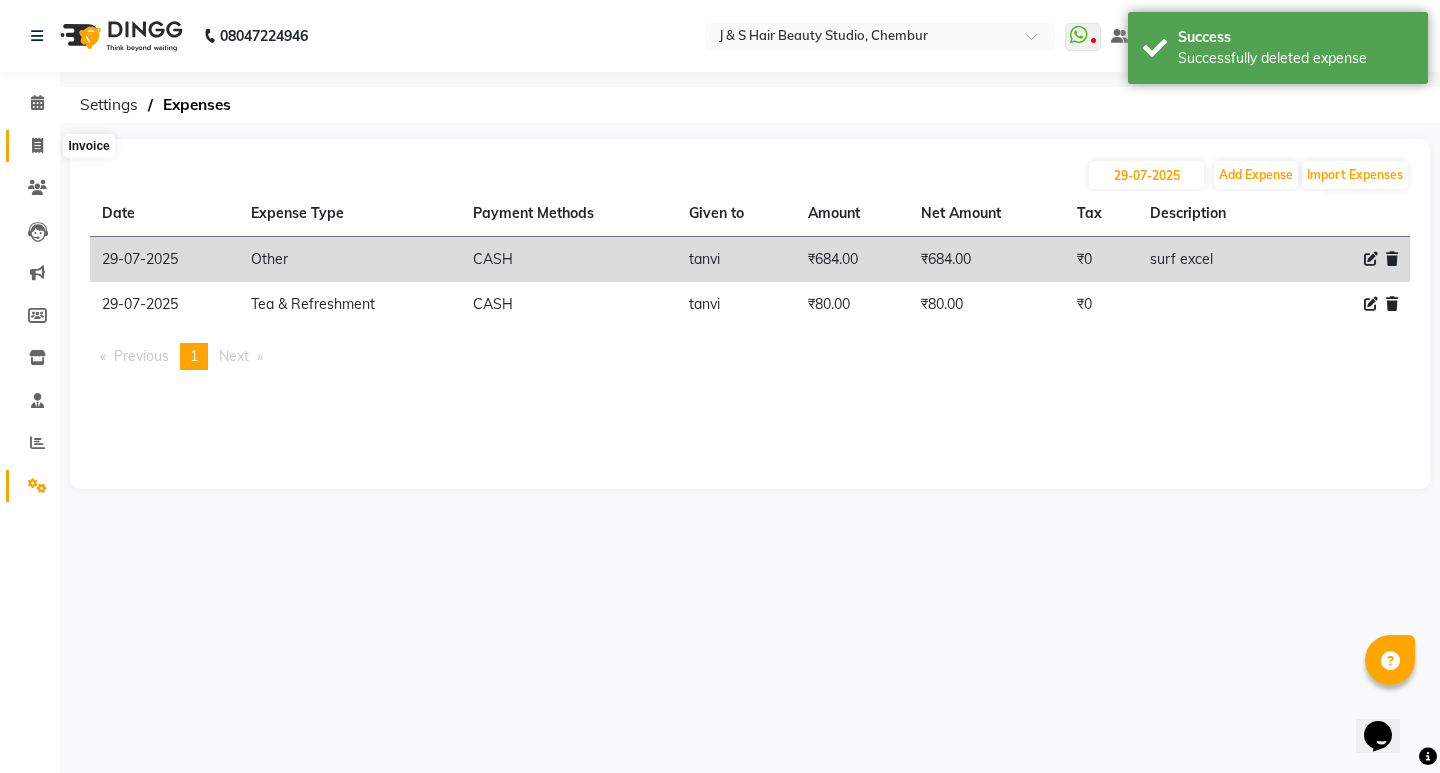 click 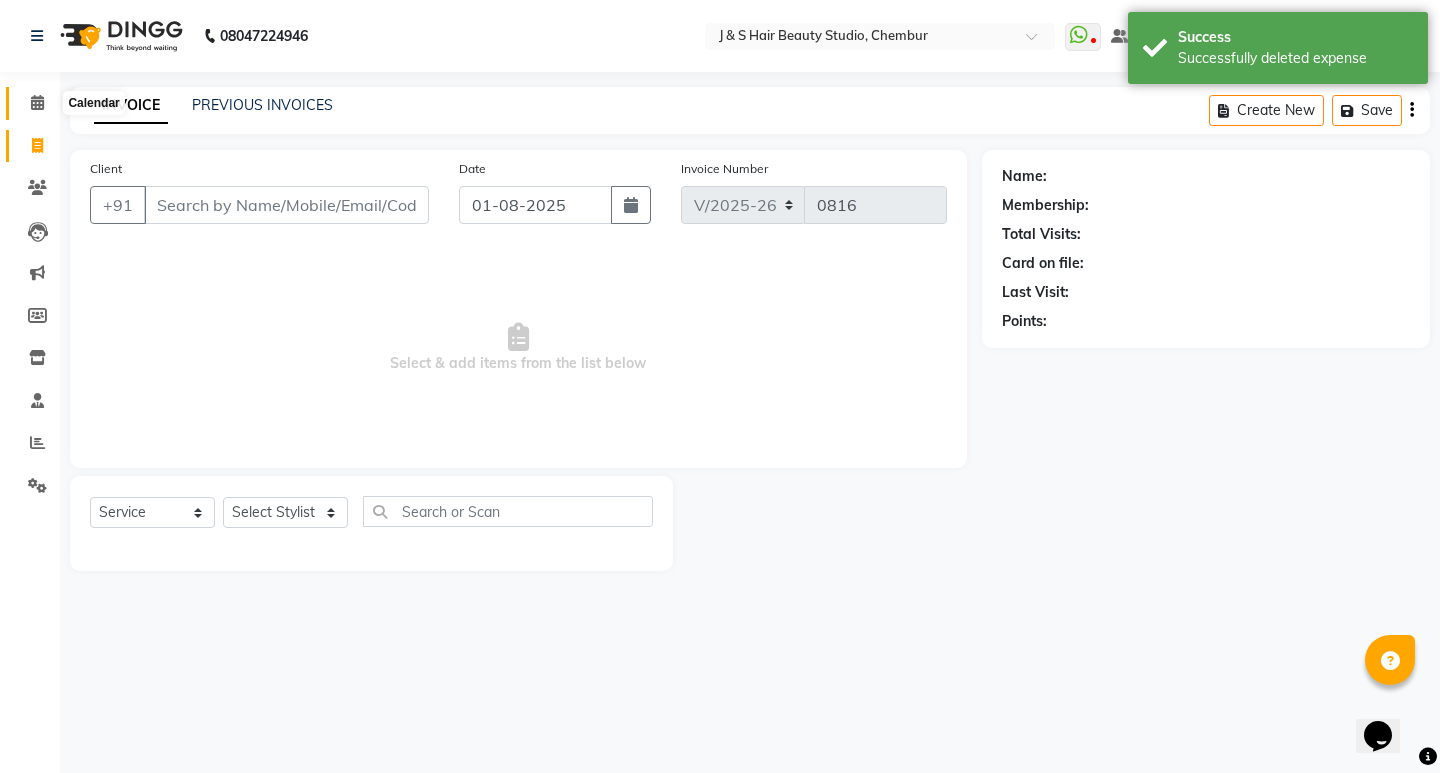 click 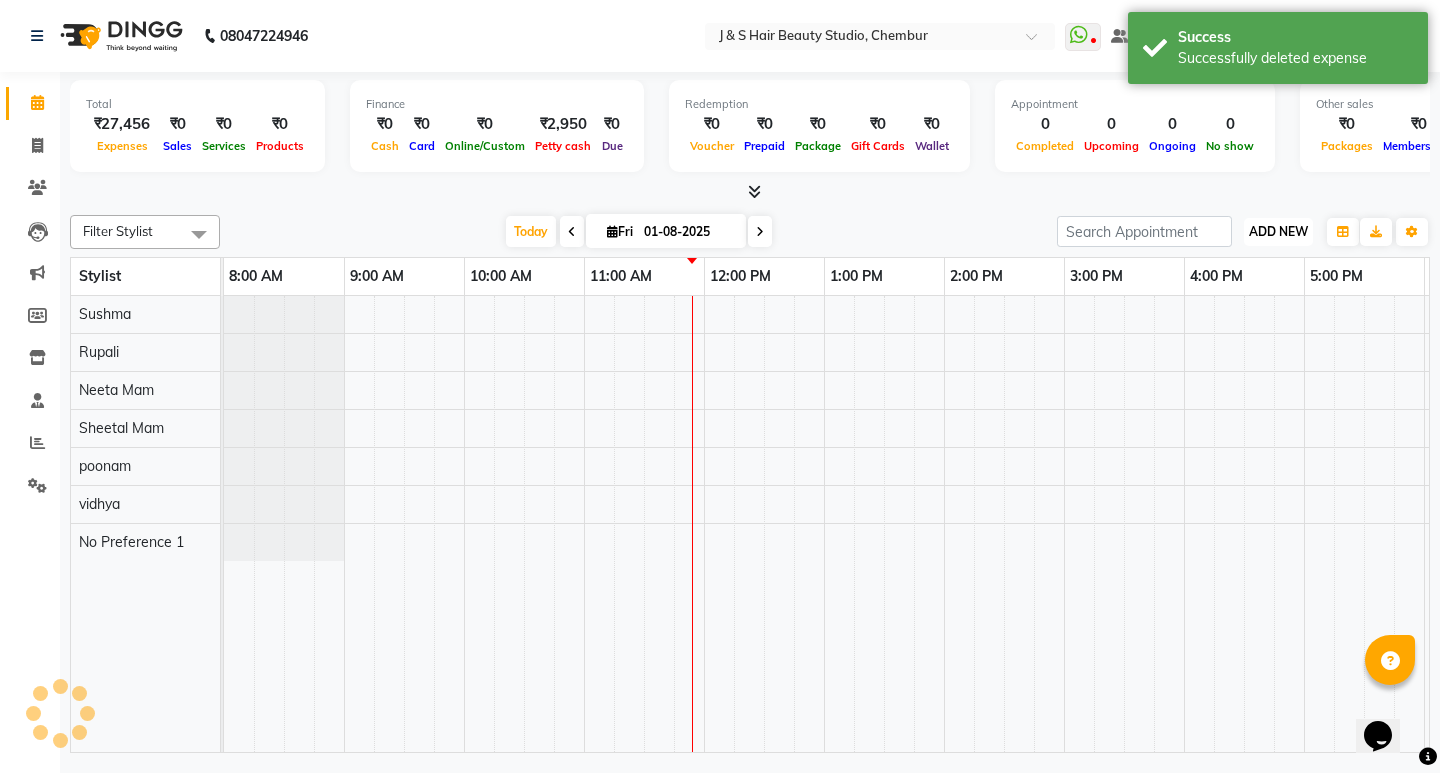 click on "ADD NEW" at bounding box center (1278, 231) 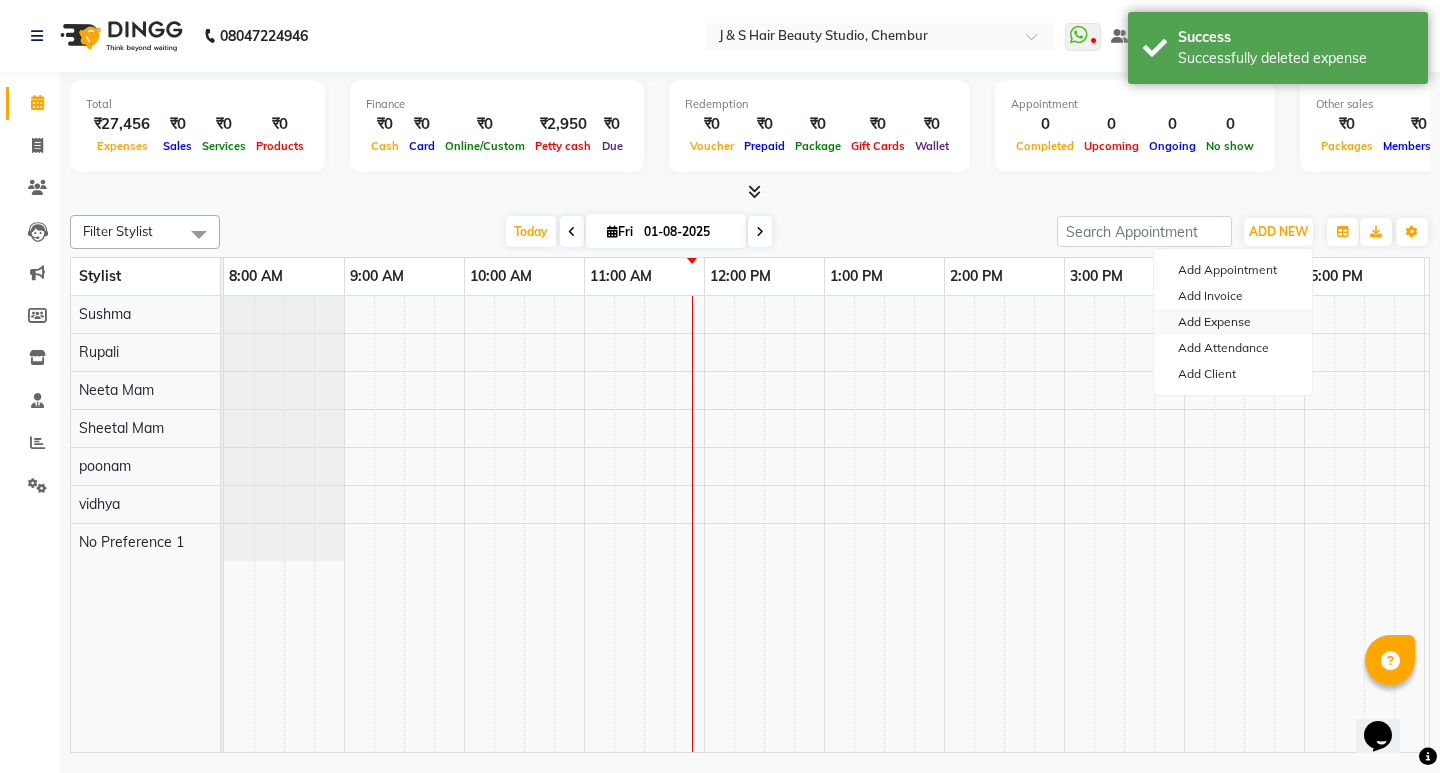 click on "Add Expense" at bounding box center (1233, 322) 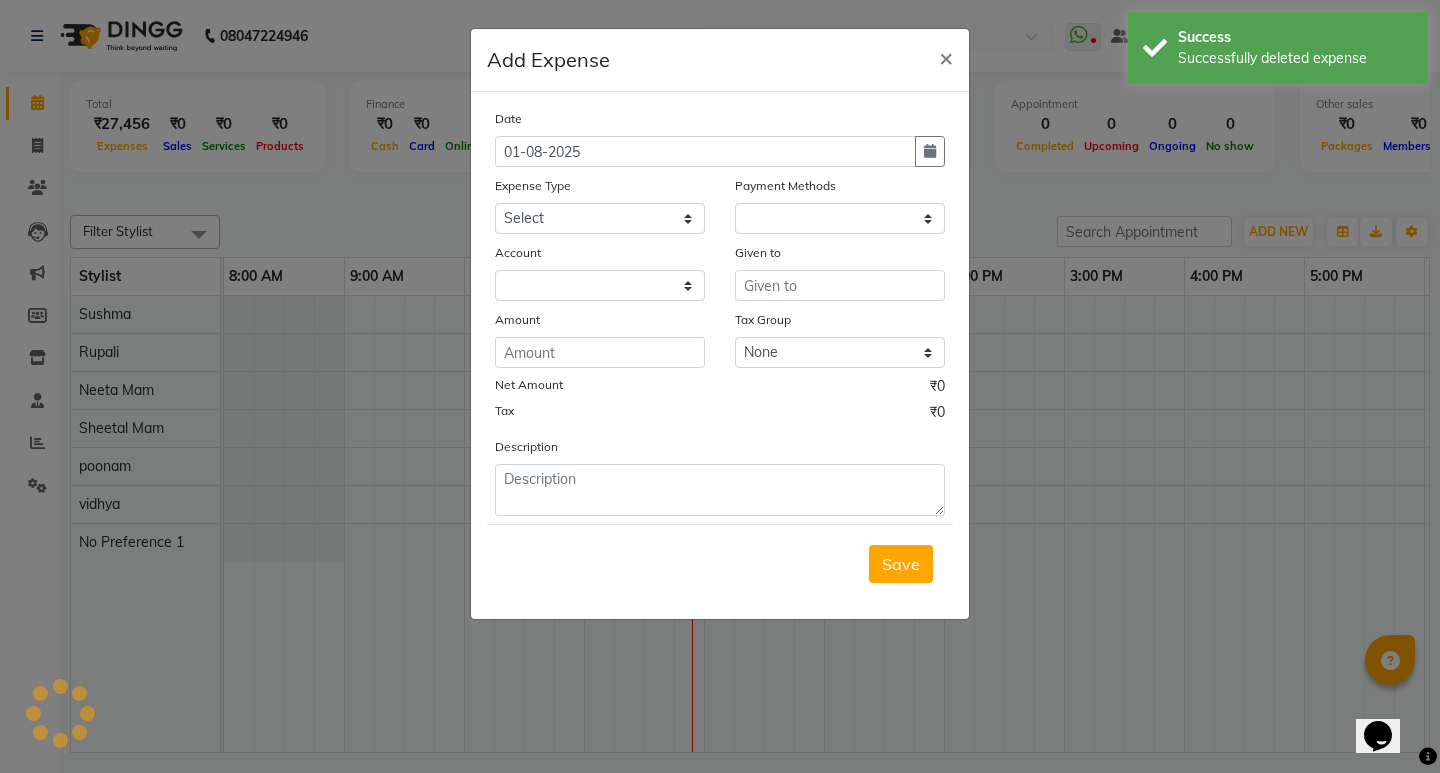 select on "1" 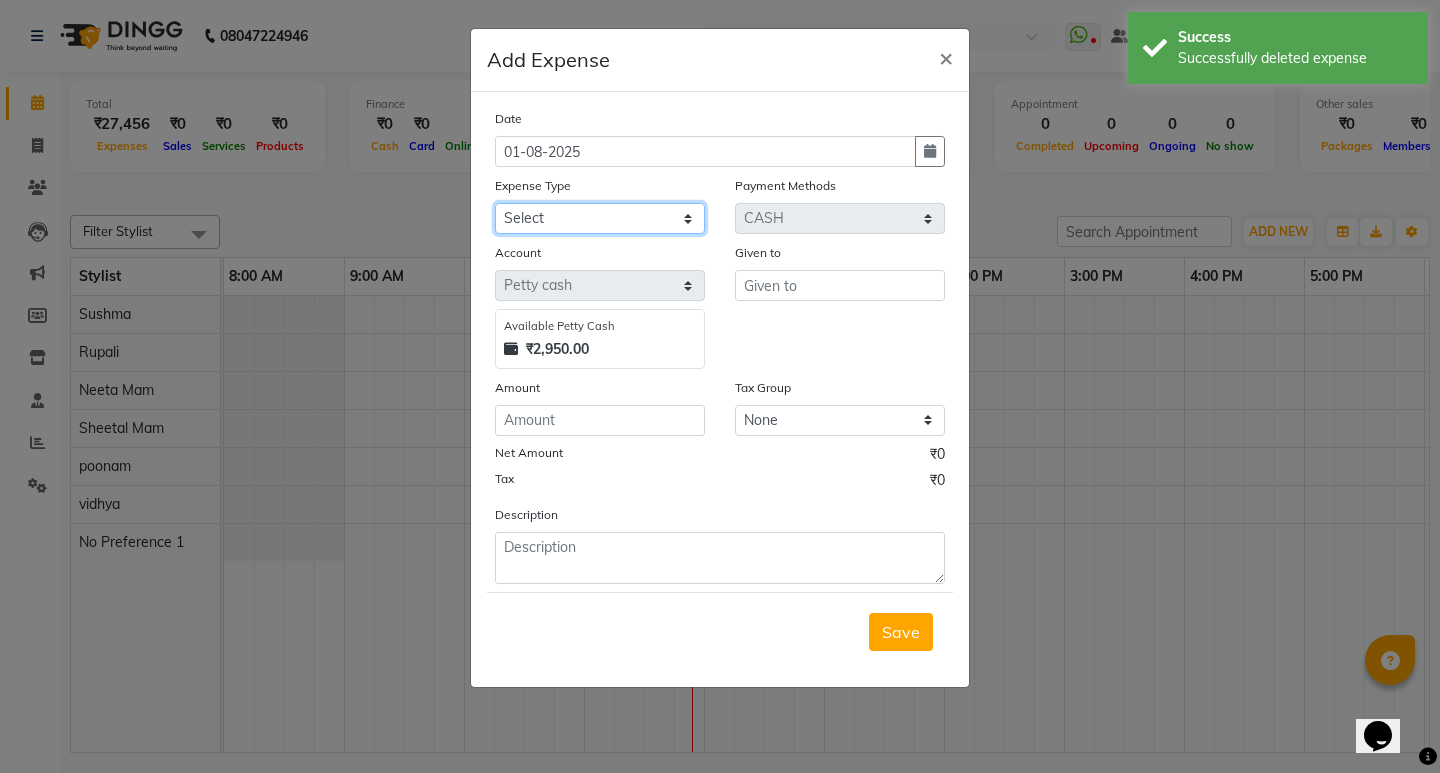 click on "Select 2500 Advance Salary Bank charges Car maintenance  Cash transfer to bank Cash transfer to hub Client Snacks Clinical charges Equipment Fuel Govt fee Incentive Insurance International purchase Loan Repayment Maintenance Marketing Miscellaneous MRA Other Pantry Product Rent Salary Staff Snacks Tax Tea & Refreshment Utilities" 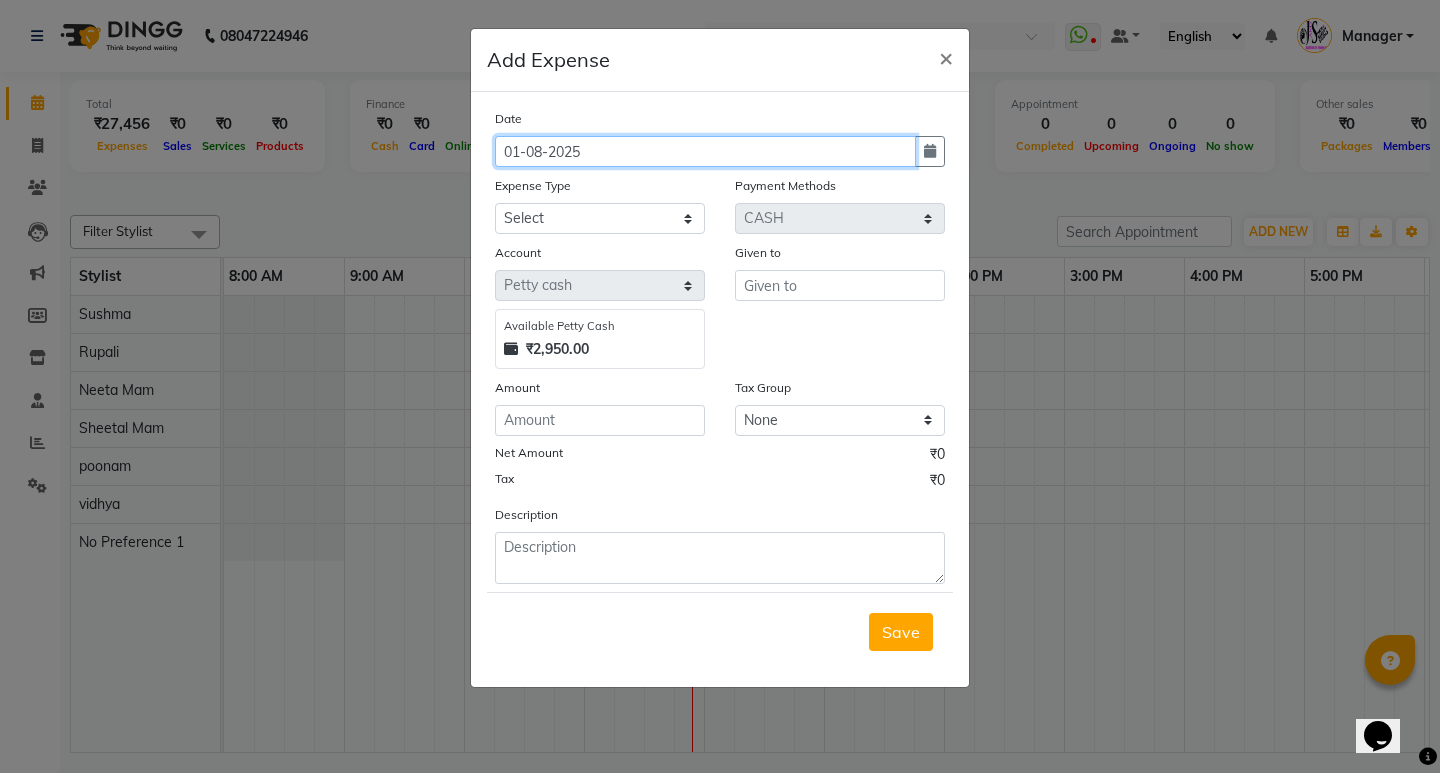 click on "01-08-2025" 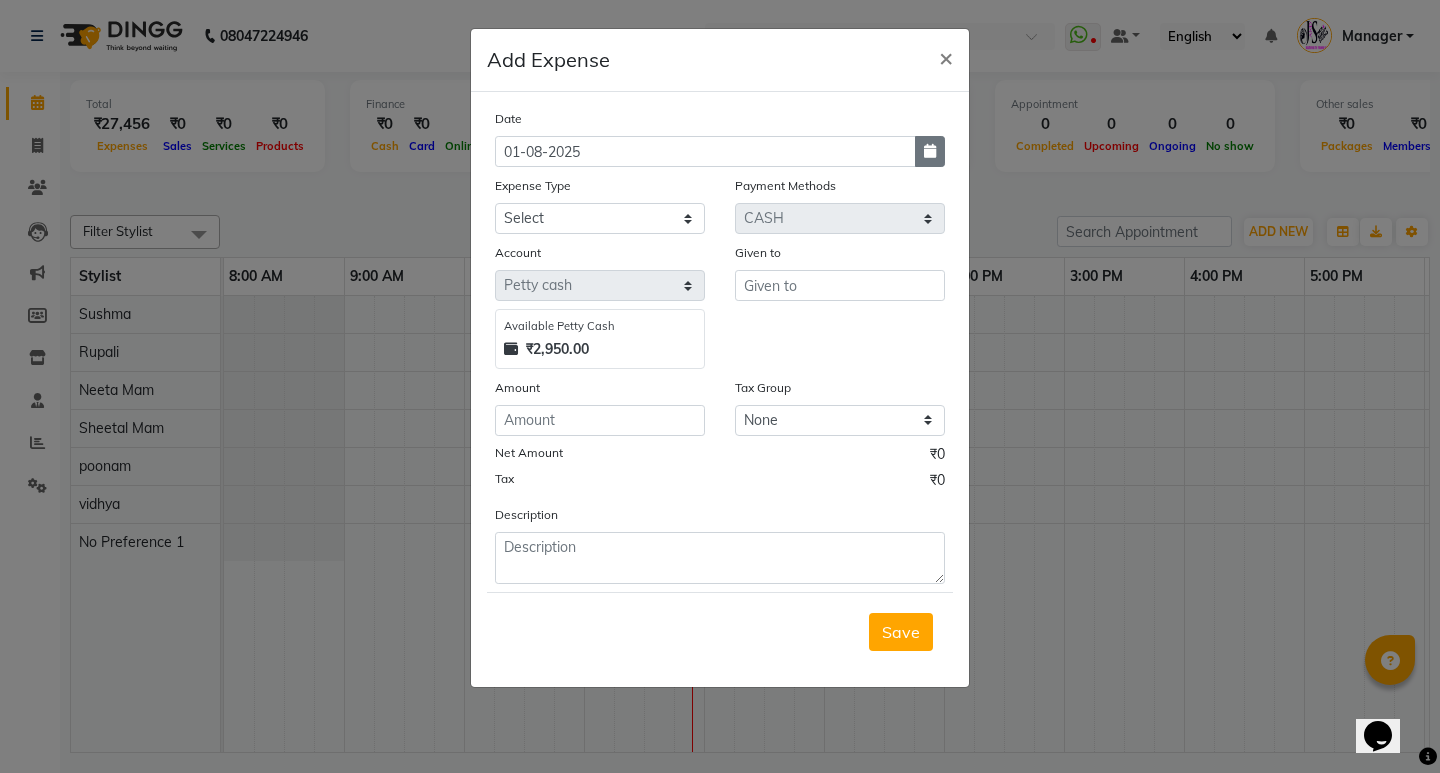 click 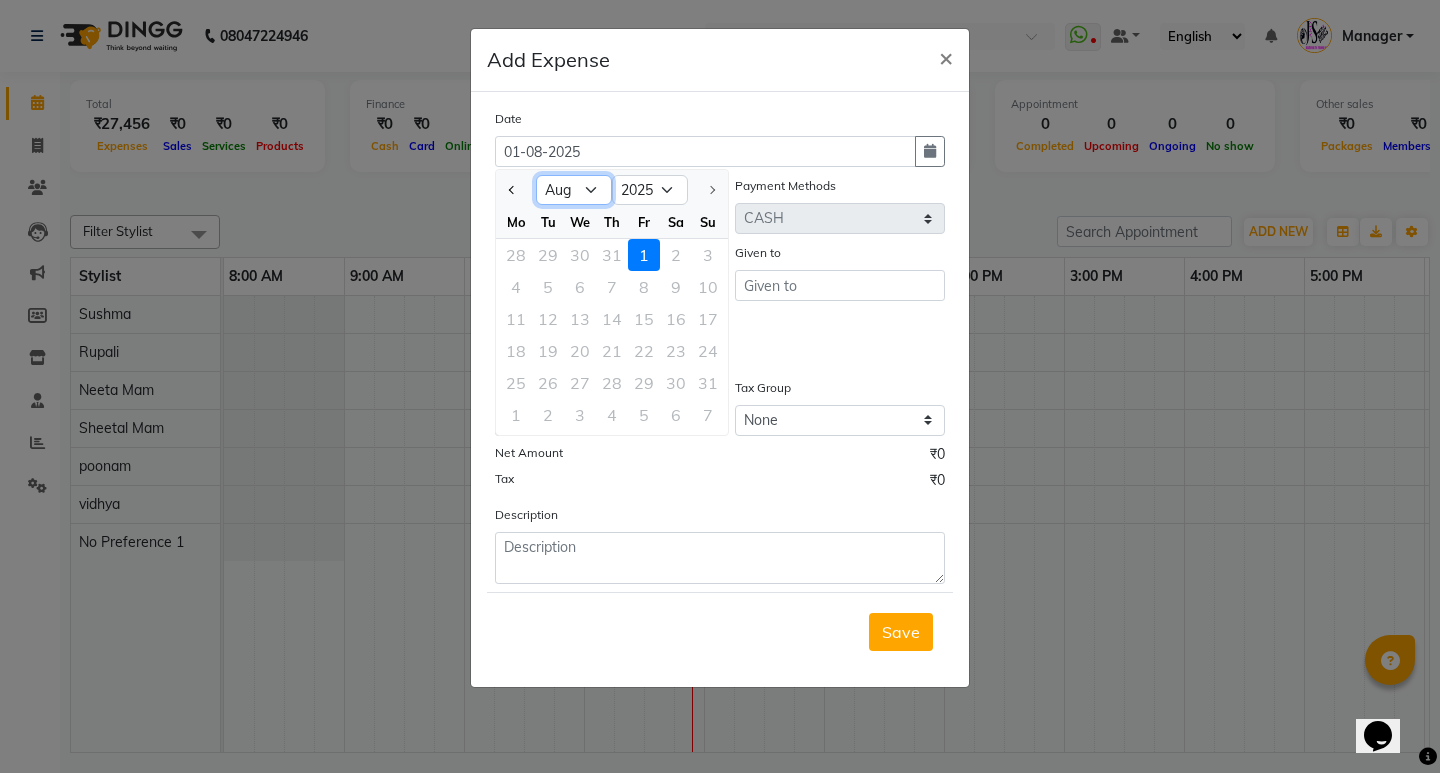 click on "Jan Feb Mar Apr May Jun Jul Aug" 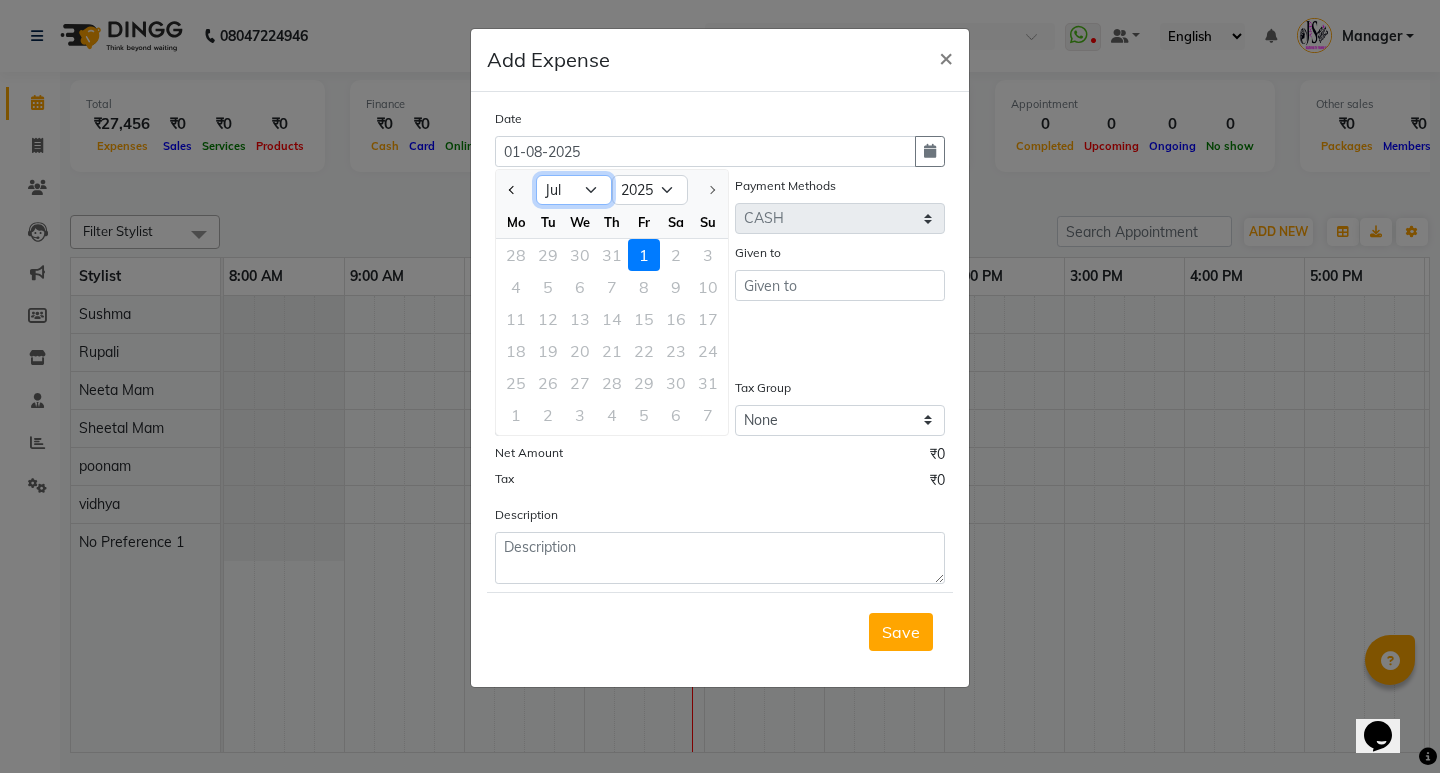 click on "Jan Feb Mar Apr May Jun Jul Aug" 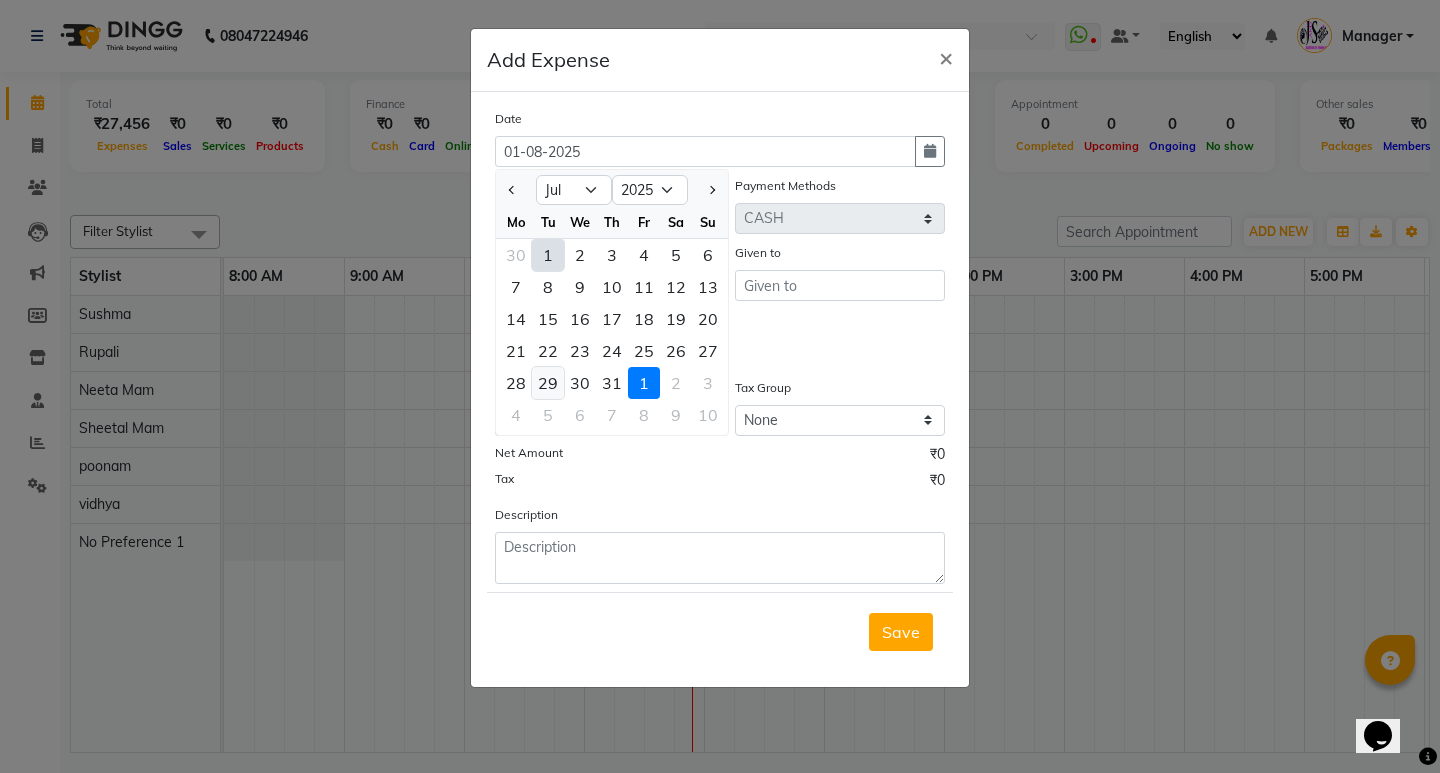 click on "29" 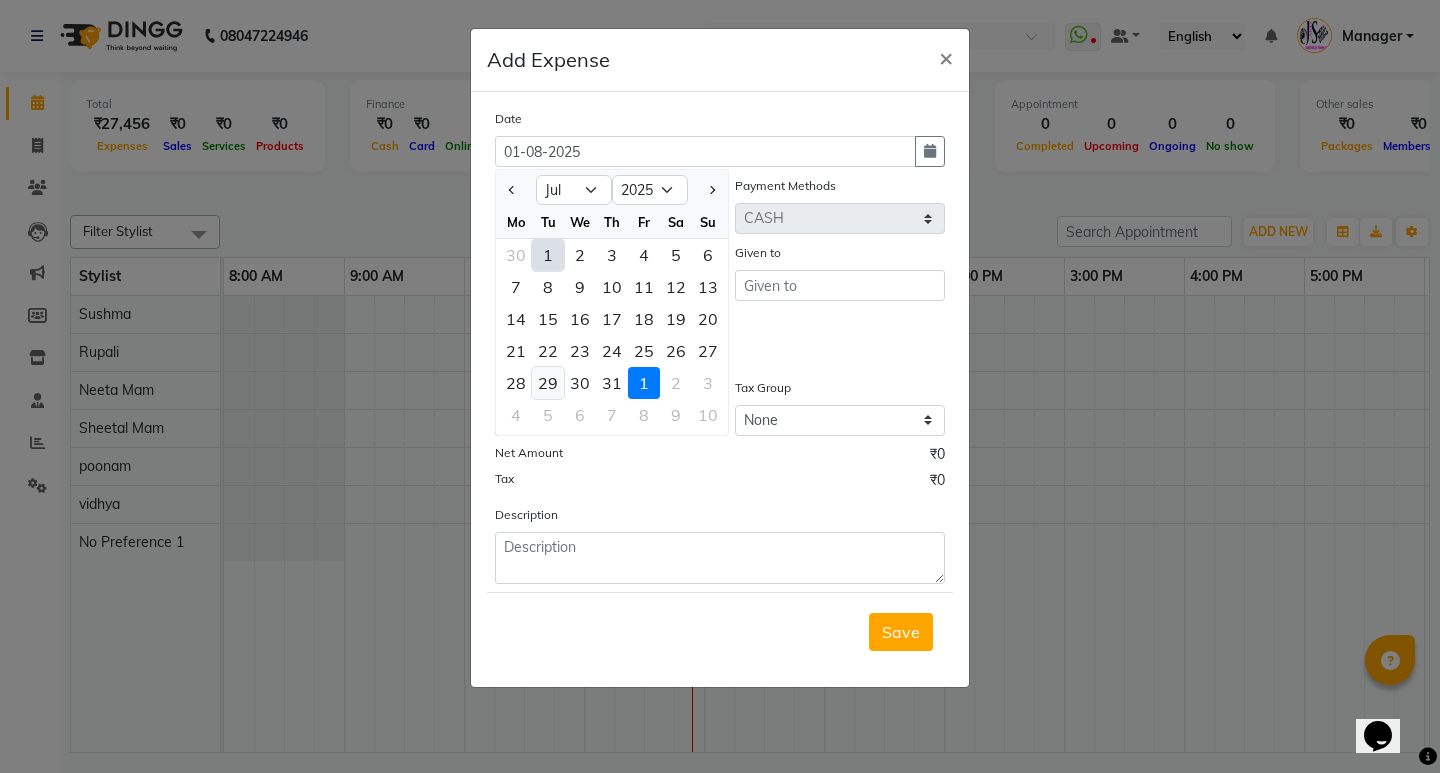 type on "29-07-2025" 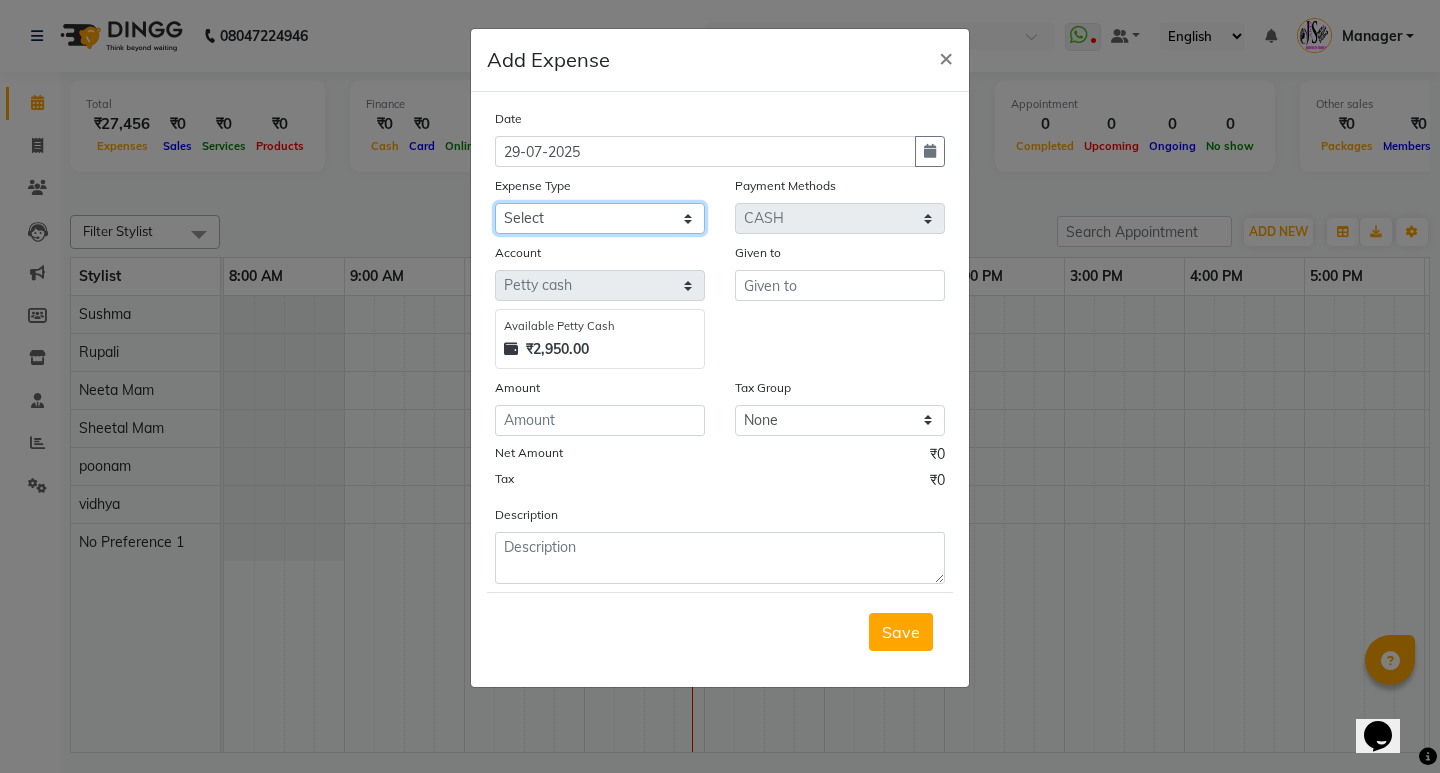 click on "Select 2500 Advance Salary Bank charges Car maintenance  Cash transfer to bank Cash transfer to hub Client Snacks Clinical charges Equipment Fuel Govt fee Incentive Insurance International purchase Loan Repayment Maintenance Marketing Miscellaneous MRA Other Pantry Product Rent Salary Staff Snacks Tax Tea & Refreshment Utilities" 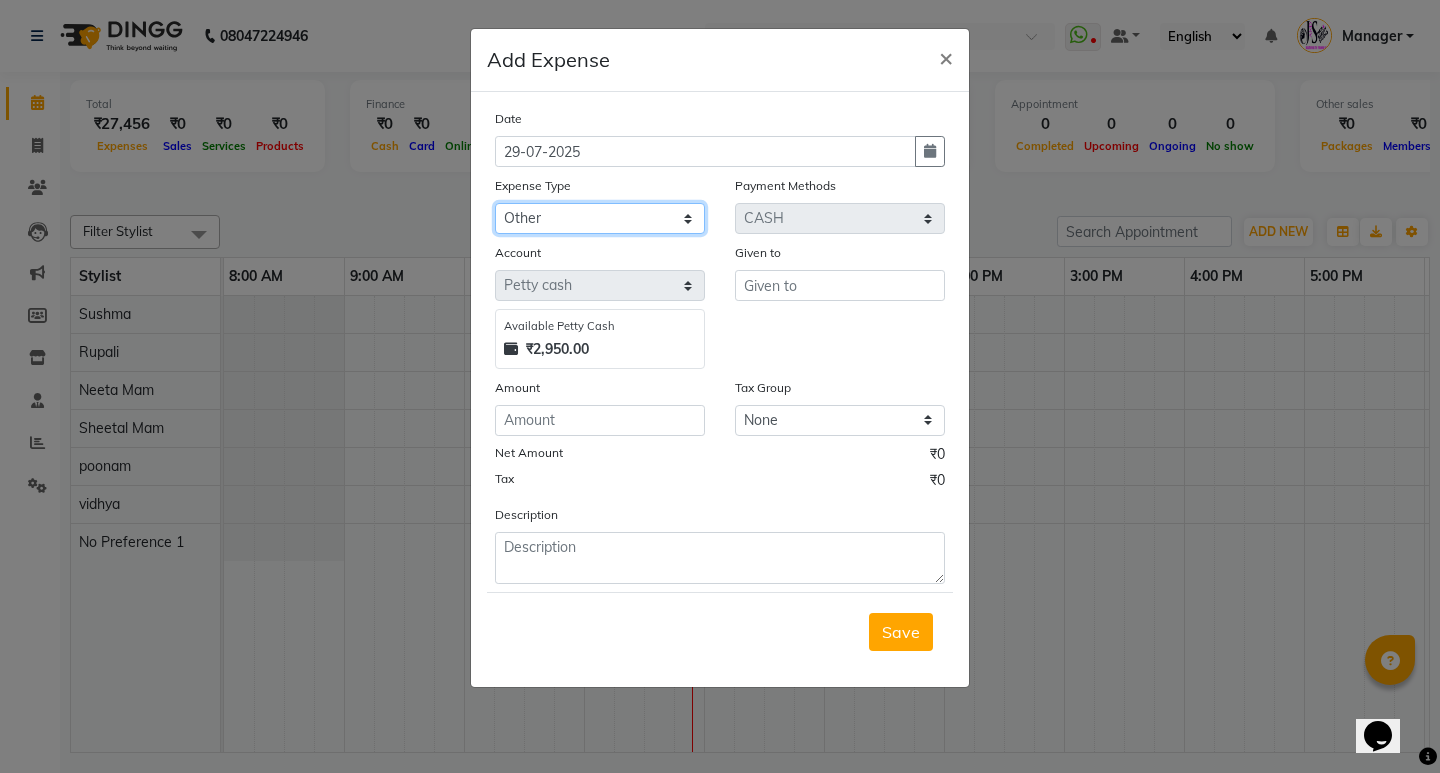 click on "Select 2500 Advance Salary Bank charges Car maintenance  Cash transfer to bank Cash transfer to hub Client Snacks Clinical charges Equipment Fuel Govt fee Incentive Insurance International purchase Loan Repayment Maintenance Marketing Miscellaneous MRA Other Pantry Product Rent Salary Staff Snacks Tax Tea & Refreshment Utilities" 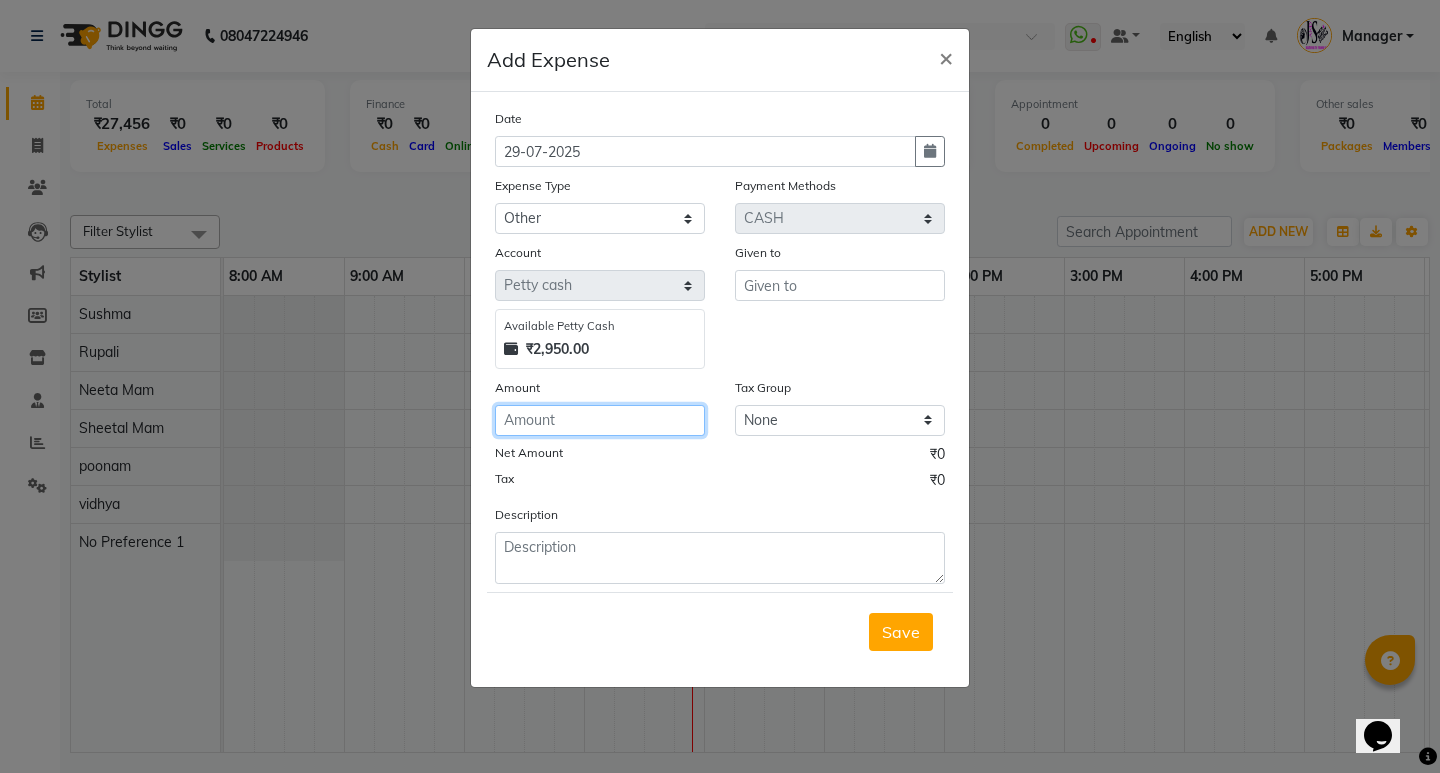 click 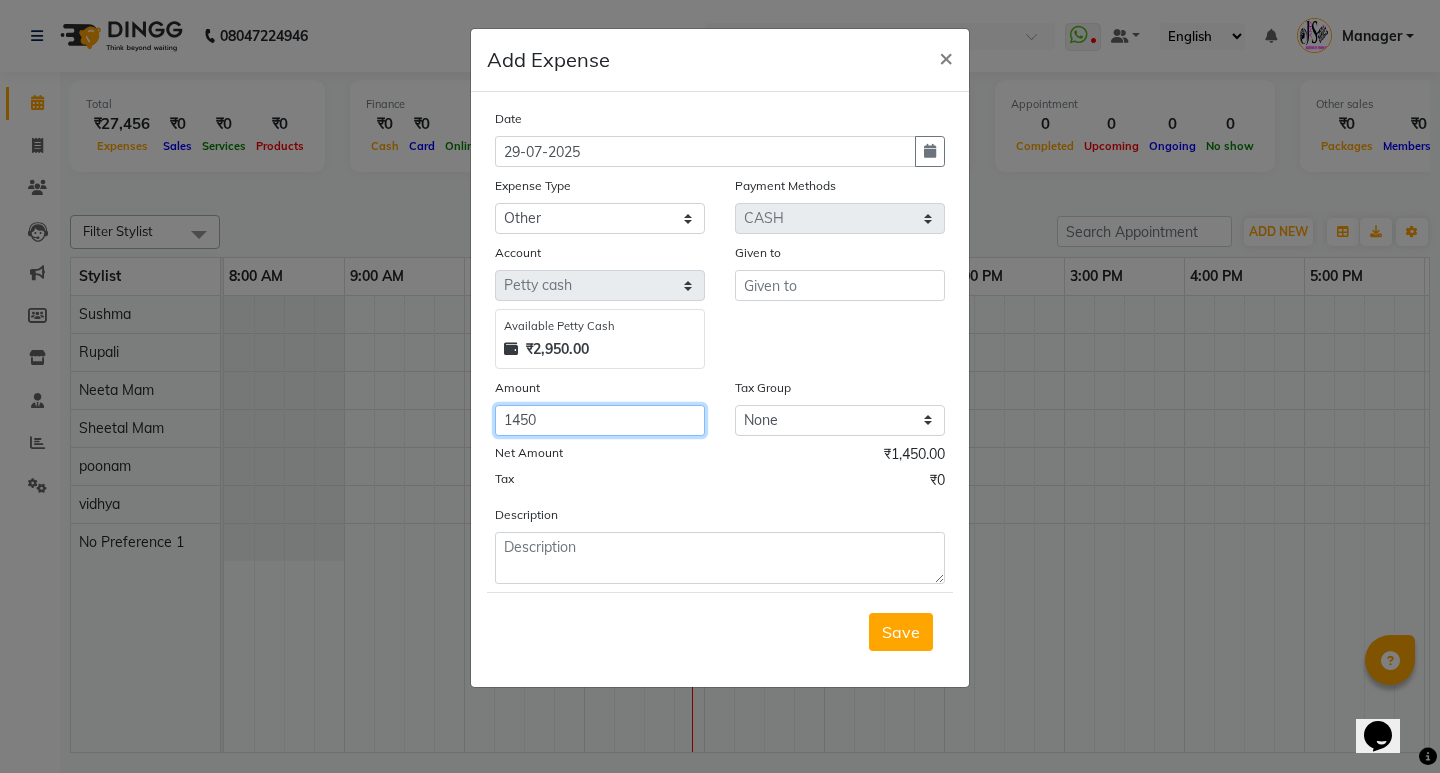 type on "1450" 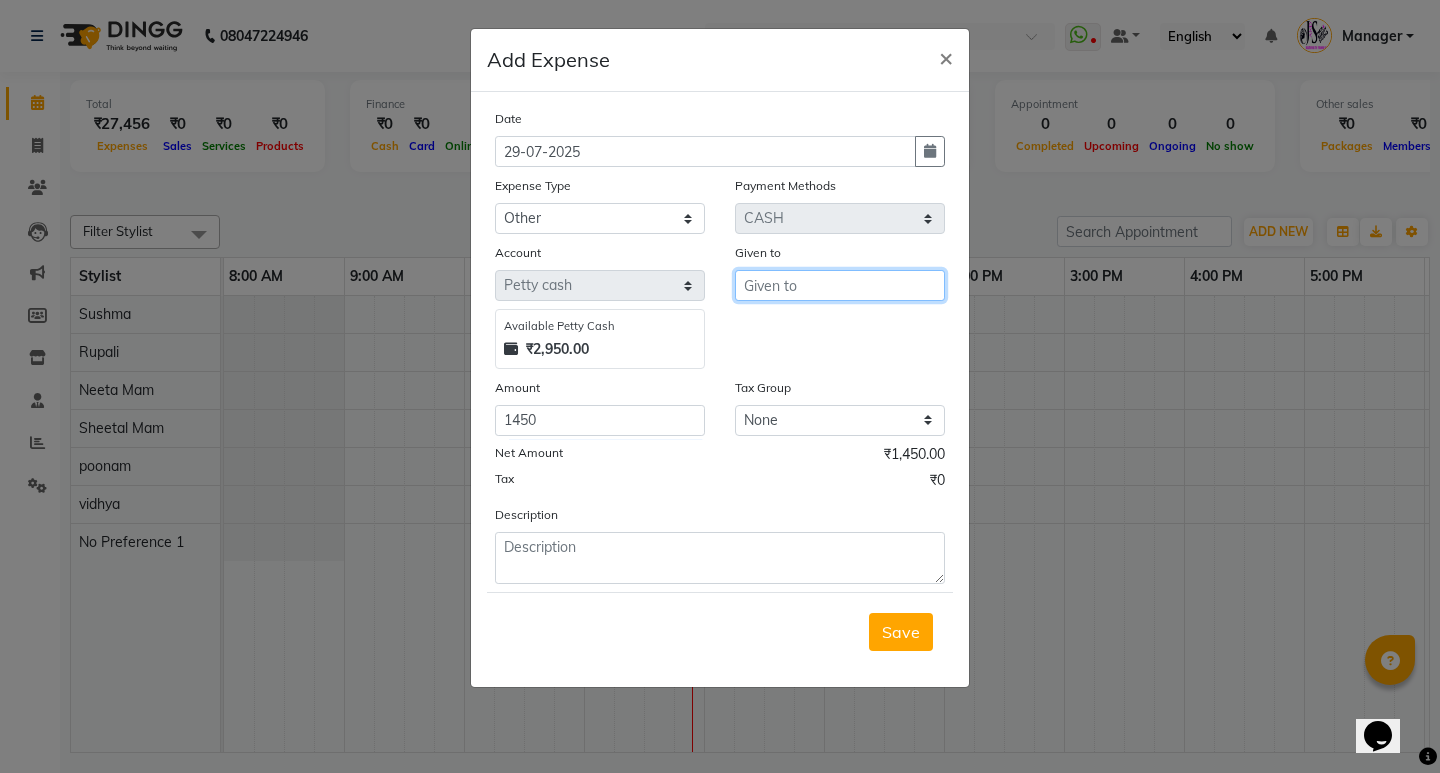 click at bounding box center (840, 285) 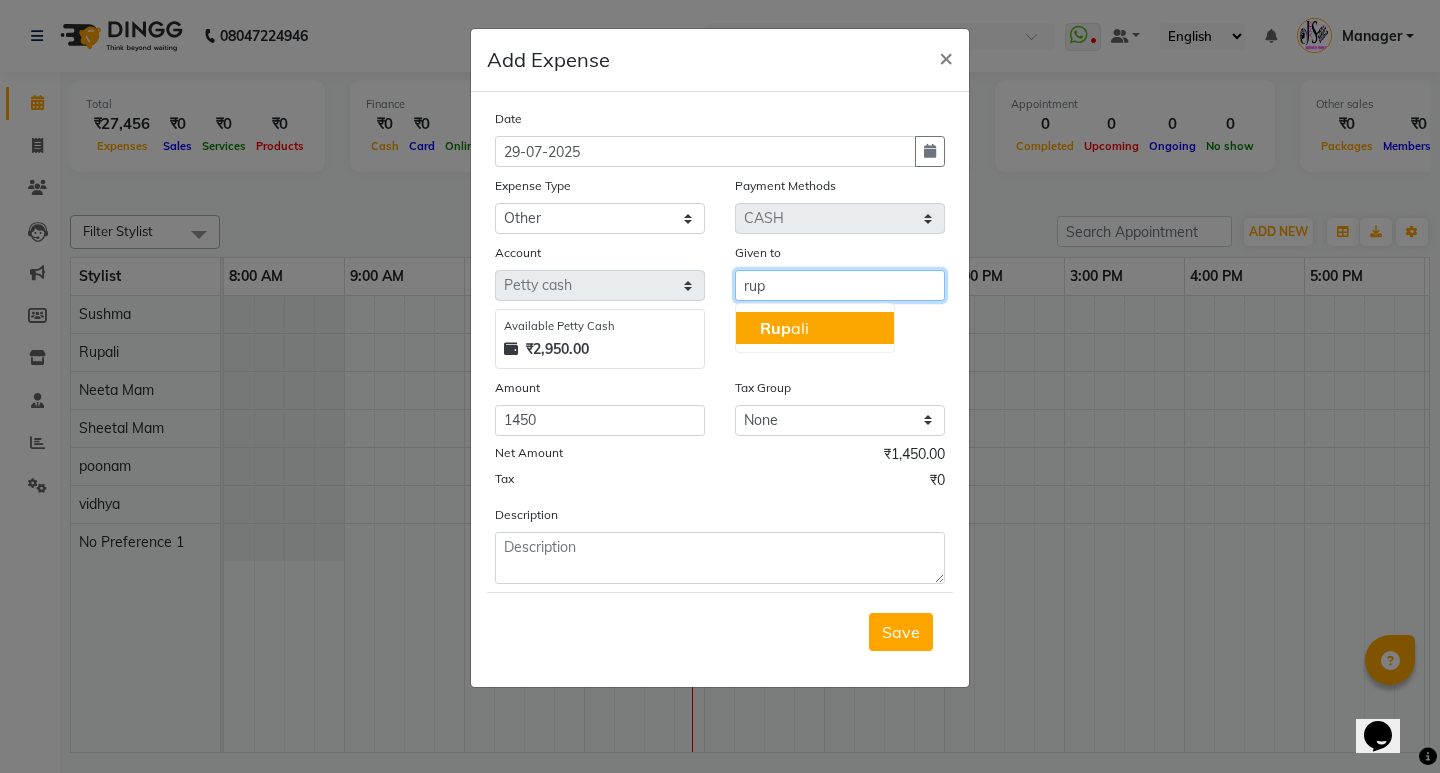 click on "Rup" 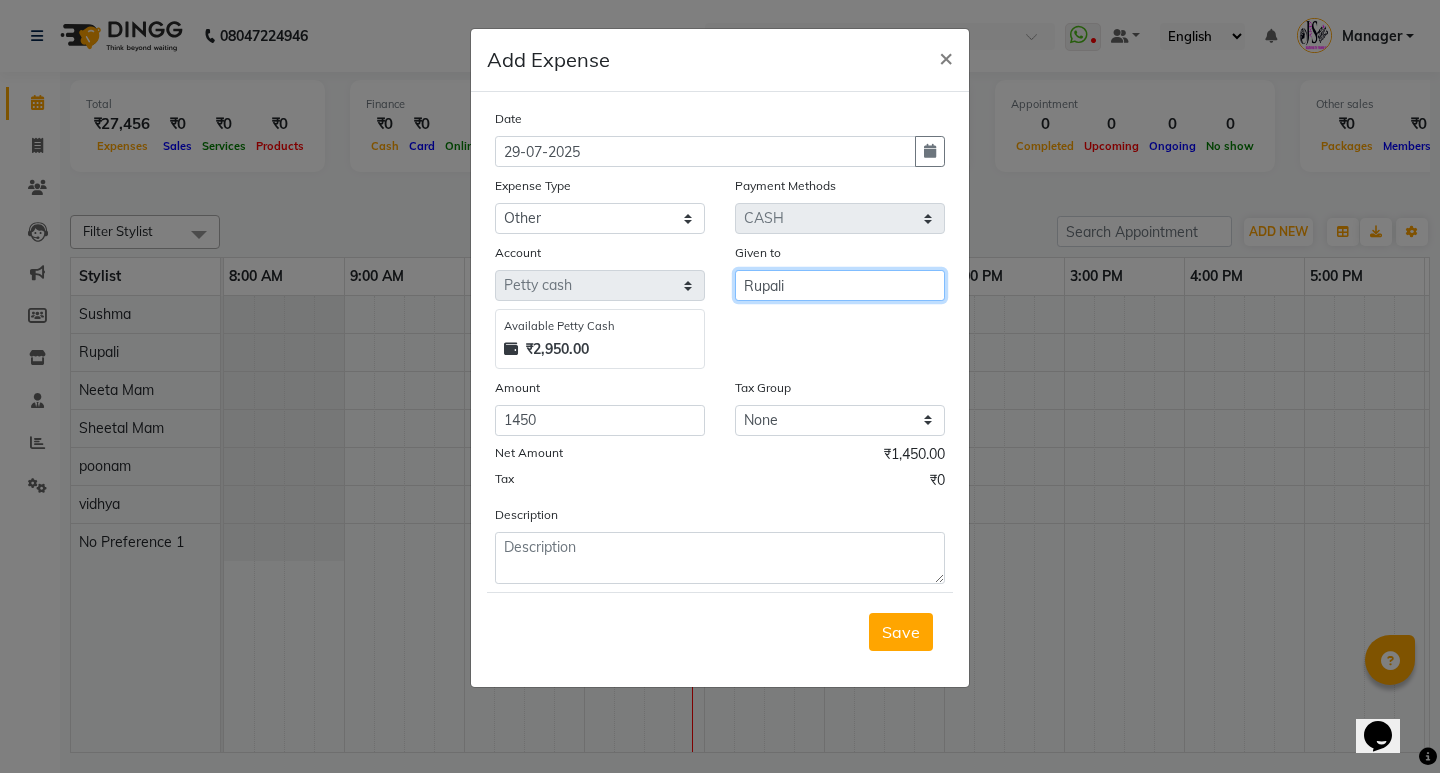 type on "Rupali" 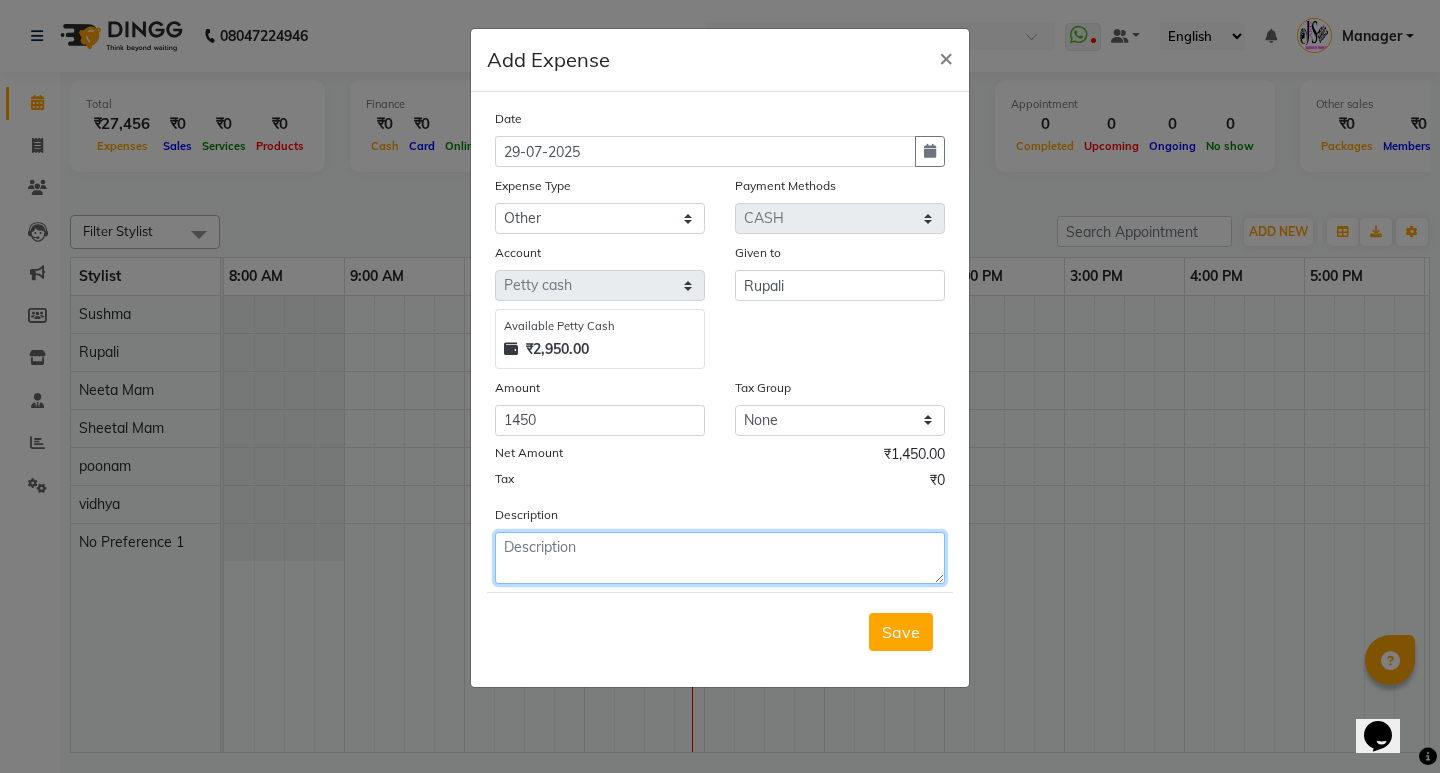 click 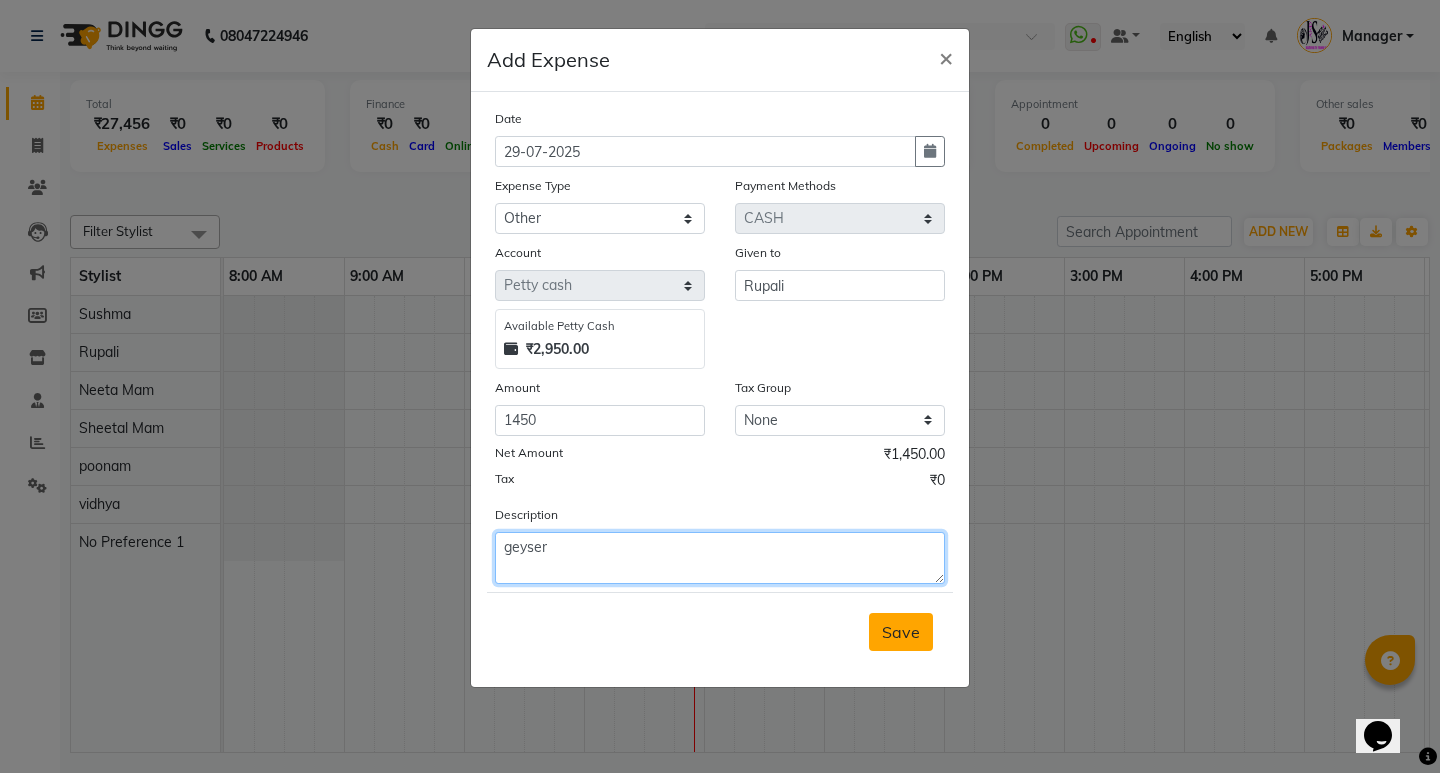 type on "geyser" 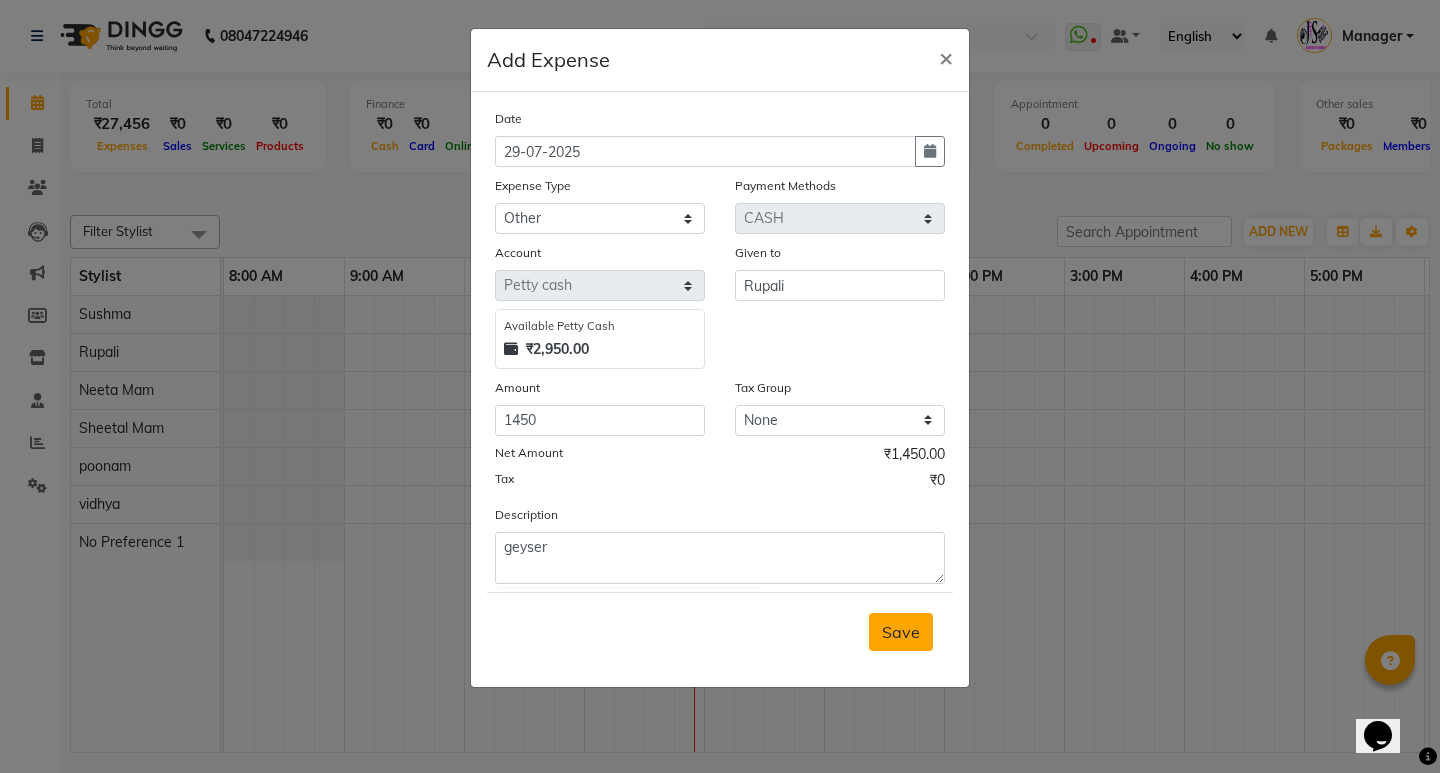 click on "Save" at bounding box center (901, 632) 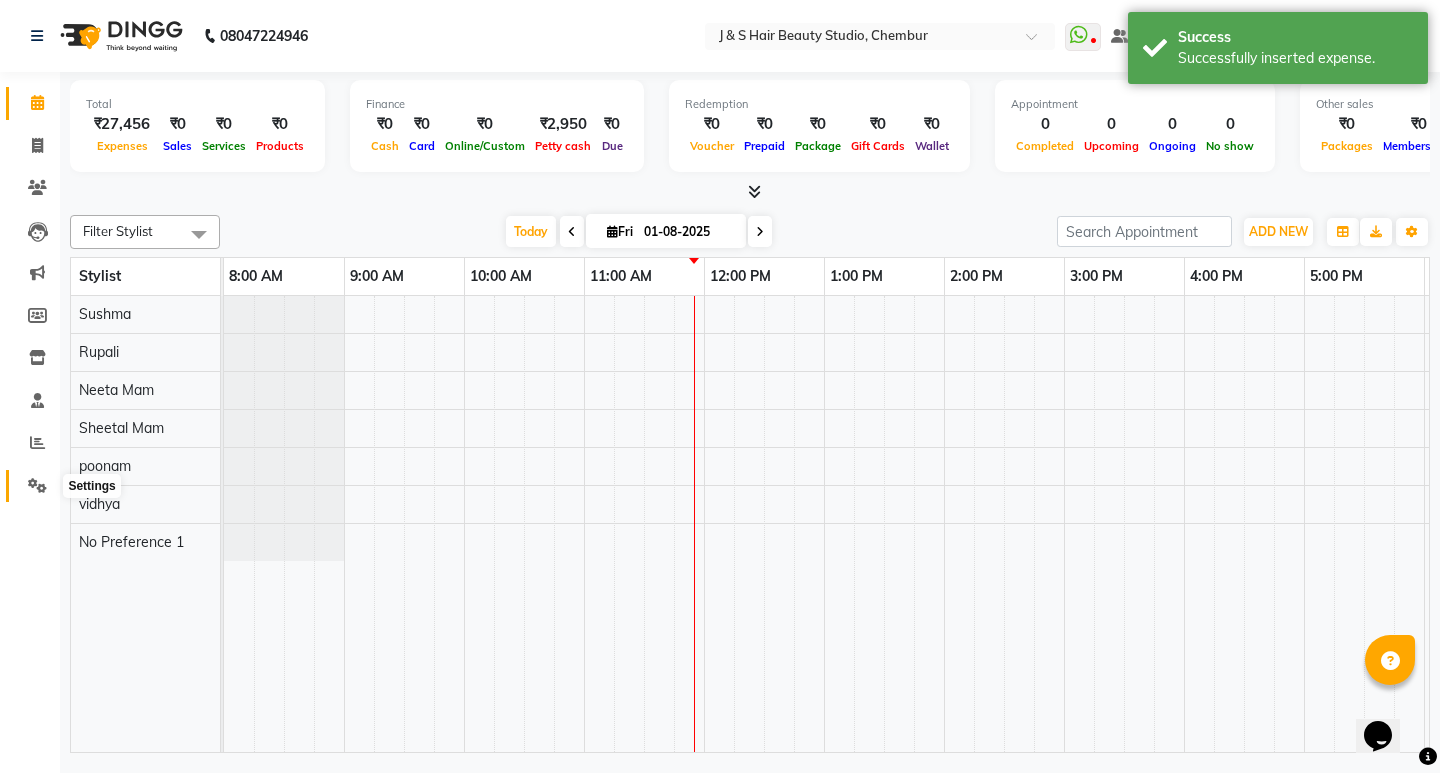click 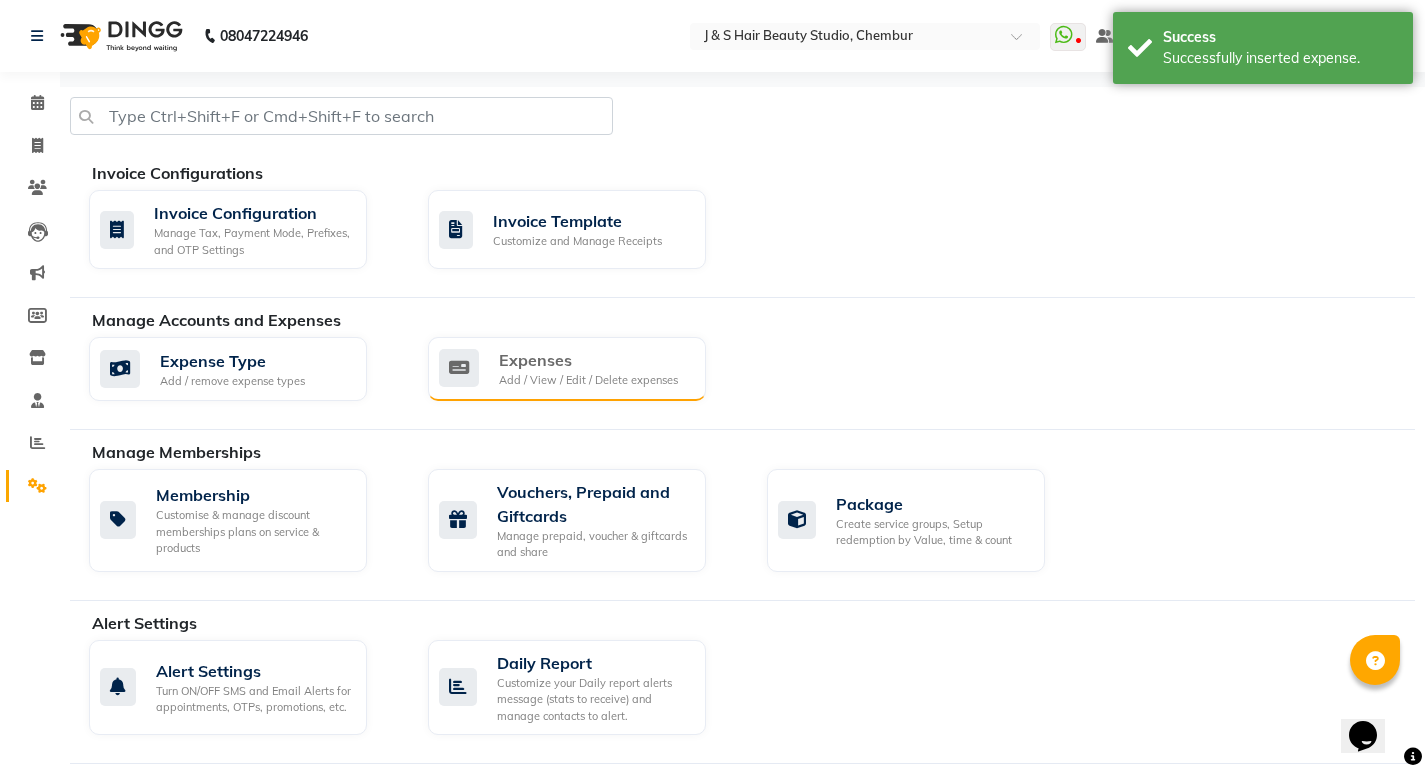 click on "Expenses Add / View / Edit / Delete expenses" 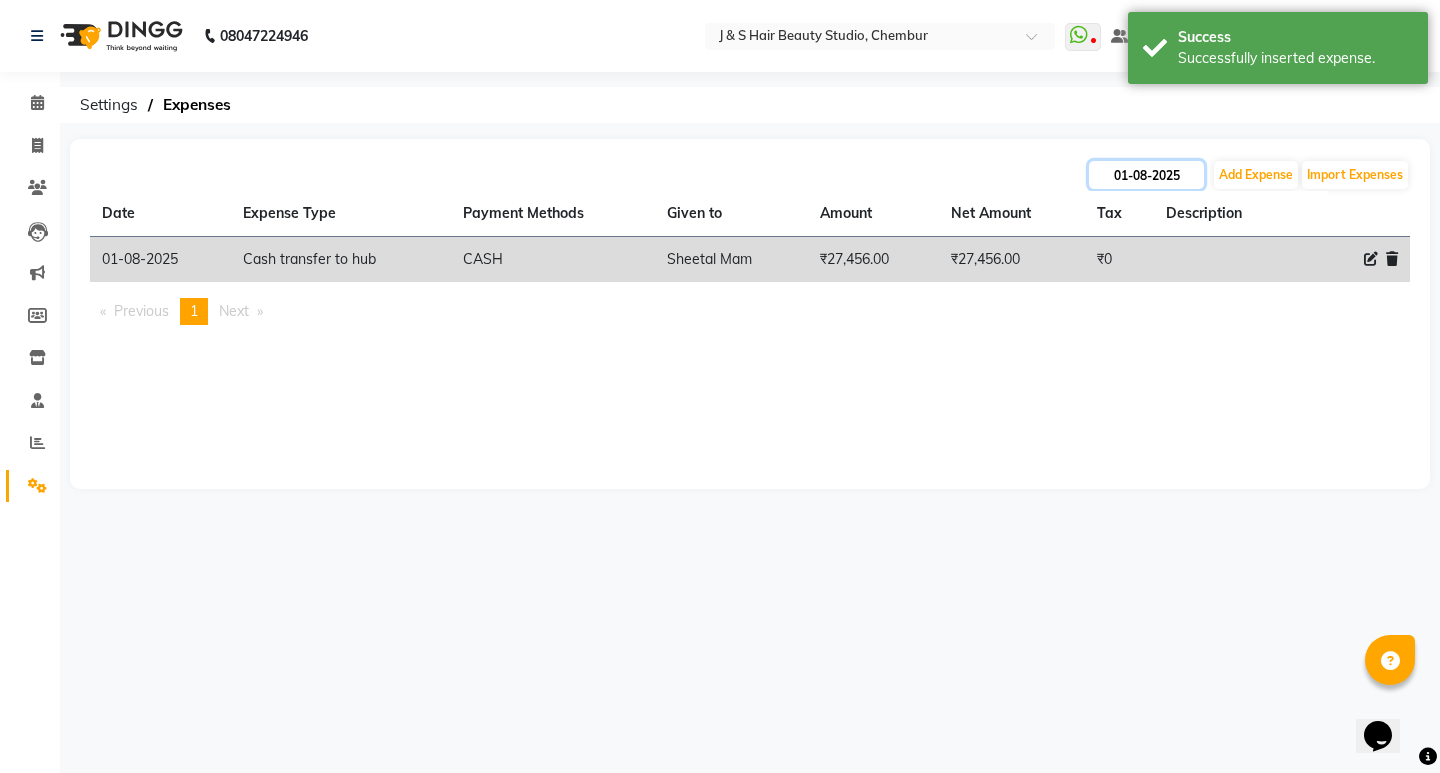 click on "01-08-2025" 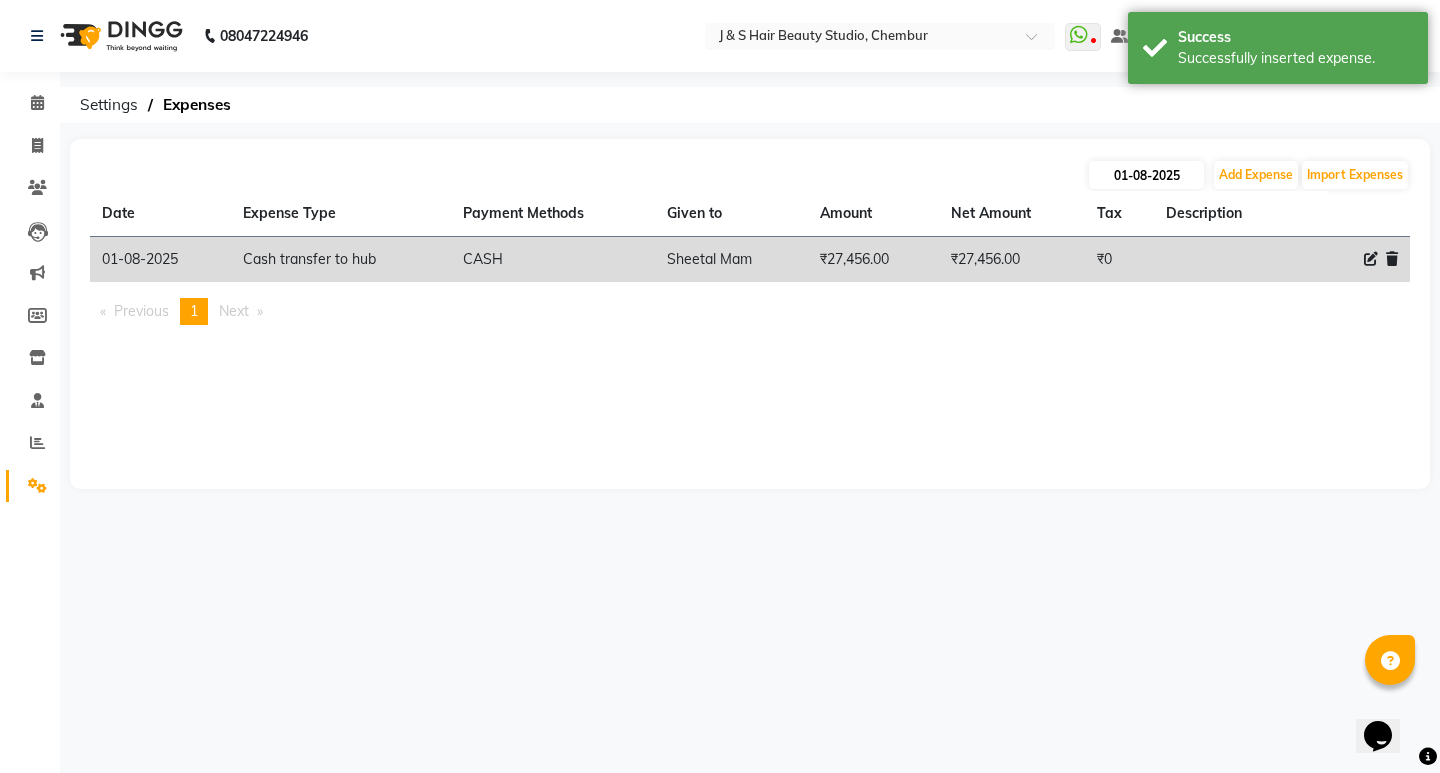 select on "8" 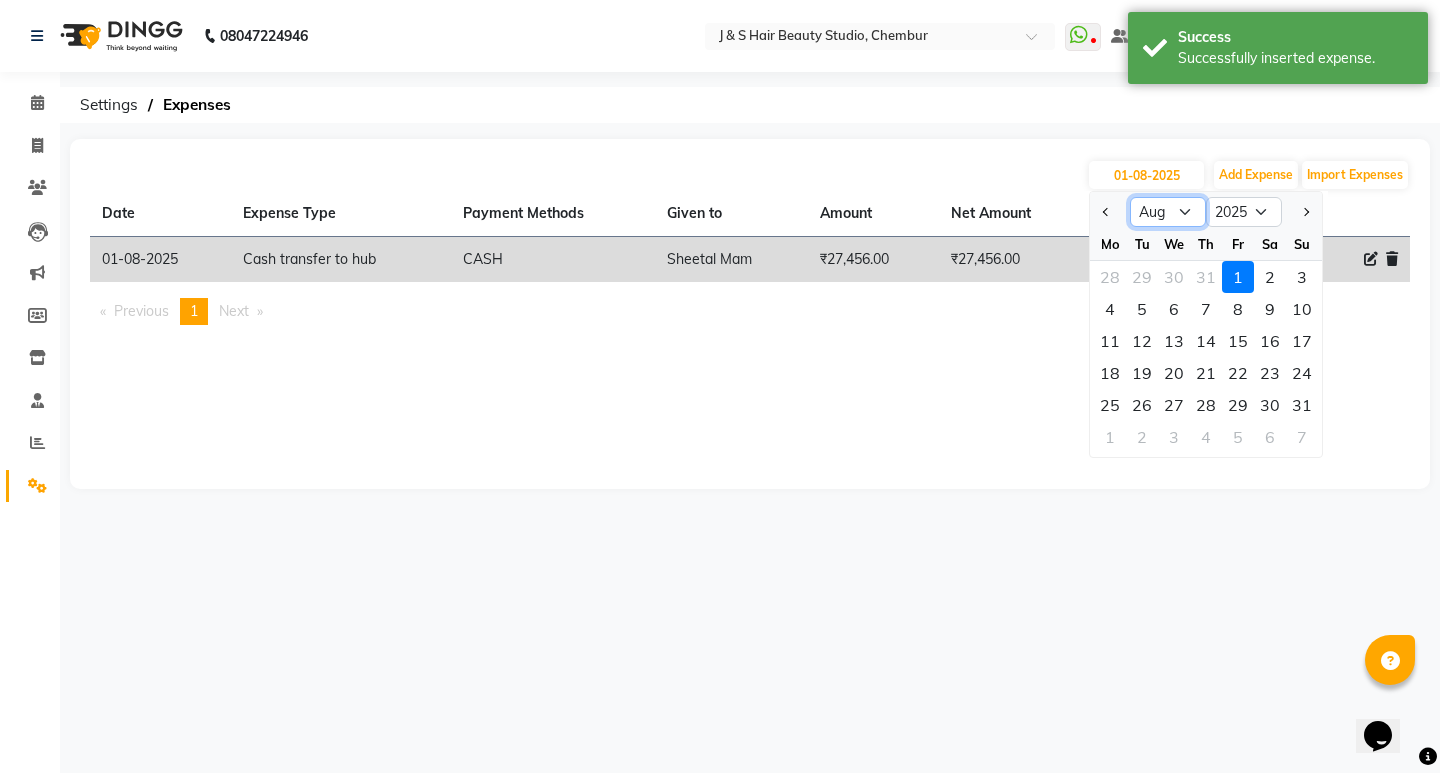 click on "Jan Feb Mar Apr May Jun Jul Aug Sep Oct Nov Dec" 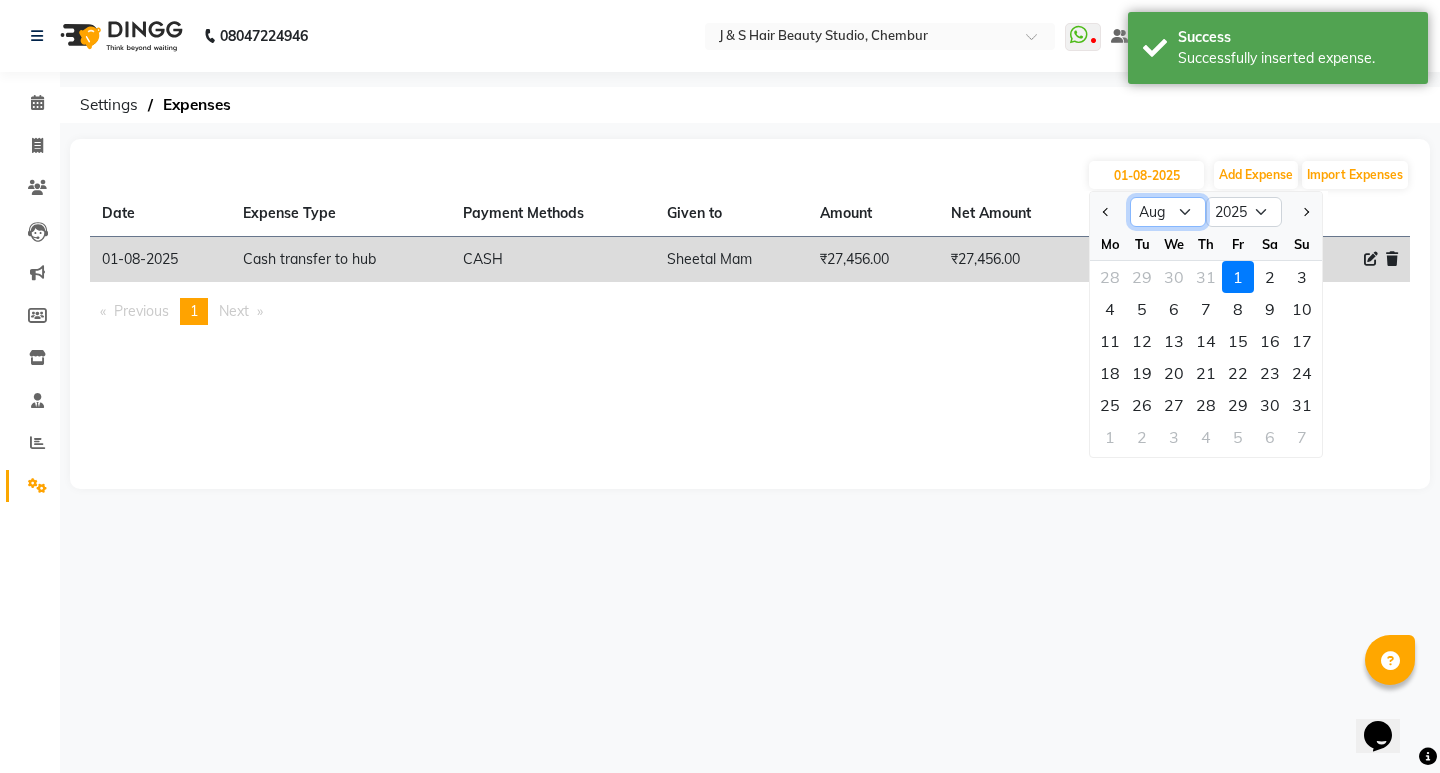 select on "7" 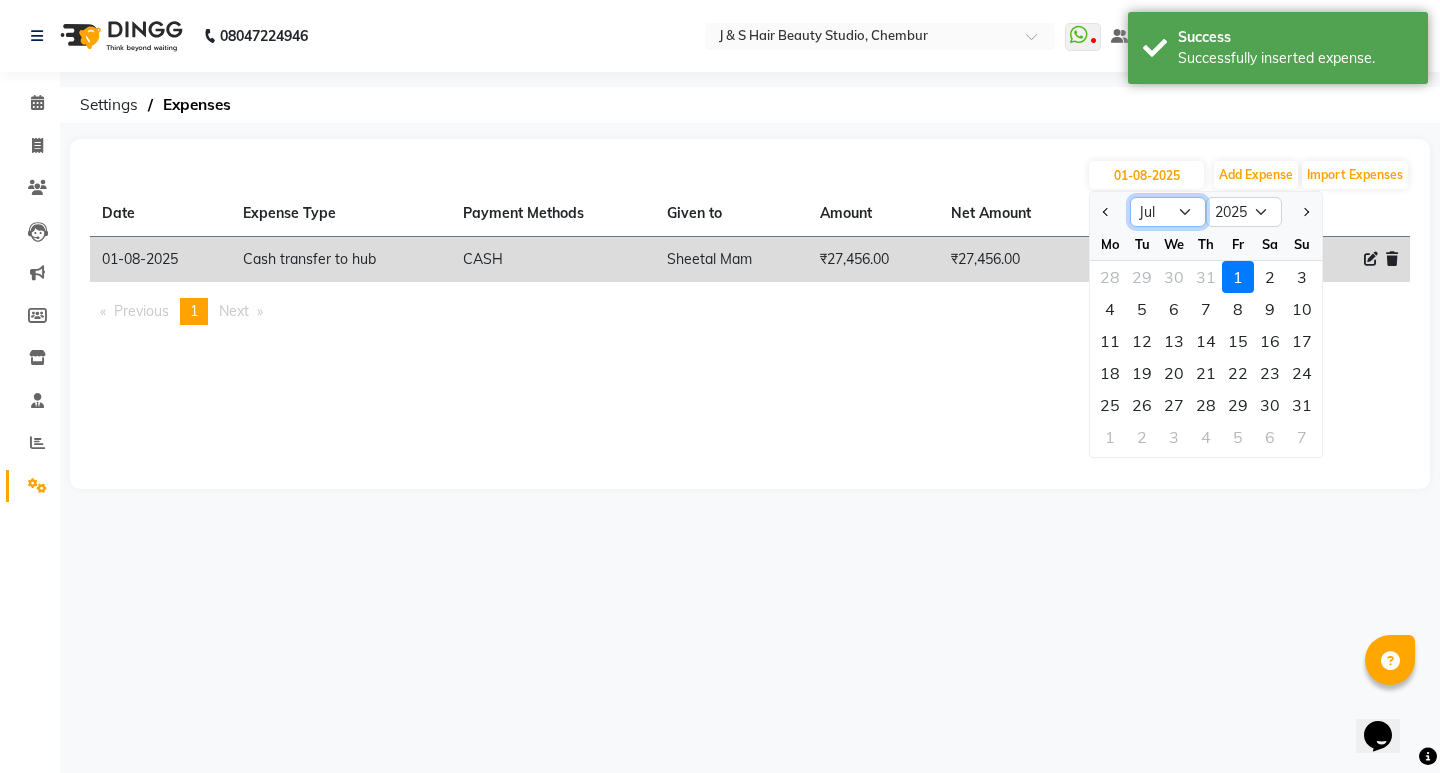 click on "Jan Feb Mar Apr May Jun Jul Aug Sep Oct Nov Dec" 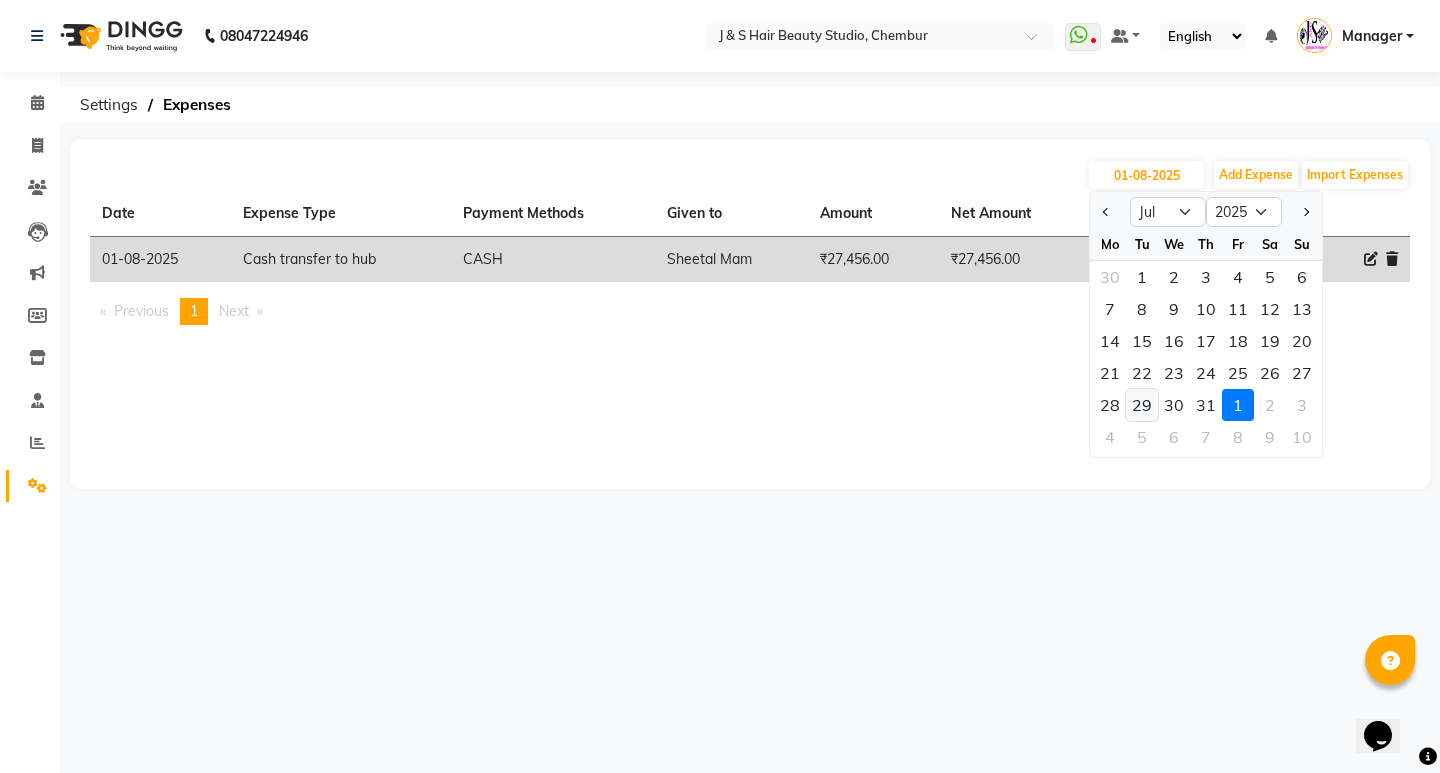 click on "29" 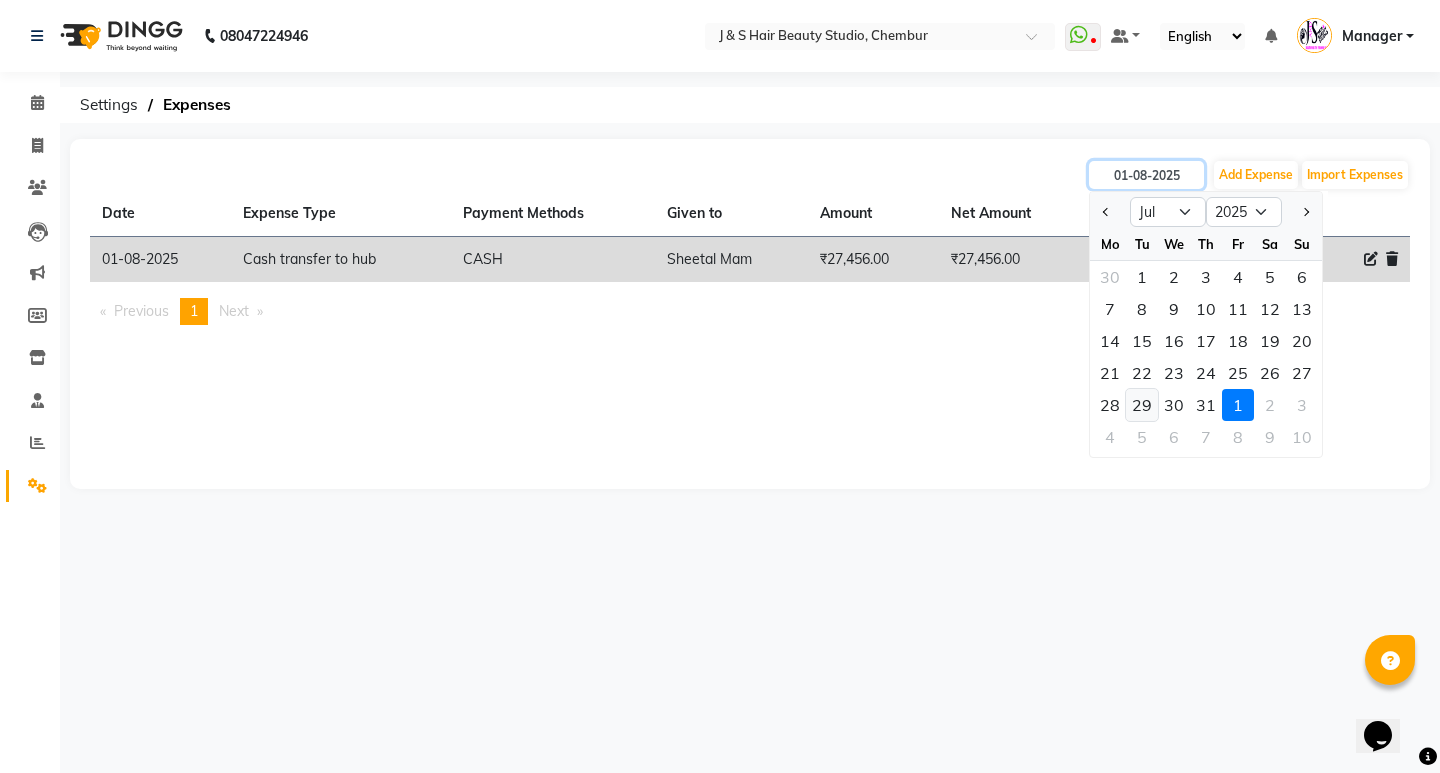 type on "29-07-2025" 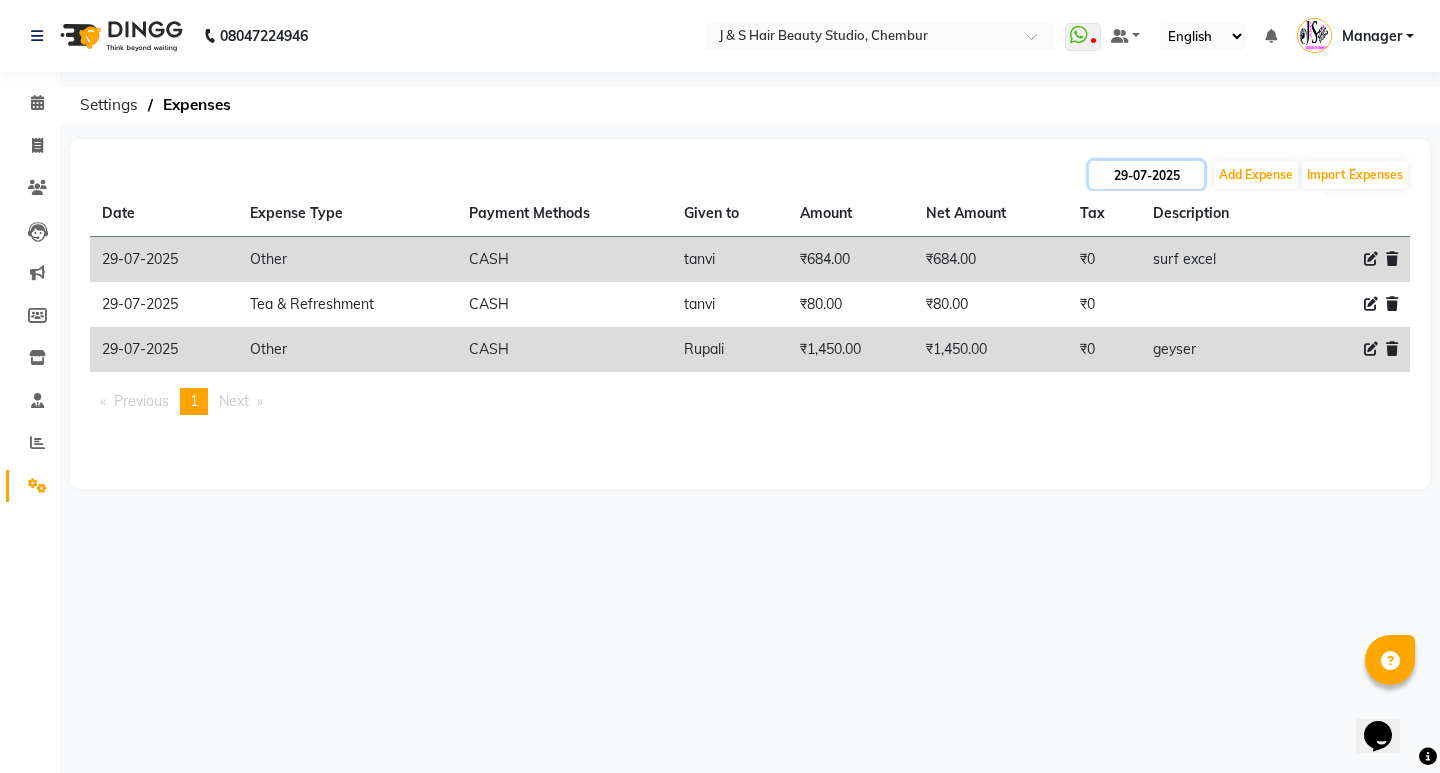click on "29-07-2025" 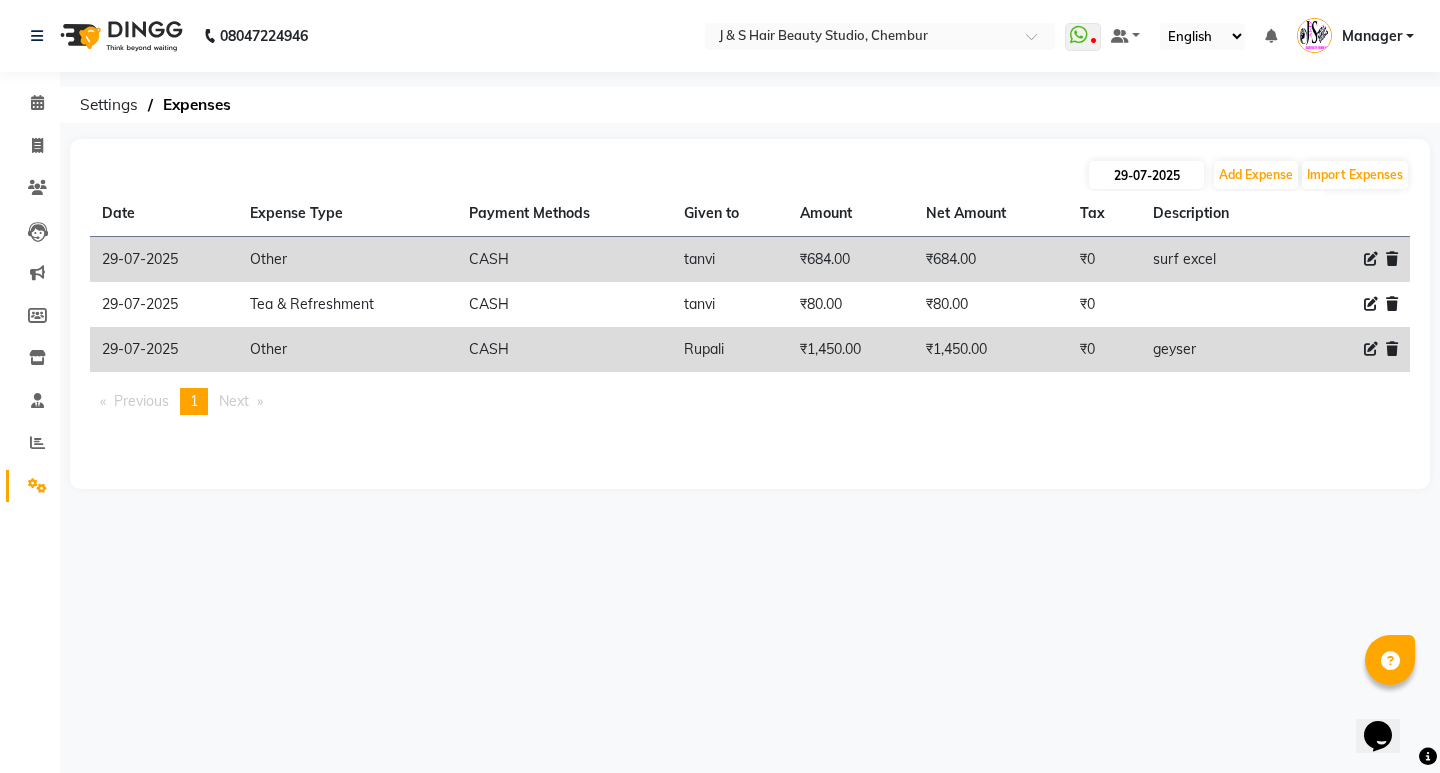 select on "7" 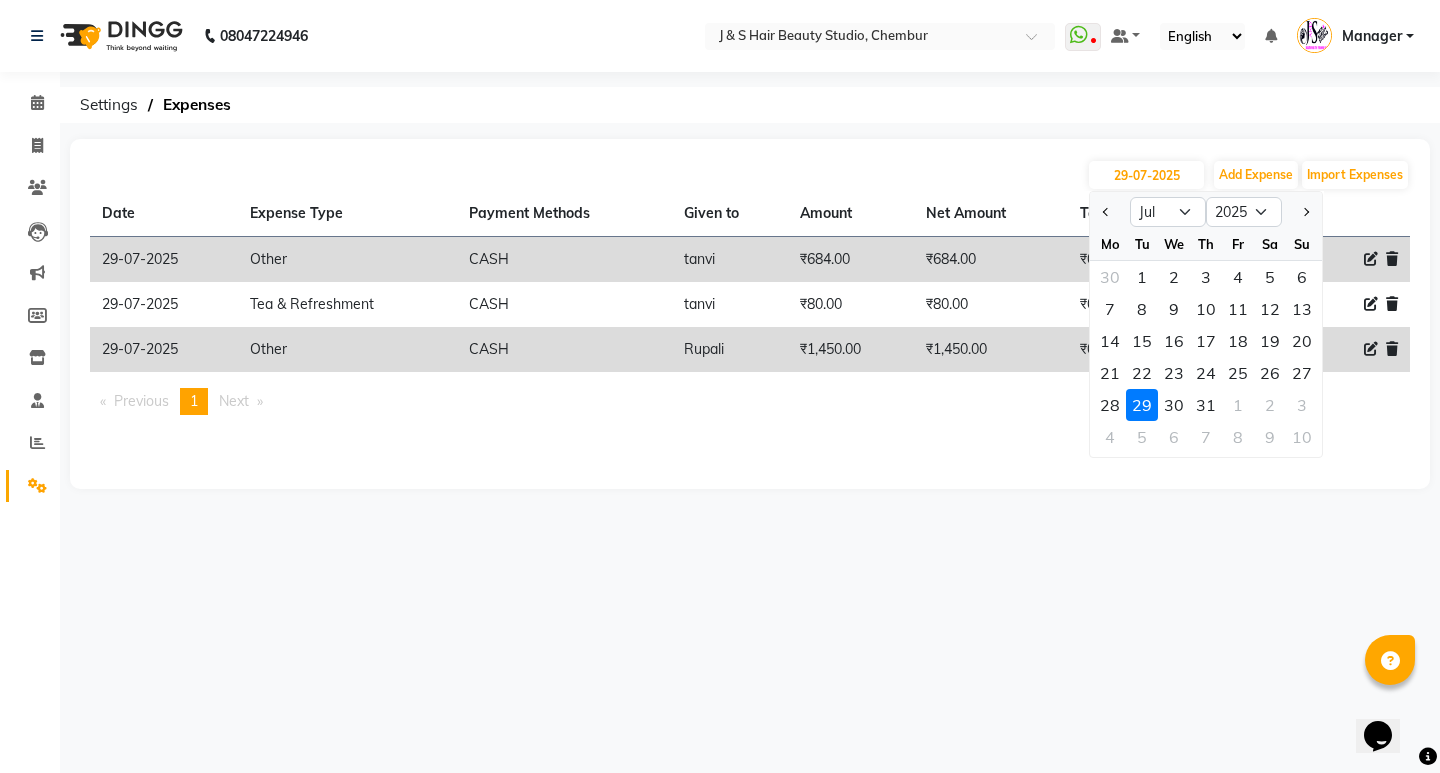 click on "[DATE] Other CASH tanvi [AMOUNT] [AMOUNT] [AMOUNT] surf excel [DATE] Tea & Refreshment CASH tanvi [AMOUNT] [AMOUNT] [AMOUNT] [DATE] Other CASH Rupali [AMOUNT] [AMOUNT] [AMOUNT] geyser Previous page 1 / 1 You're on page 1 Next page" 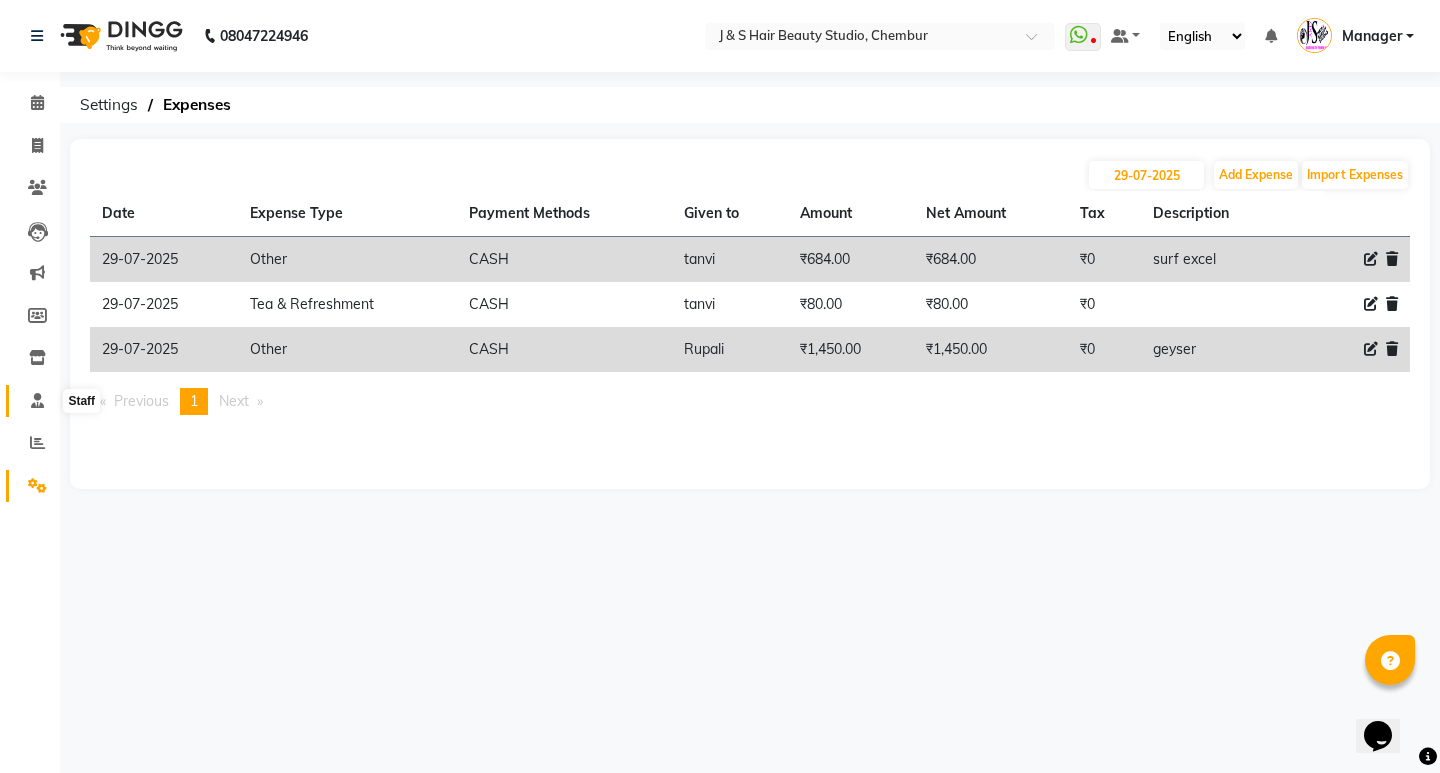 click 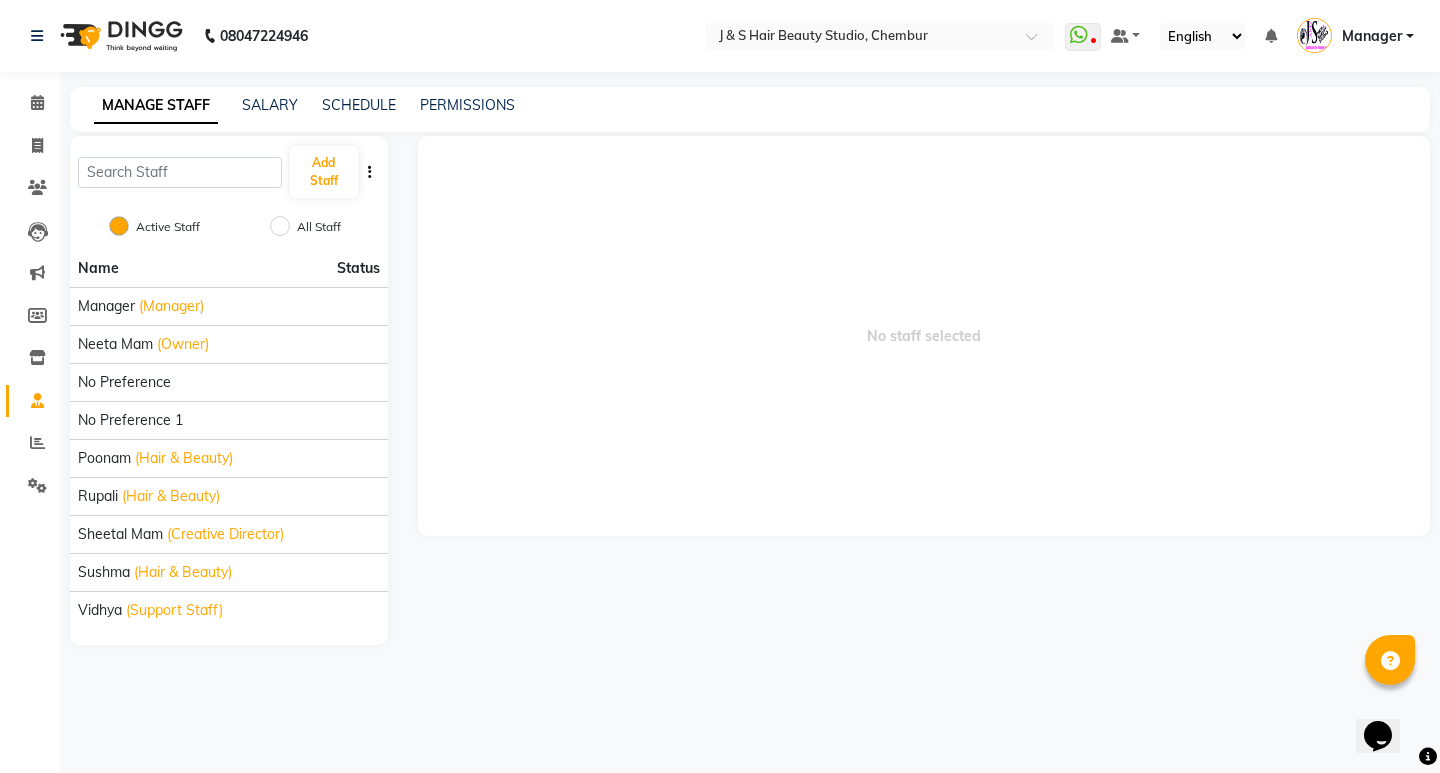 click on "No staff selected" at bounding box center (924, 336) 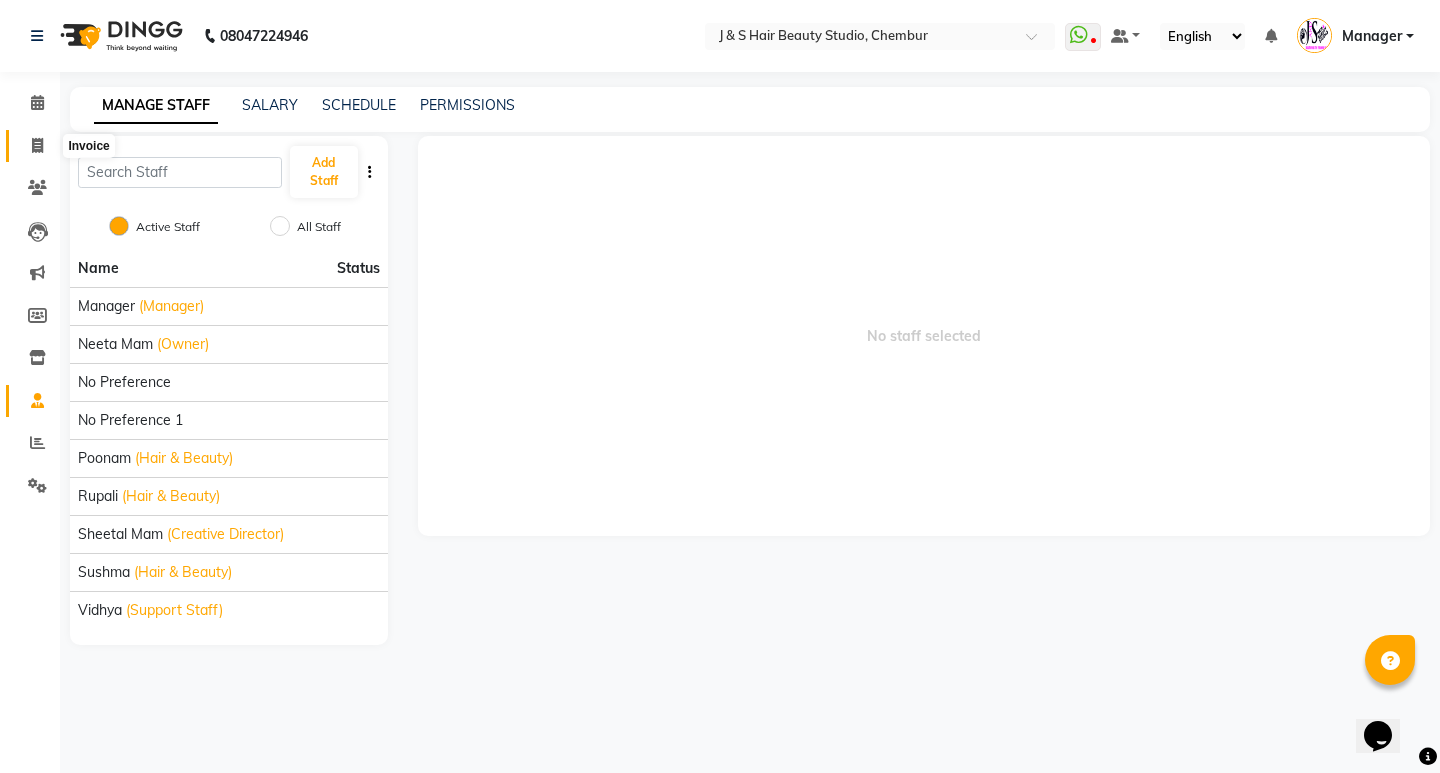 click 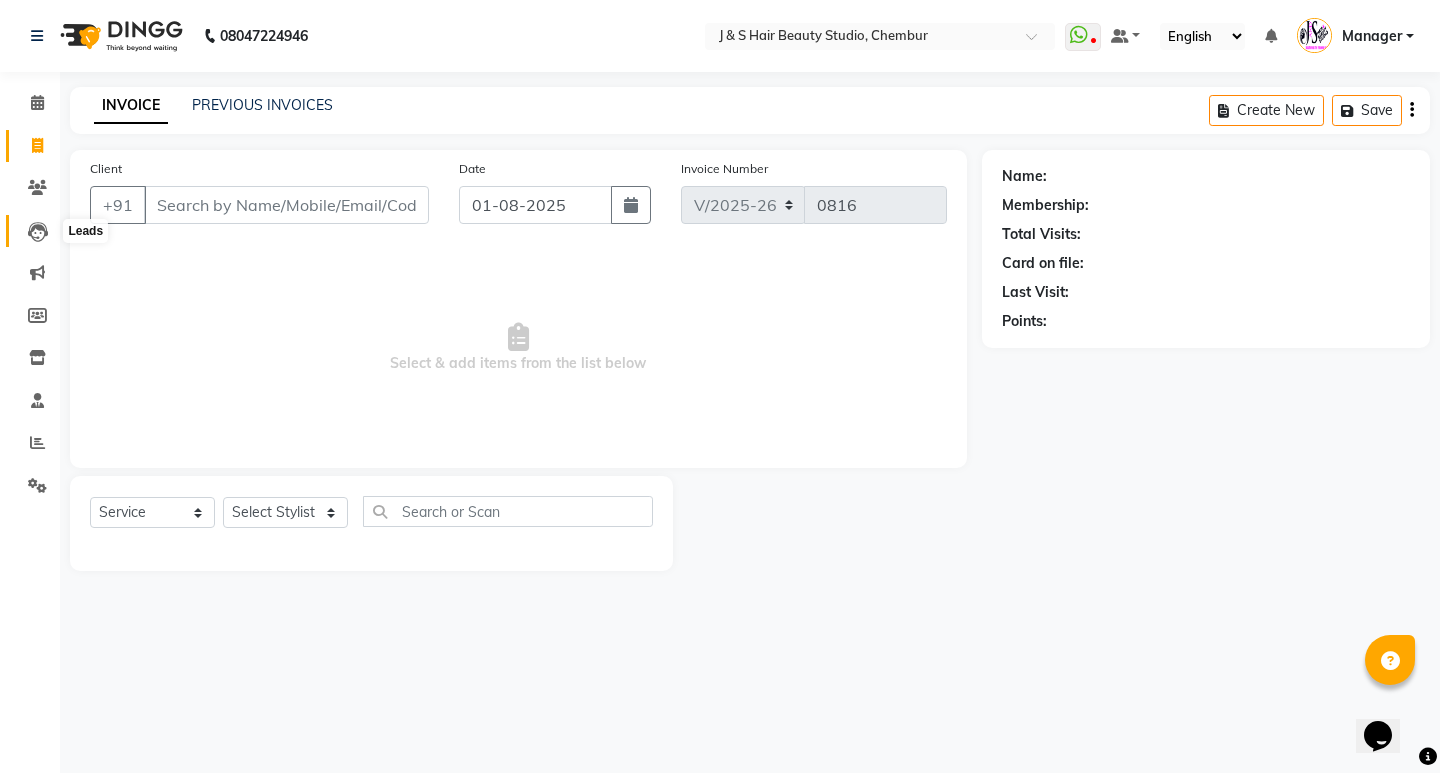 click 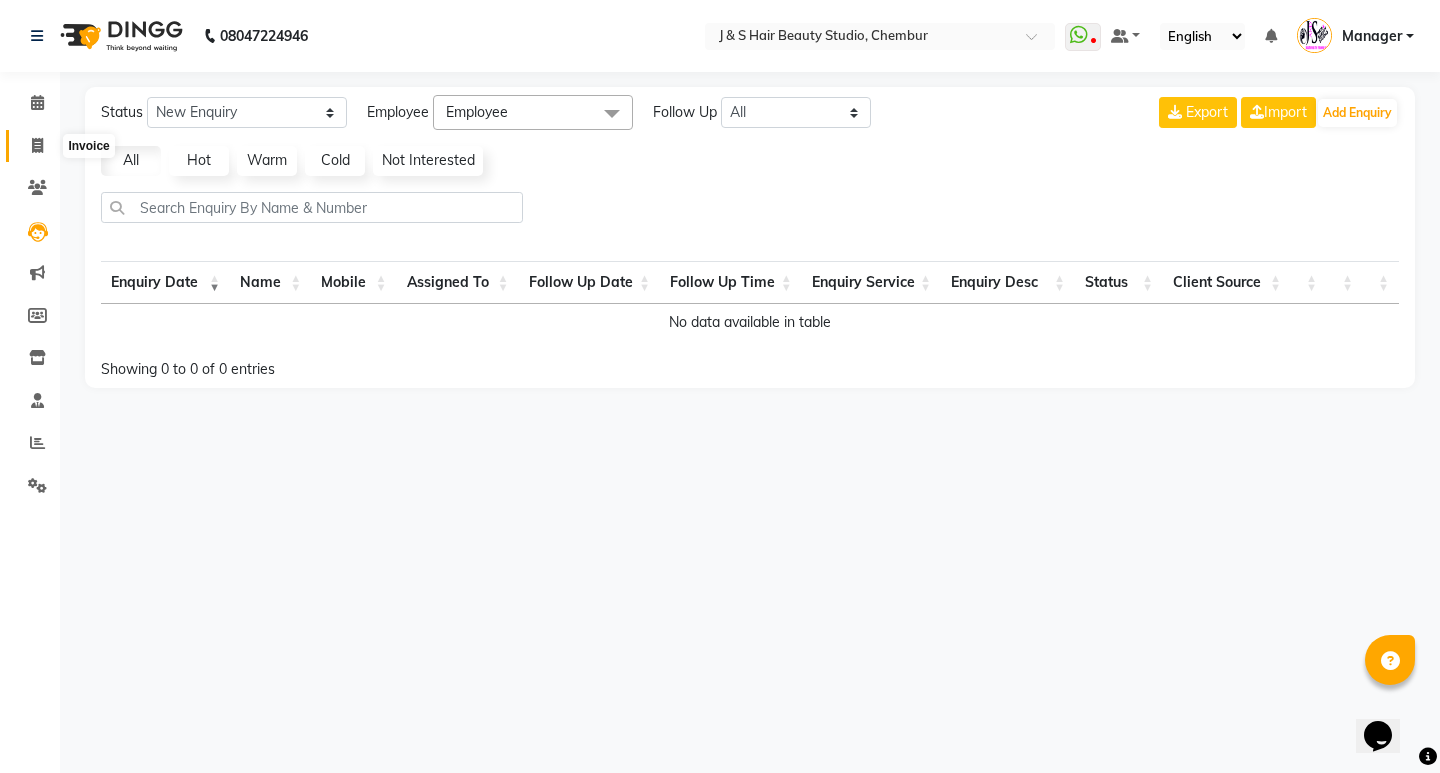click 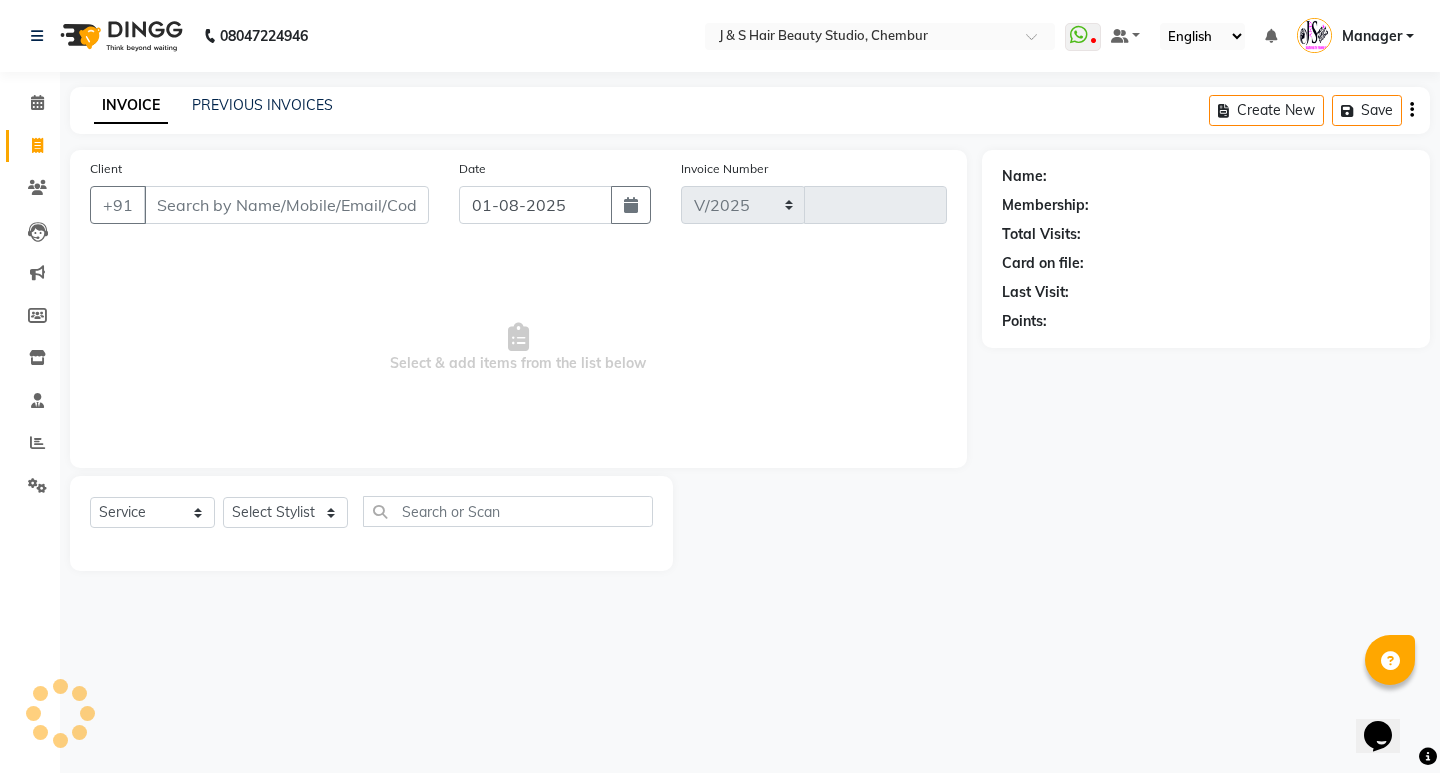 select on "143" 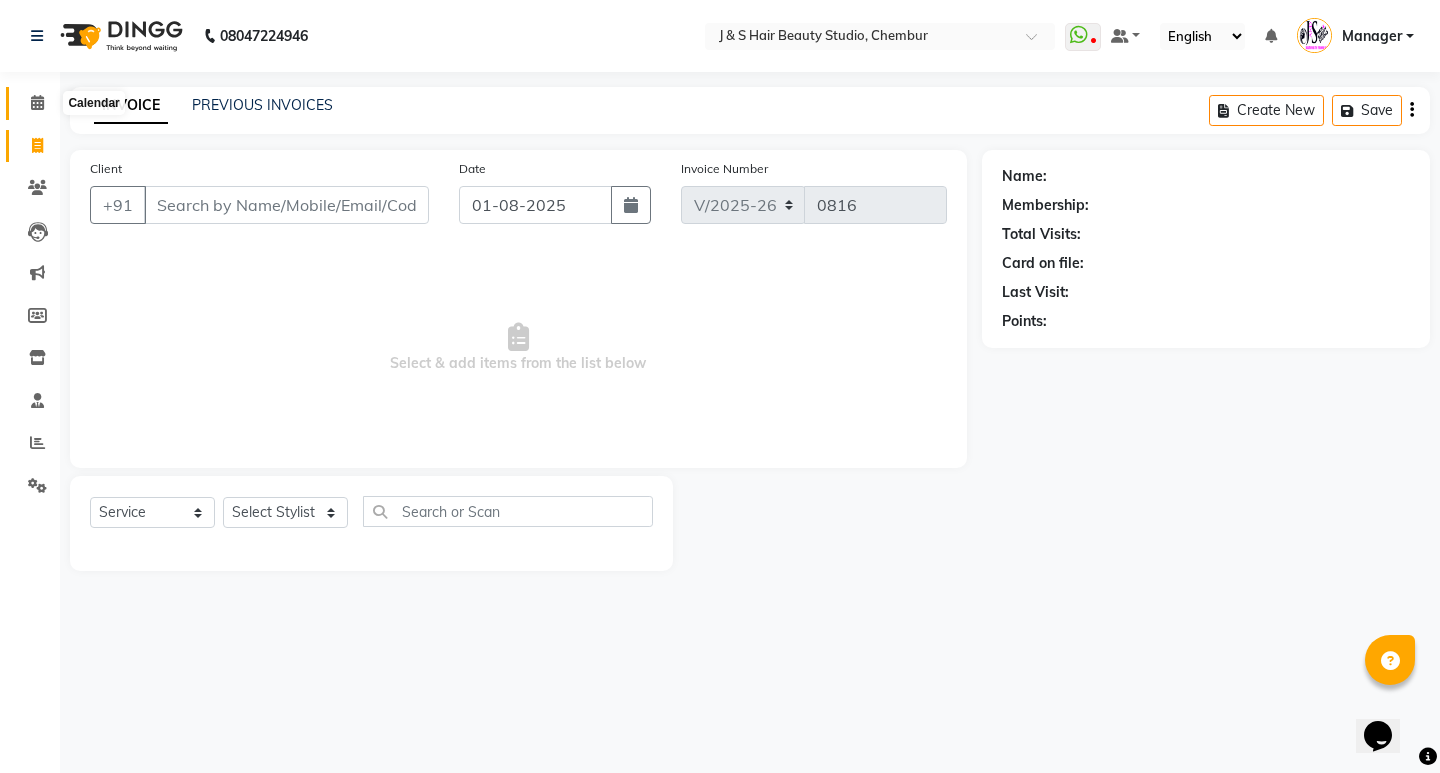 click 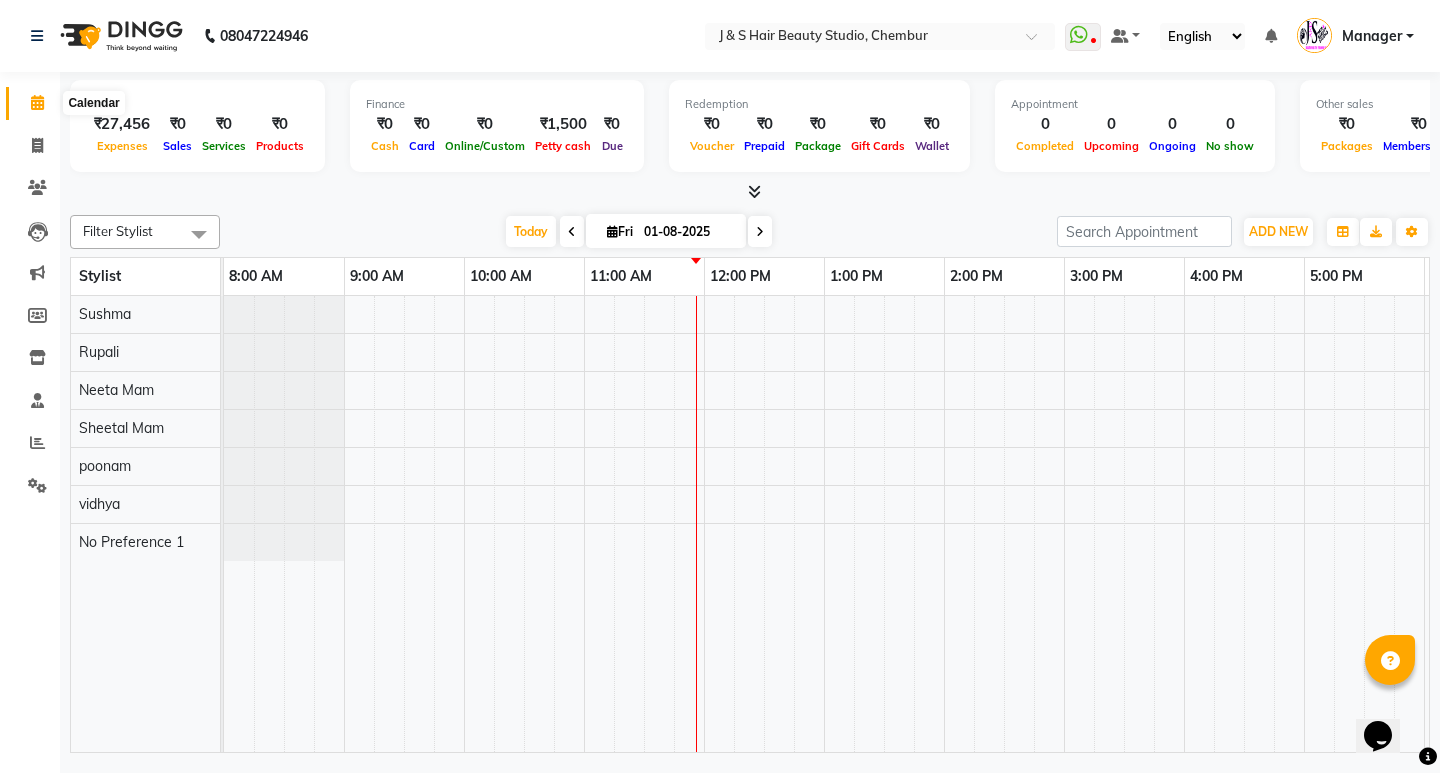 click 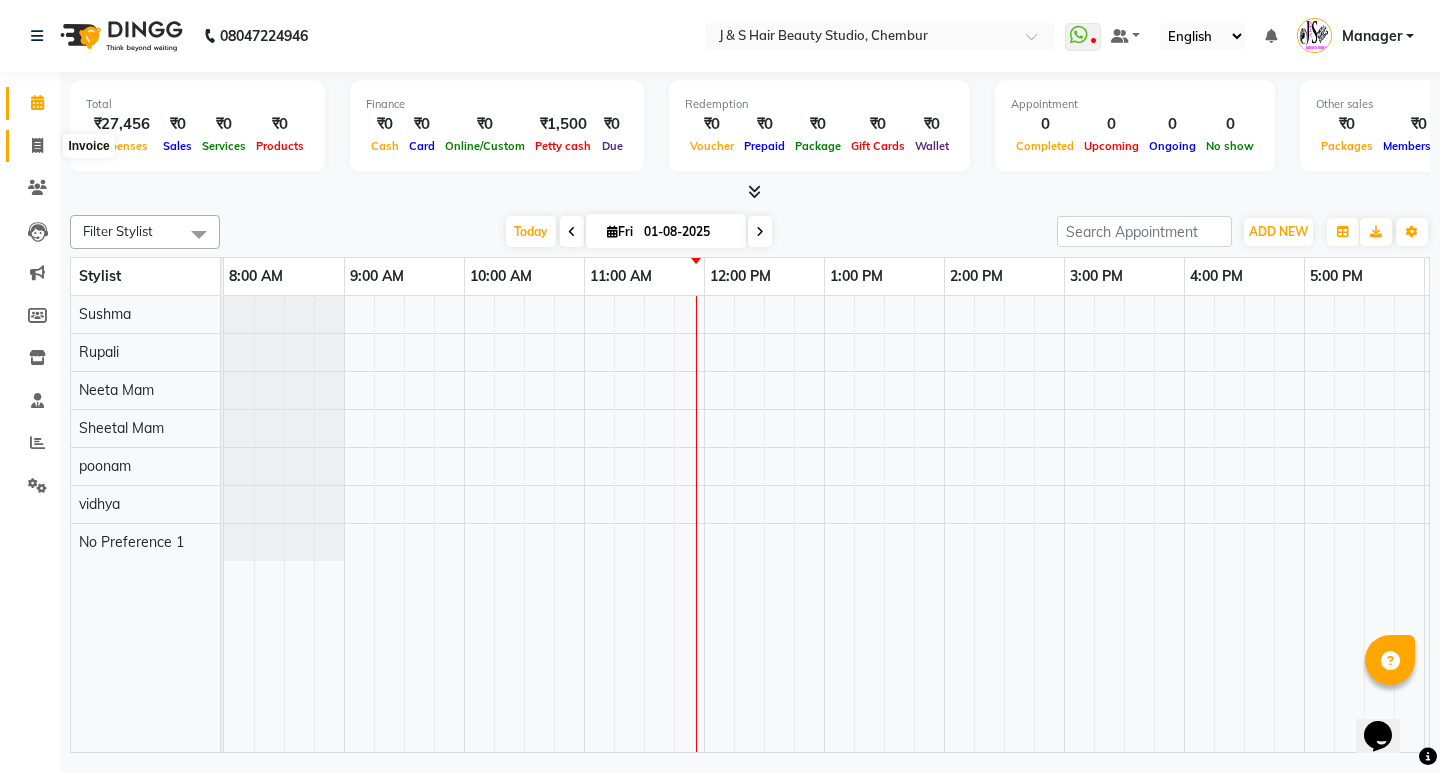 click 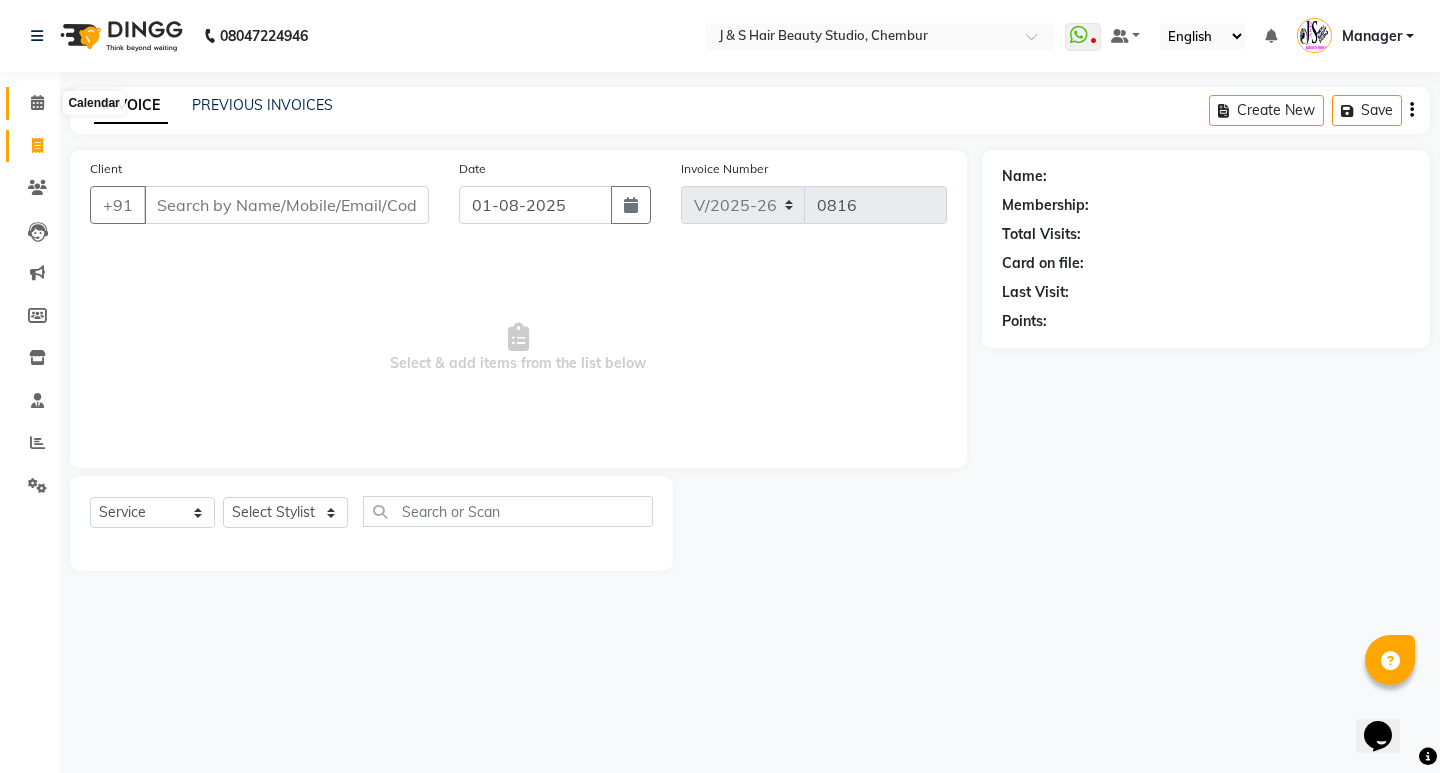 click 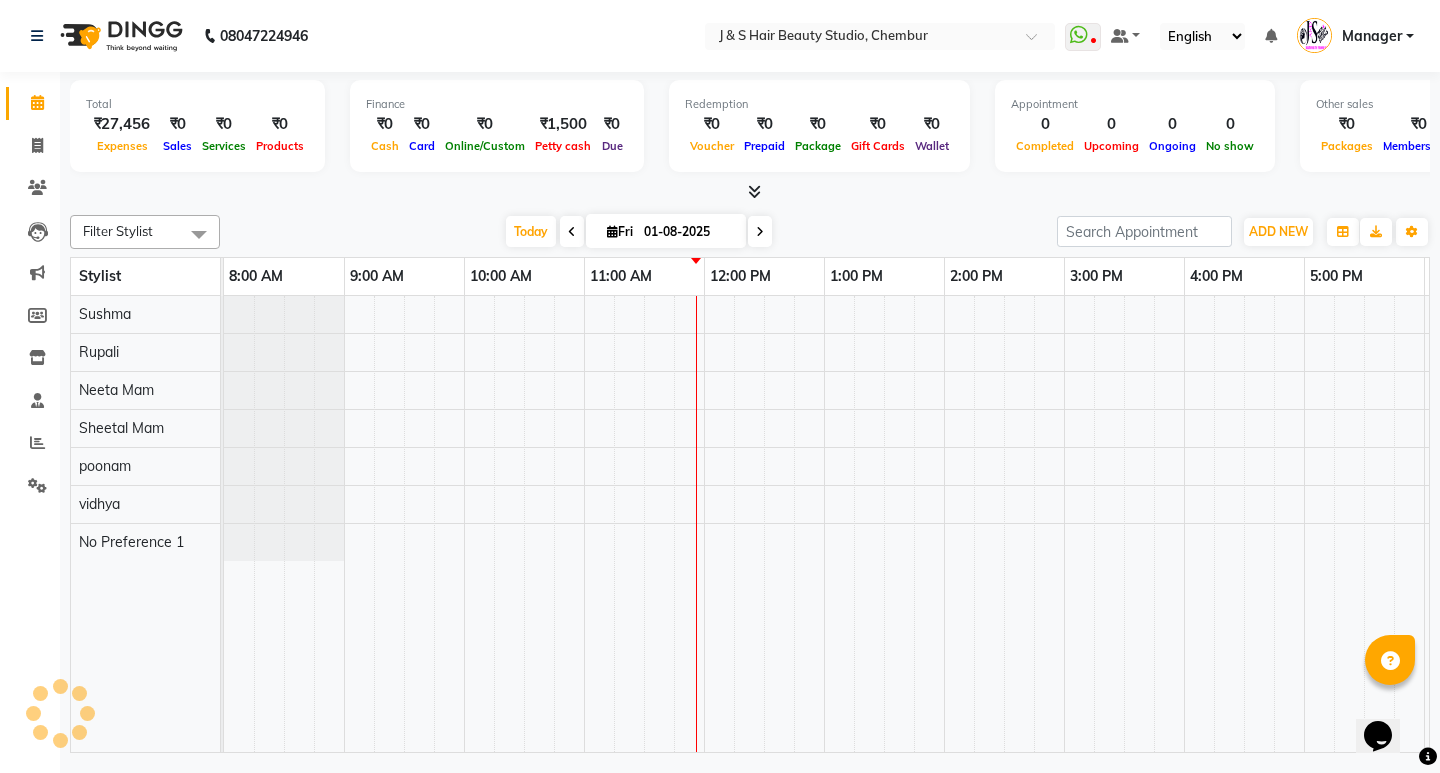 scroll, scrollTop: 0, scrollLeft: 0, axis: both 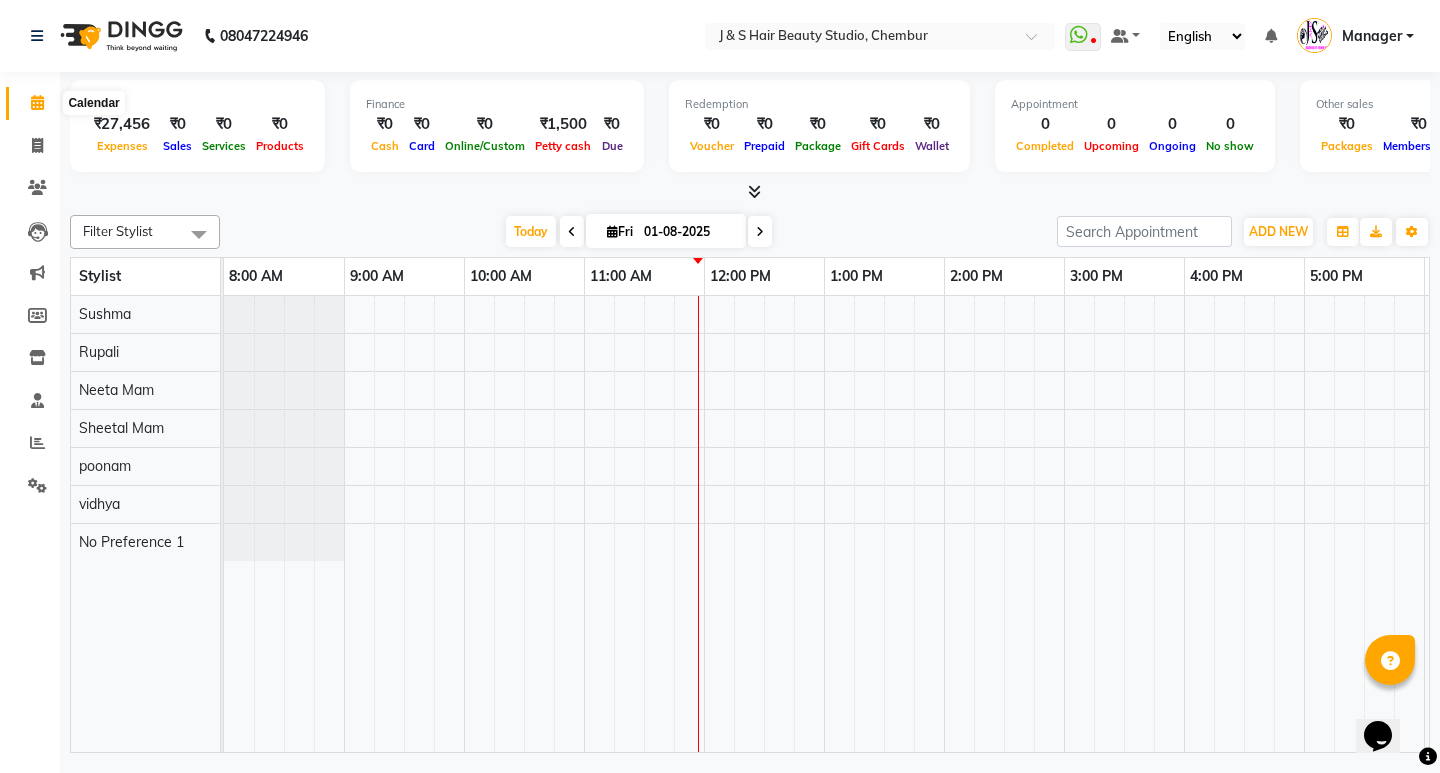 click 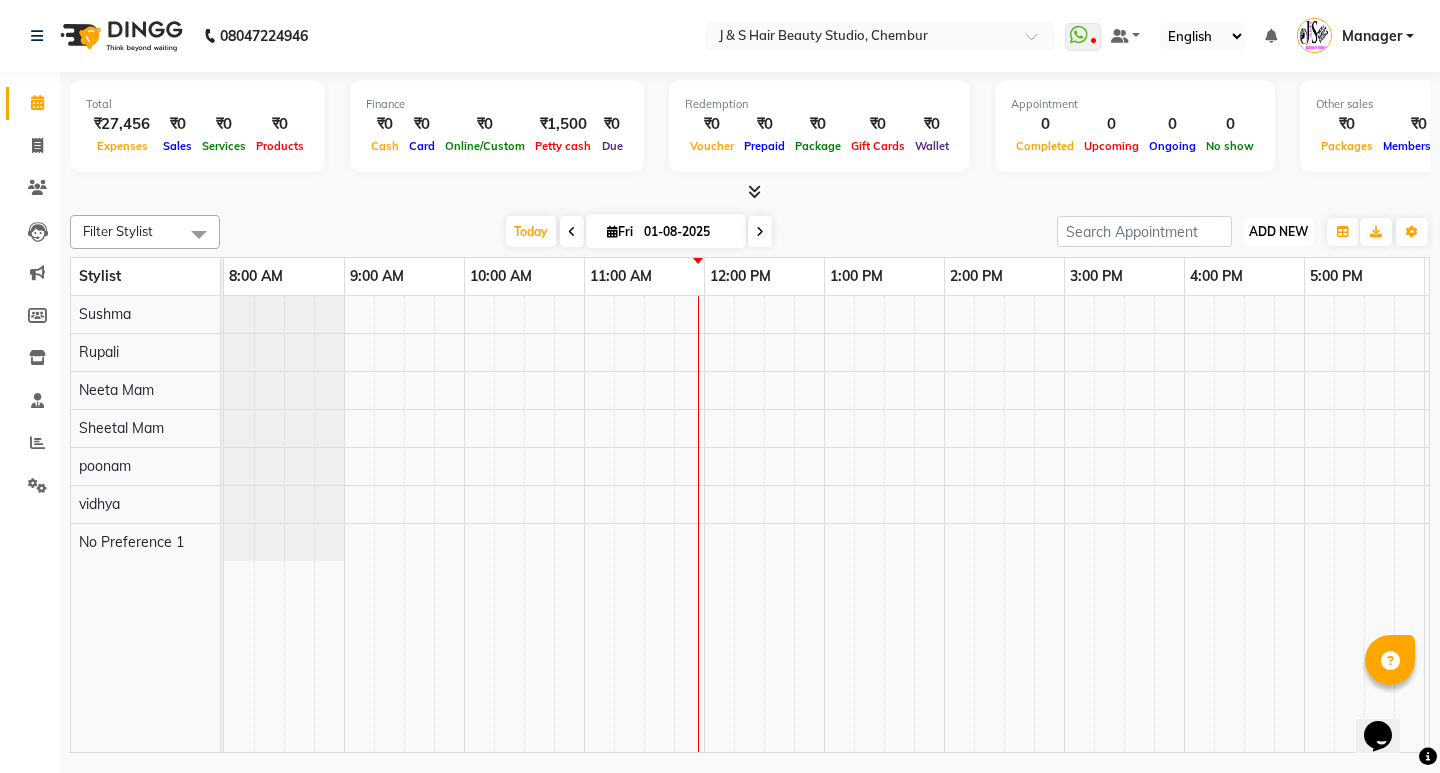 click on "ADD NEW" at bounding box center [1278, 231] 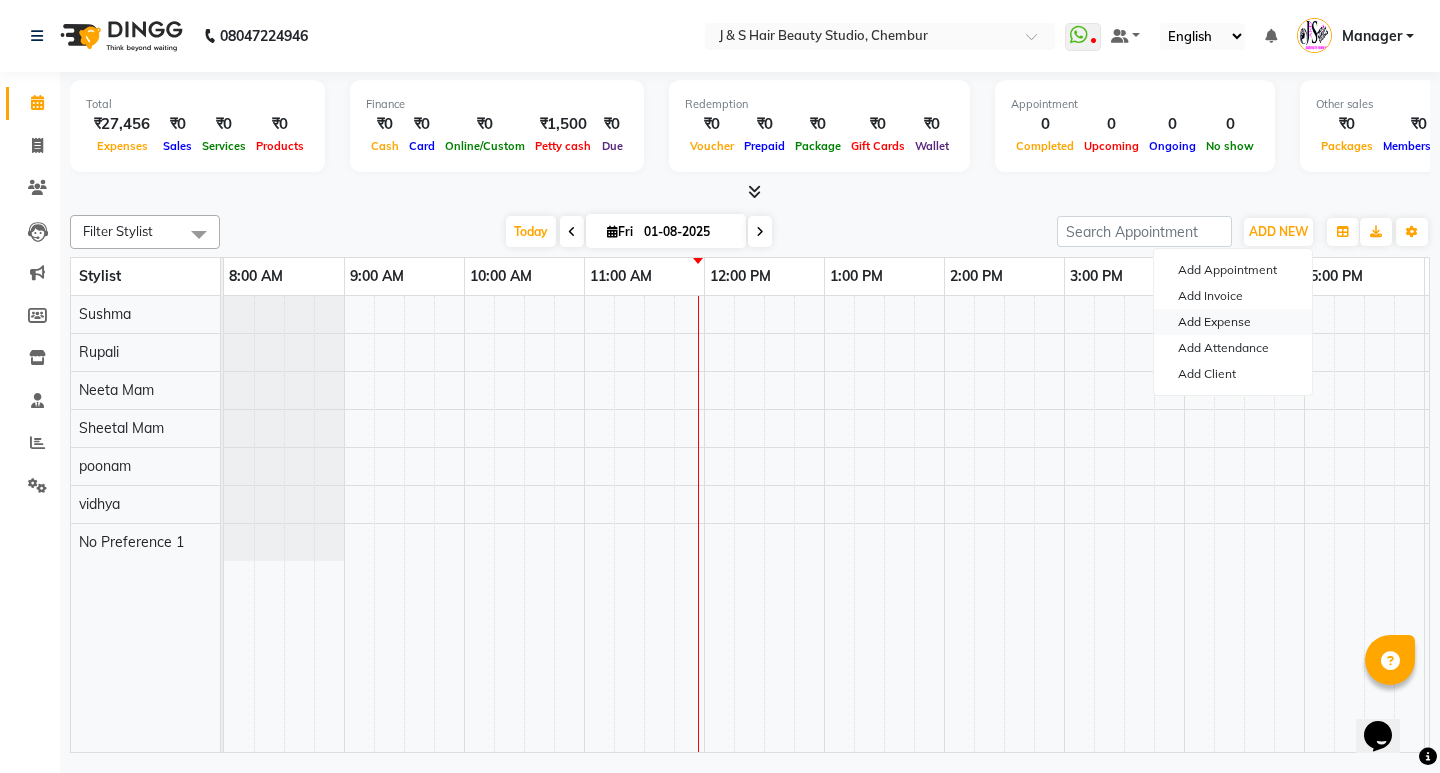 click on "Add Expense" at bounding box center (1233, 322) 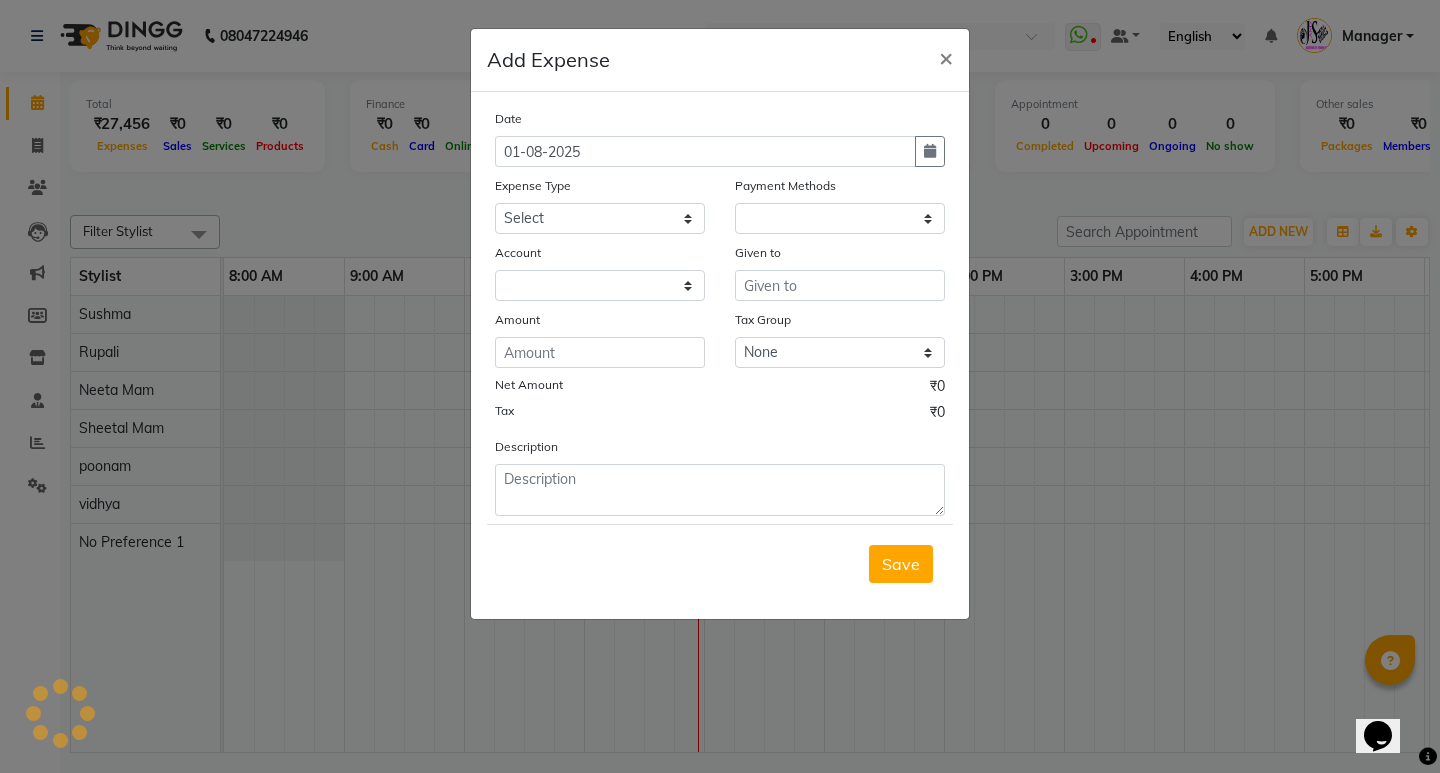 select on "1" 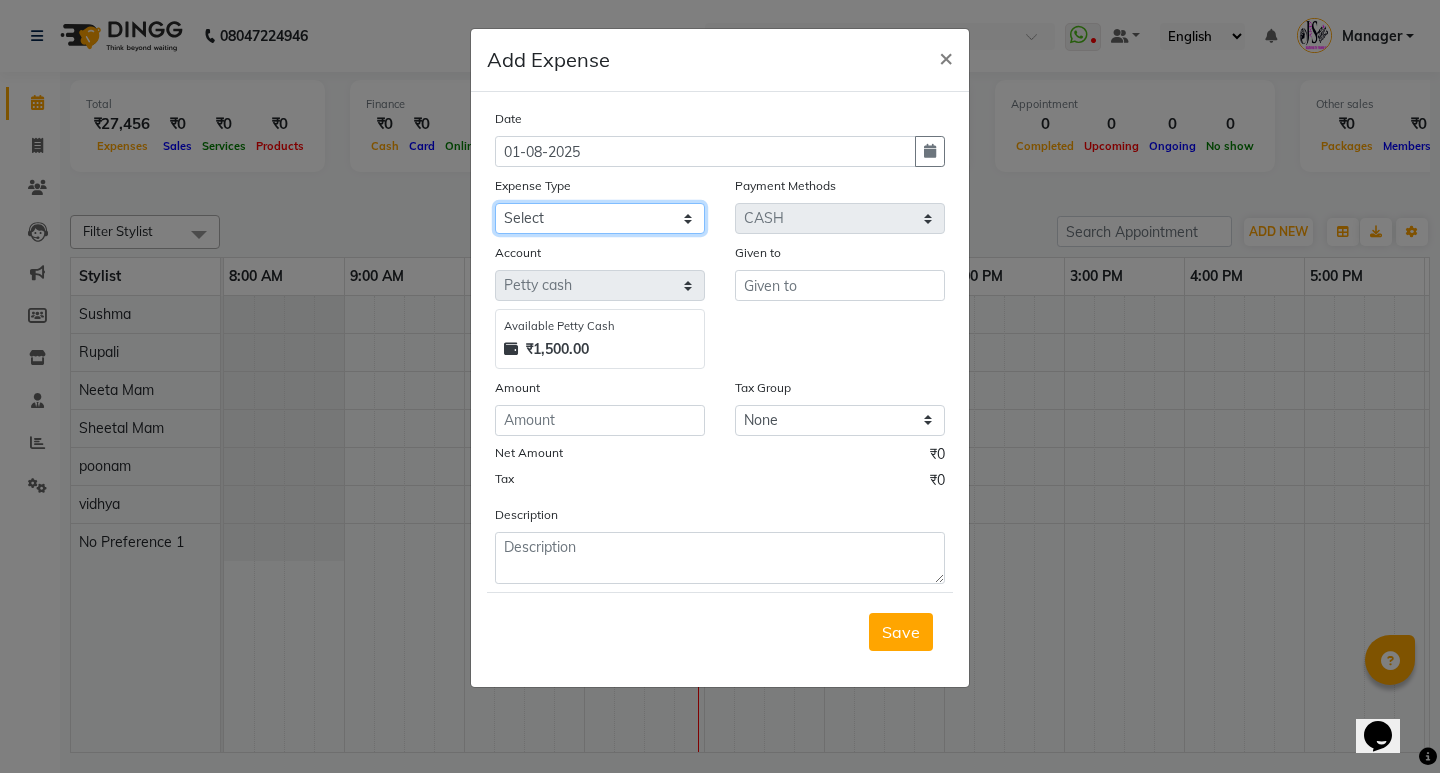 click on "Select 2500 Advance Salary Bank charges Car maintenance  Cash transfer to bank Cash transfer to hub Client Snacks Clinical charges Equipment Fuel Govt fee Incentive Insurance International purchase Loan Repayment Maintenance Marketing Miscellaneous MRA Other Pantry Product Rent Salary Staff Snacks Tax Tea & Refreshment Utilities" 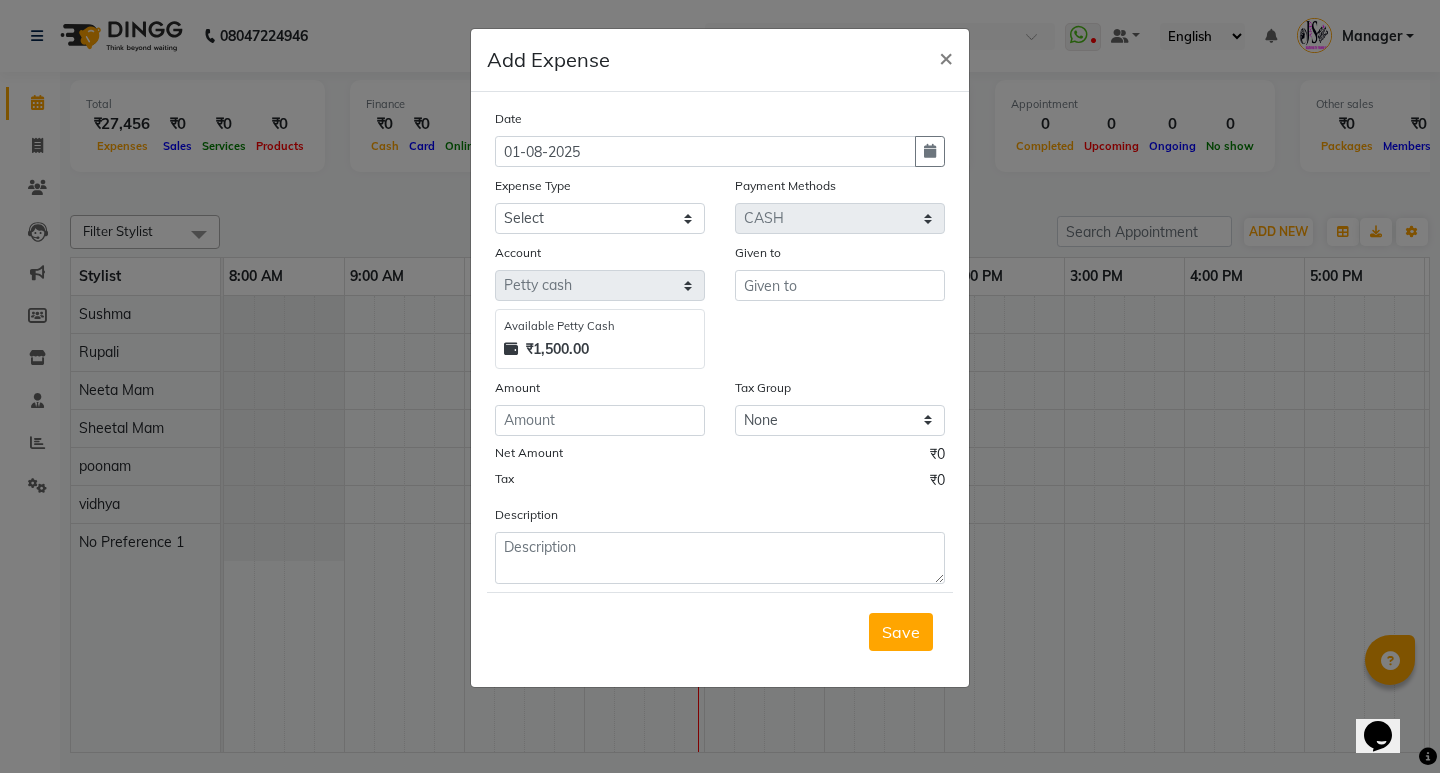 click on "Add Expense × Date [DATE] Expense Type Select Advance Salary Bank charges Car maintenance Cash transfer to bank Cash transfer to hub Client Snacks Clinical charges Equipment Fuel Govt fee Incentive Insurance International purchase Loan Repayment Maintenance Marketing Miscellaneous MRA Other Pantry Product Rent Salary Staff Snacks Tax Tea & Refreshment Utilities Payment Methods Select CASH CARD ONLINE CUSTOM GPay PayTM PhonePe UPI NearBuy Points Wallet Loan BharatPay Cheque MosamBee MI Voucher Bank Family Visa Card Master Card Prepaid Package Voucher Gift Card BharatPay Card UPI BharatPay Other Cards Juice by MCB MyT Money MariDeal DefiDeal Deal.mu THD TCL CEdge Card M UPI M UPI Axis UPI Union Card (Indian Bank) Card (DL Bank) RS BTC Wellnessta Razorpay Complimentary Nift Spa Finder Spa Week Venmo BFL LoanTap SaveIN GMoney ATH Movil On Account Chamber Gift Card Trade Comp Donation Card on File Envision BRAC Card City Card bKash Credit Card Debit Card Shoutlo LUZO Jazz Cash AmEx Discover Tabby PPR" 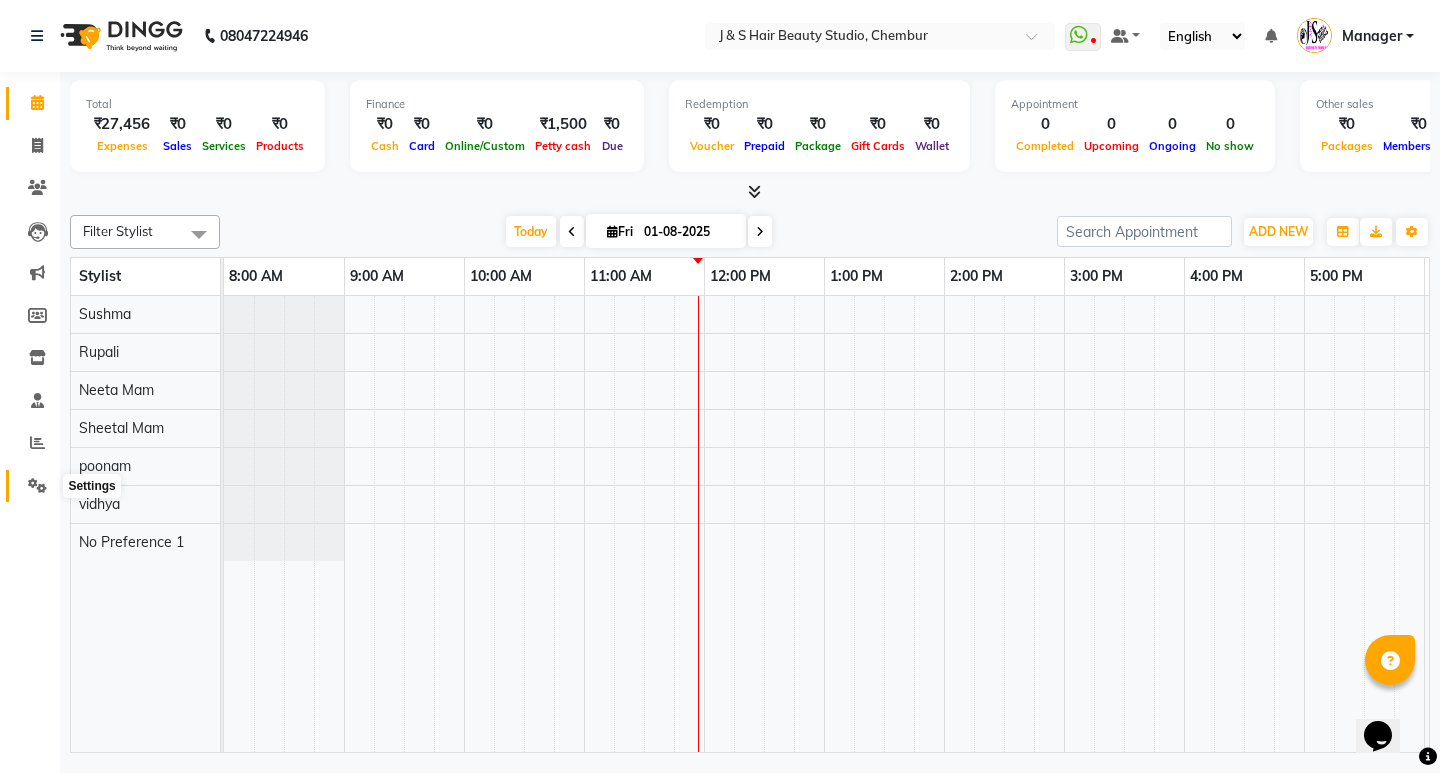 click 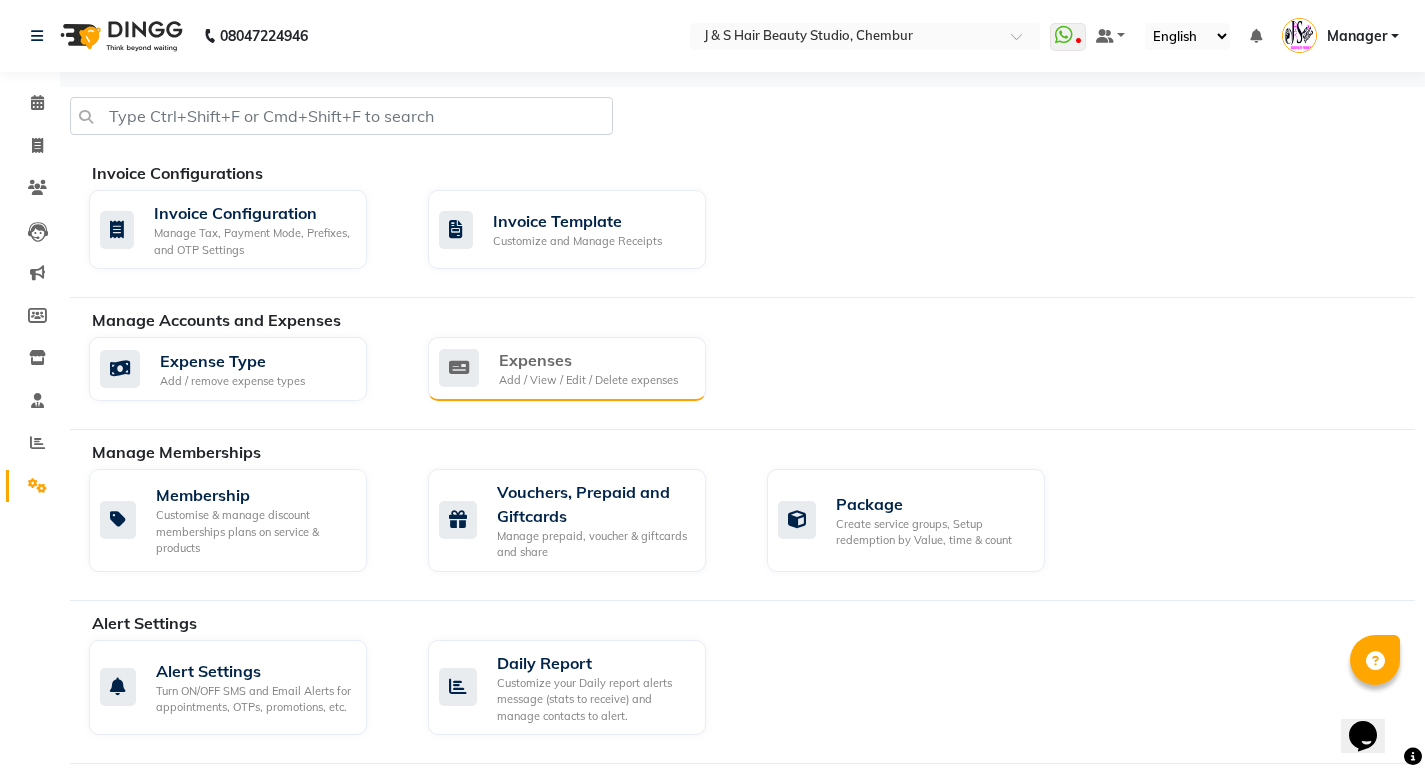 click on "Add / View / Edit / Delete expenses" 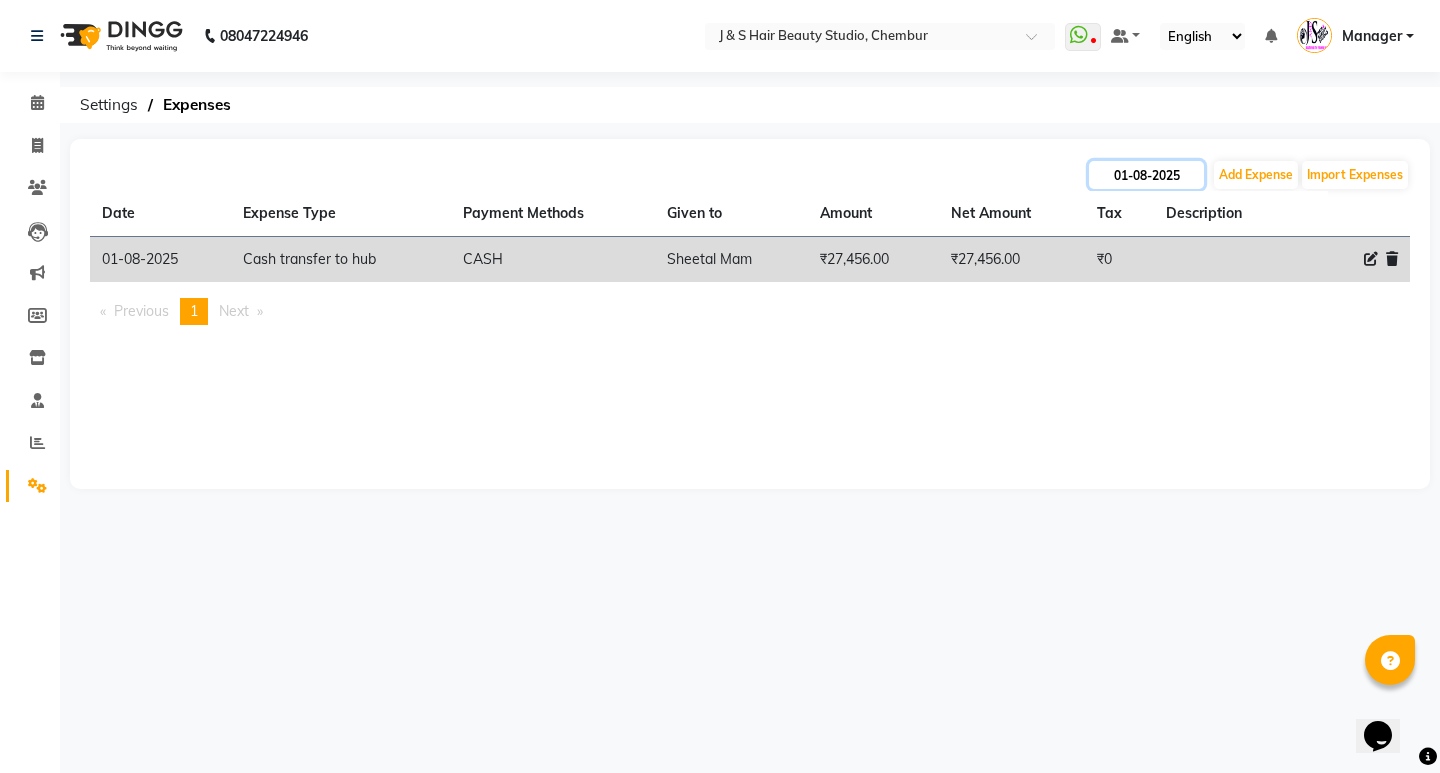click on "01-08-2025" 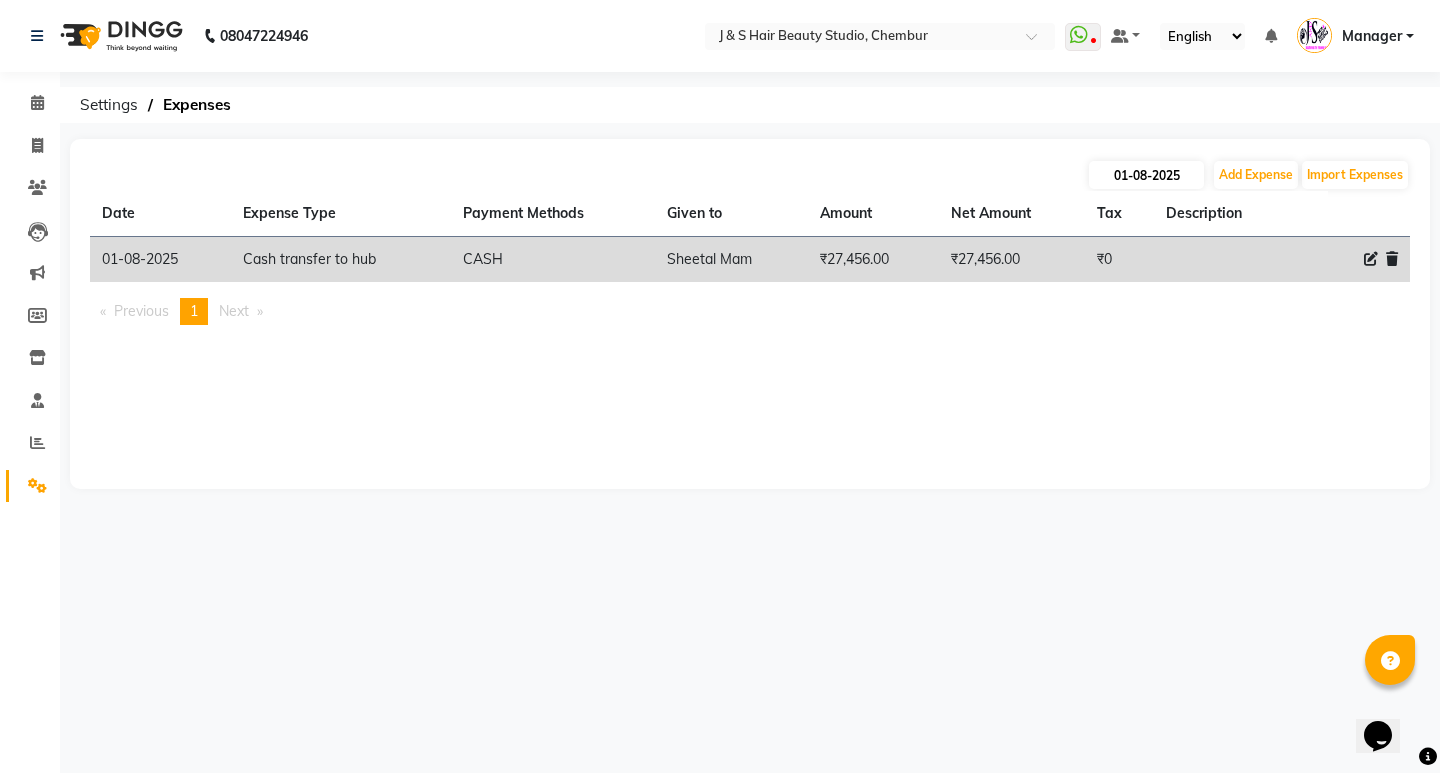 select on "8" 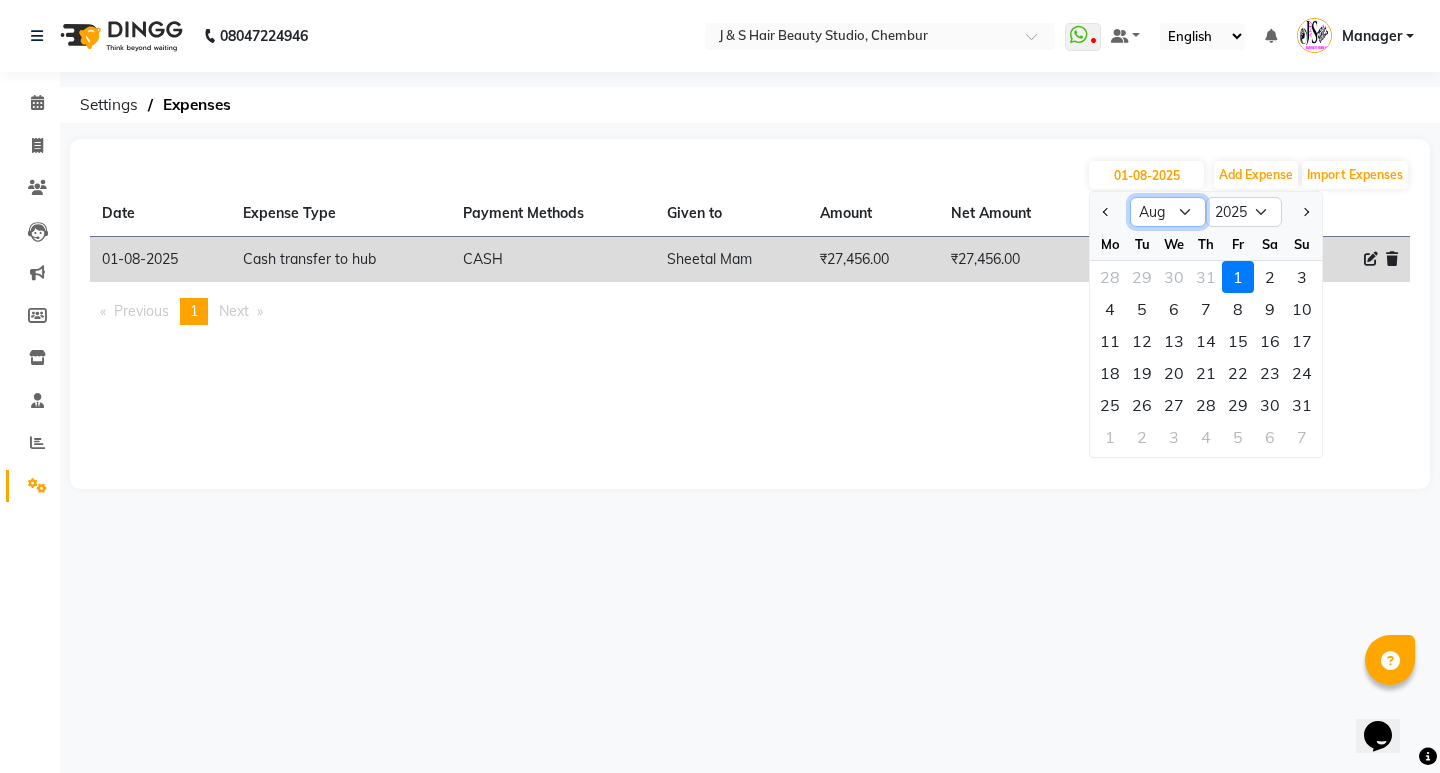 click on "Jan Feb Mar Apr May Jun Jul Aug Sep Oct Nov Dec" 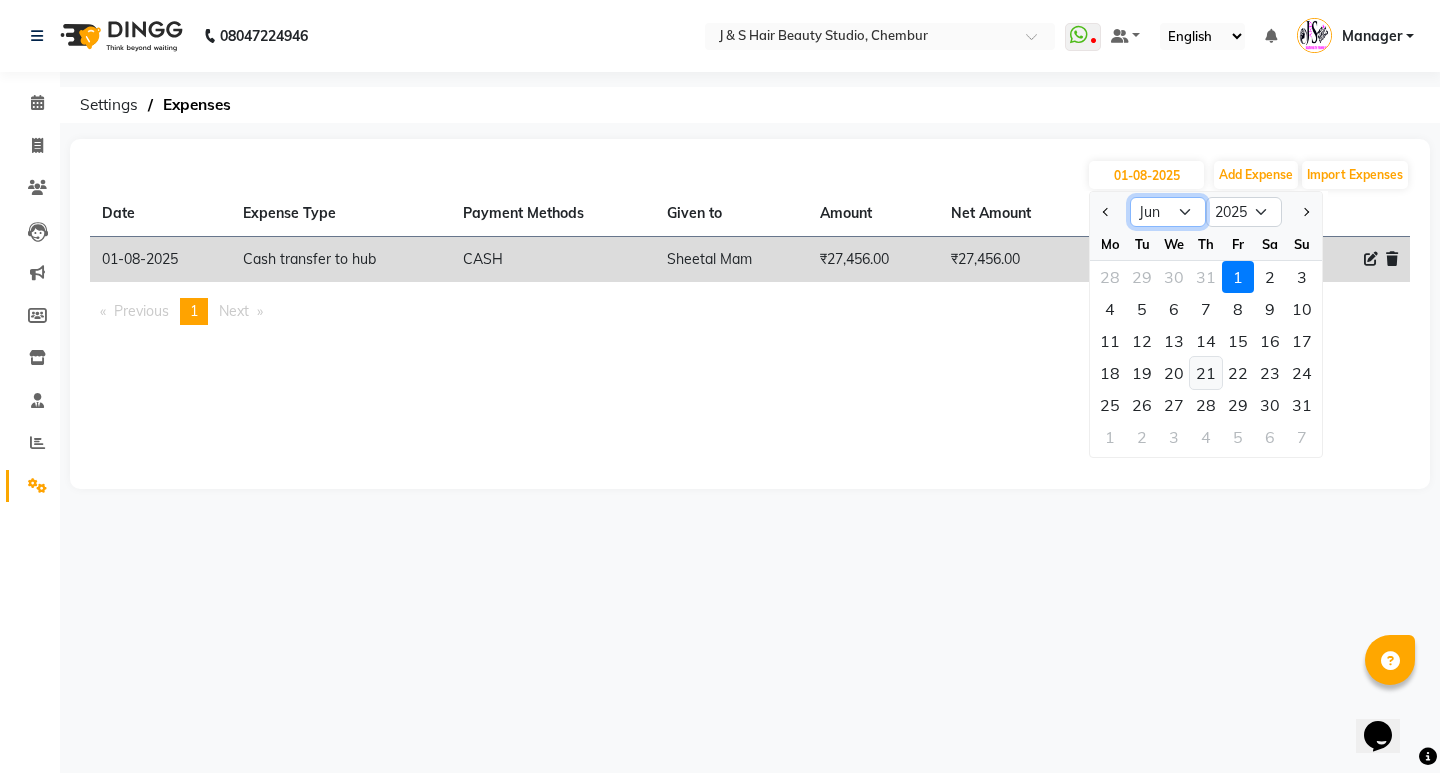 click on "Jan Feb Mar Apr May Jun Jul Aug Sep Oct Nov Dec" 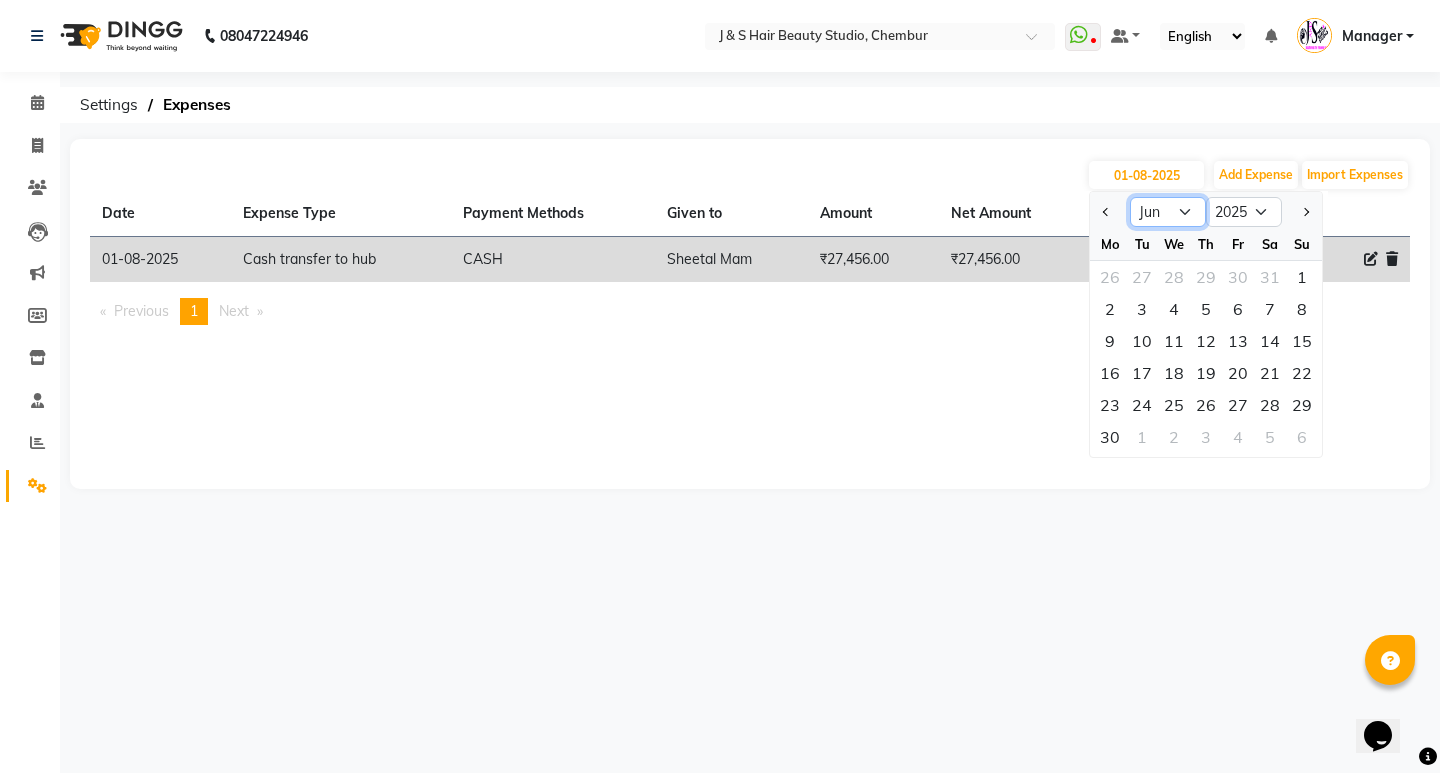 click on "Jan Feb Mar Apr May Jun Jul Aug Sep Oct Nov Dec" 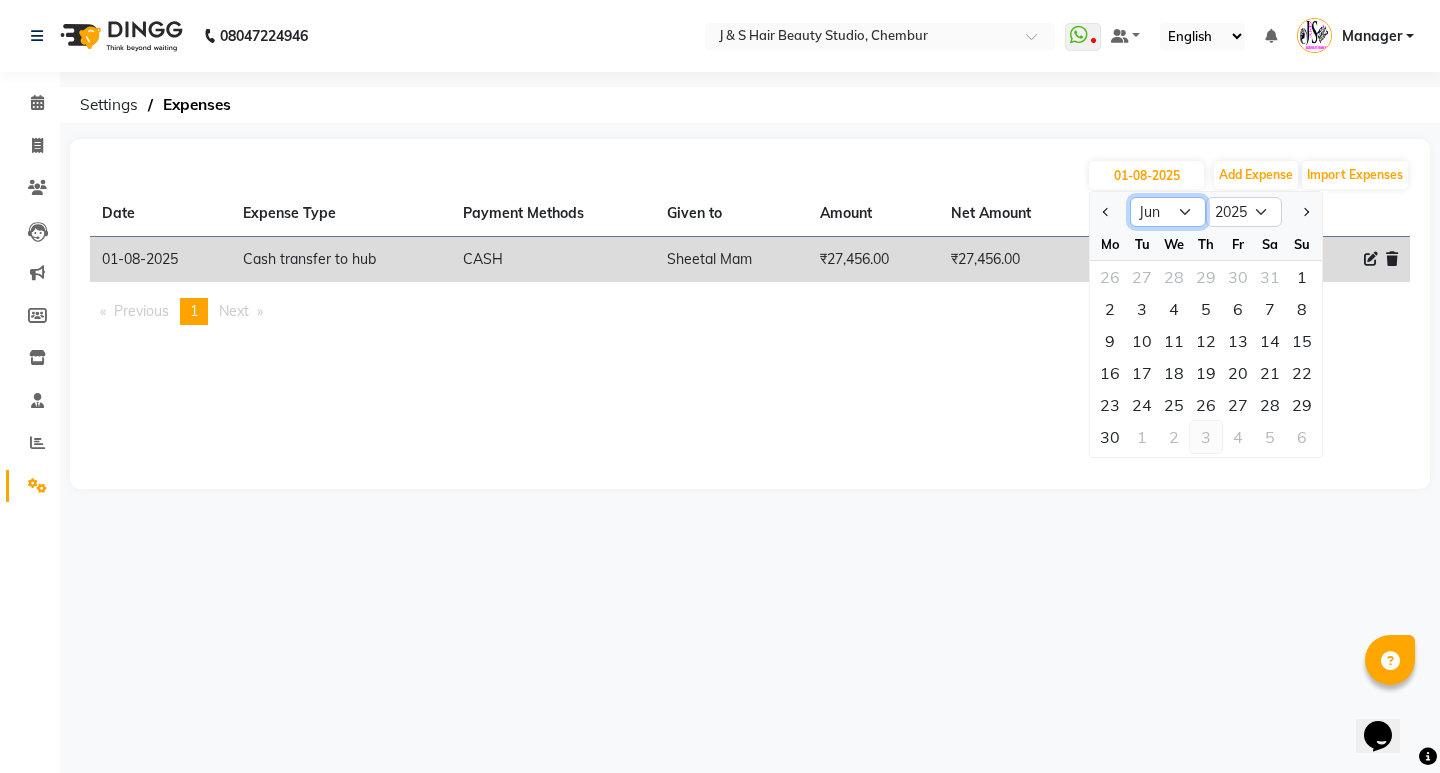 select on "7" 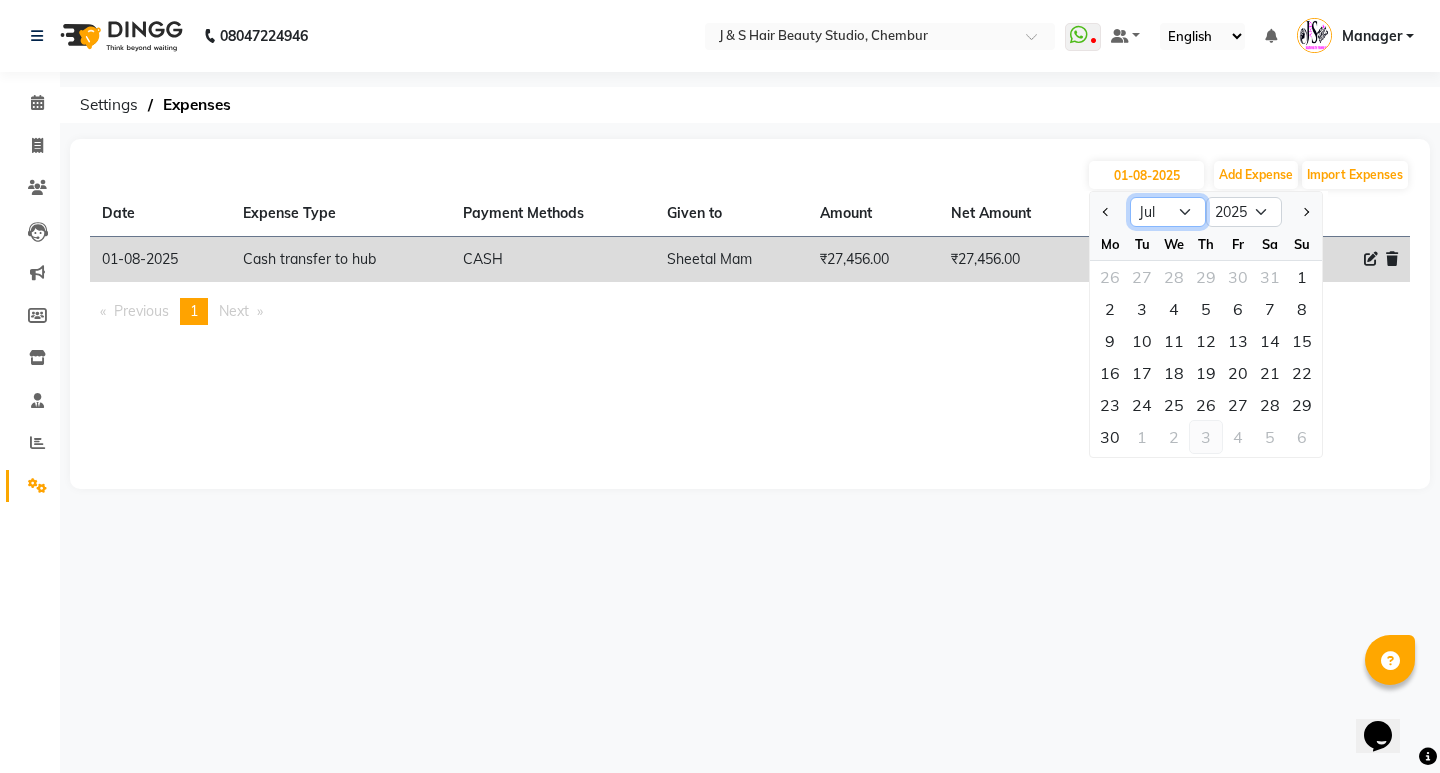 click on "Jan Feb Mar Apr May Jun Jul Aug Sep Oct Nov Dec" 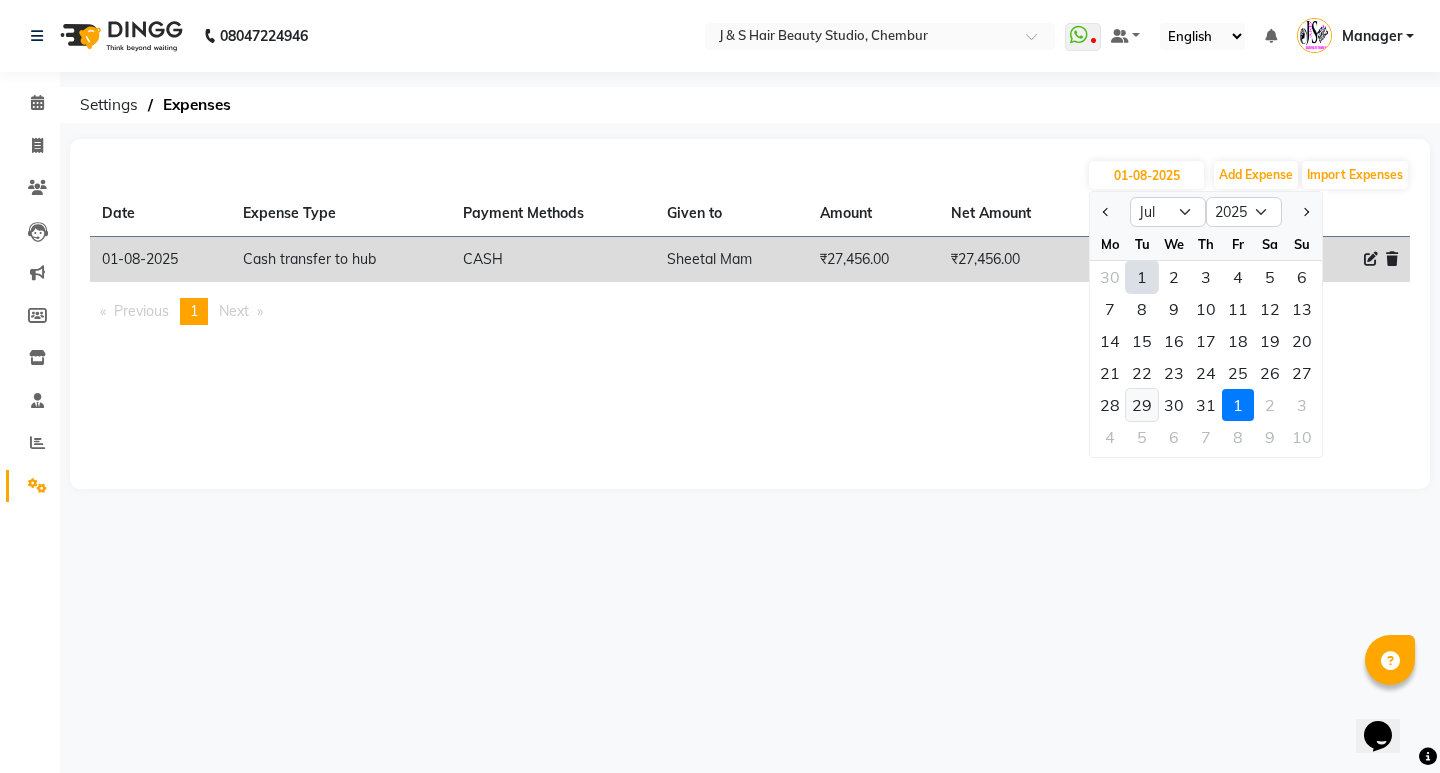click on "29" 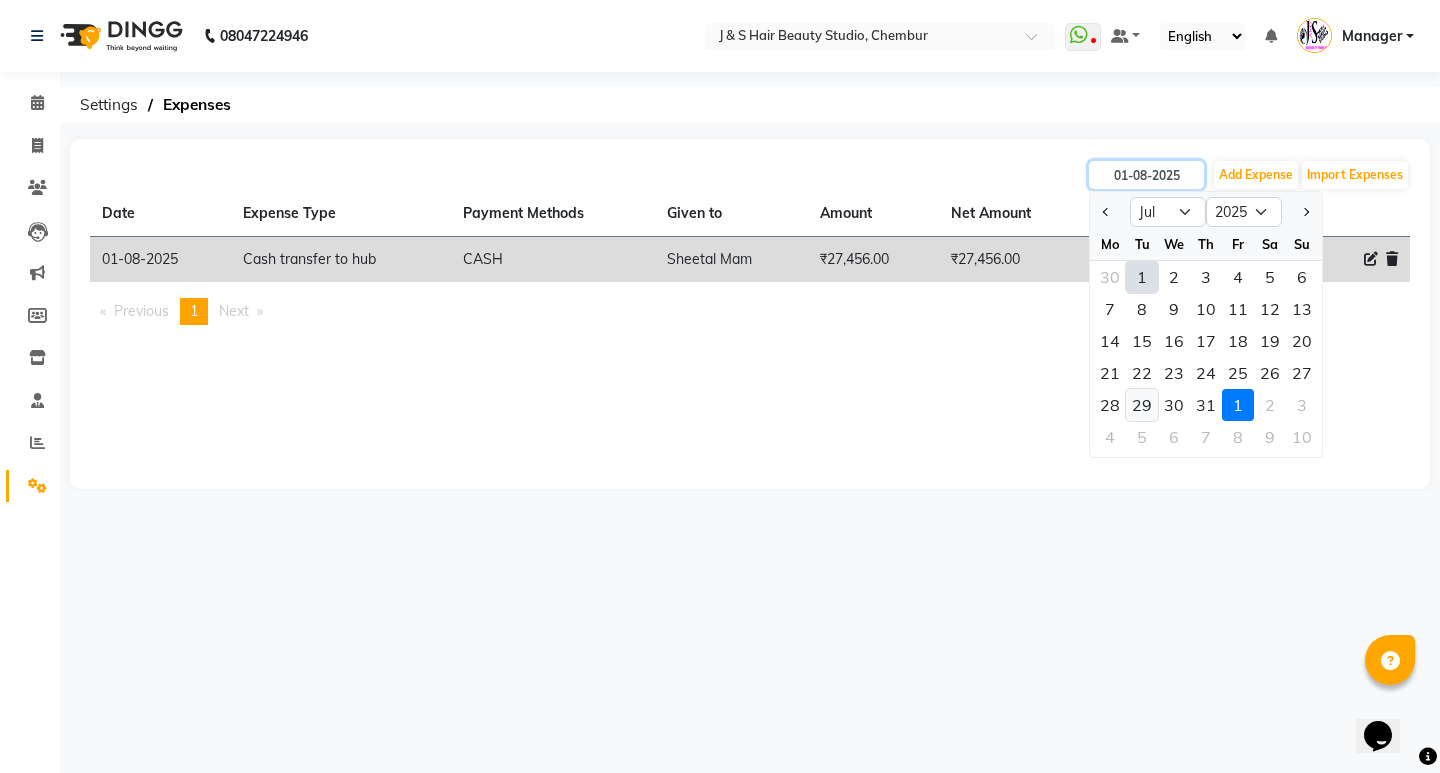 type on "29-07-2025" 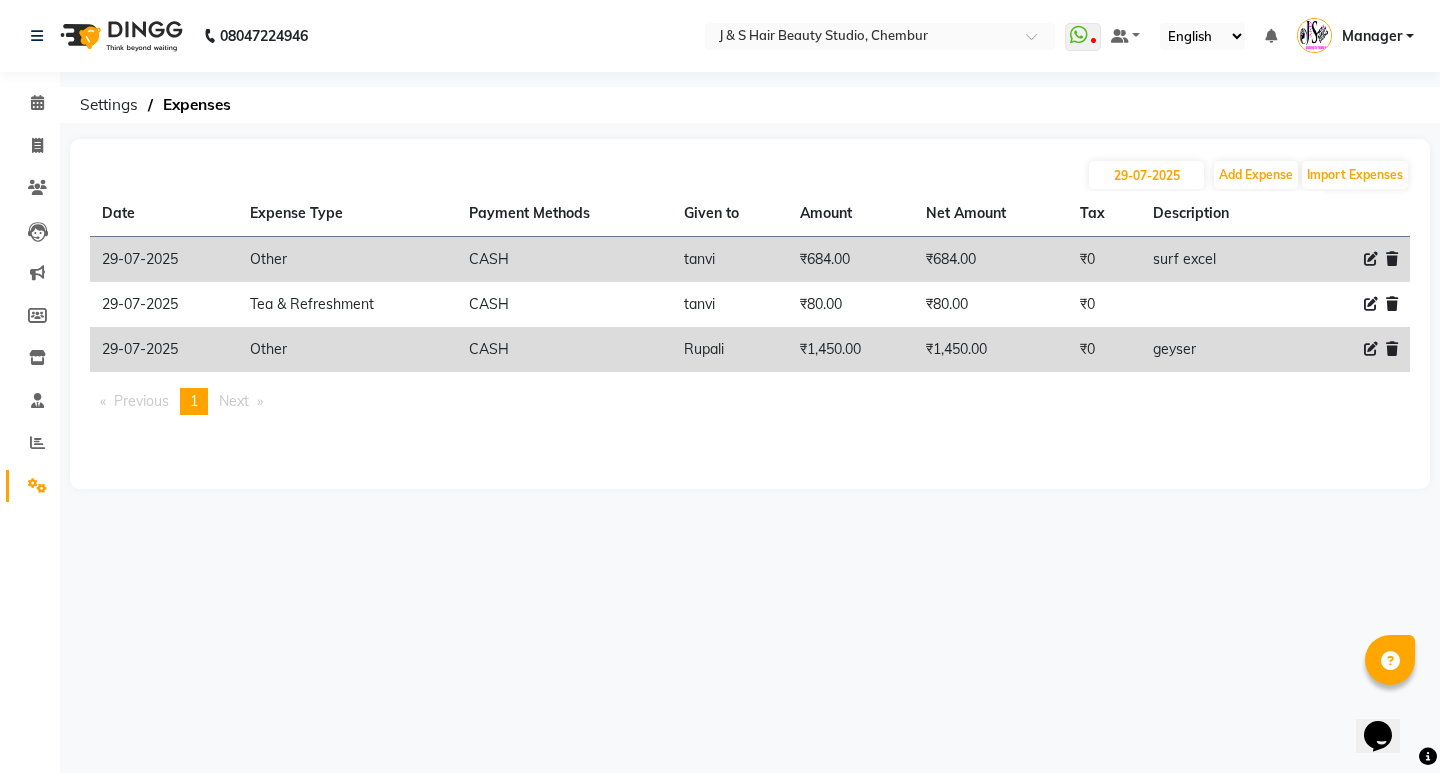 click 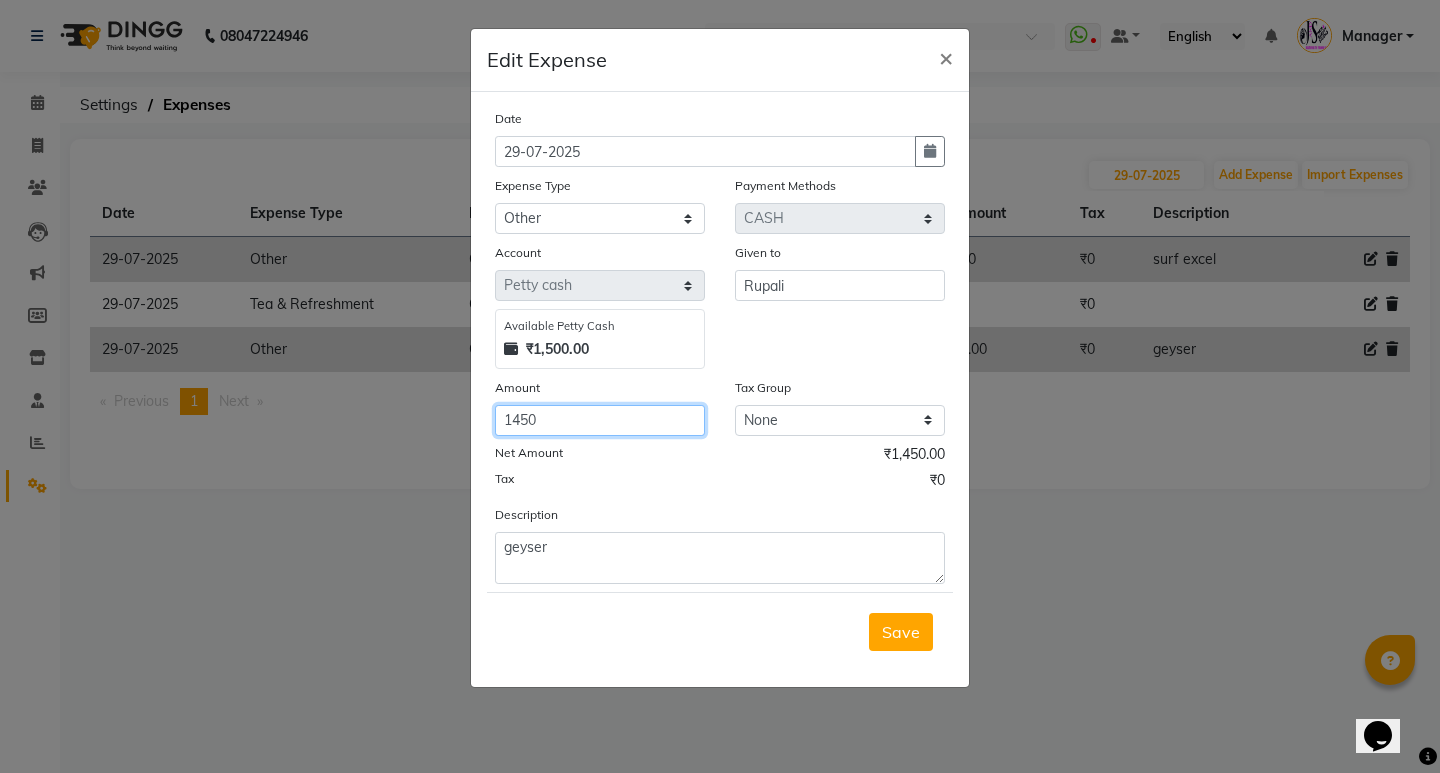 click on "1450" 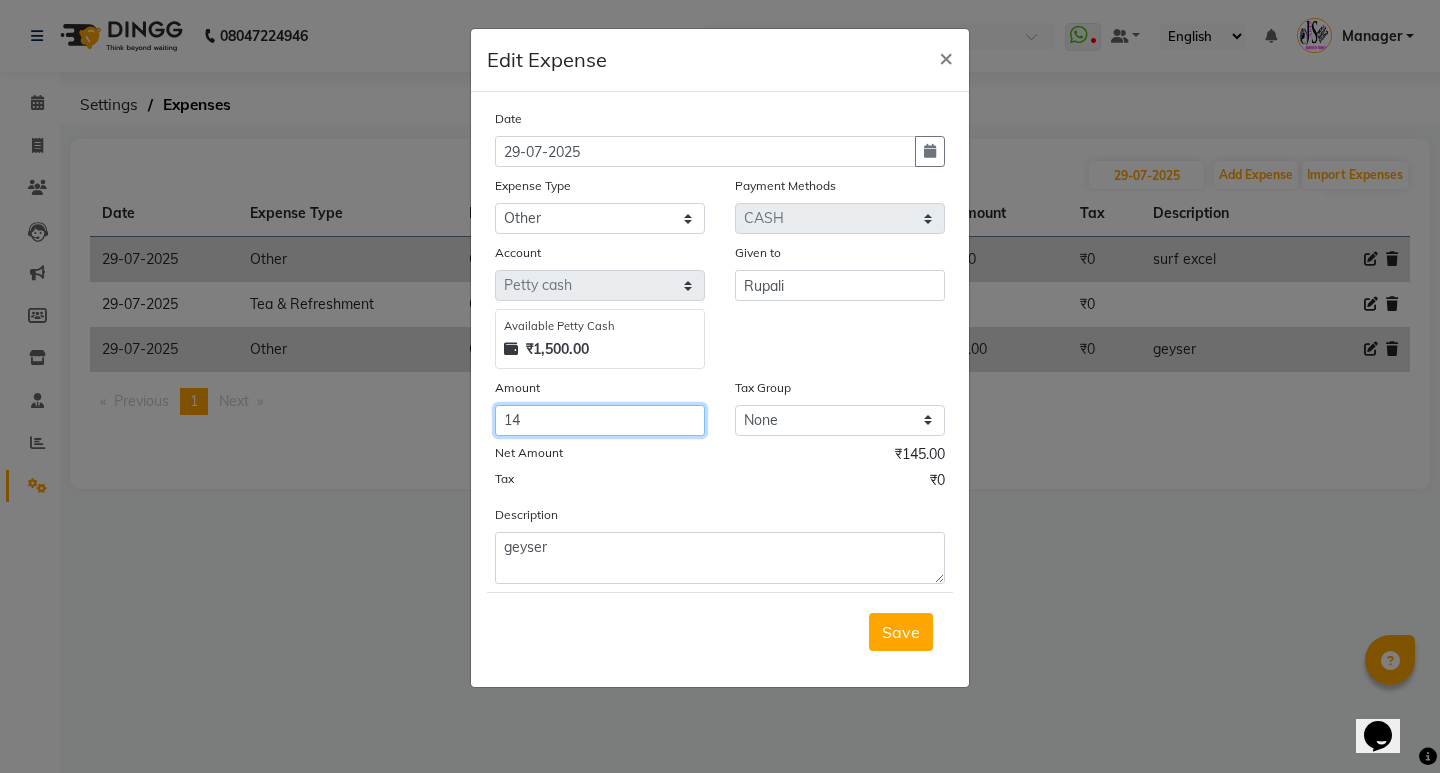 type on "1" 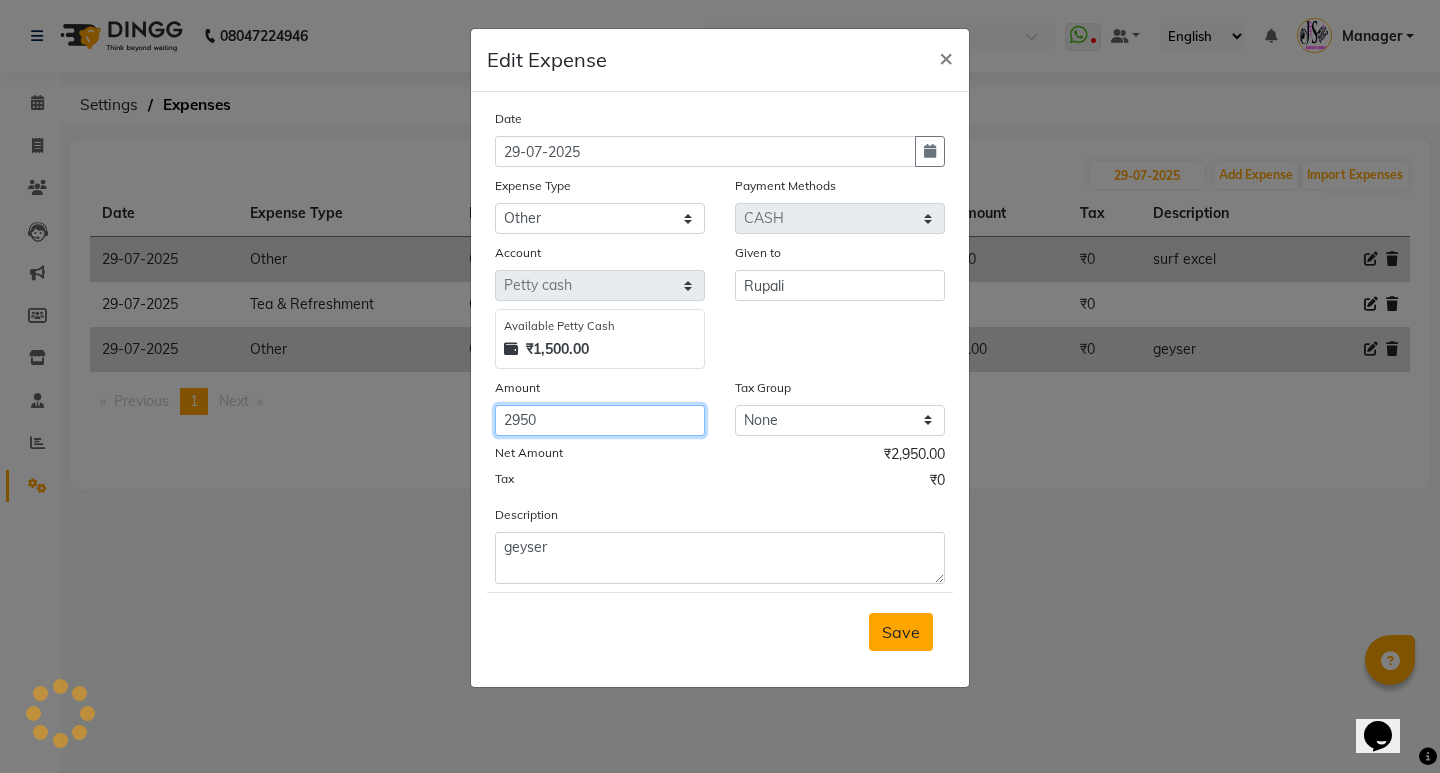 type on "2950" 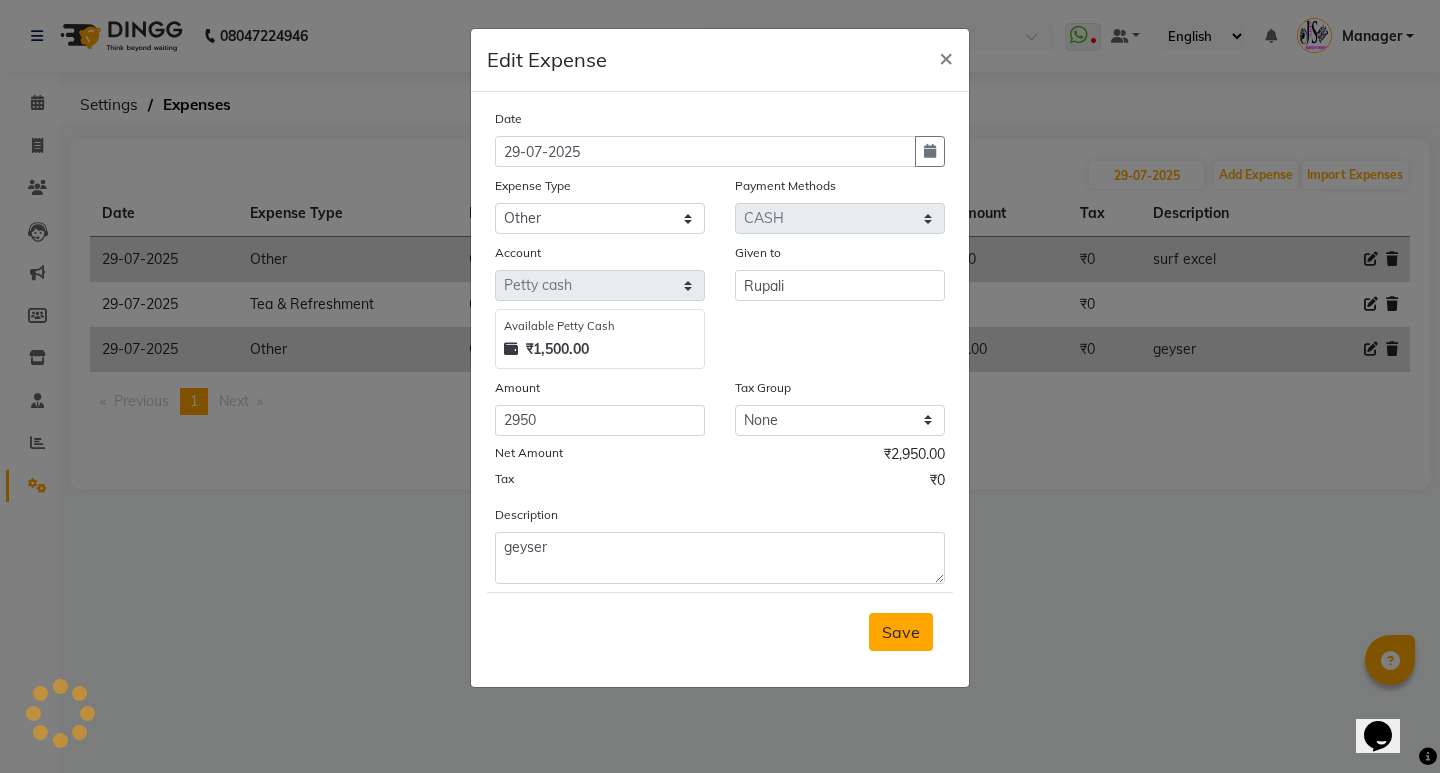 click on "Save" at bounding box center [901, 632] 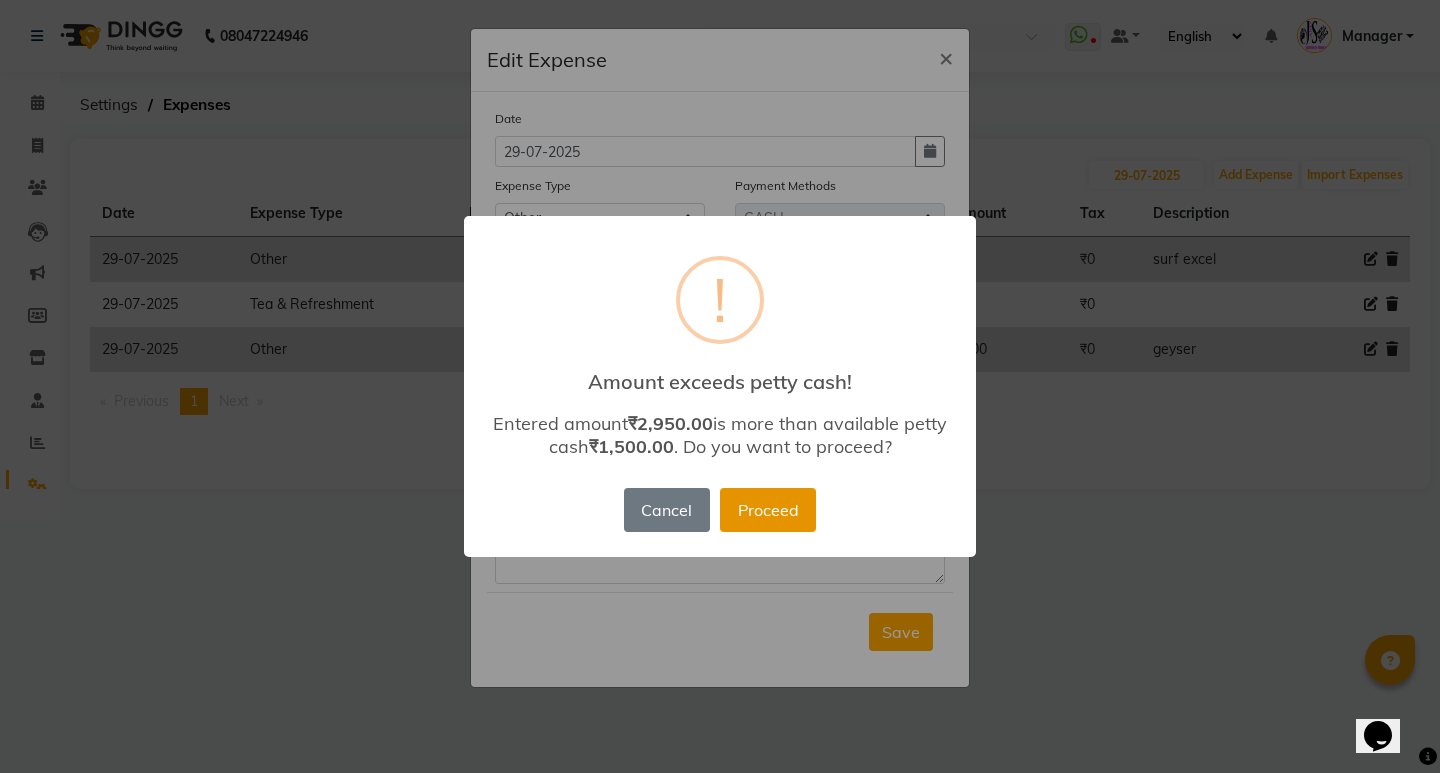 click on "Proceed" at bounding box center [768, 510] 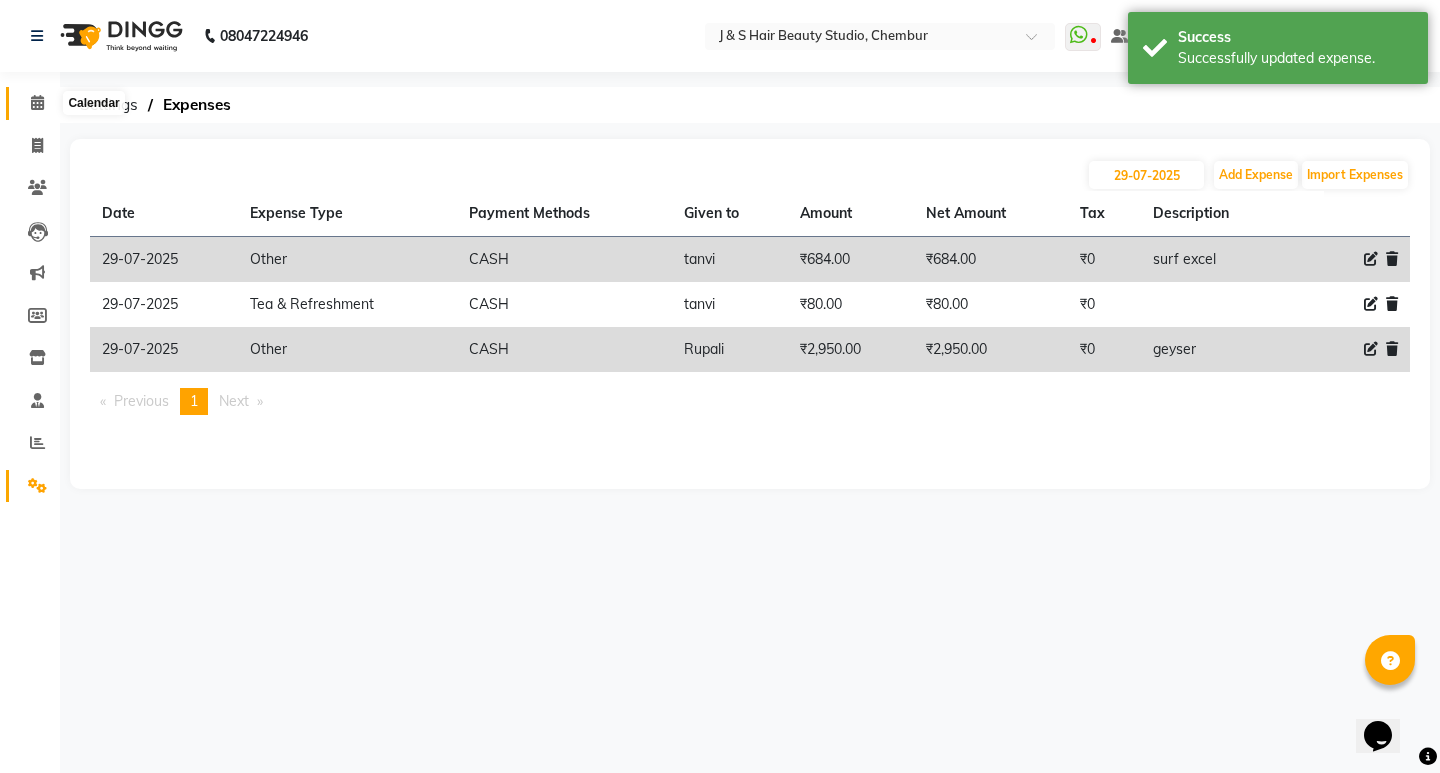 click 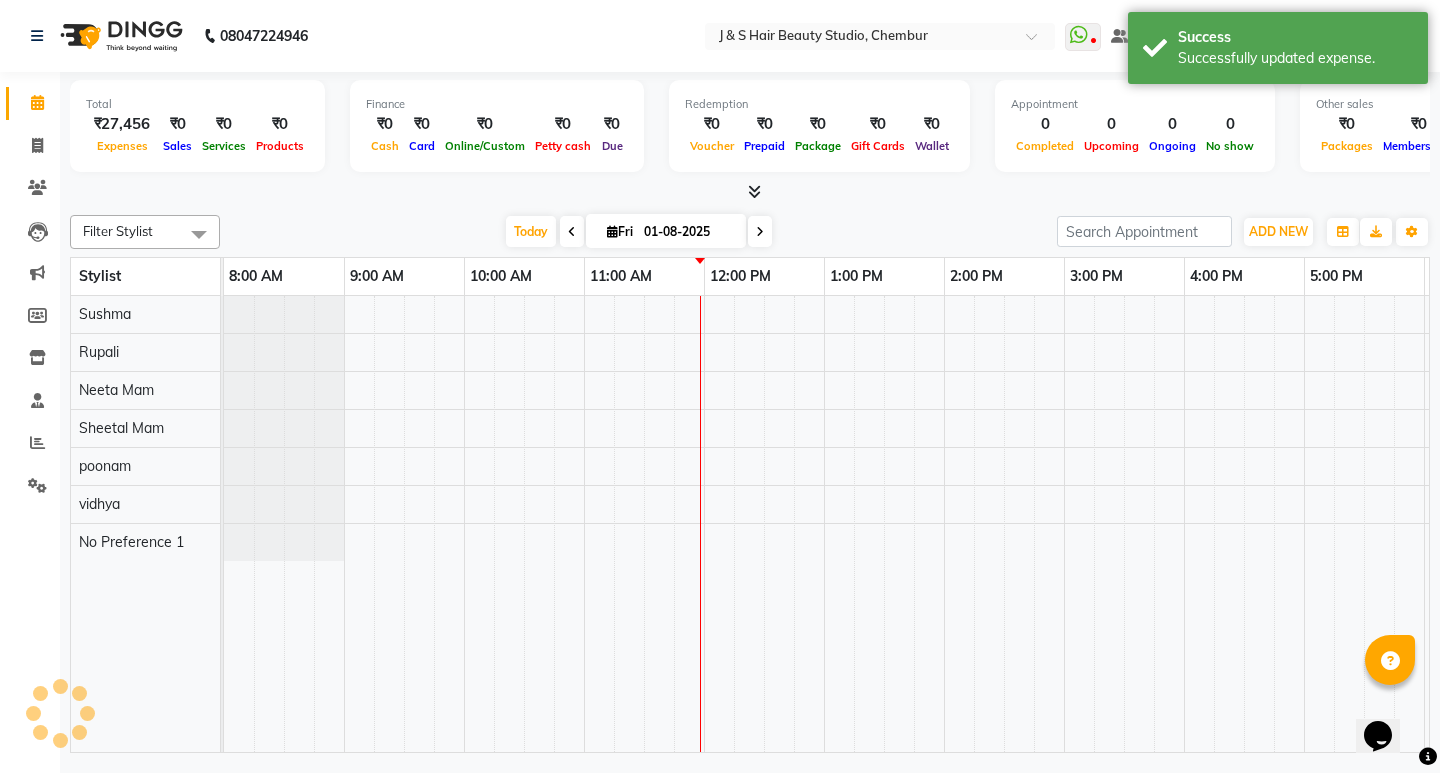 scroll, scrollTop: 0, scrollLeft: 0, axis: both 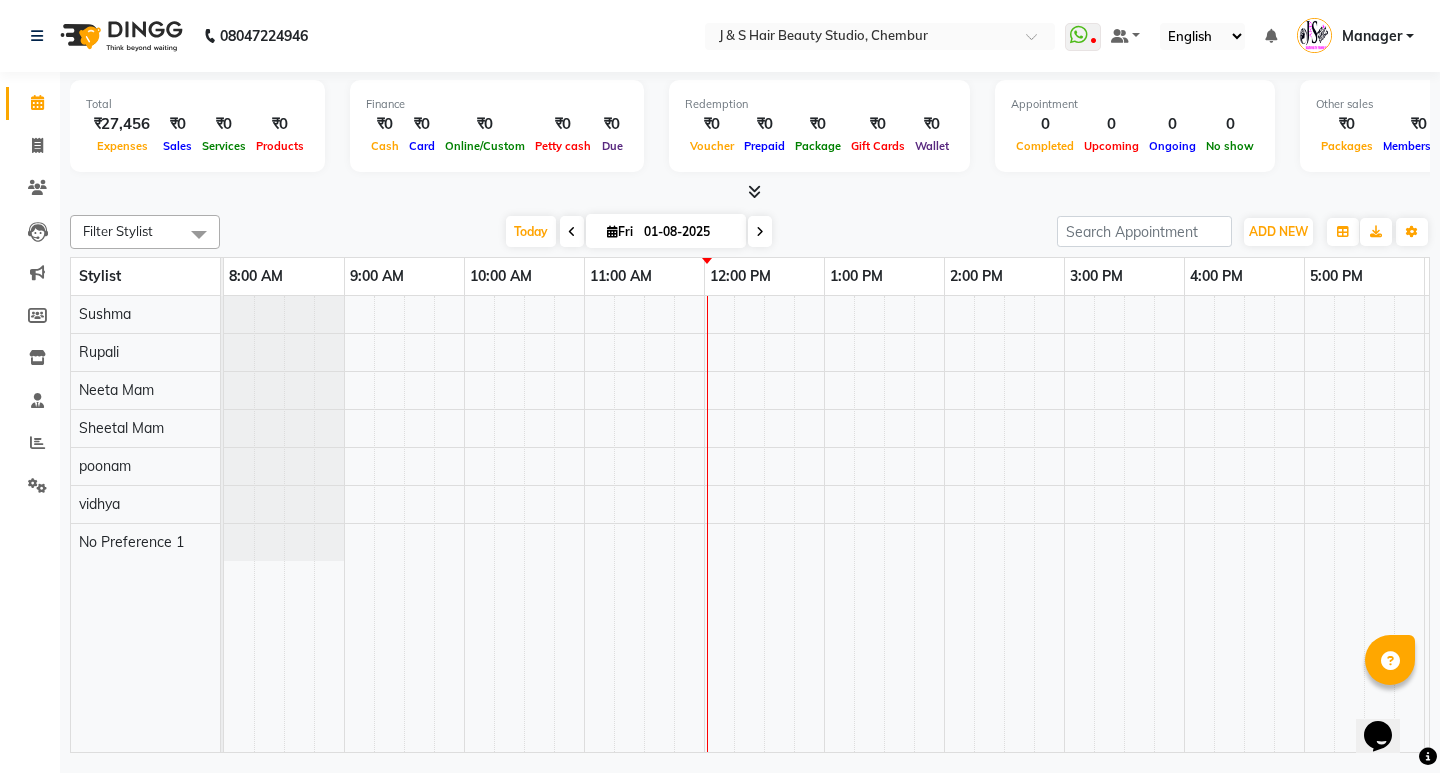 click at bounding box center [750, 192] 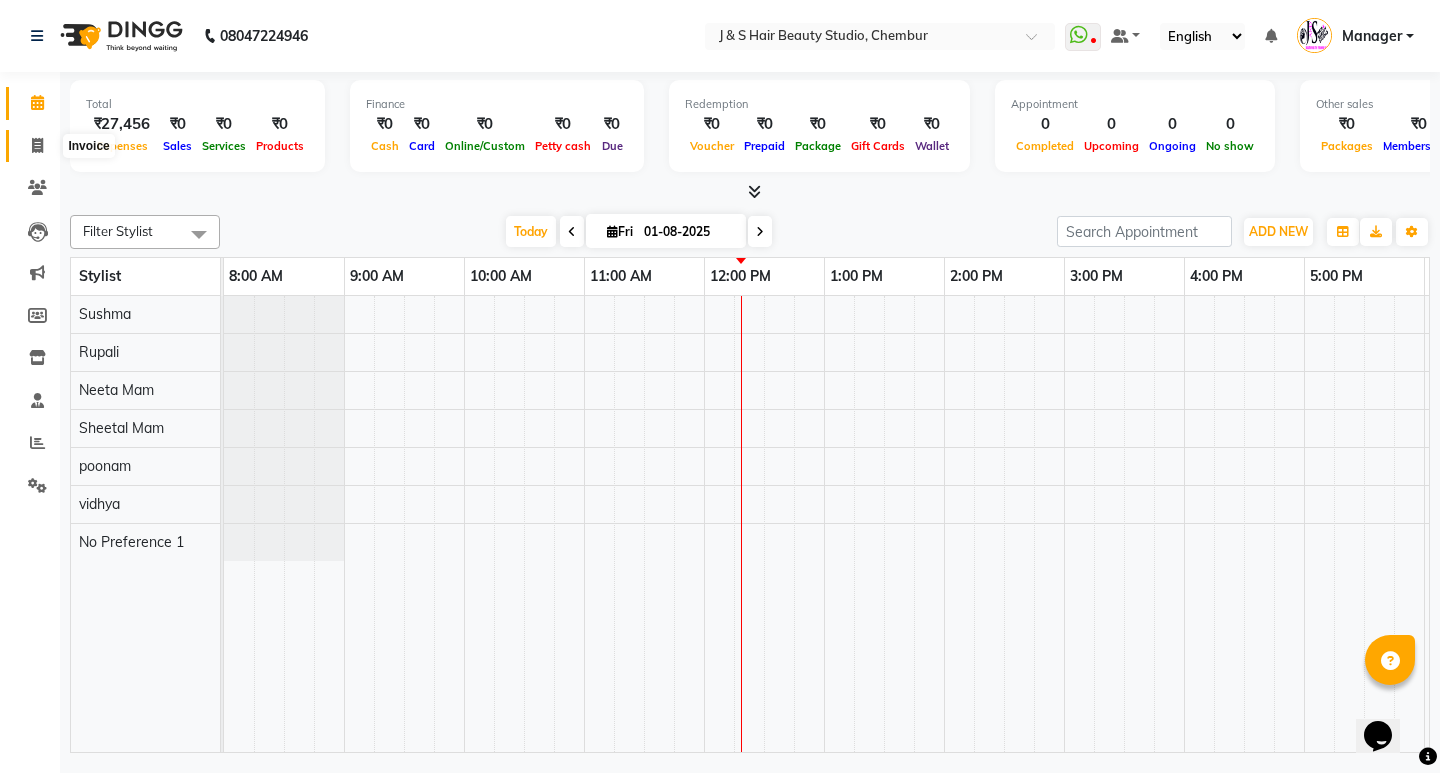 click 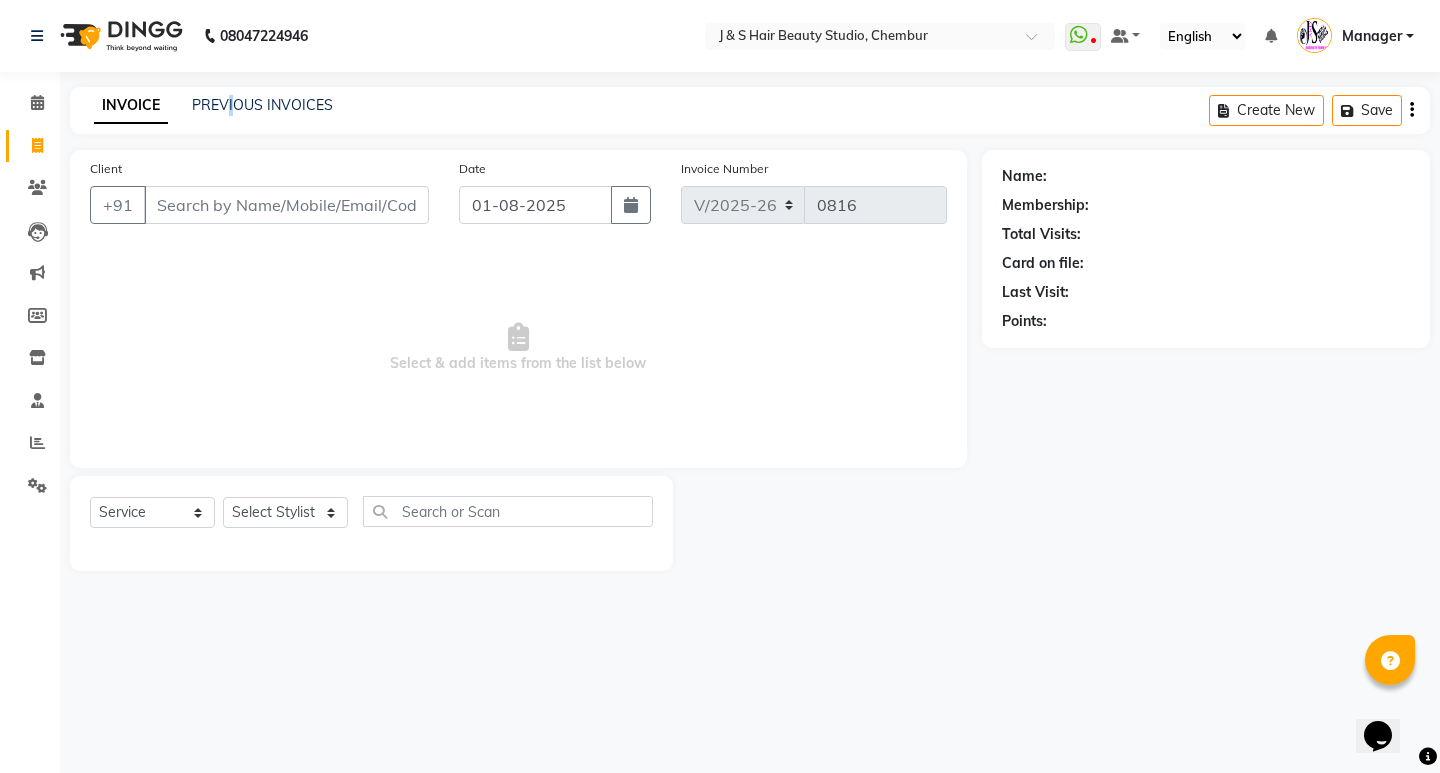 click on "INVOICE PREVIOUS INVOICES Create New   Save" 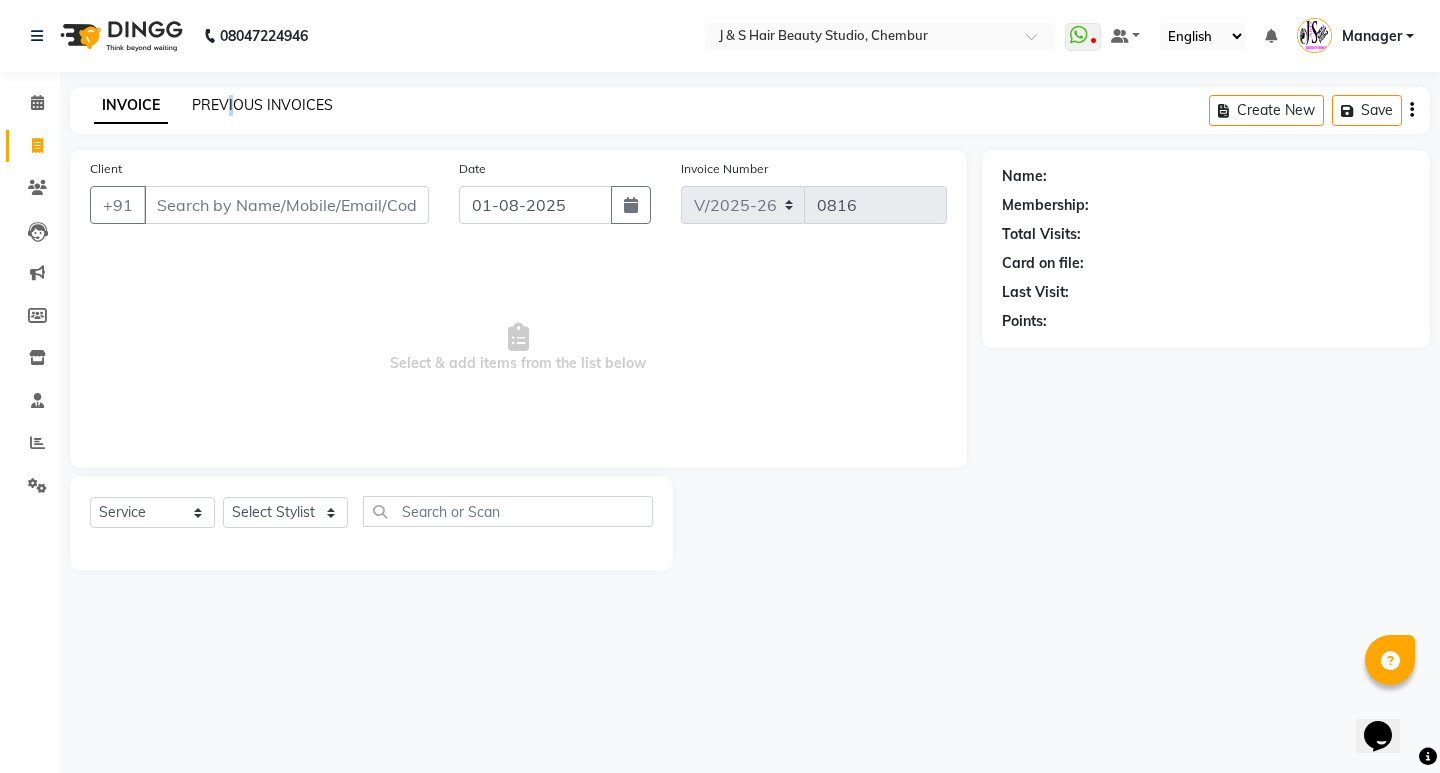 click on "PREVIOUS INVOICES" 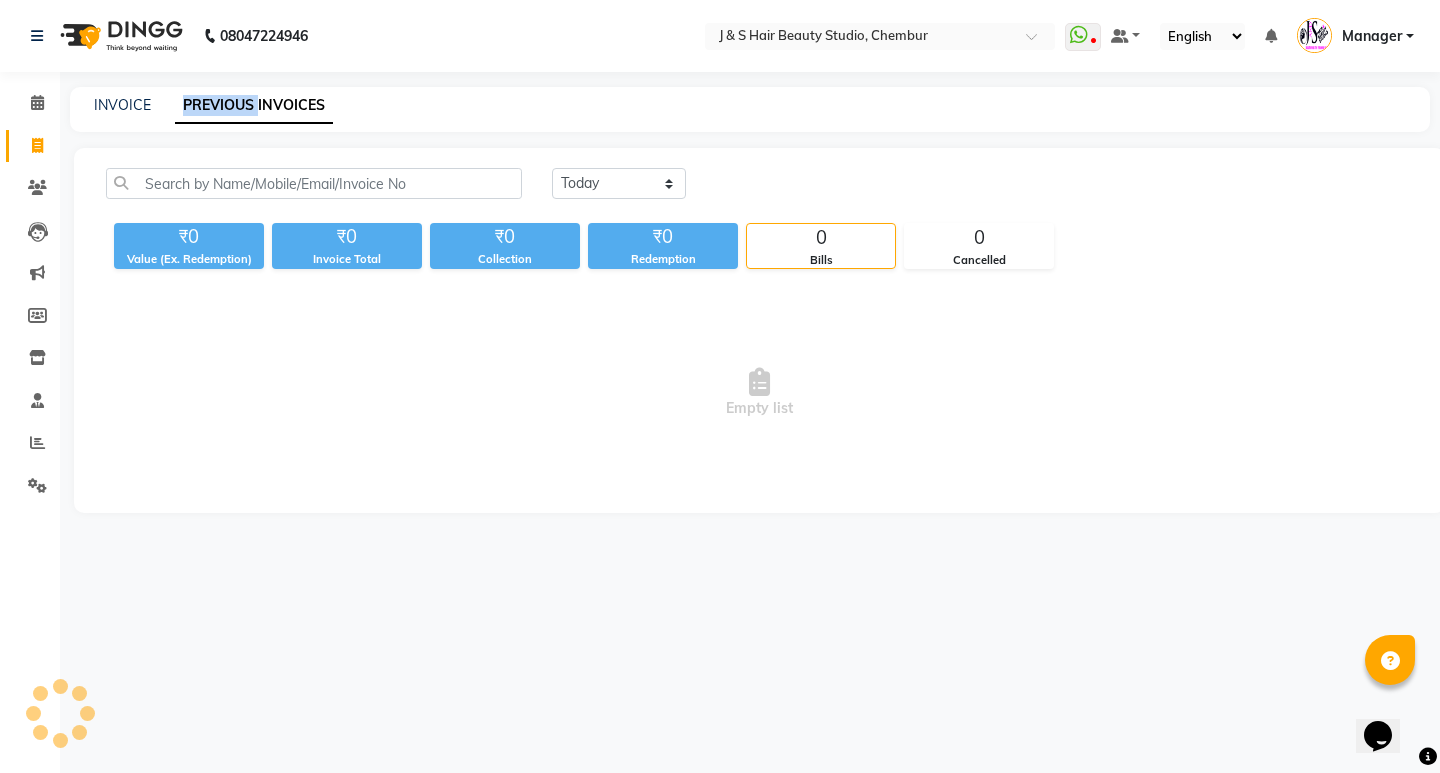 click on "PREVIOUS INVOICES" 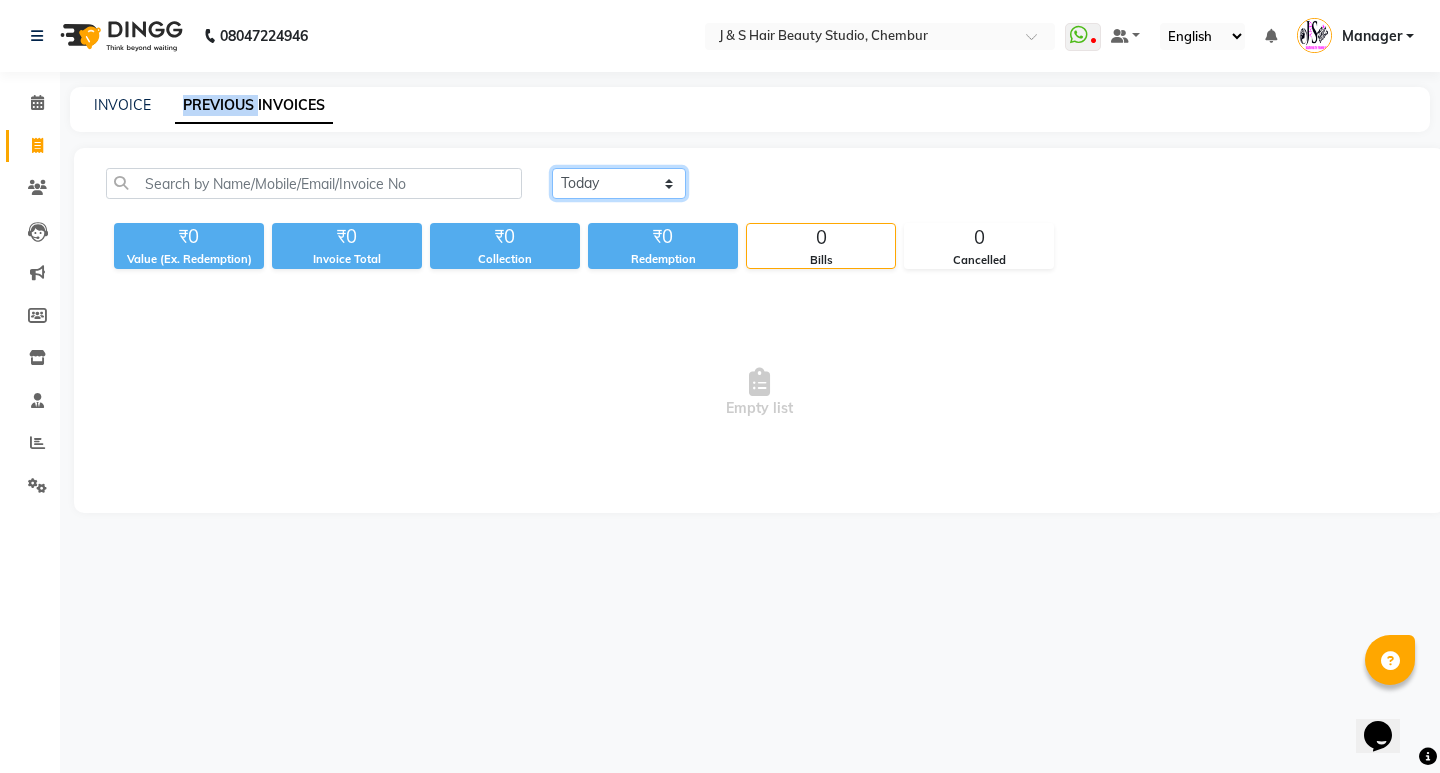 click on "Today Yesterday Custom Range" 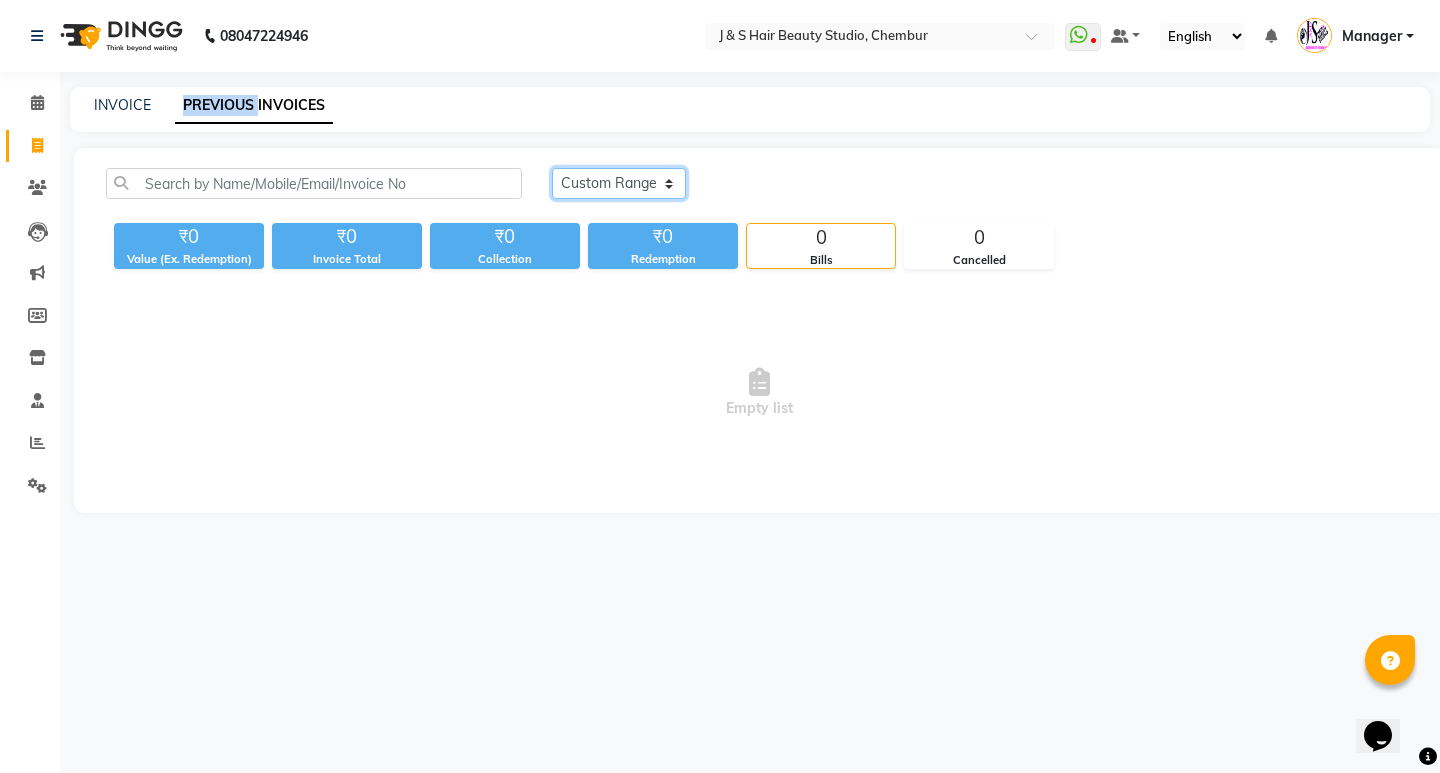 click on "Today Yesterday Custom Range" 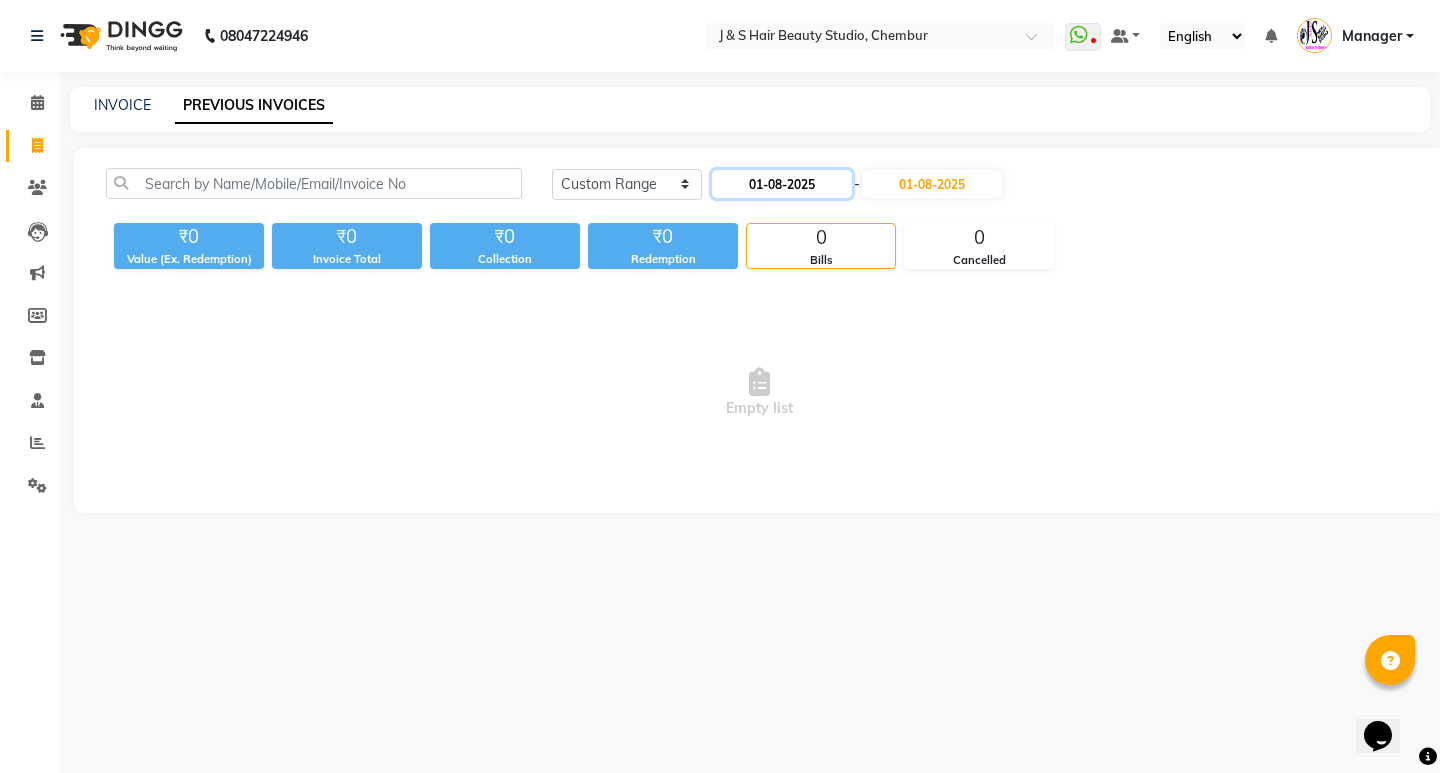 click on "01-08-2025" 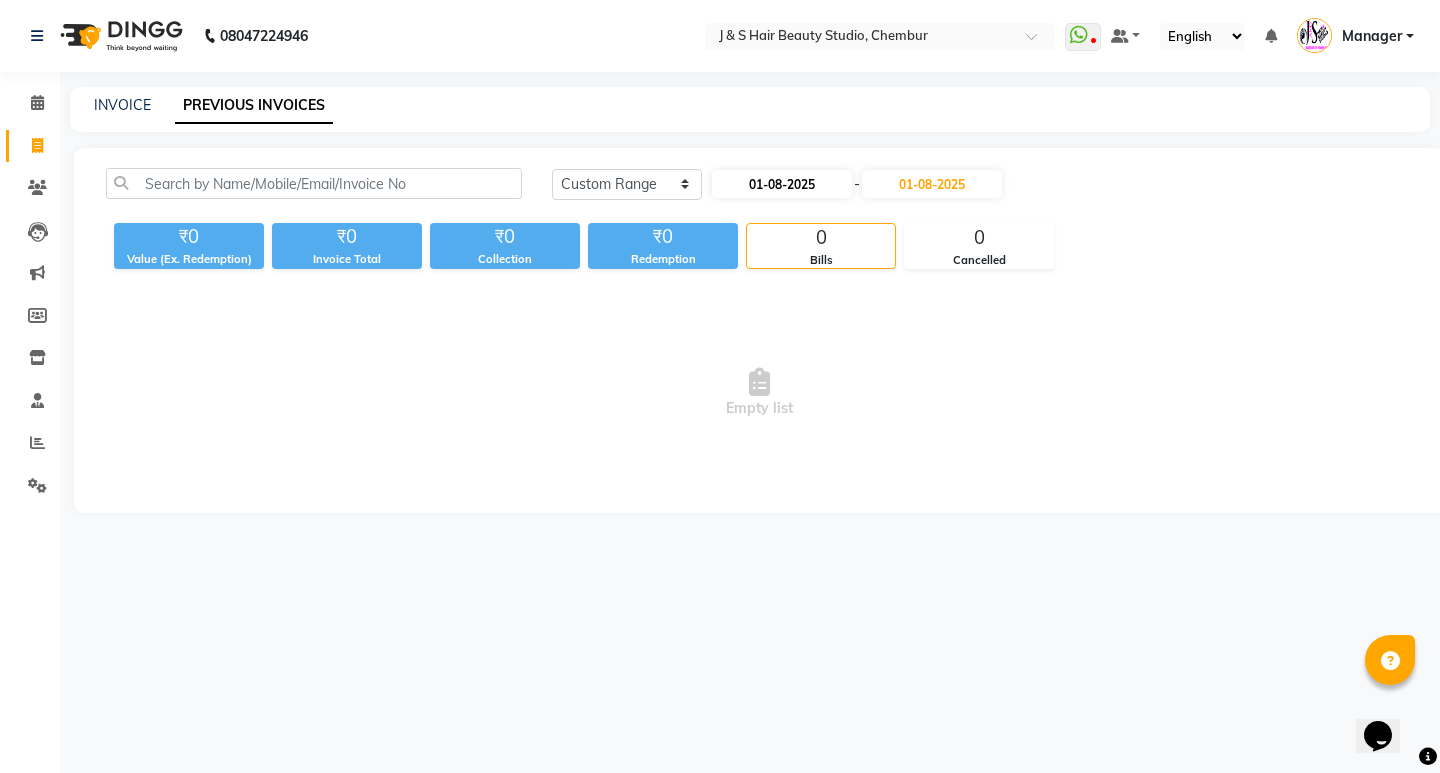 select on "8" 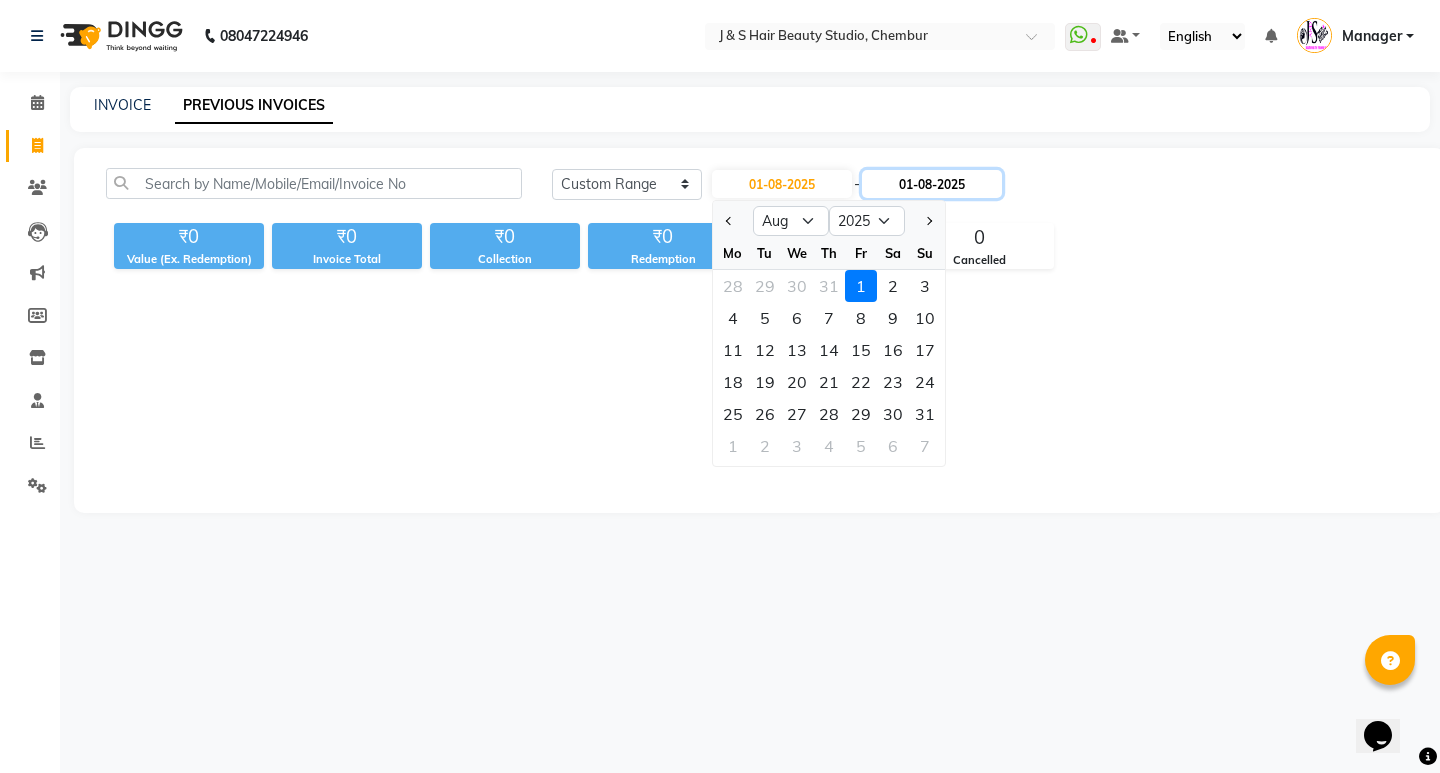 click on "01-08-2025" 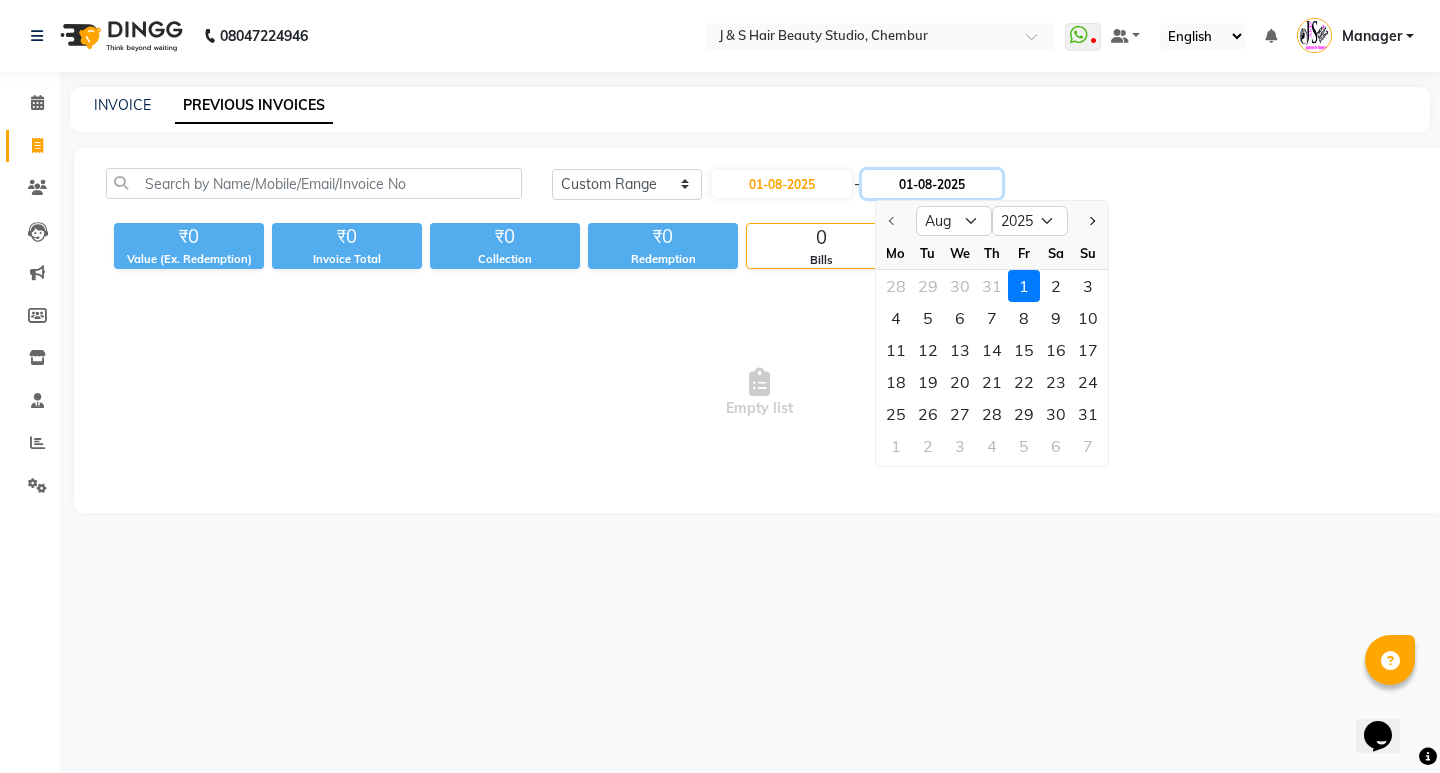 click on "01-08-2025" 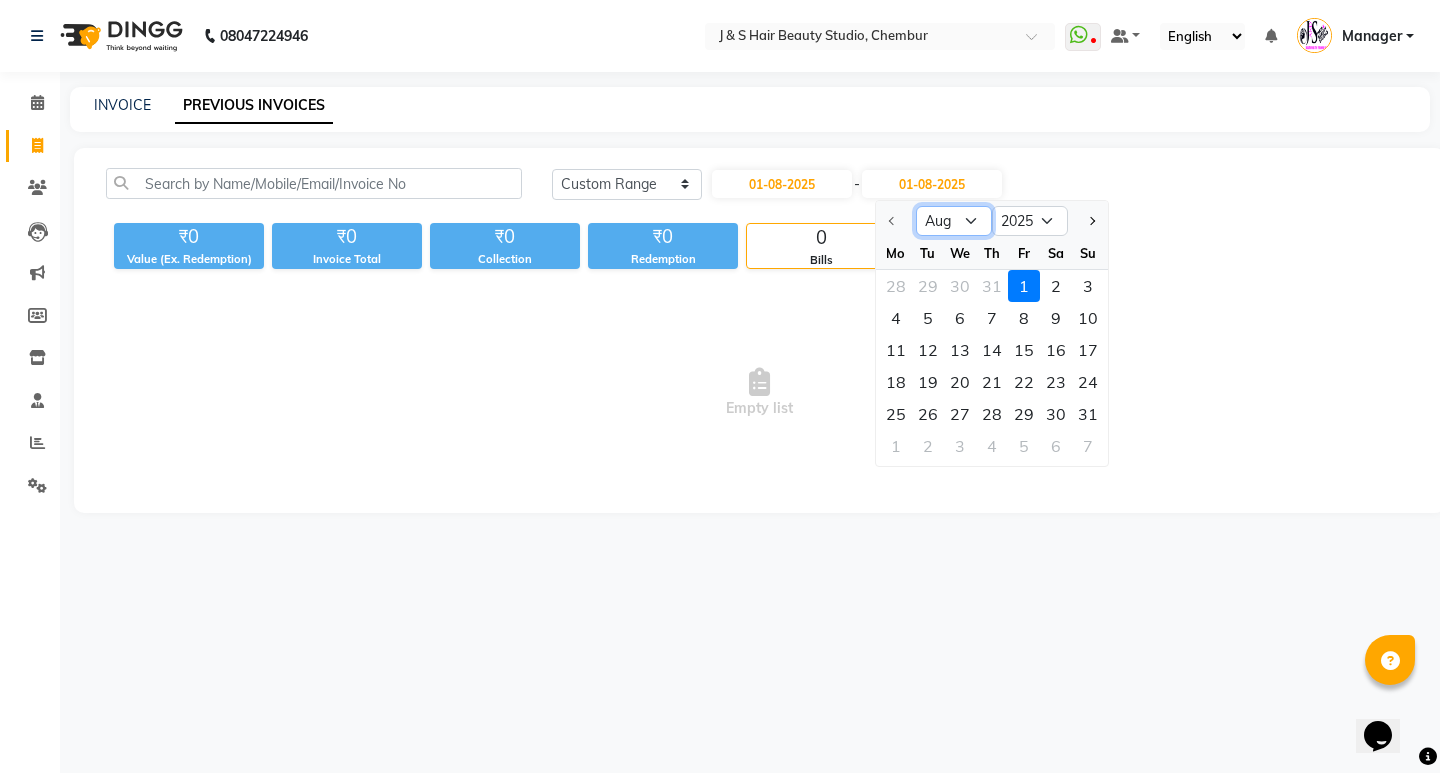 click on "Aug Sep Oct Nov Dec" 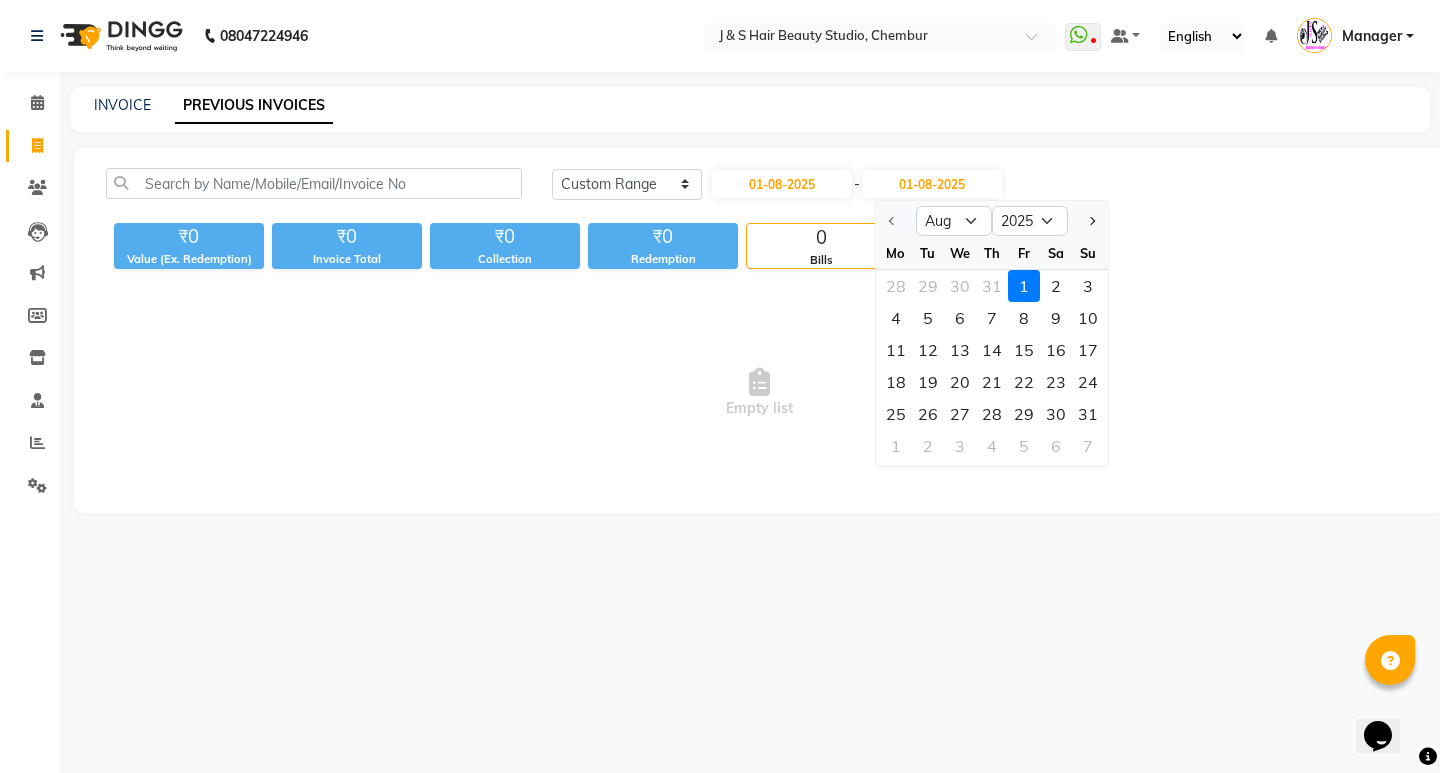 click on "1" 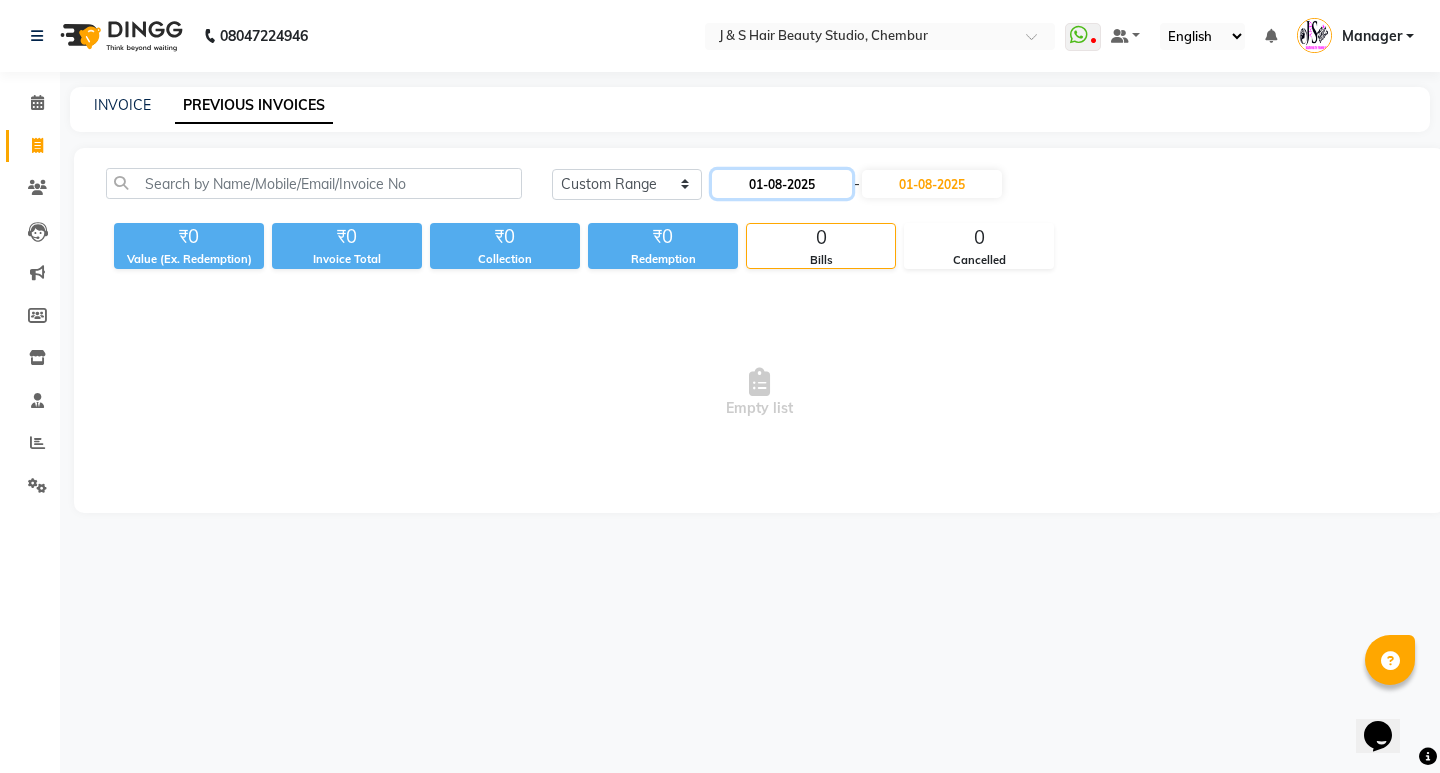 click on "01-08-2025" 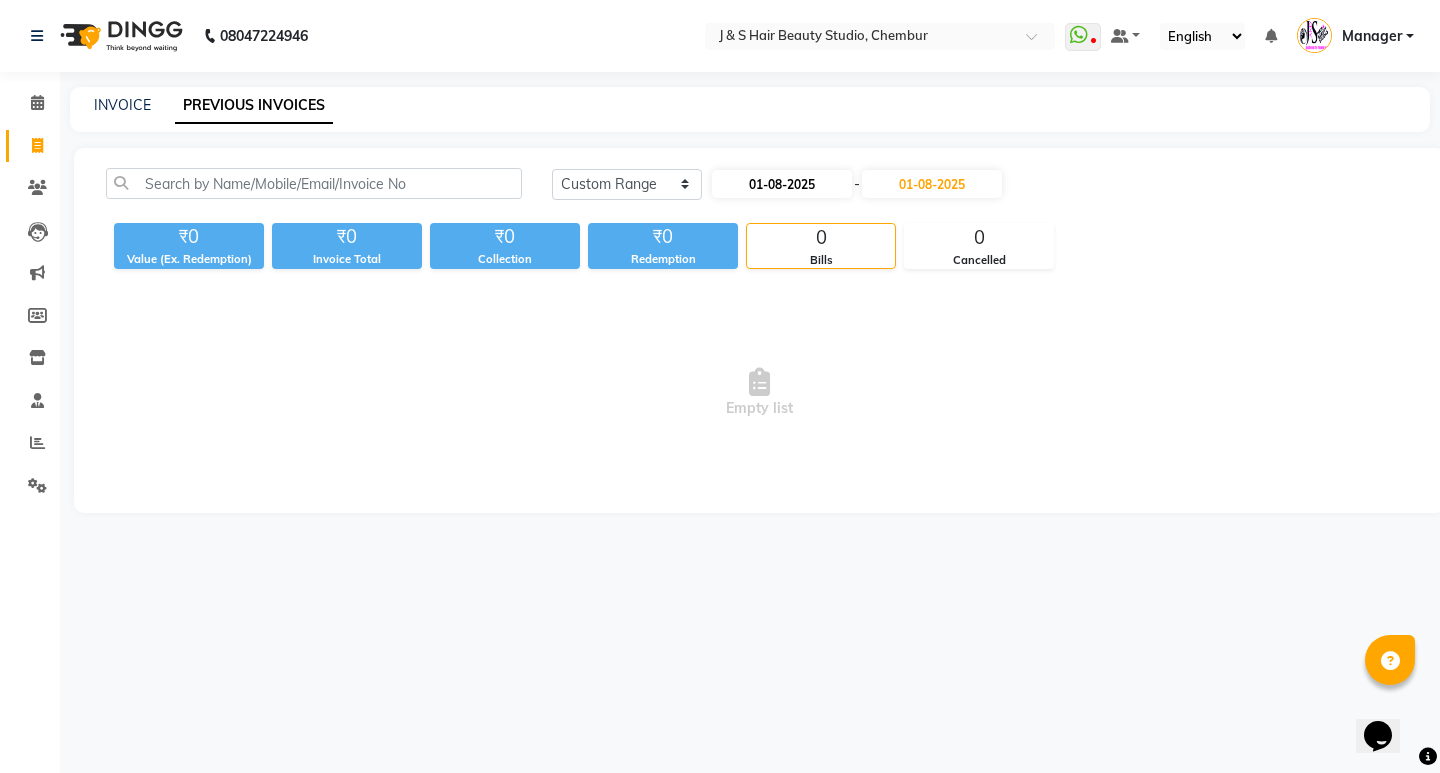 select on "8" 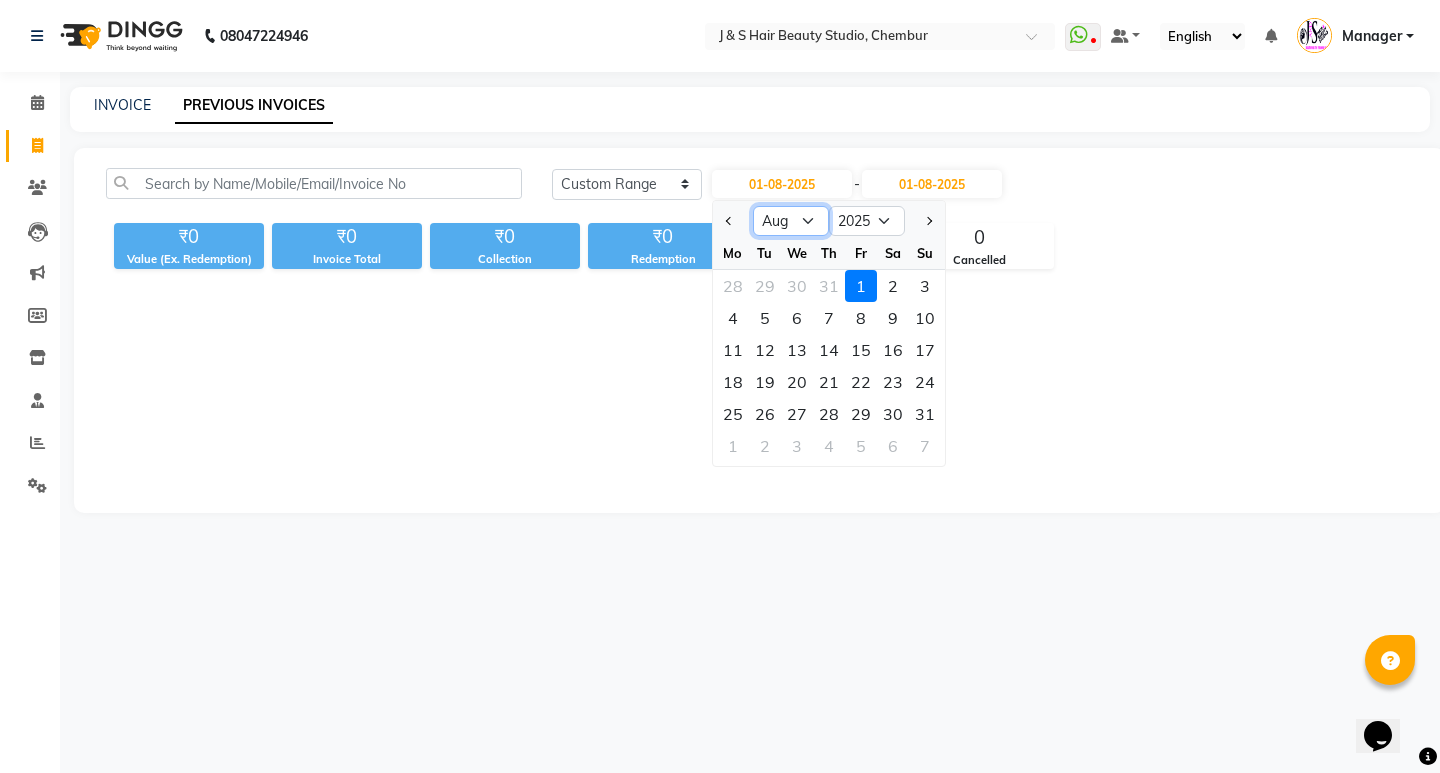 click on "Jan Feb Mar Apr May Jun Jul Aug Sep Oct Nov Dec" 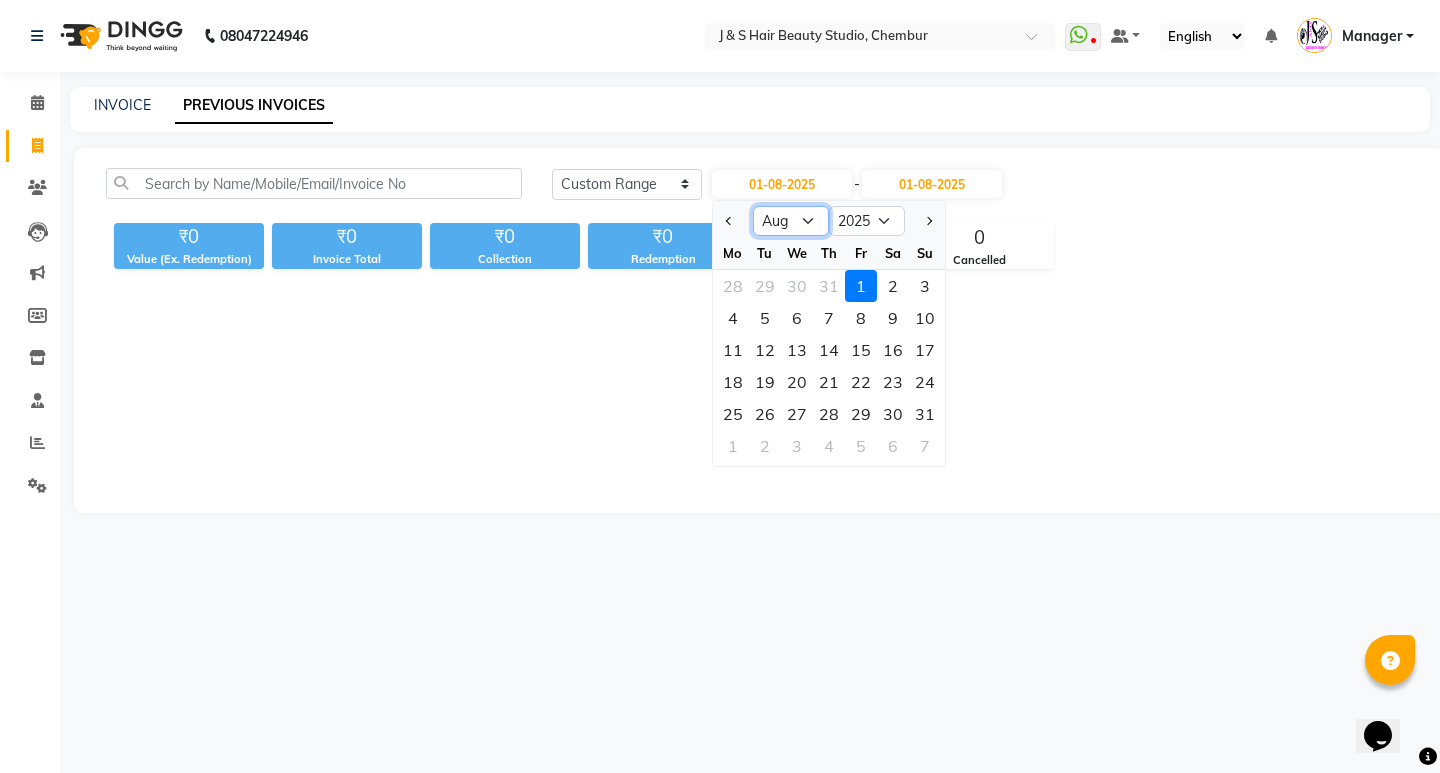 select on "7" 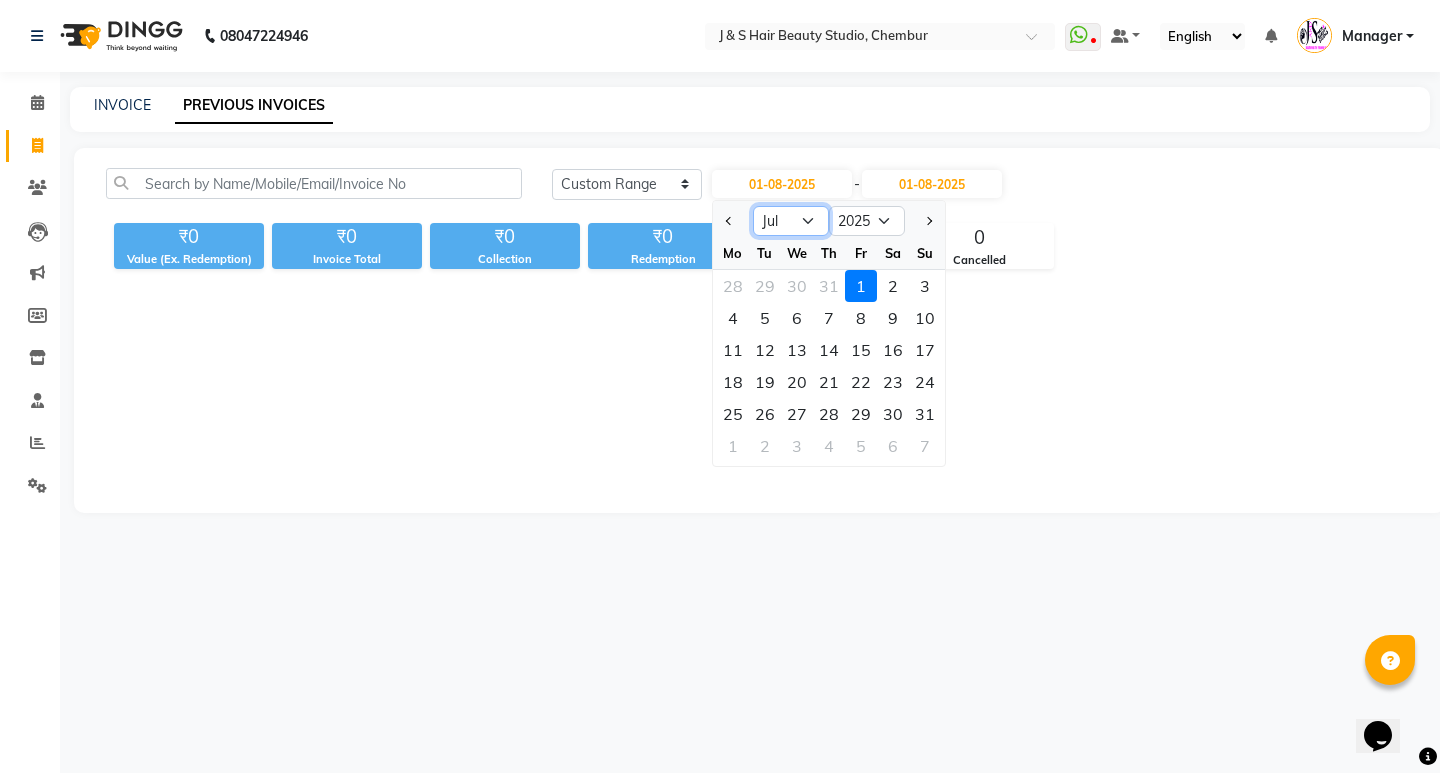 click on "Jan Feb Mar Apr May Jun Jul Aug Sep Oct Nov Dec" 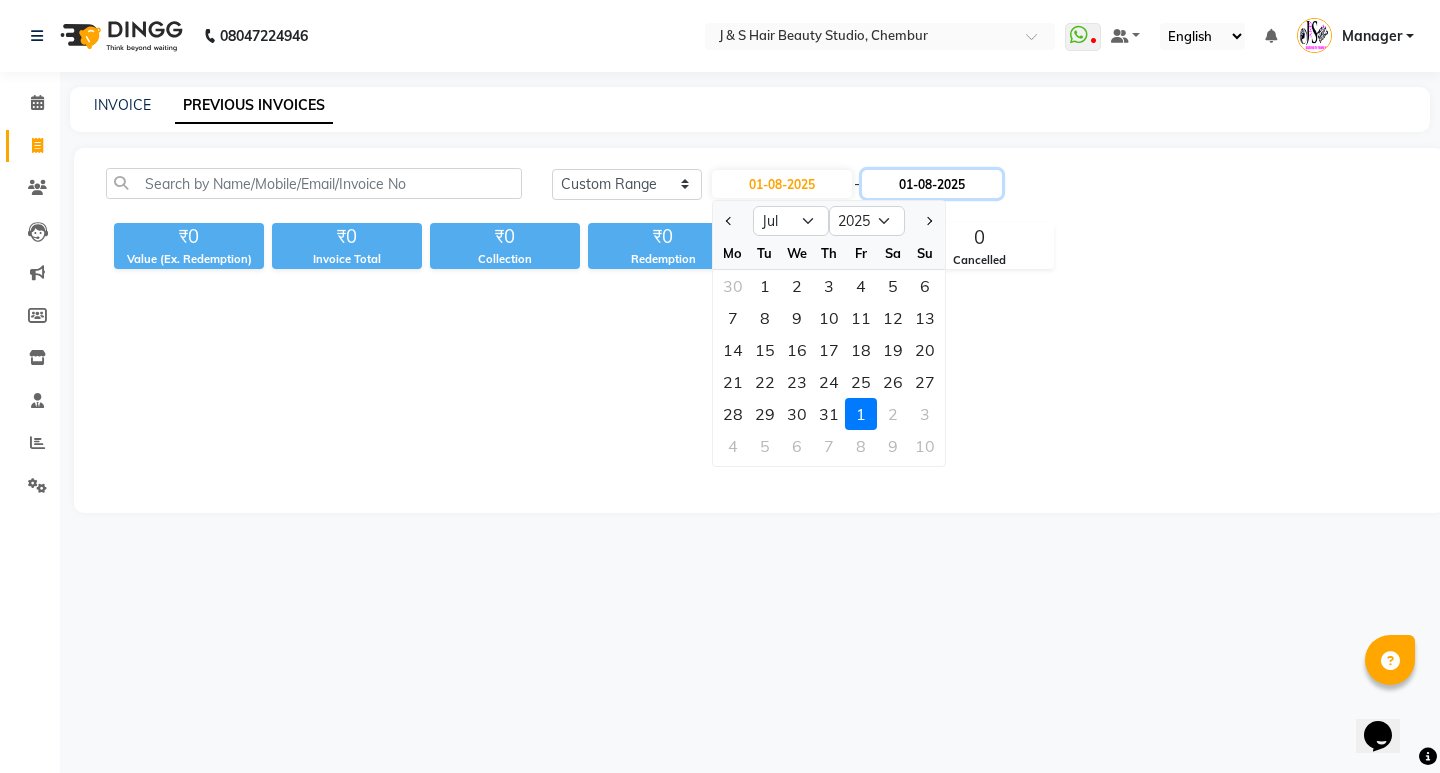 click on "01-08-2025" 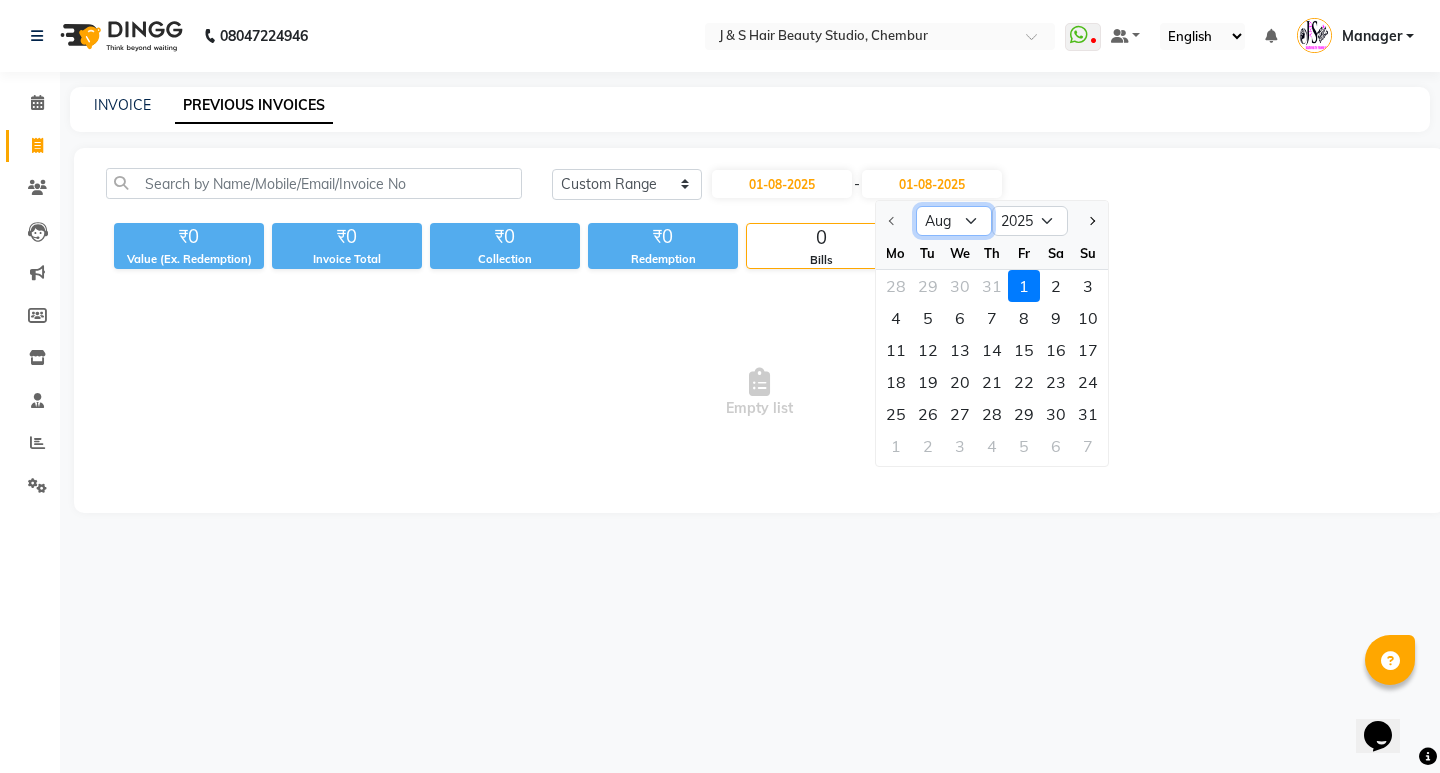 click on "Aug Sep Oct Nov Dec" 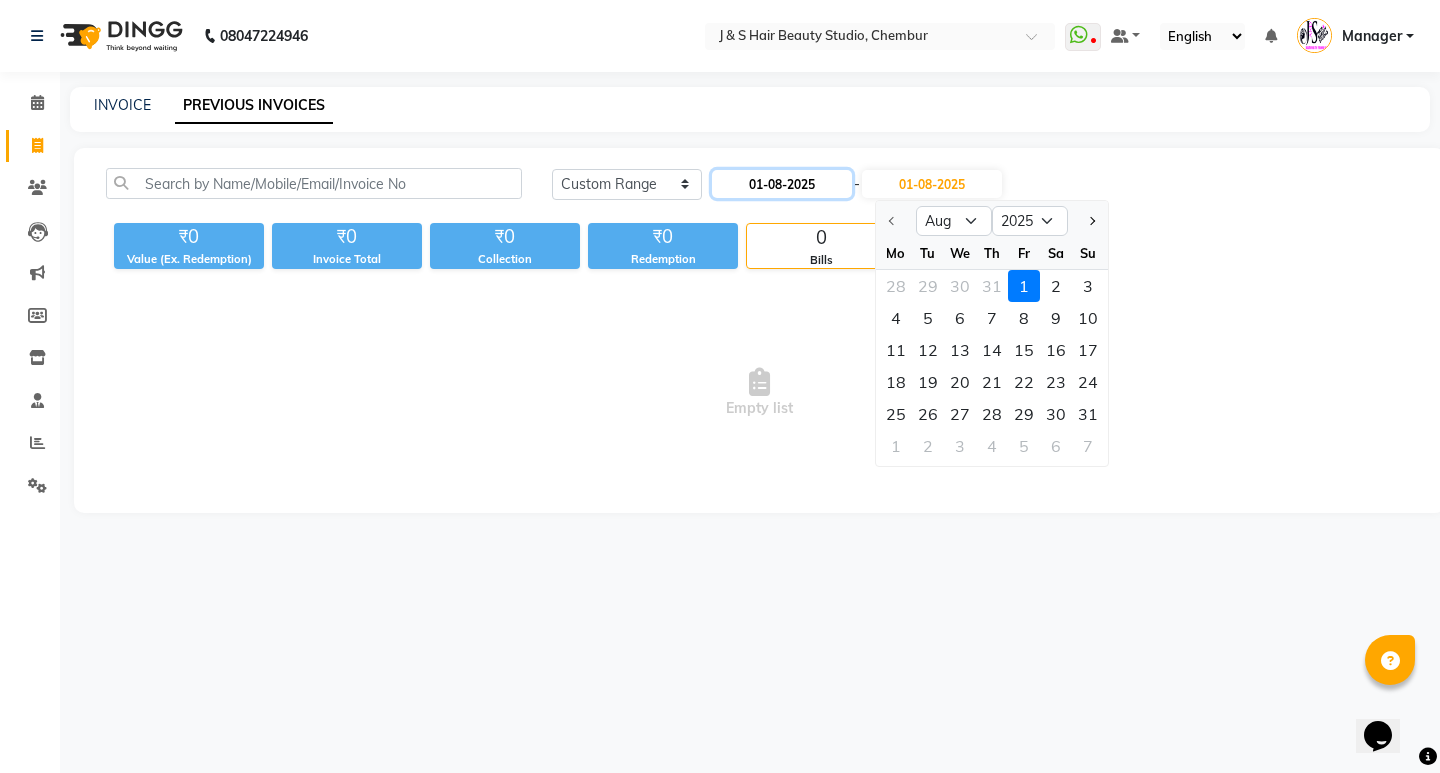 click on "01-08-2025" 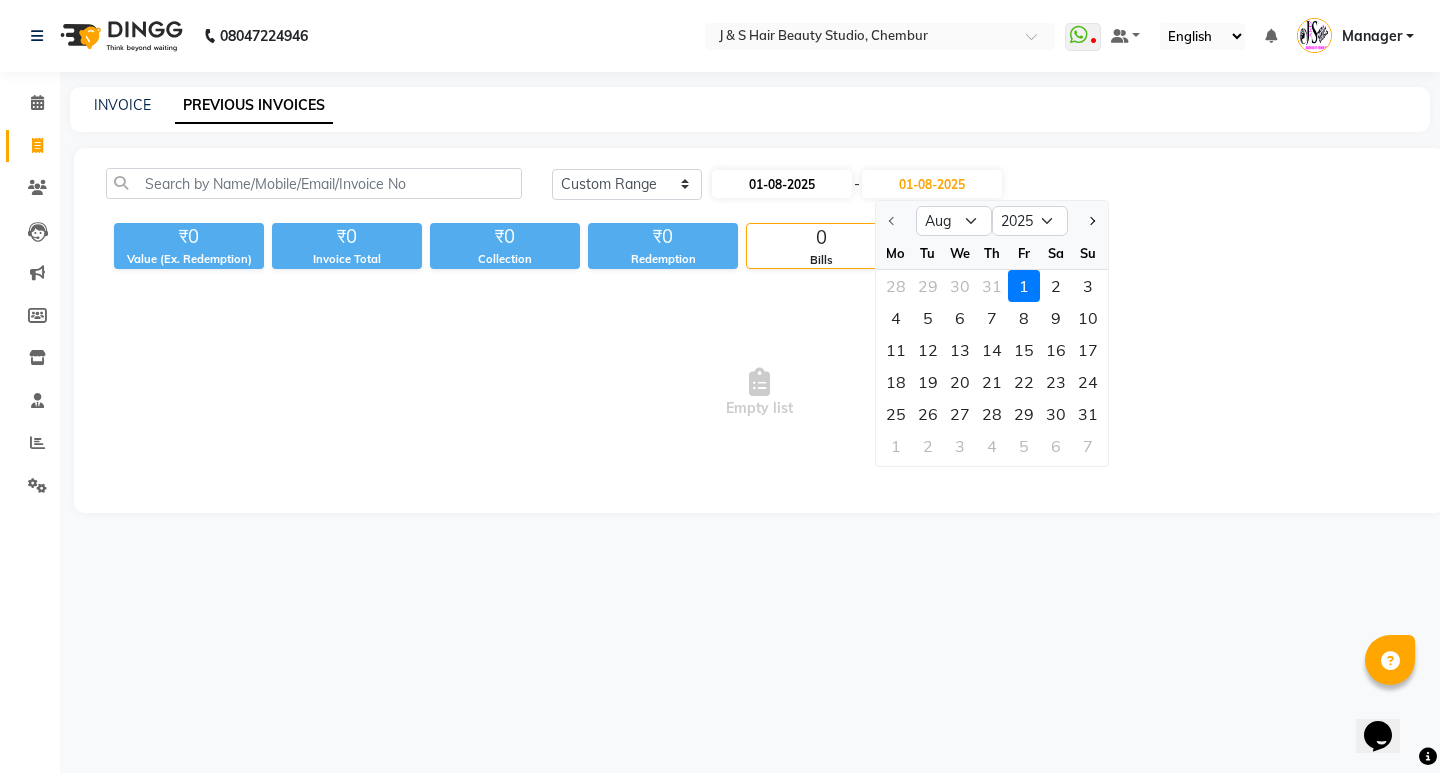 select on "8" 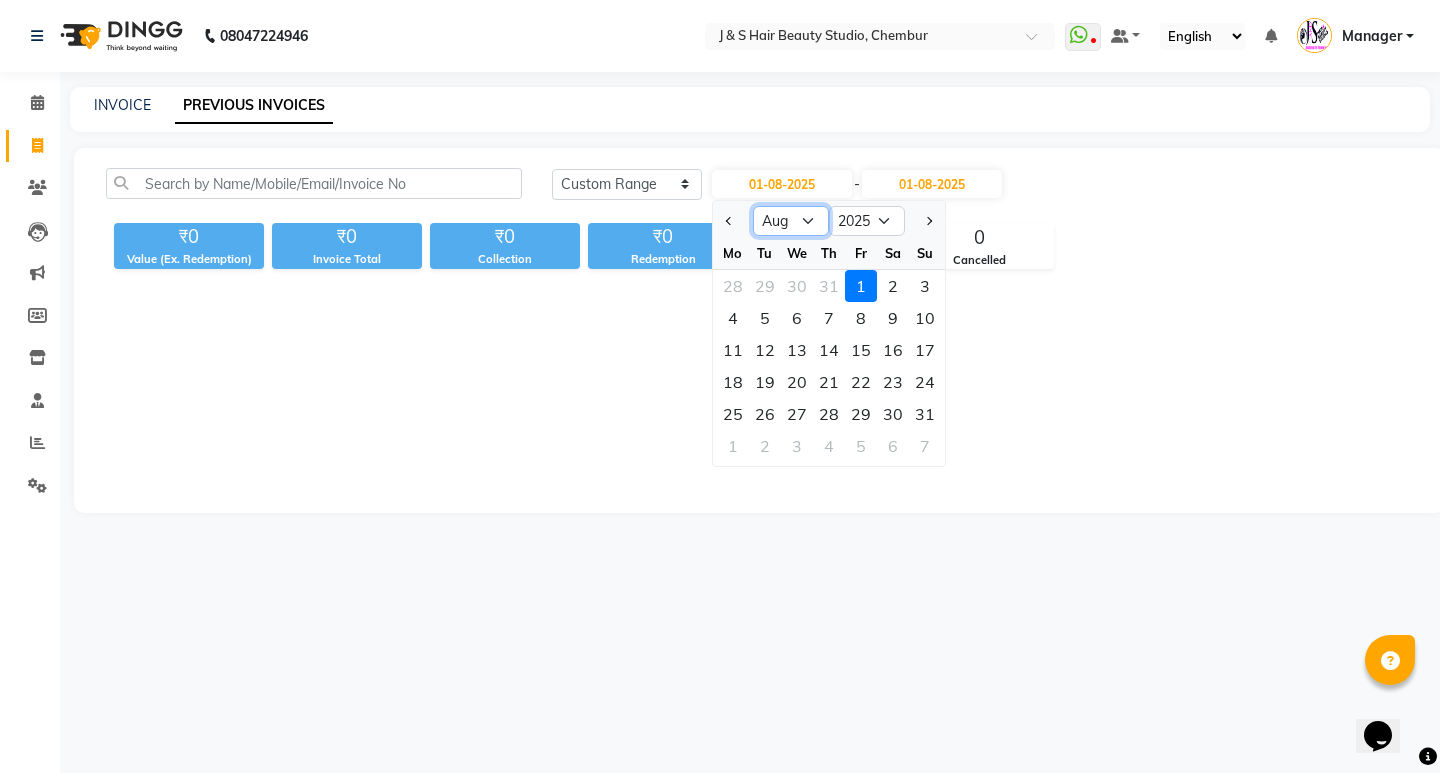 click on "Jan Feb Mar Apr May Jun Jul Aug Sep Oct Nov Dec" 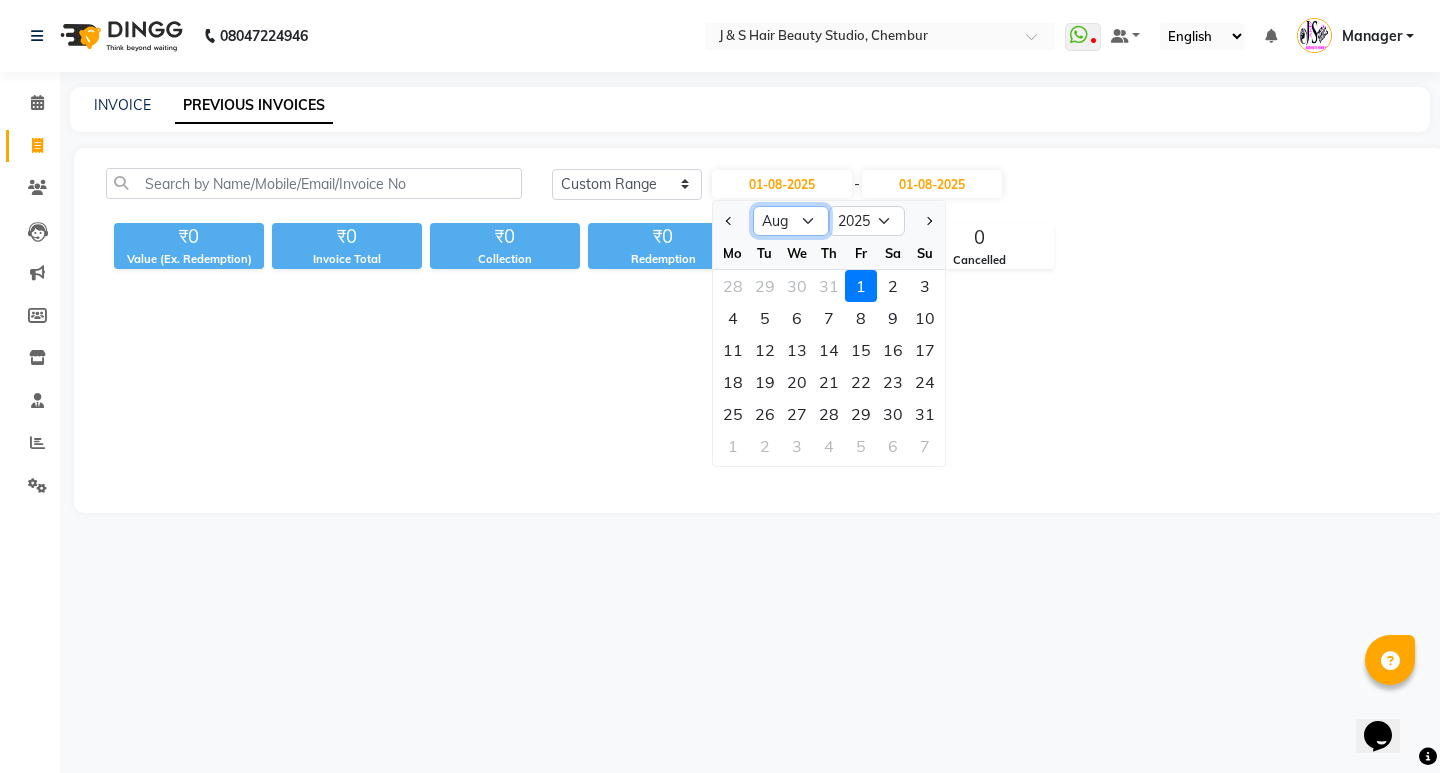 select on "7" 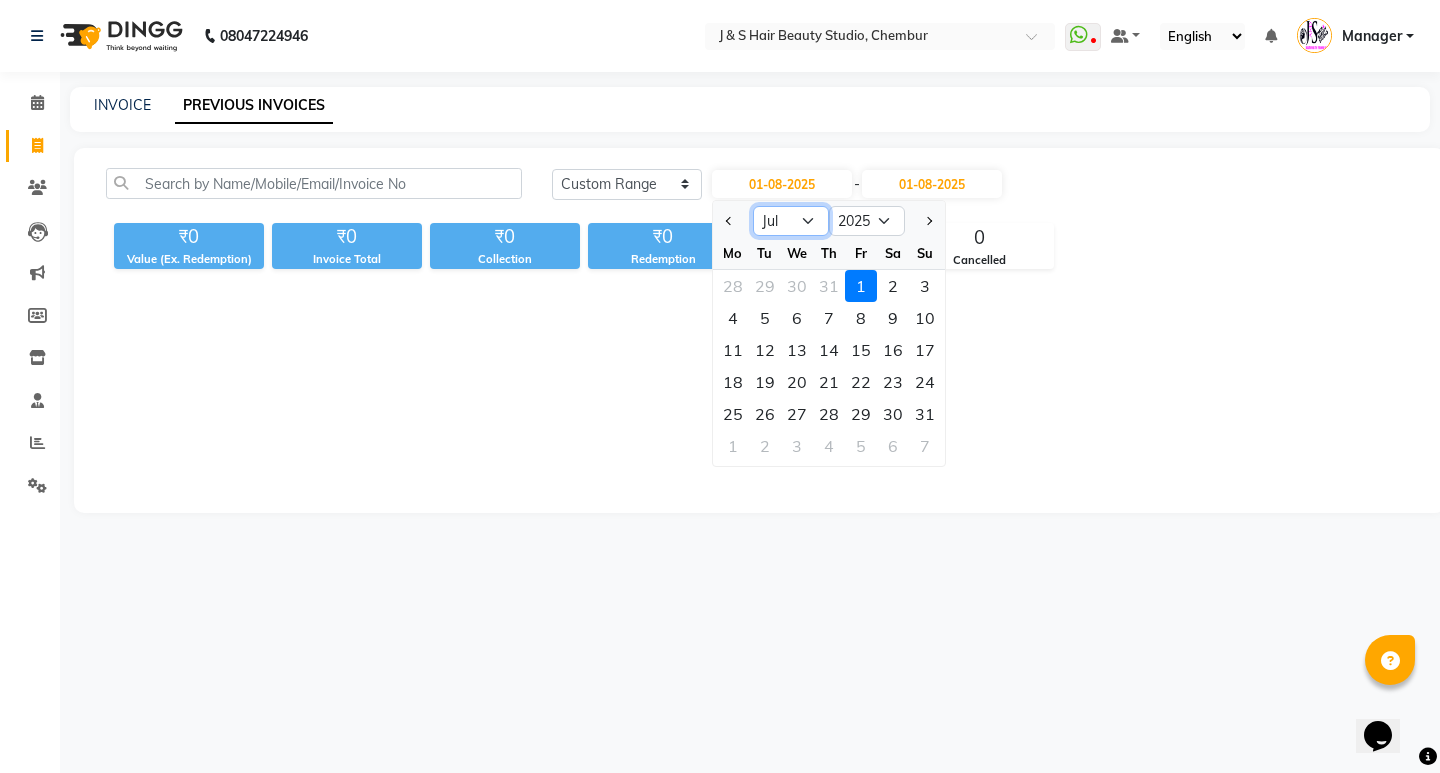 click on "Jan Feb Mar Apr May Jun Jul Aug Sep Oct Nov Dec" 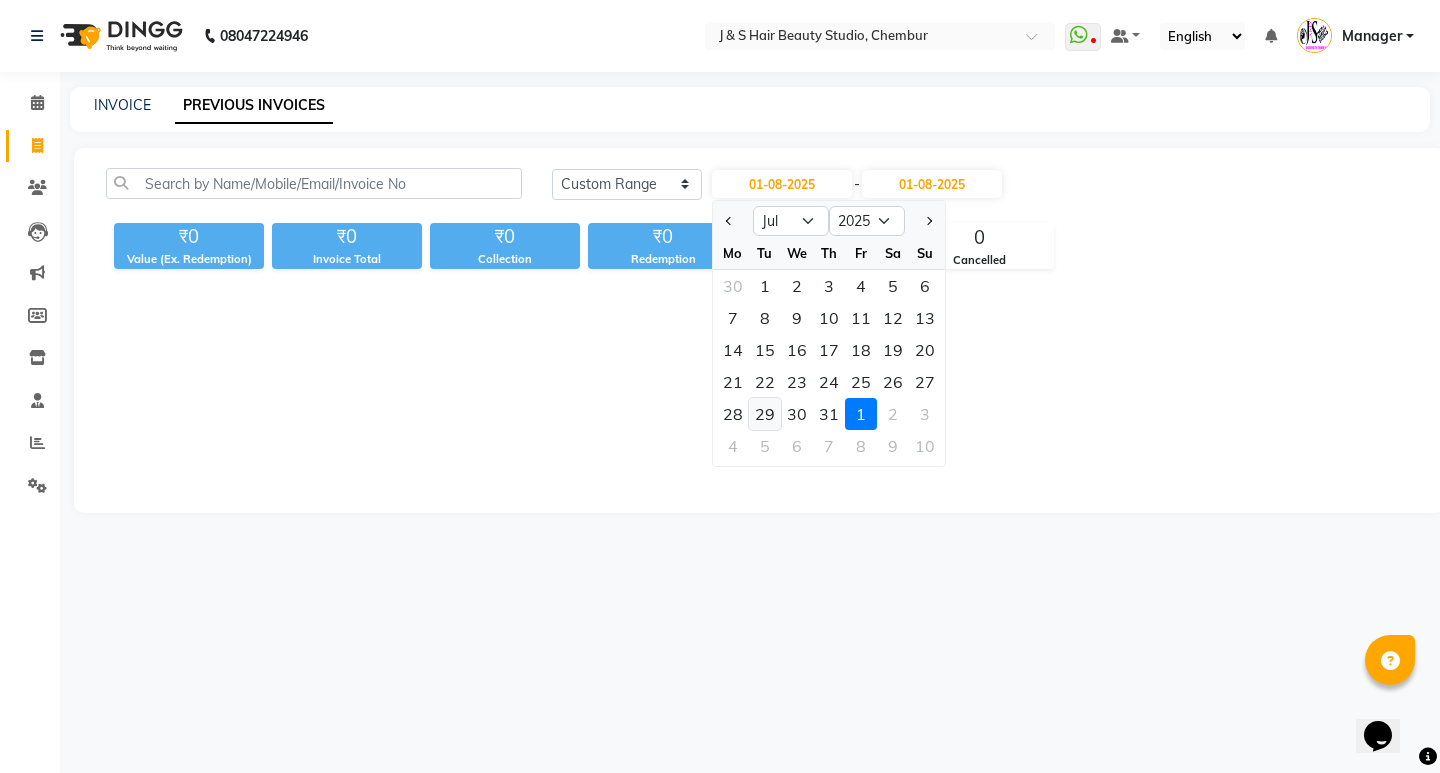 click on "29" 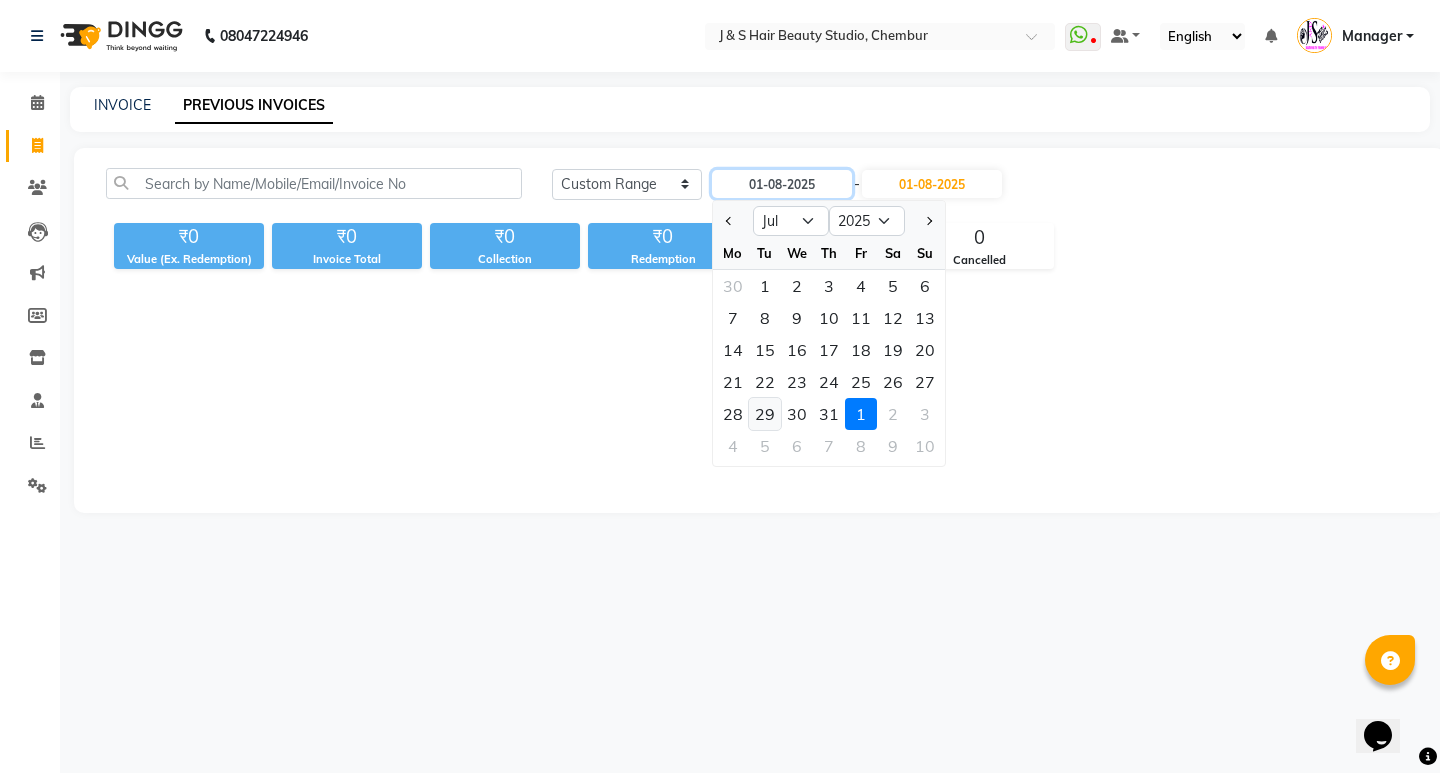 type on "29-07-2025" 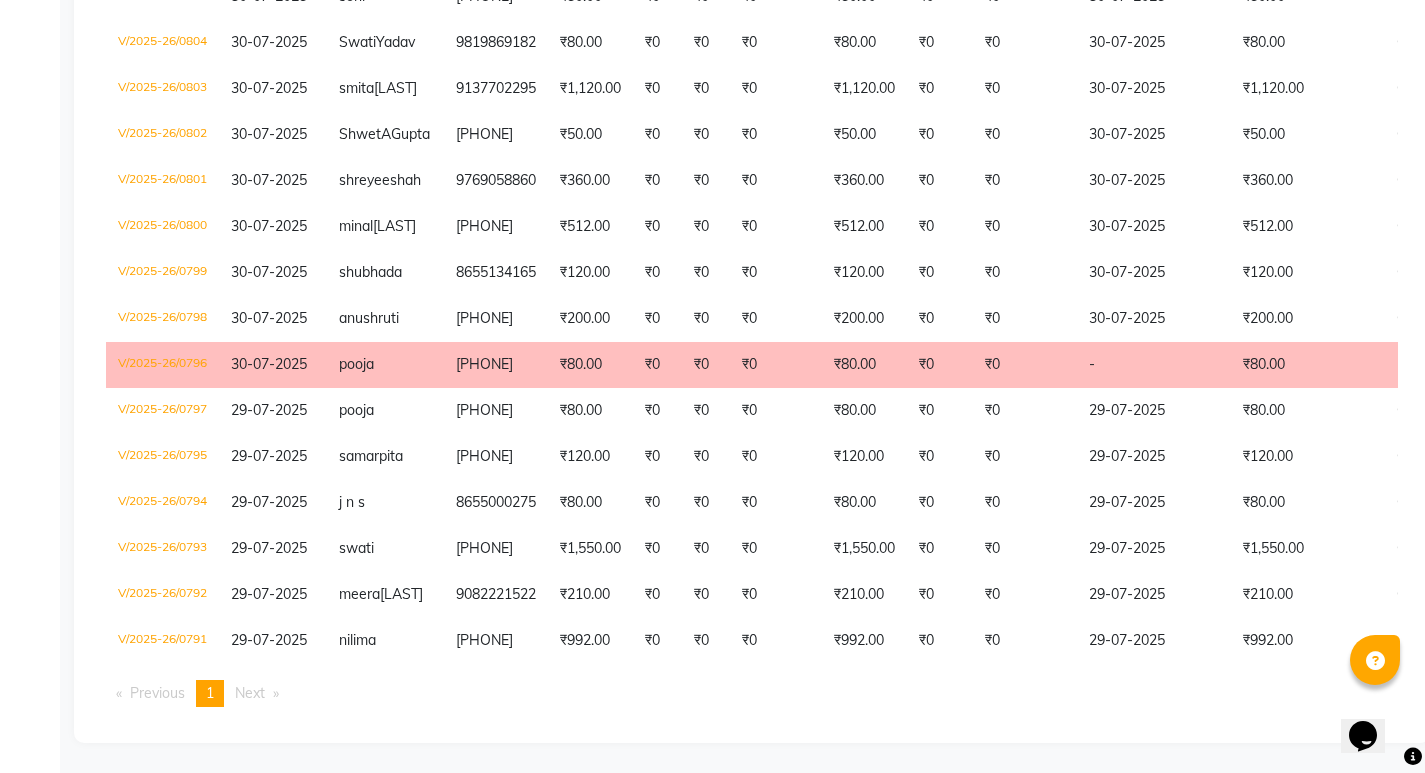 scroll, scrollTop: 1060, scrollLeft: 0, axis: vertical 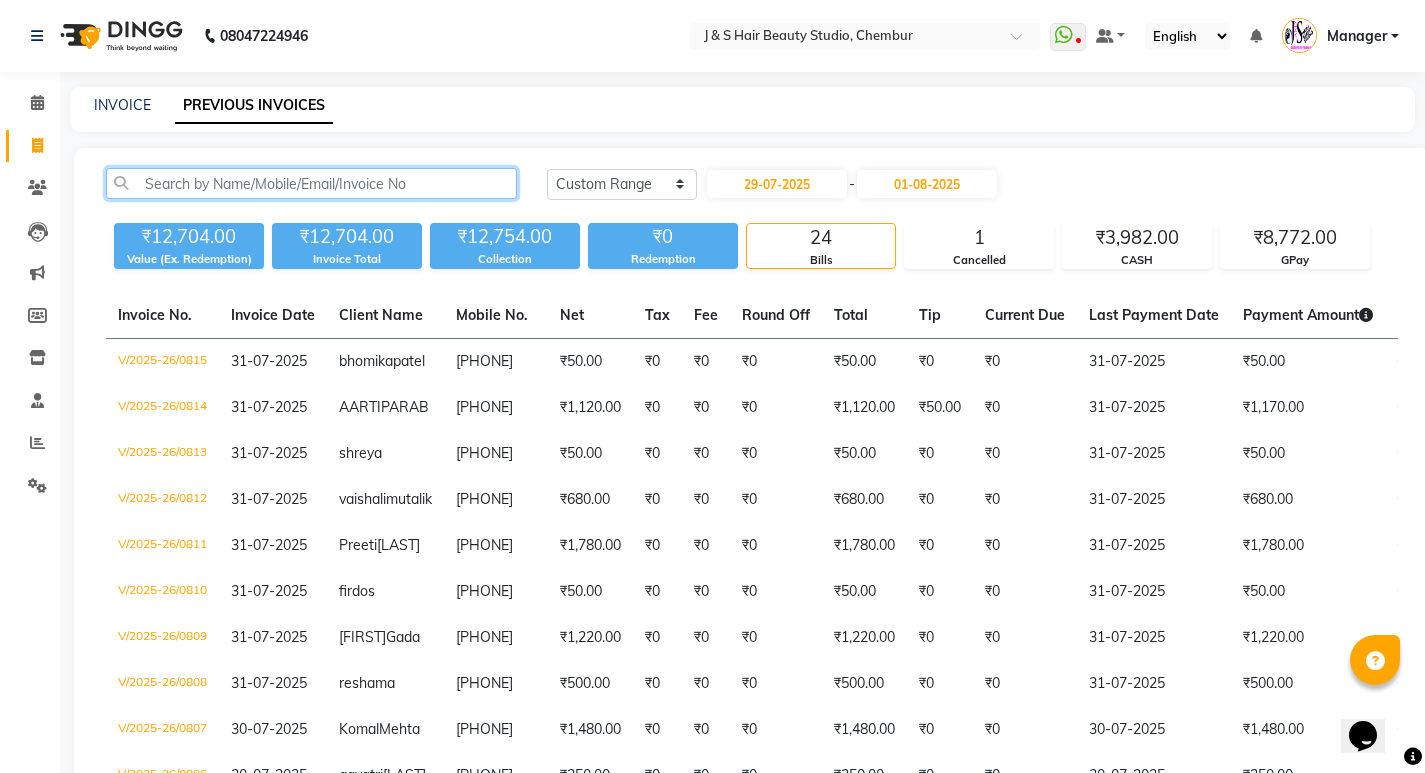 click 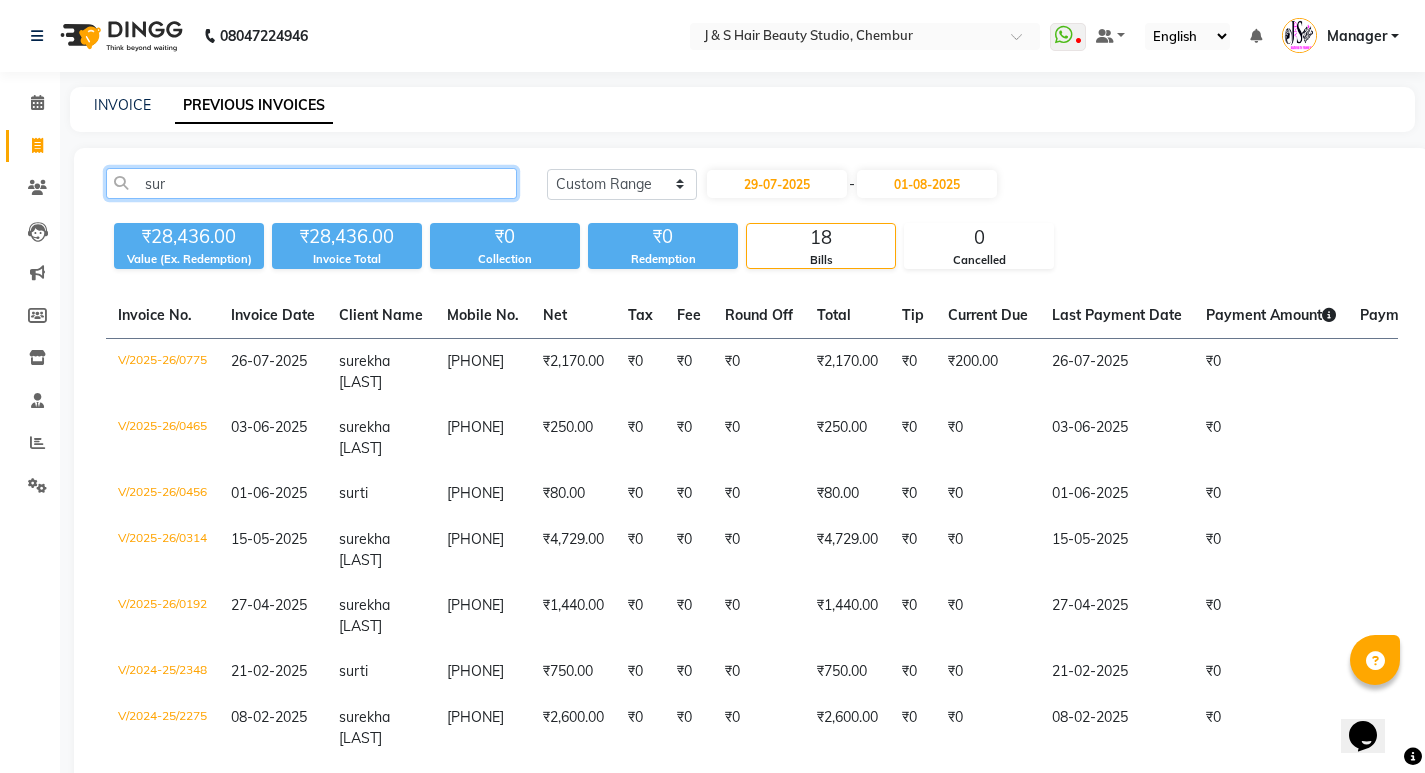 click on "sur" 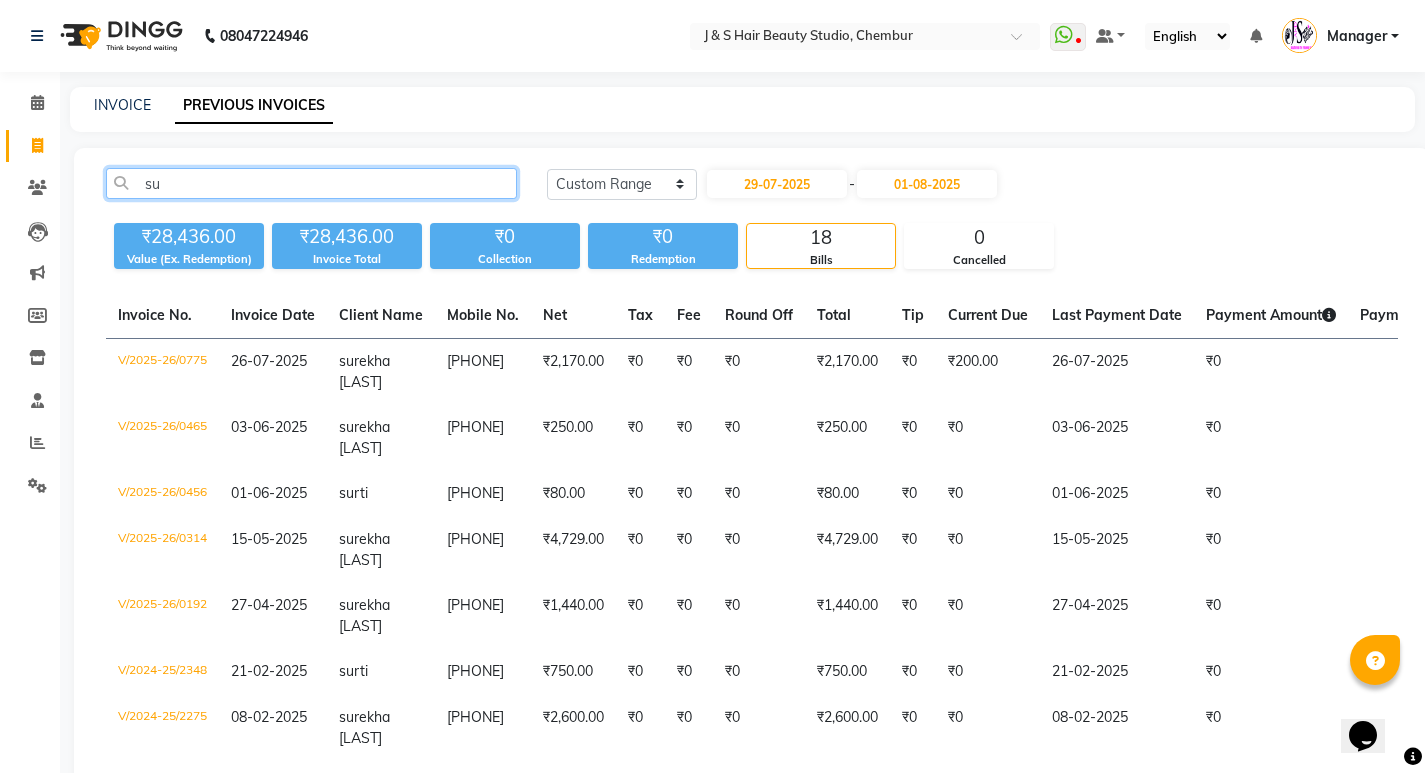 type on "s" 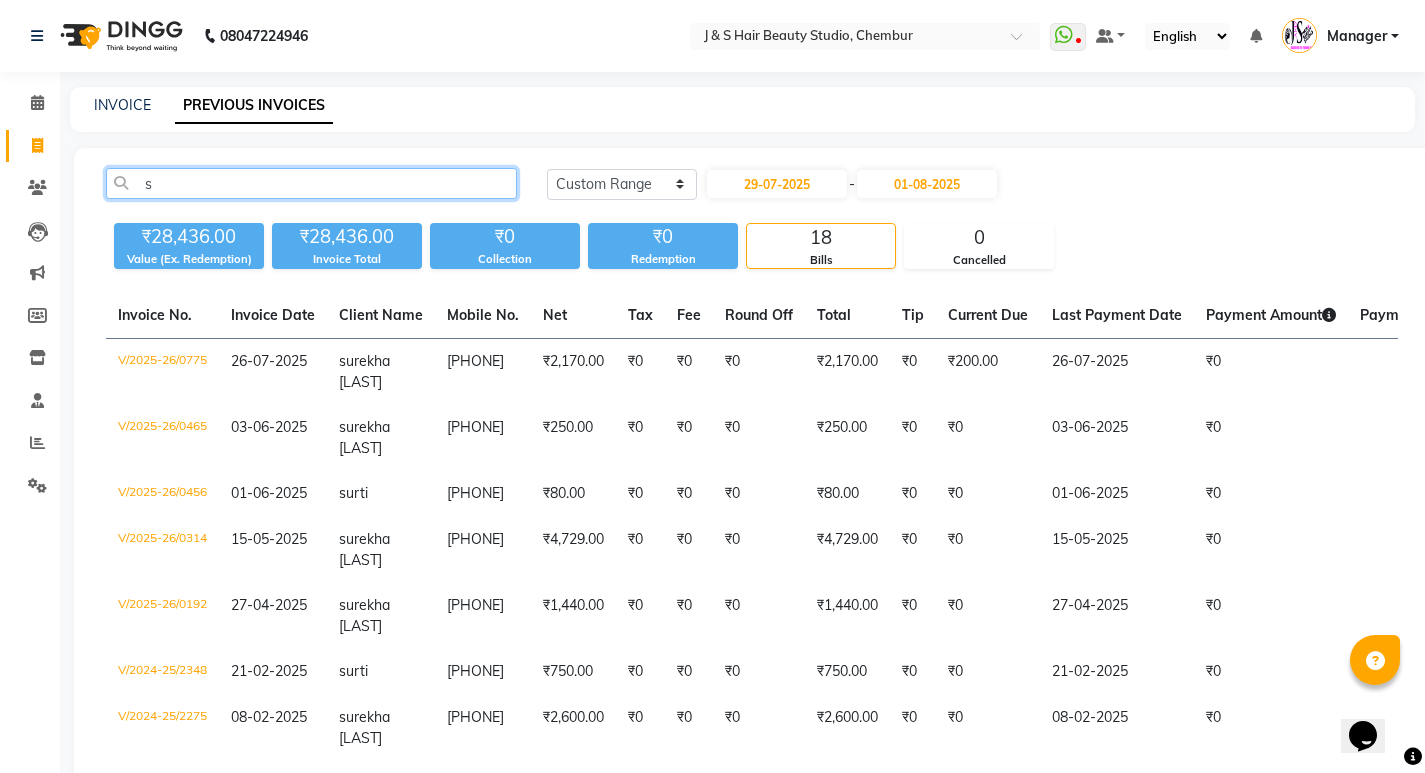 type 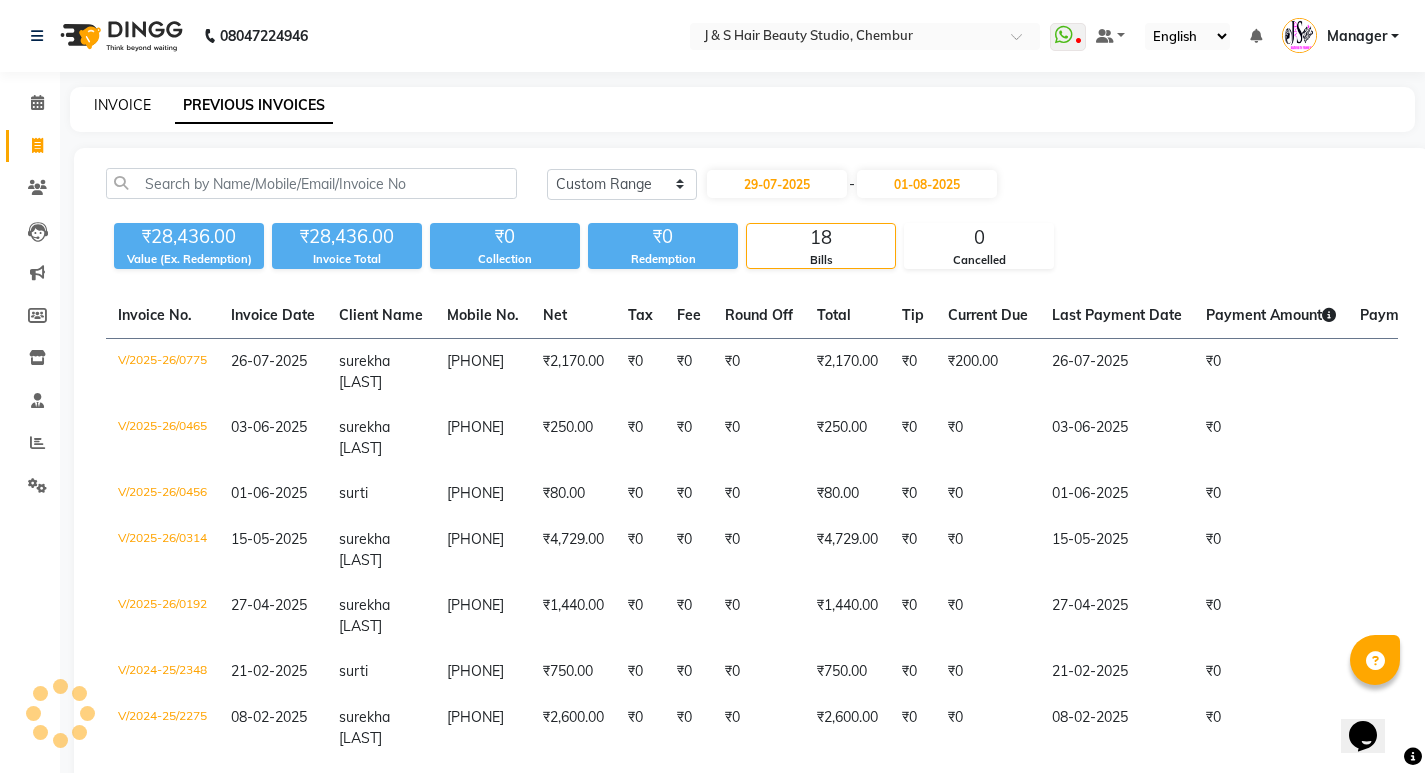 click on "INVOICE" 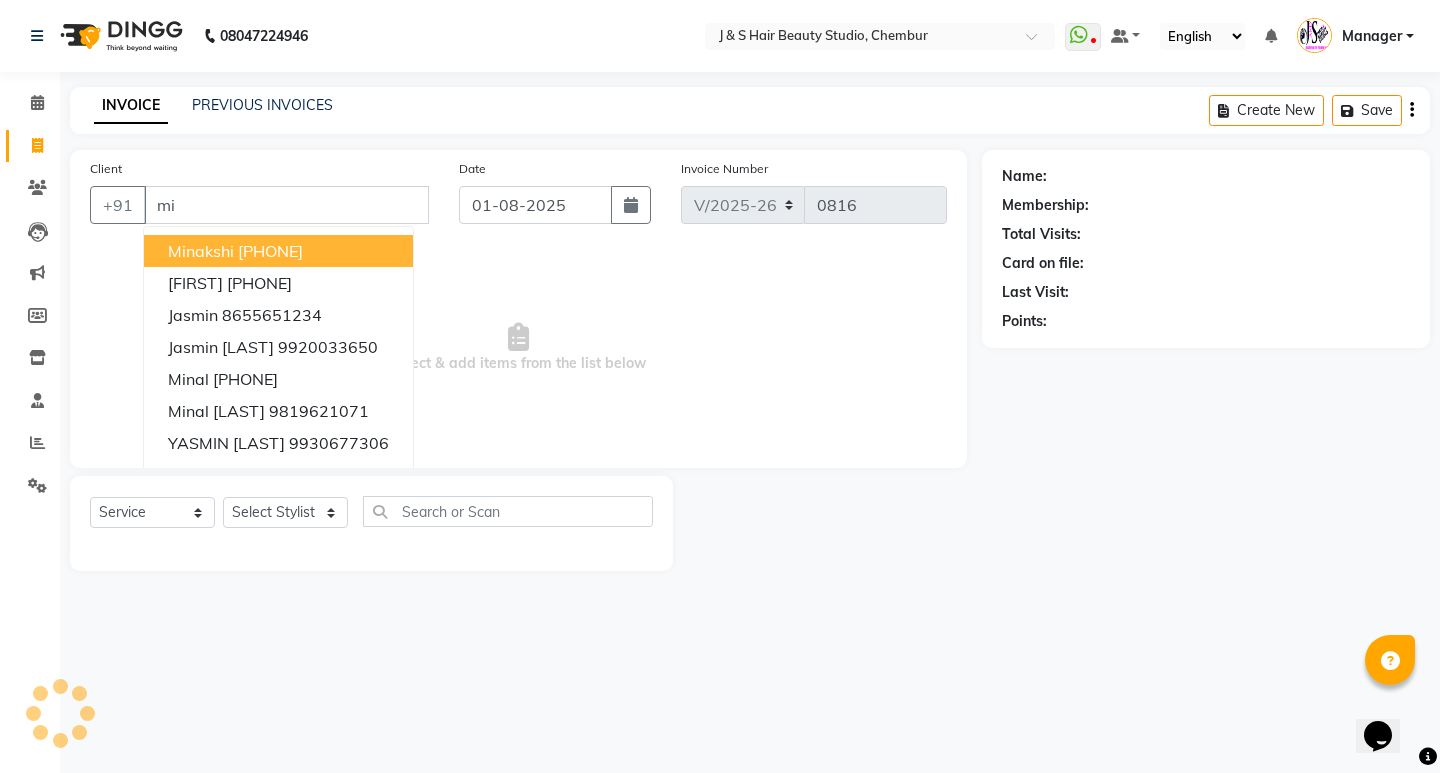 type on "m" 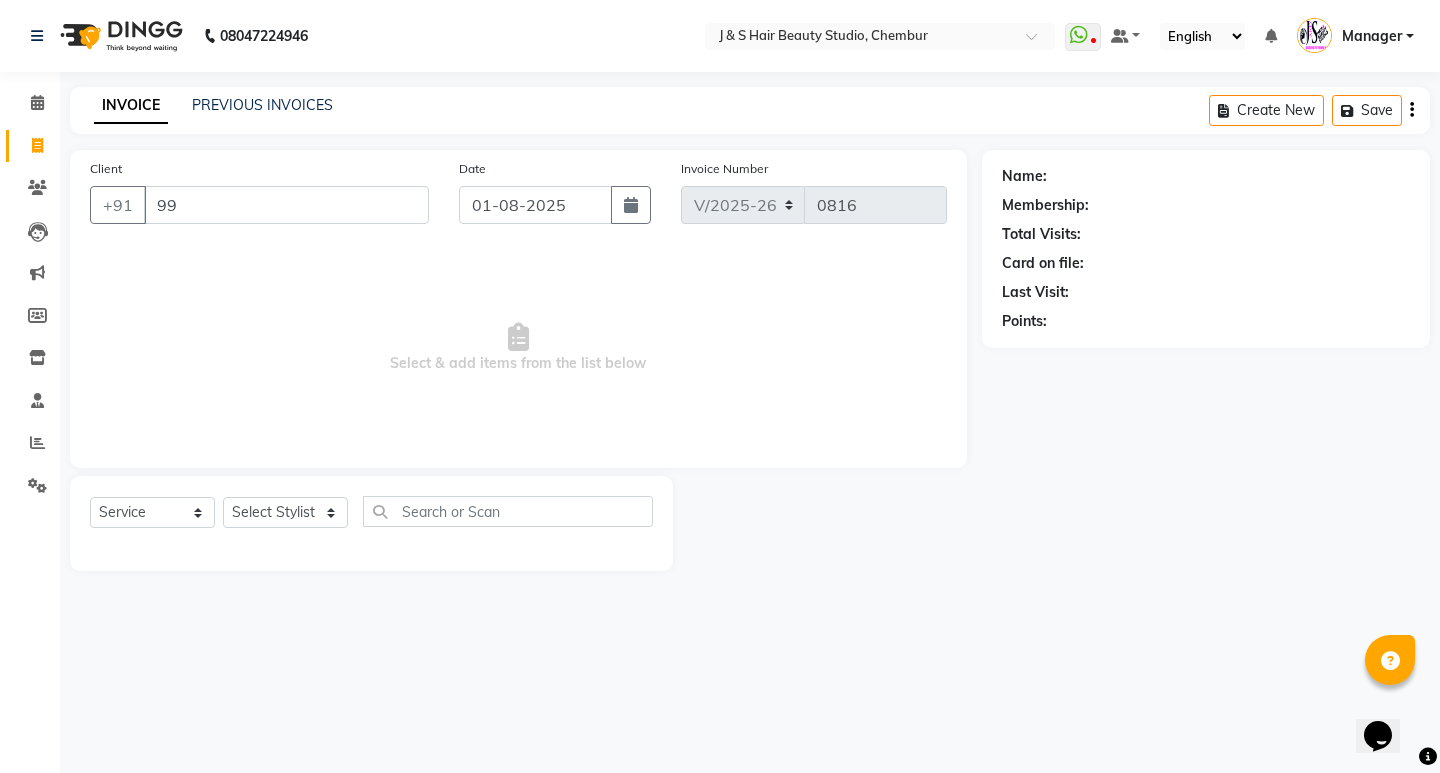 type on "9" 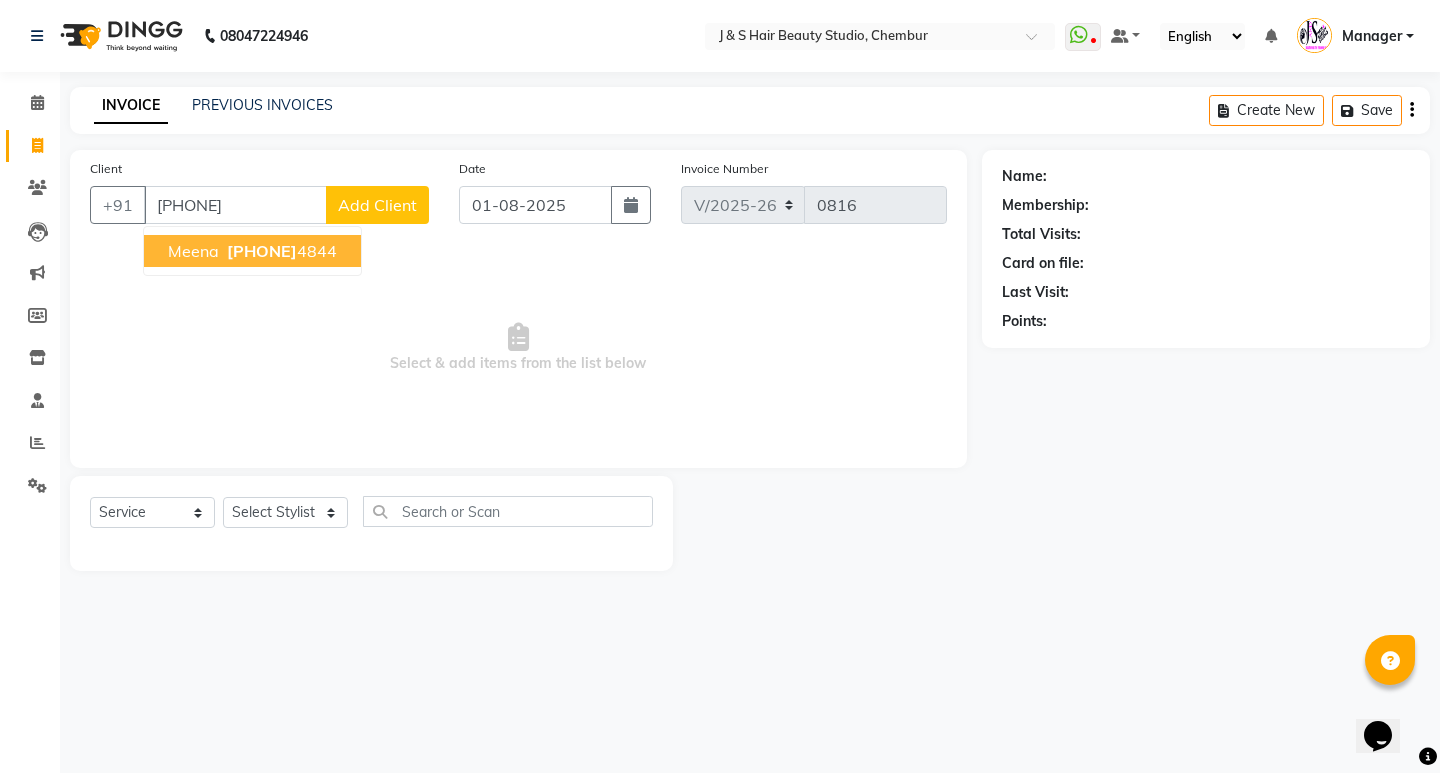 click on "[PHONE]" at bounding box center (262, 251) 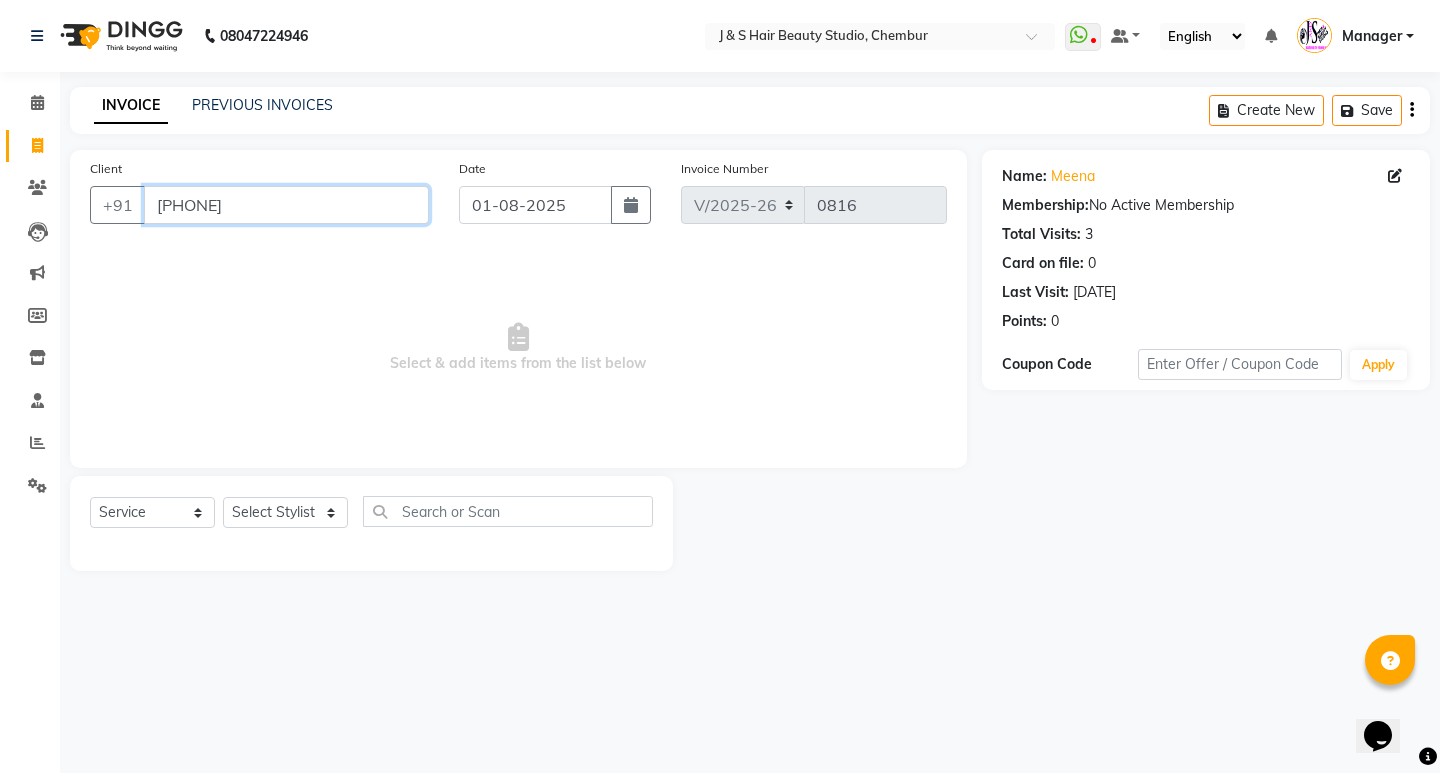 click on "[PHONE]" at bounding box center (286, 205) 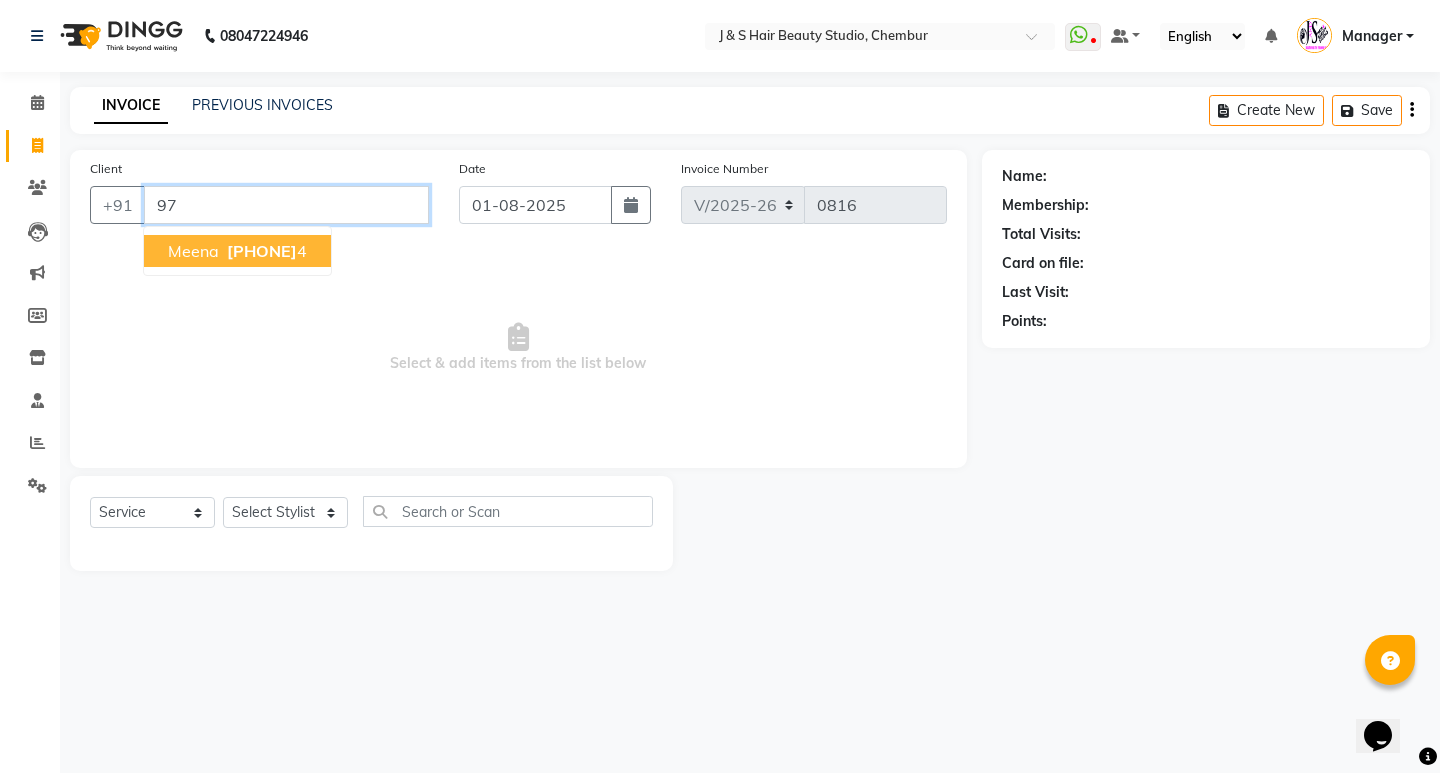 type on "9" 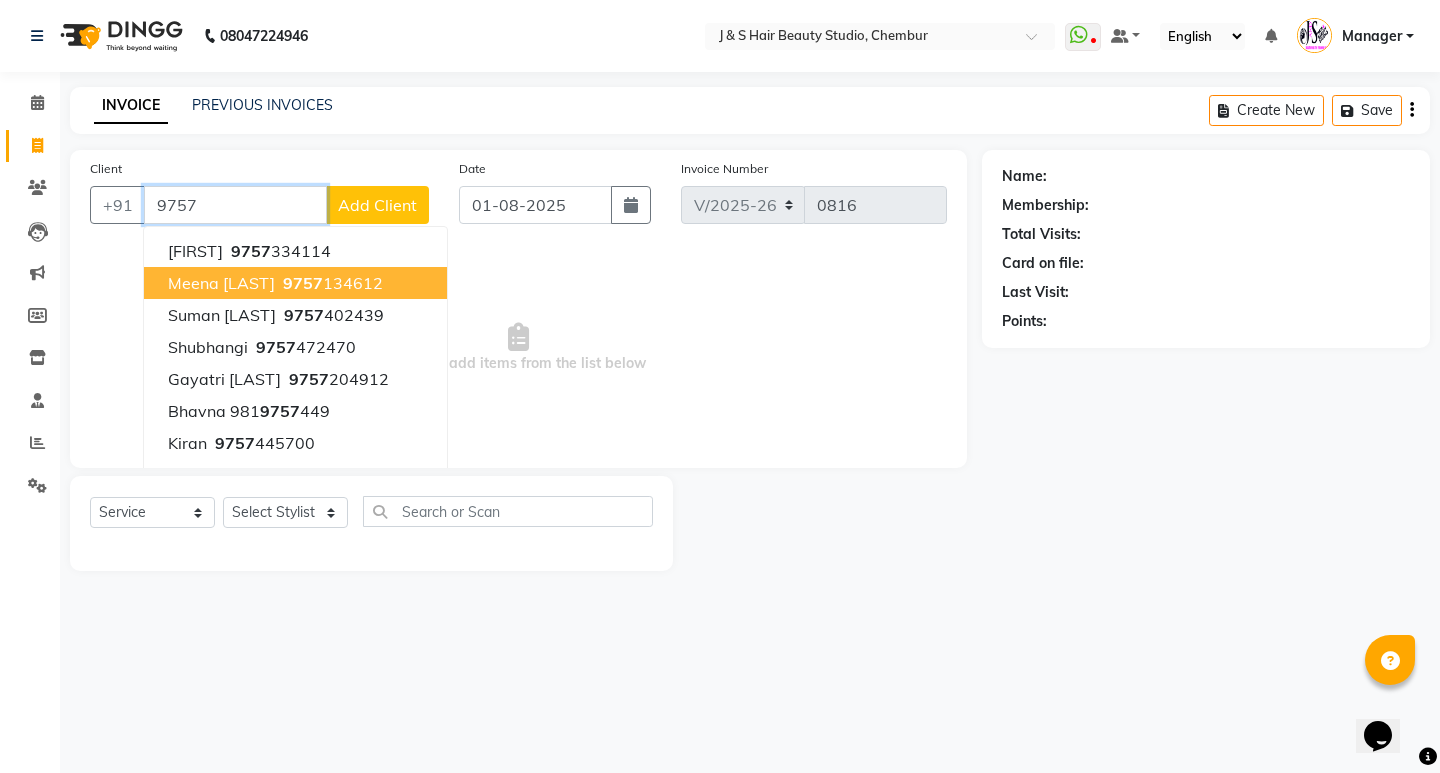 click on "[PHONE]" at bounding box center [331, 283] 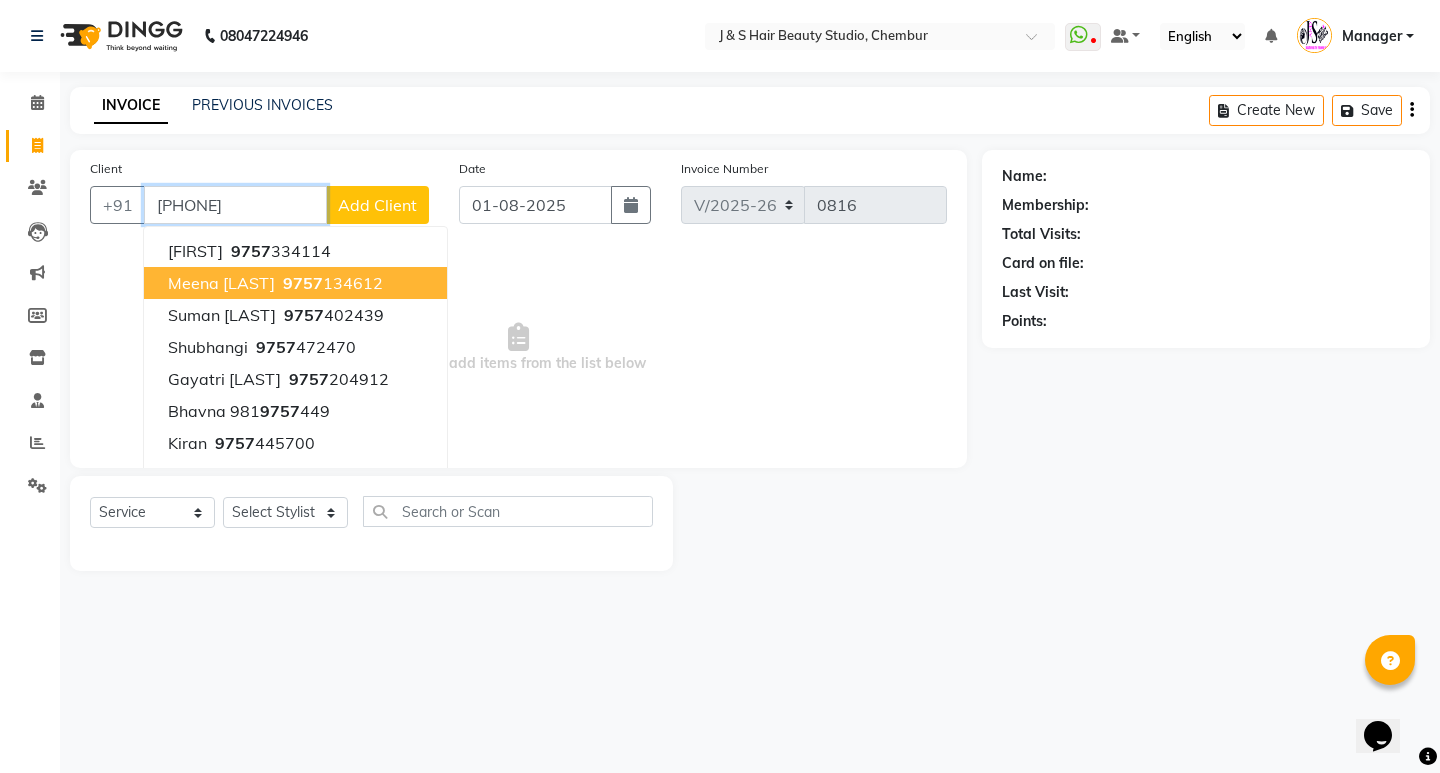type on "[PHONE]" 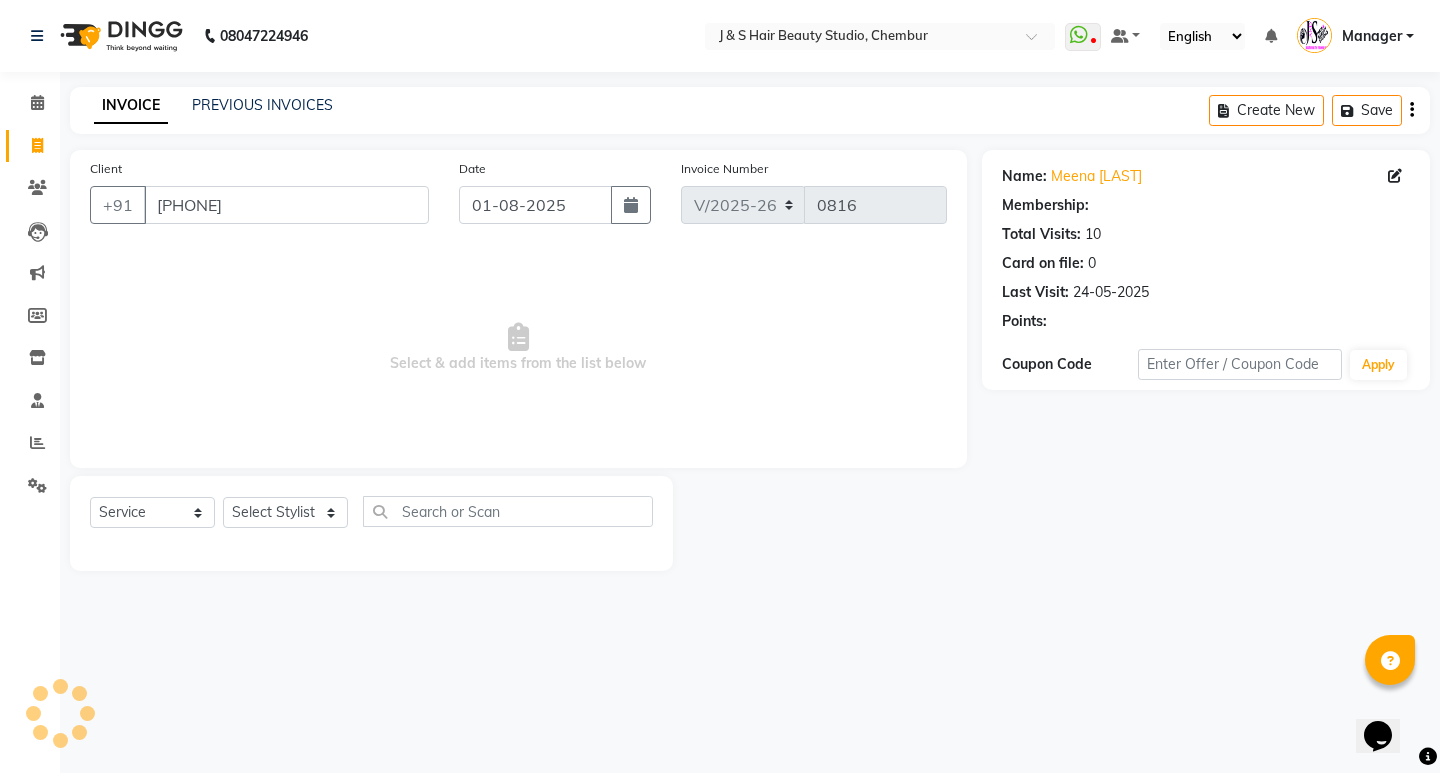 select on "1: Object" 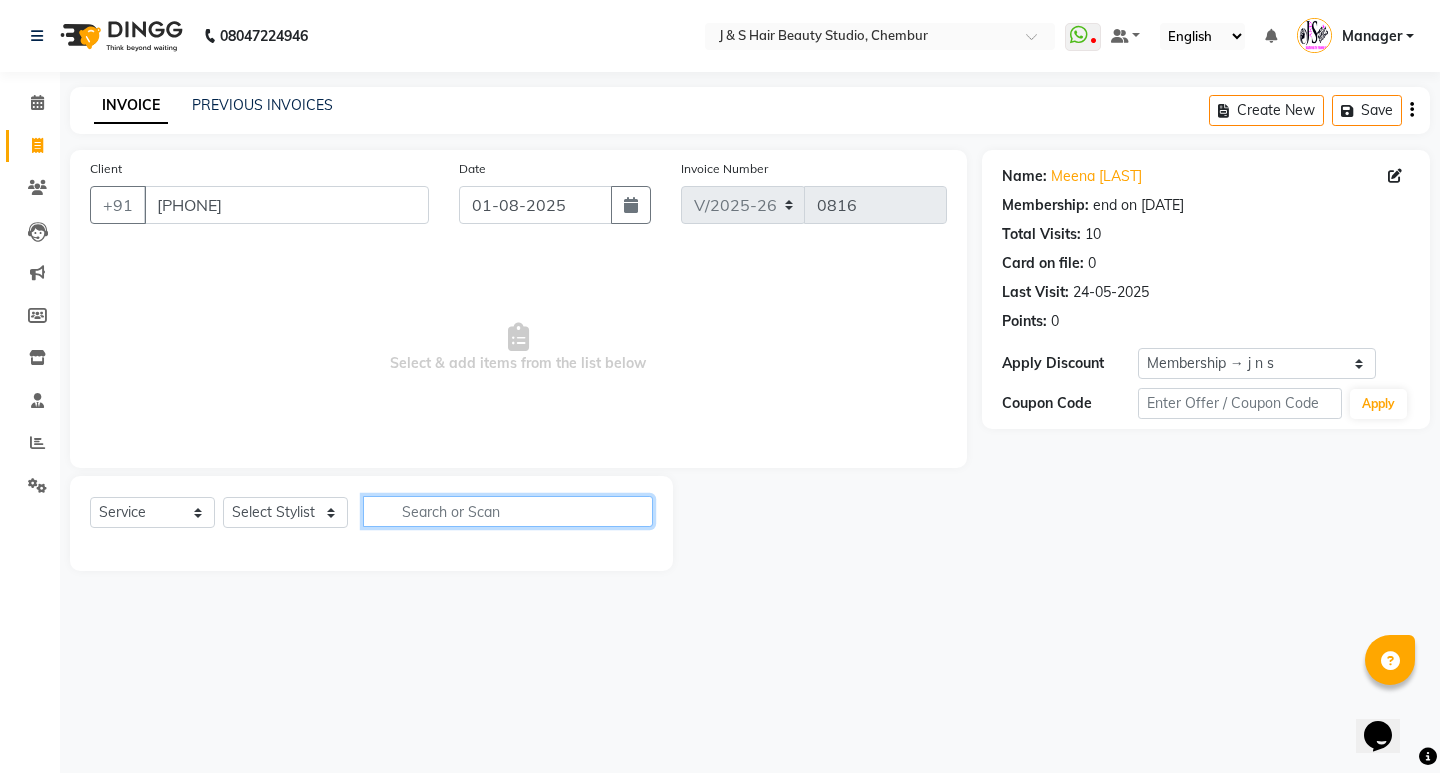 click 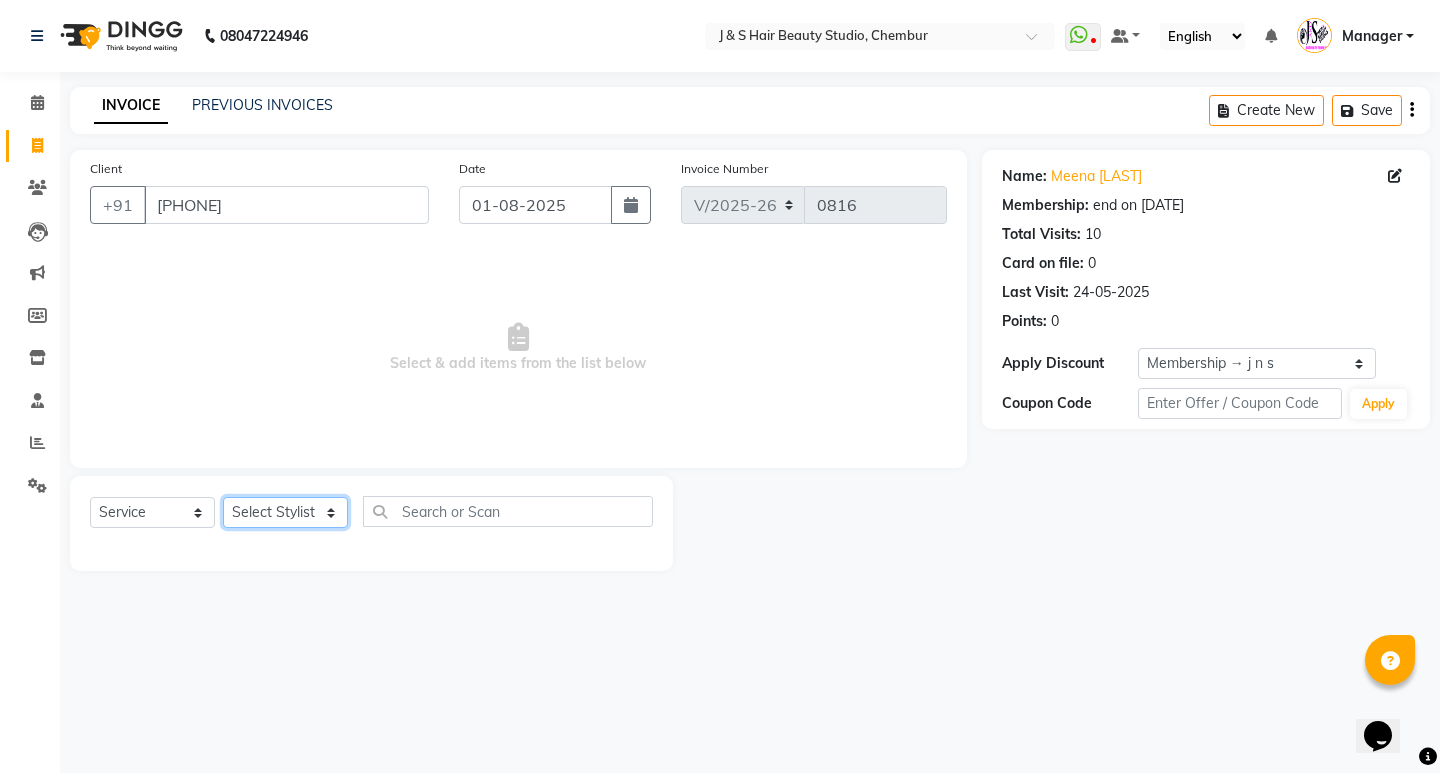 click on "Select Stylist Manager Neeta Mam No Preference 1 poonam Rupali Sheetal Mam Sushma vidhya" 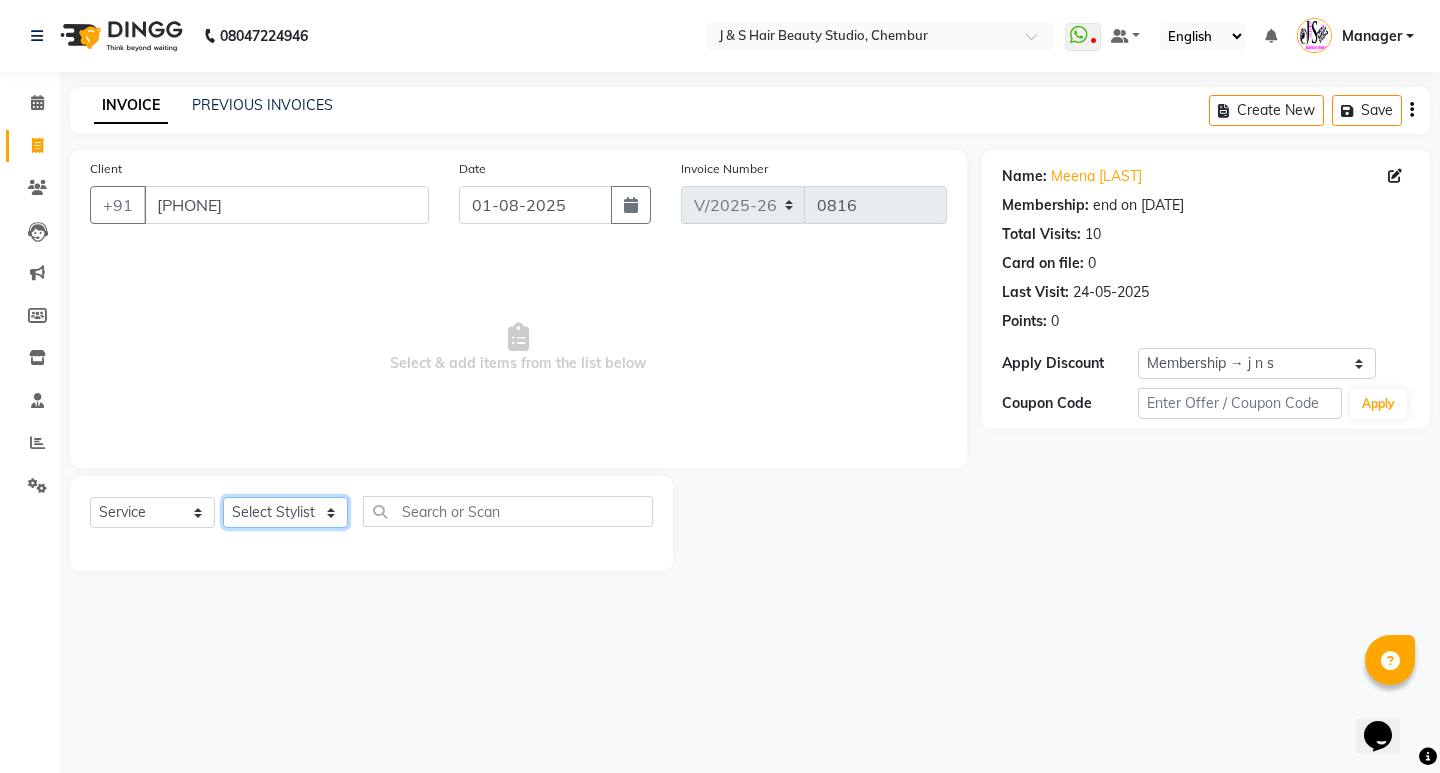 select on "4180" 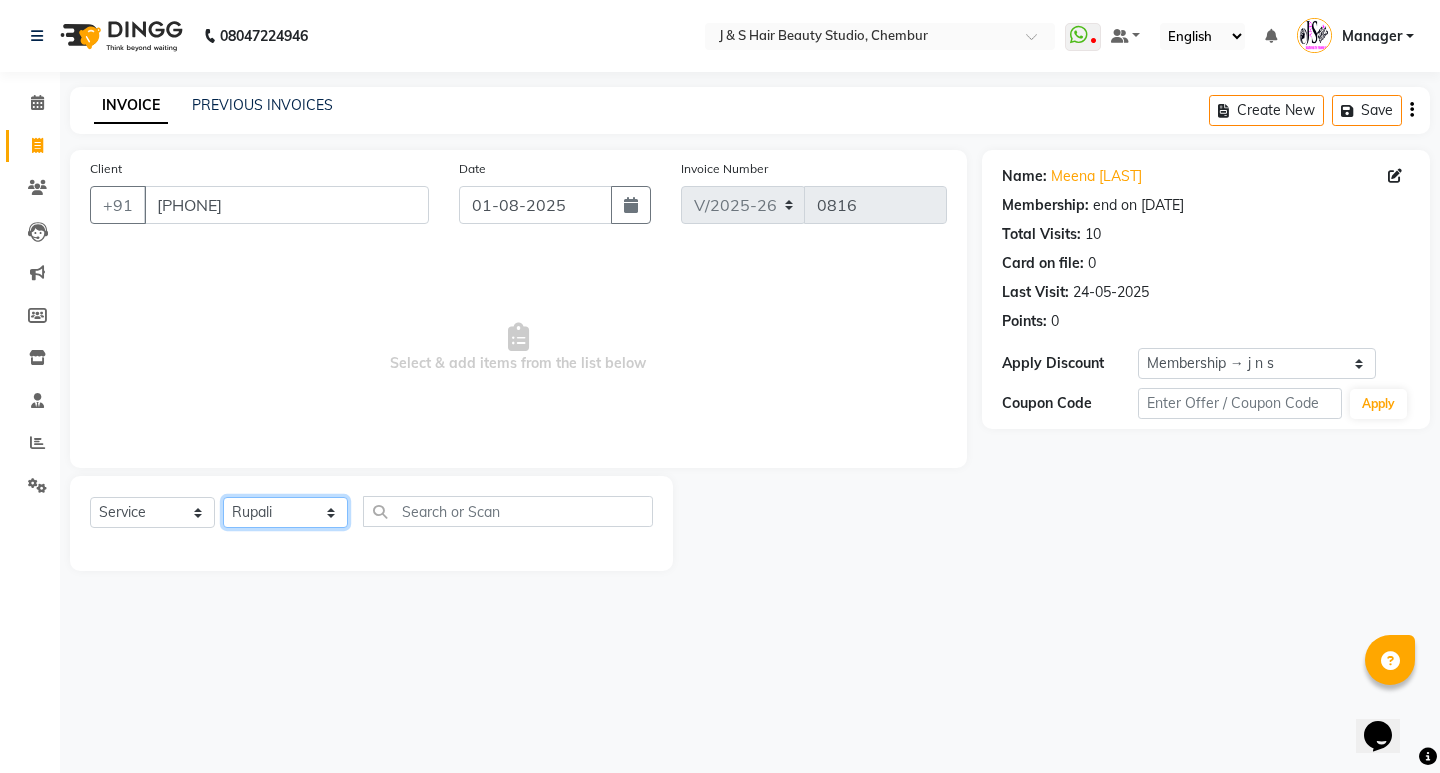 click on "Select Stylist Manager Neeta Mam No Preference 1 poonam Rupali Sheetal Mam Sushma vidhya" 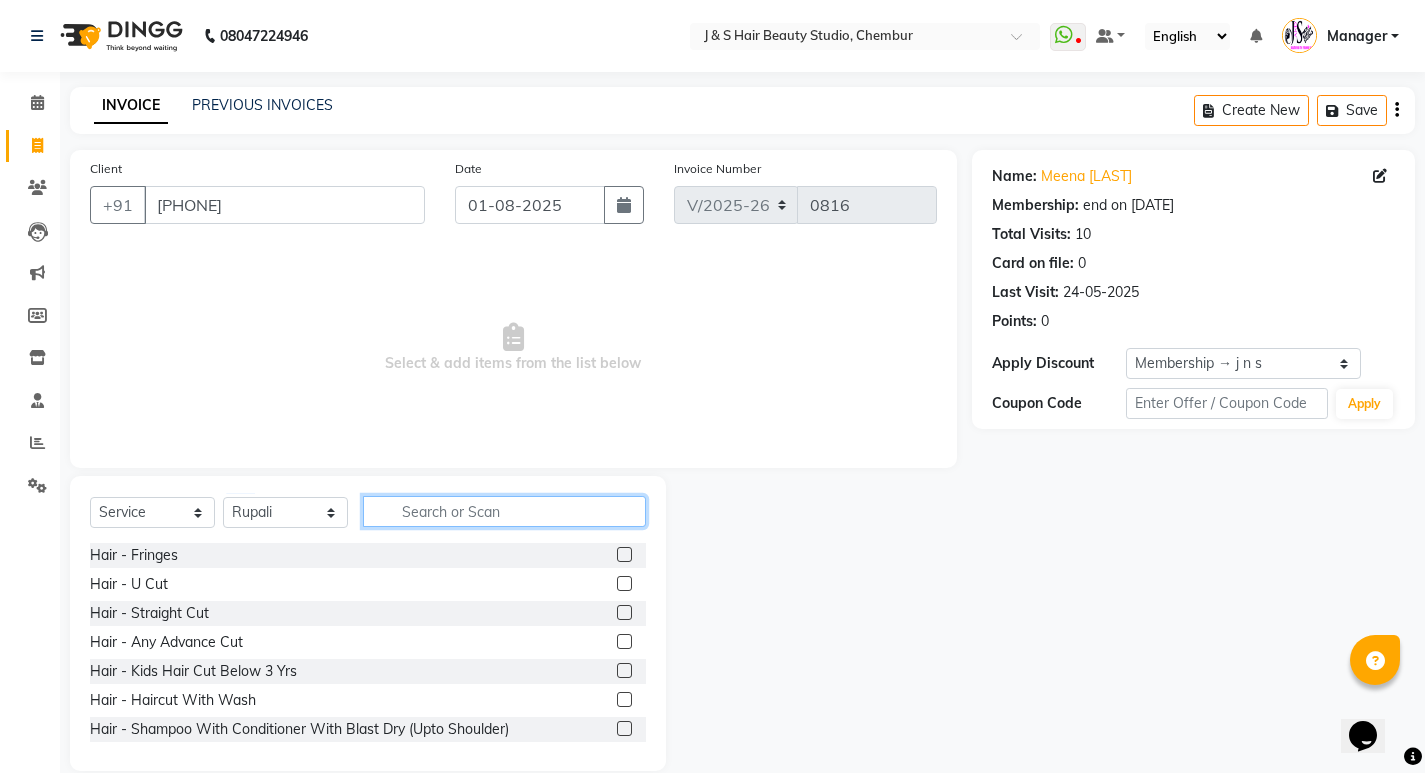 click 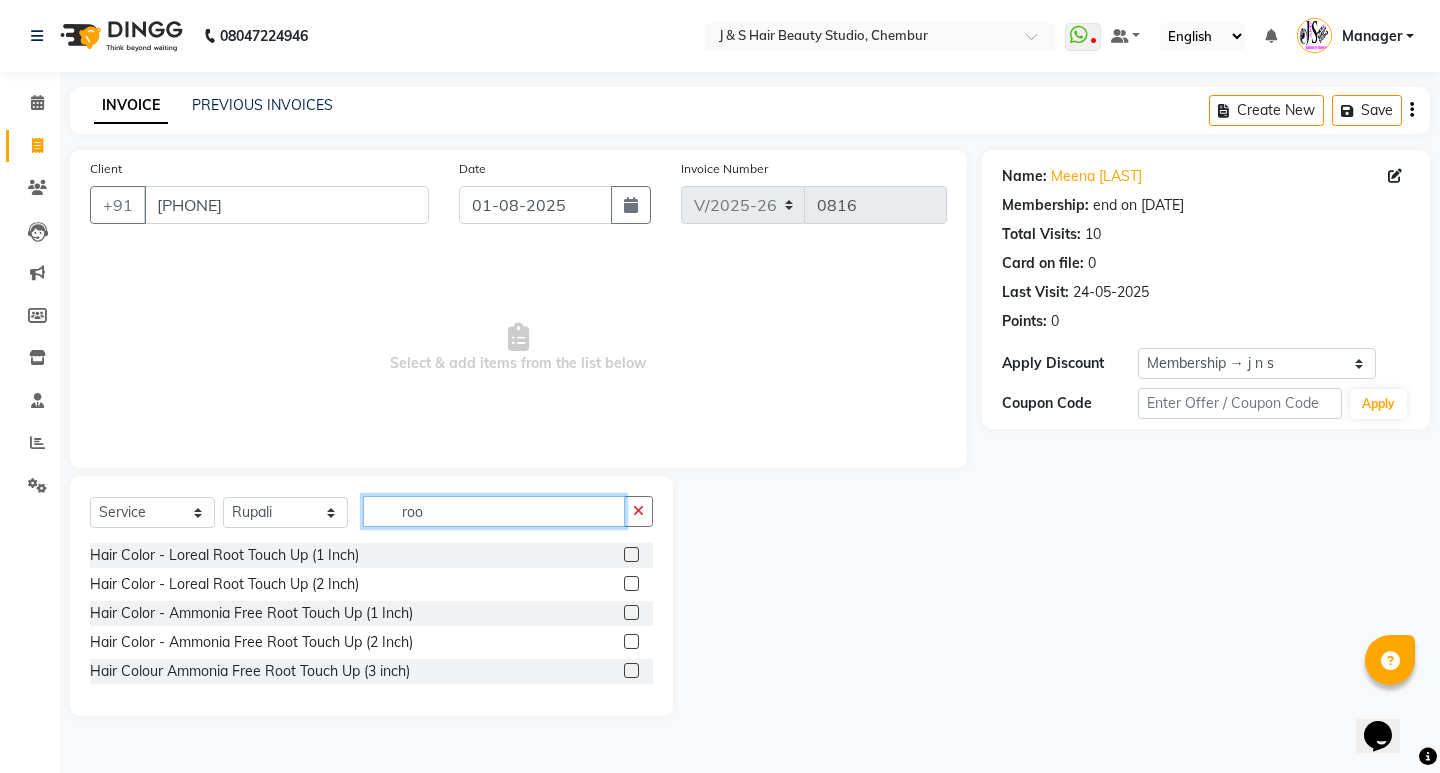 type on "roo" 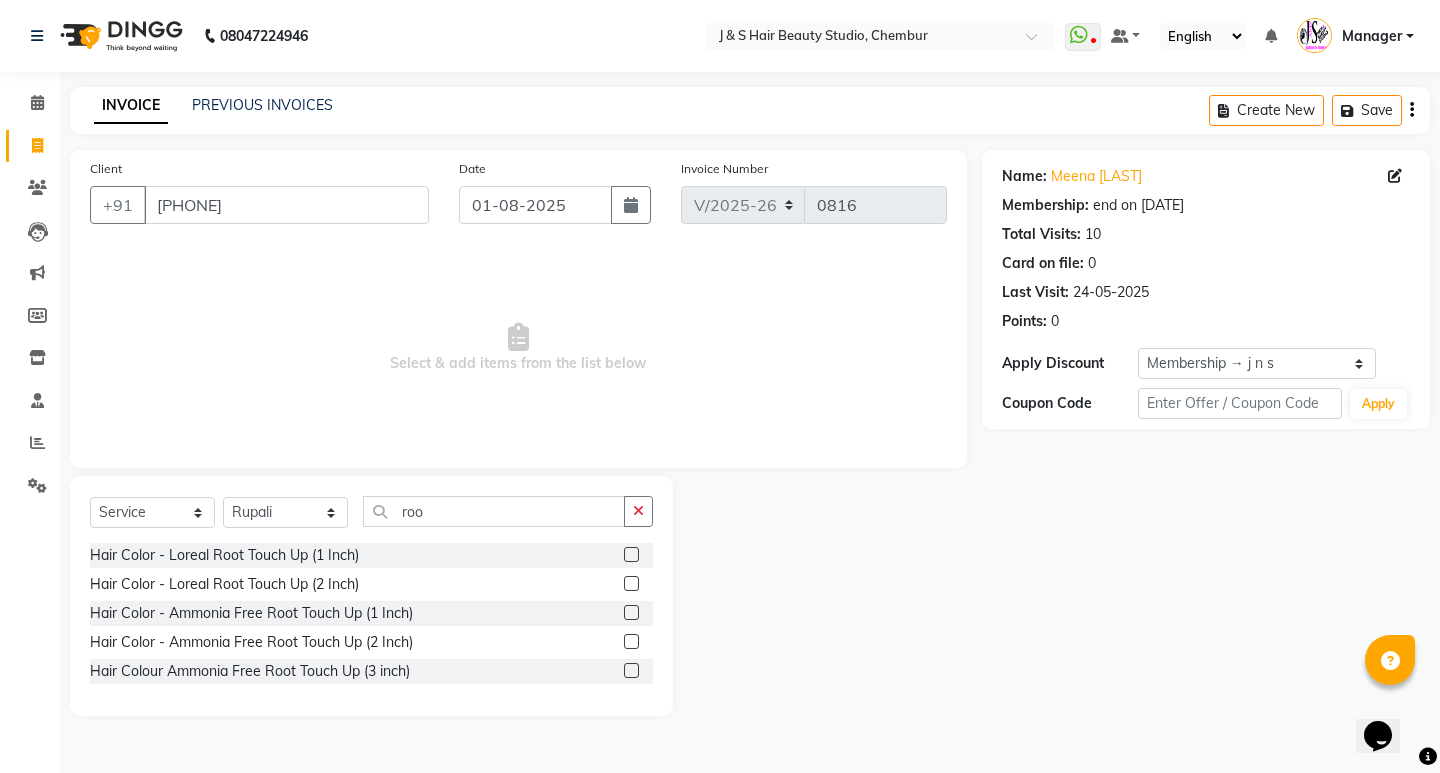 click 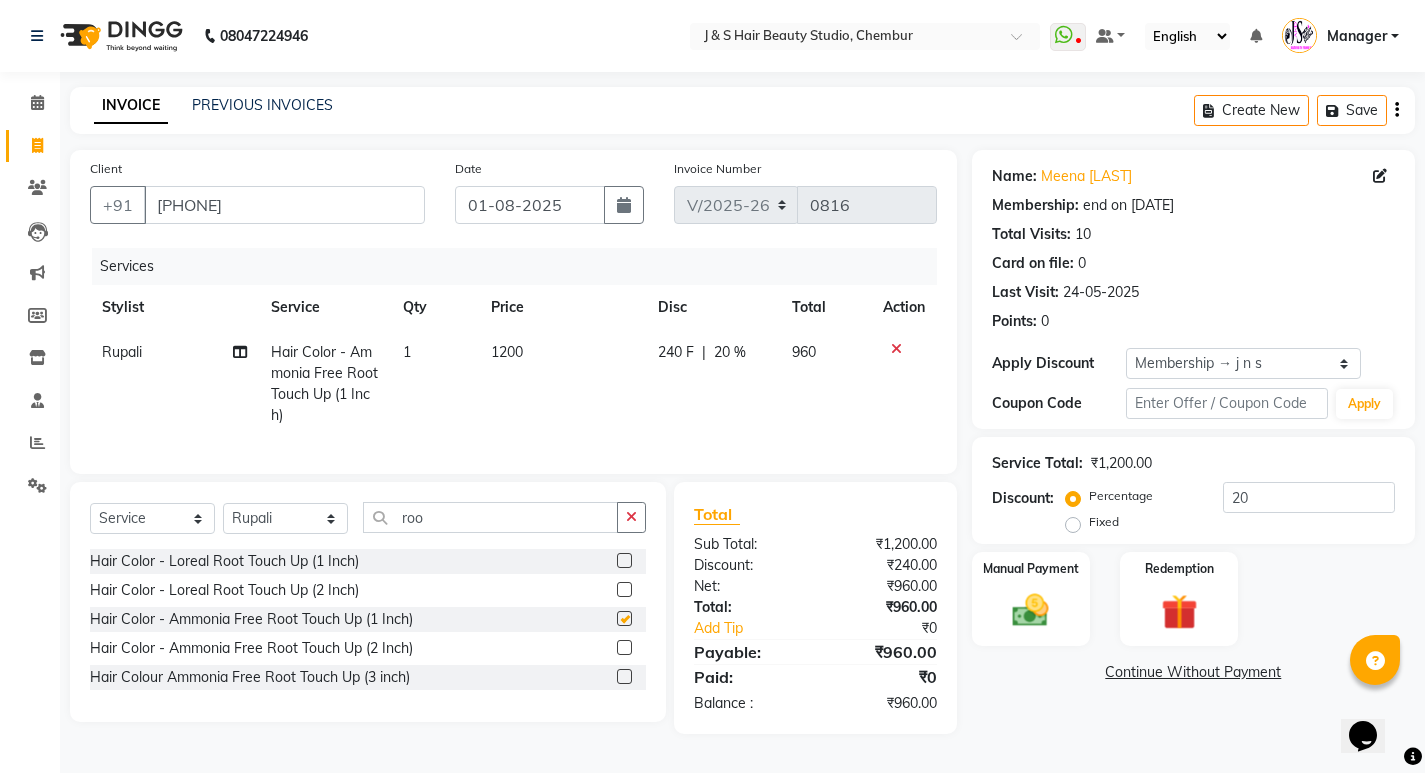 checkbox on "false" 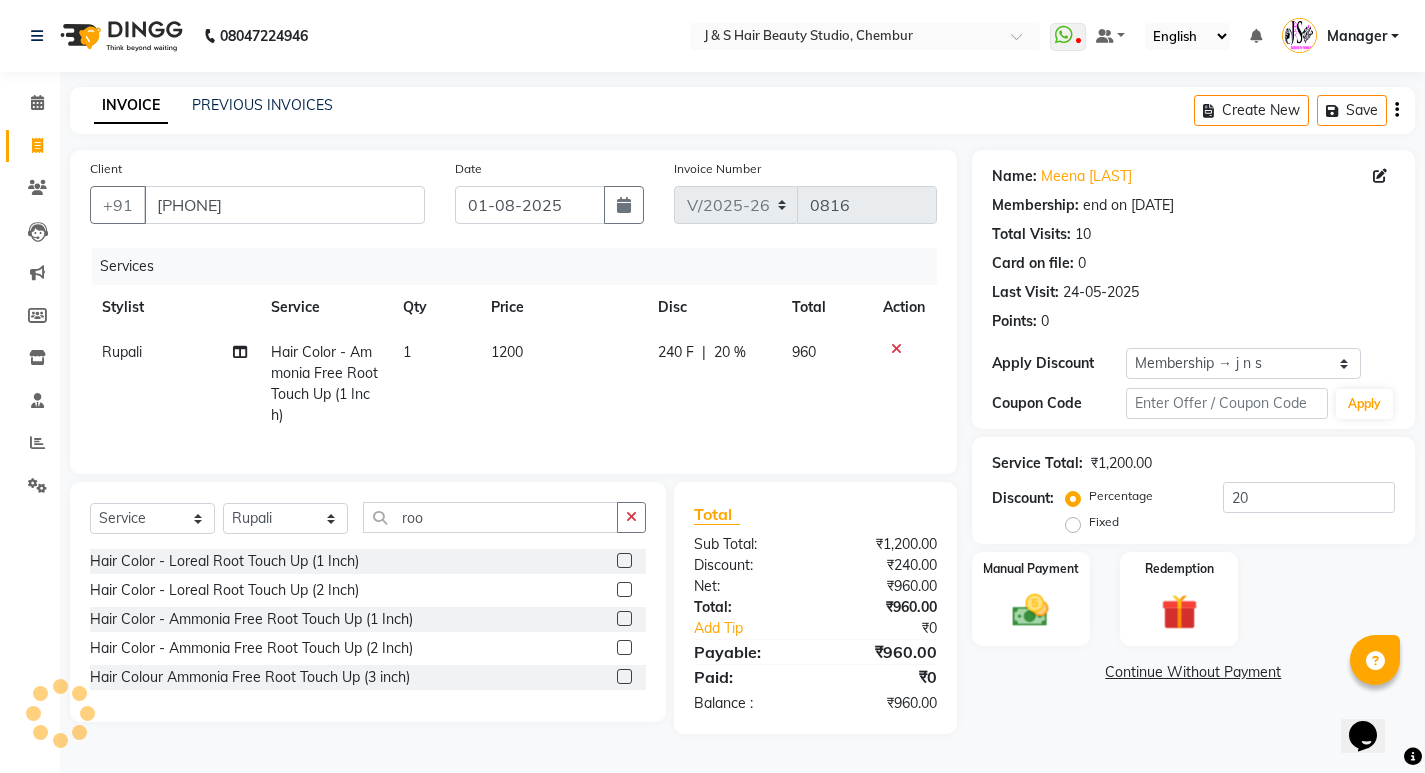 click on "1200" 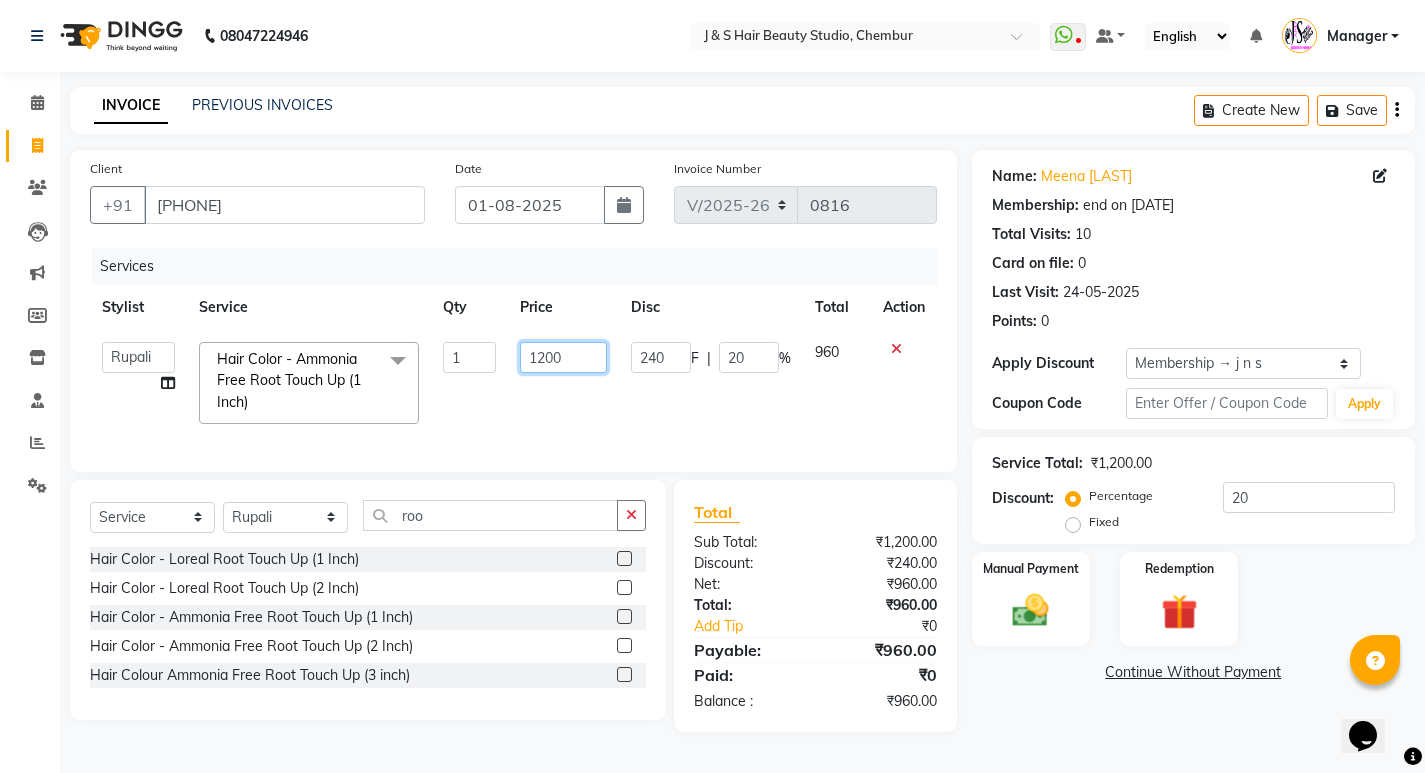 click on "1200" 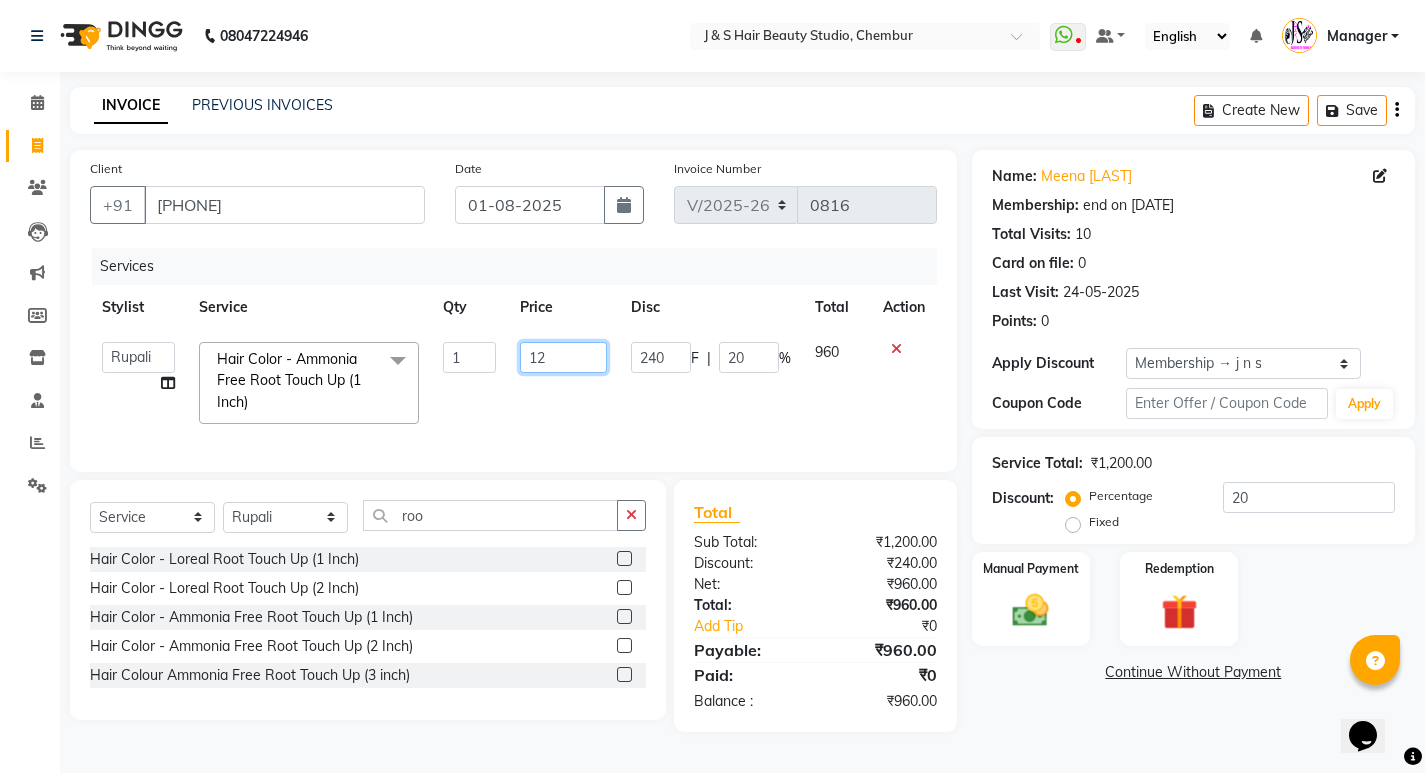 type on "1" 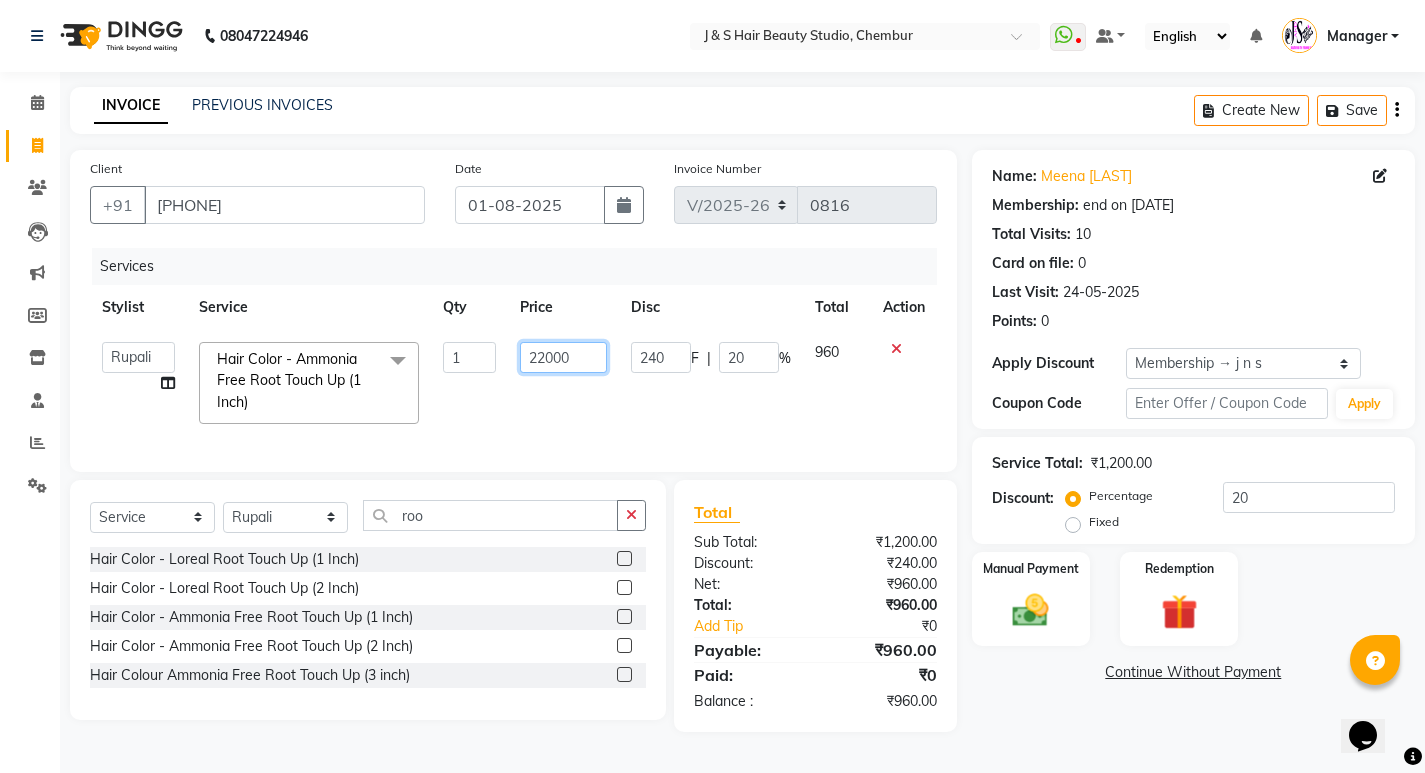 type on "2200" 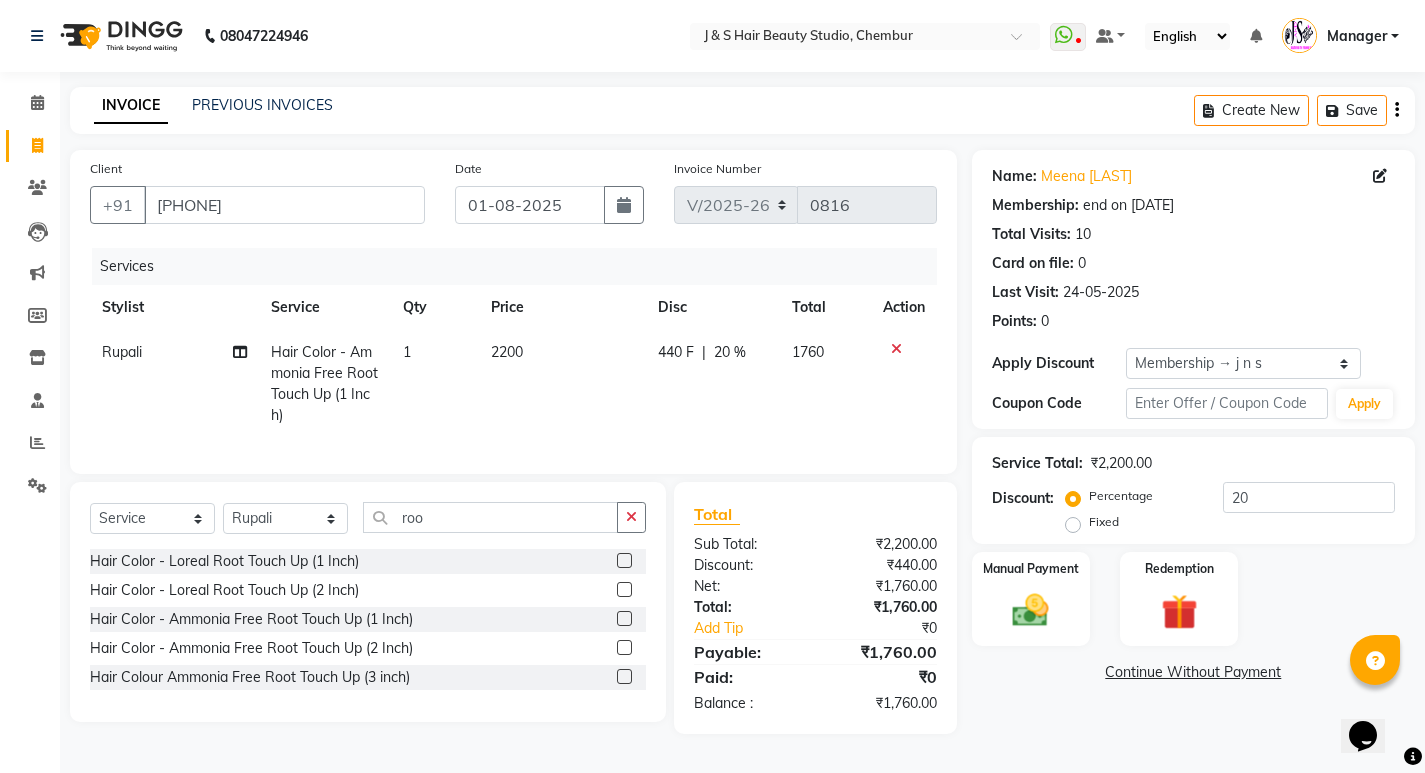 click on "1760" 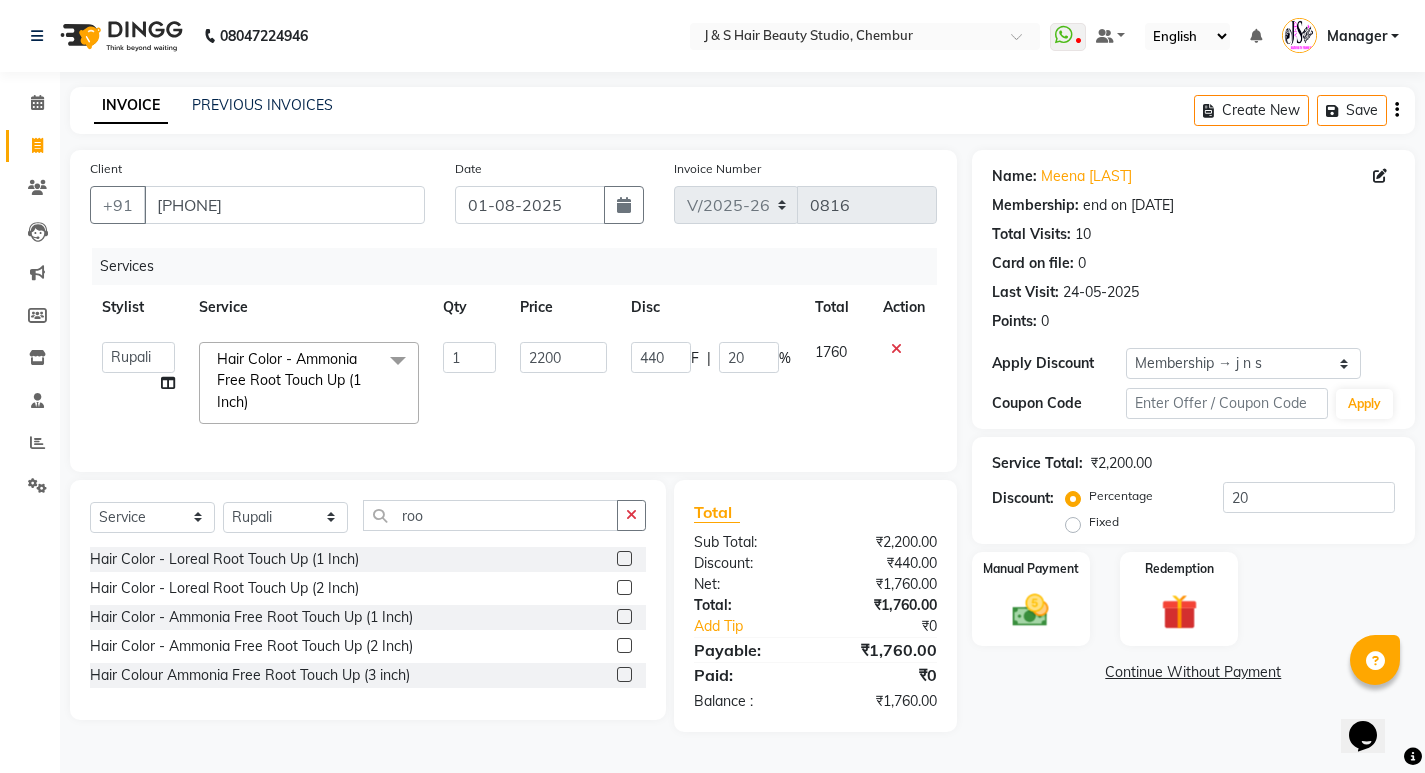 click 